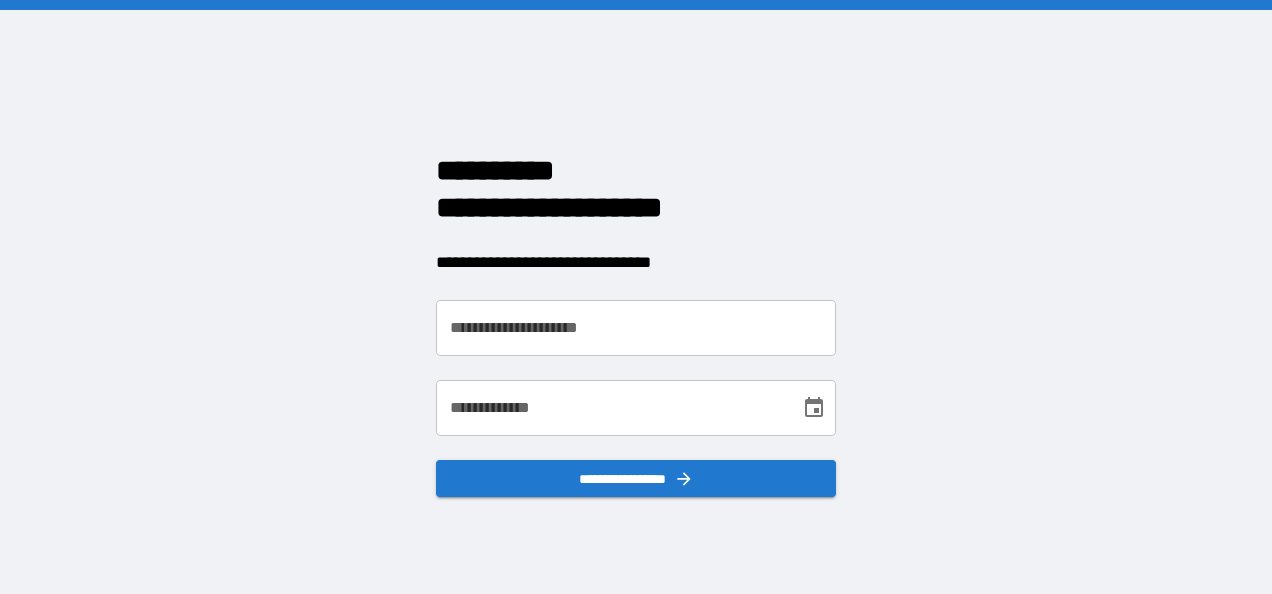 scroll, scrollTop: 0, scrollLeft: 0, axis: both 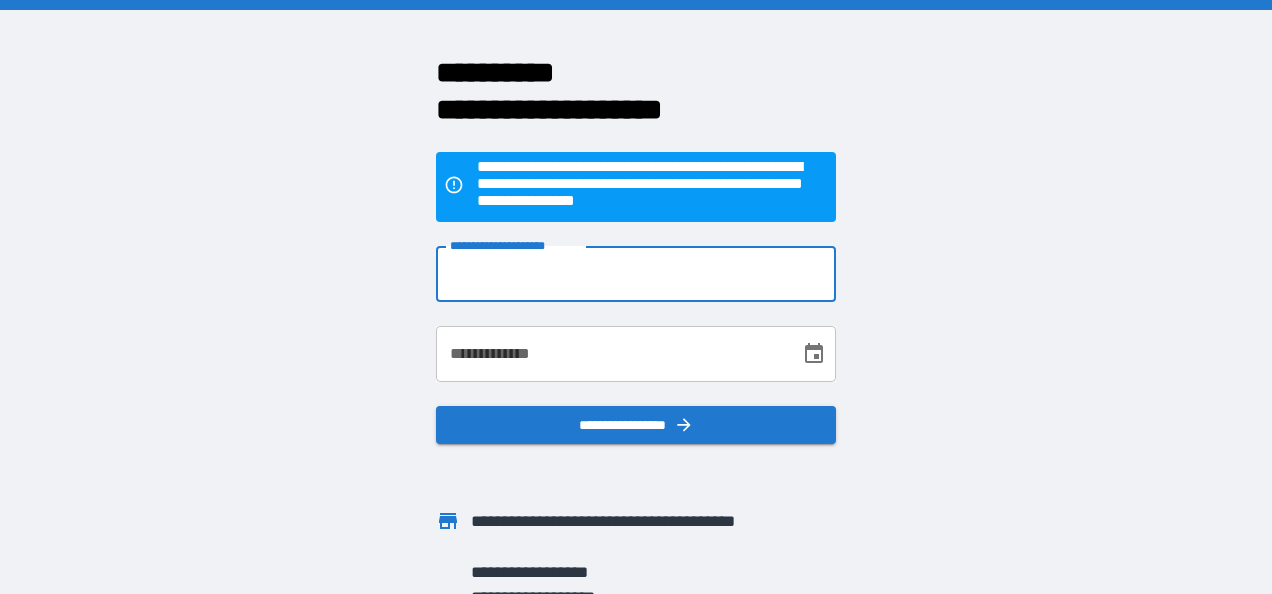 click on "**********" at bounding box center (636, 274) 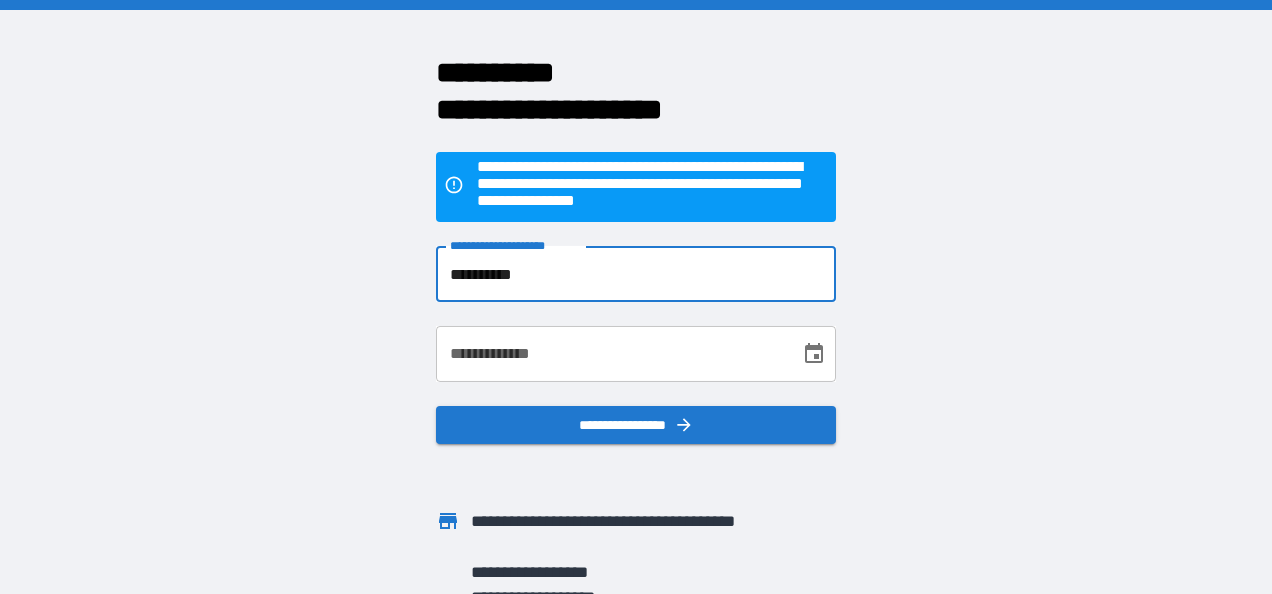 type on "**********" 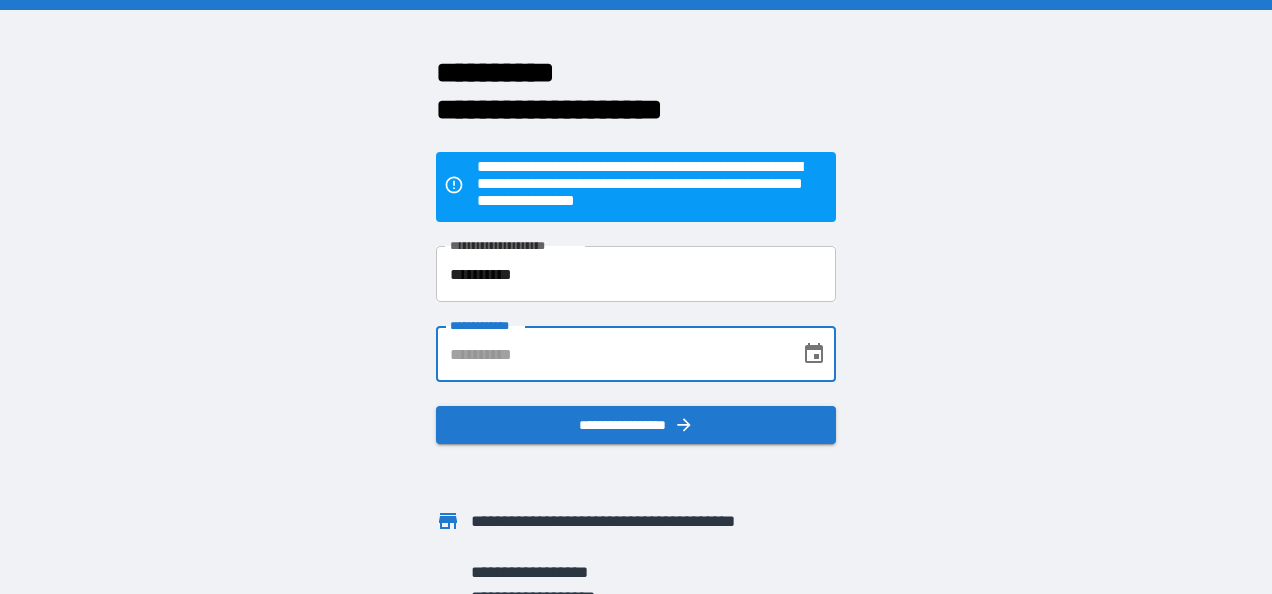 click on "**********" at bounding box center (611, 354) 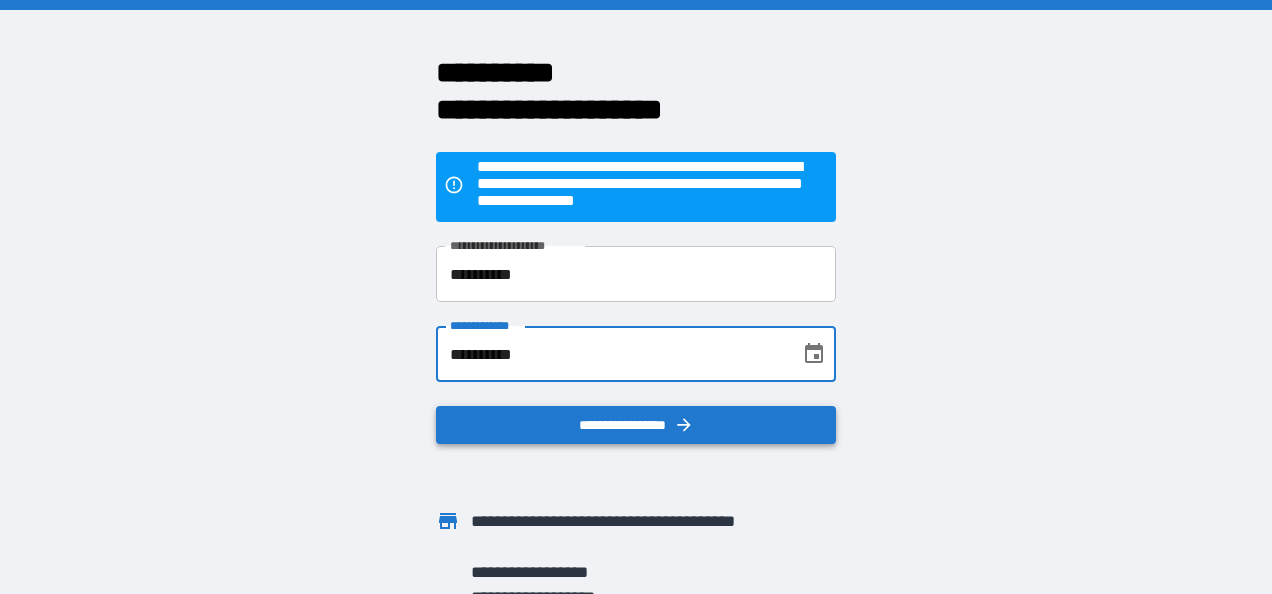 type on "**********" 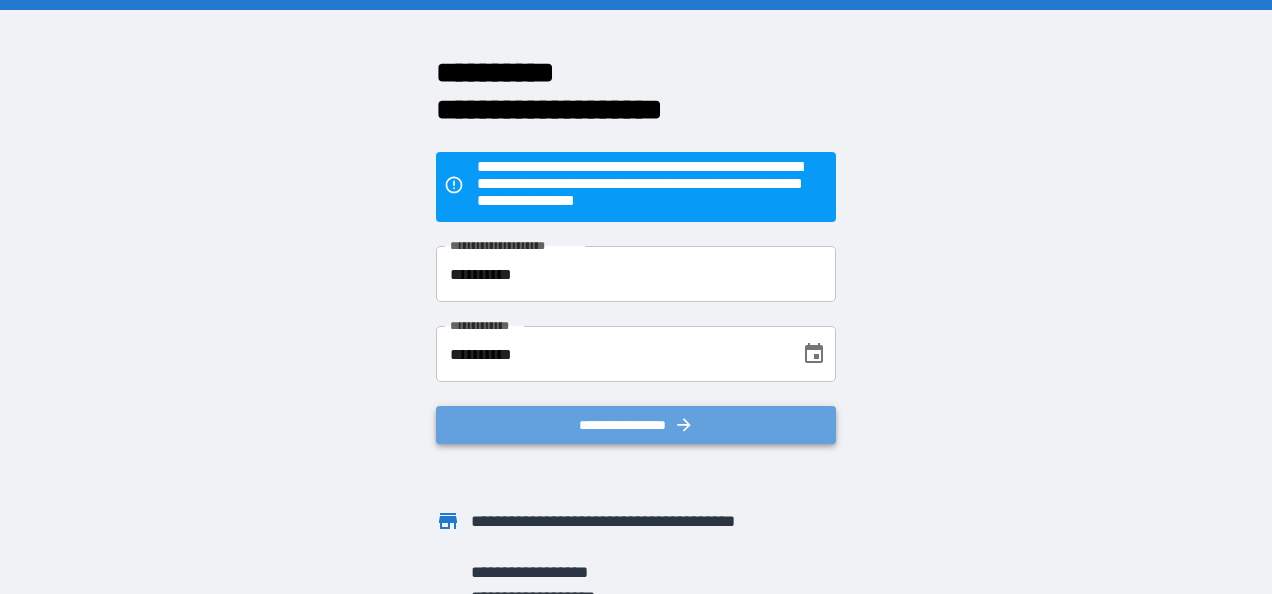 click on "**********" at bounding box center (636, 425) 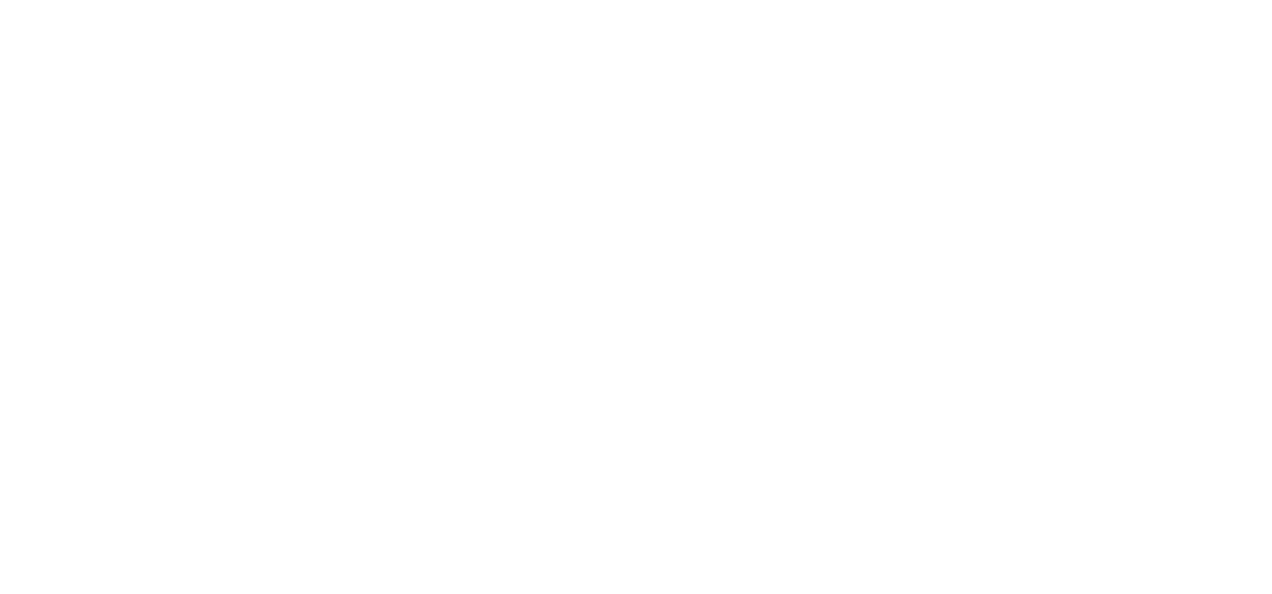scroll, scrollTop: 0, scrollLeft: 0, axis: both 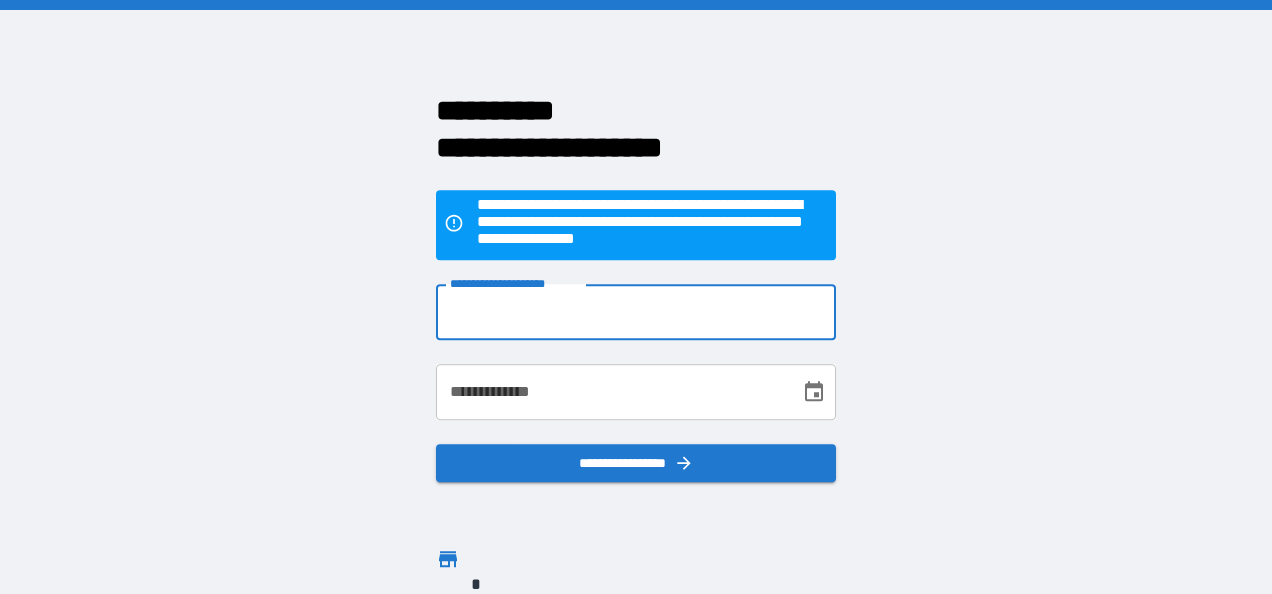 click on "**********" at bounding box center [636, 312] 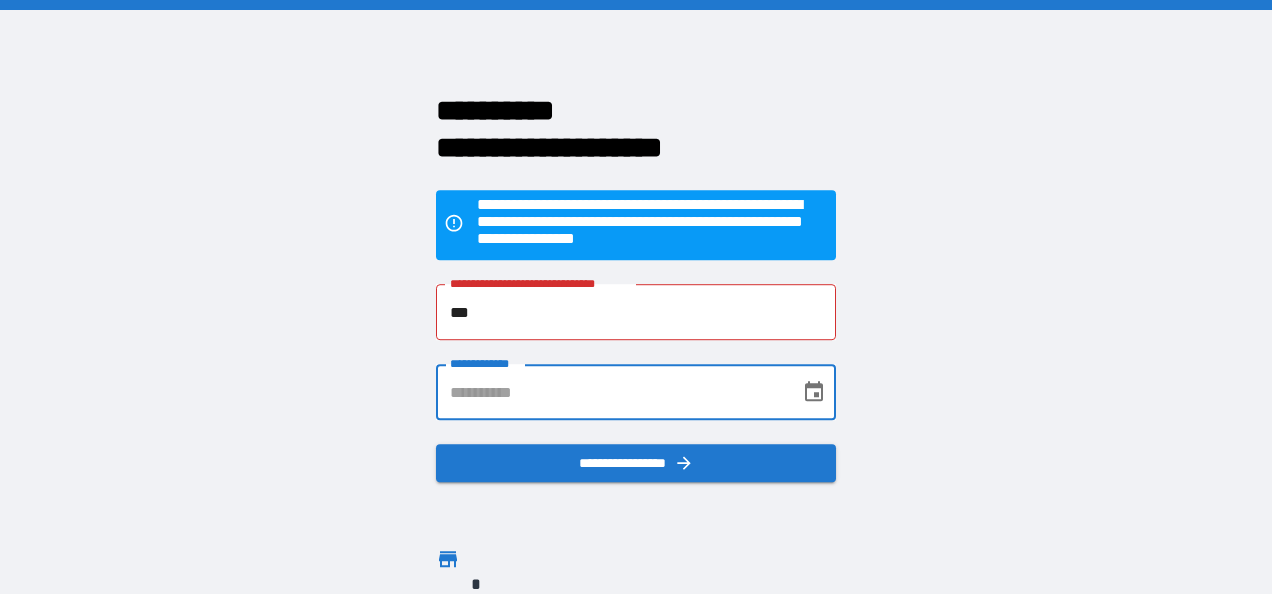 click on "**********" at bounding box center (611, 392) 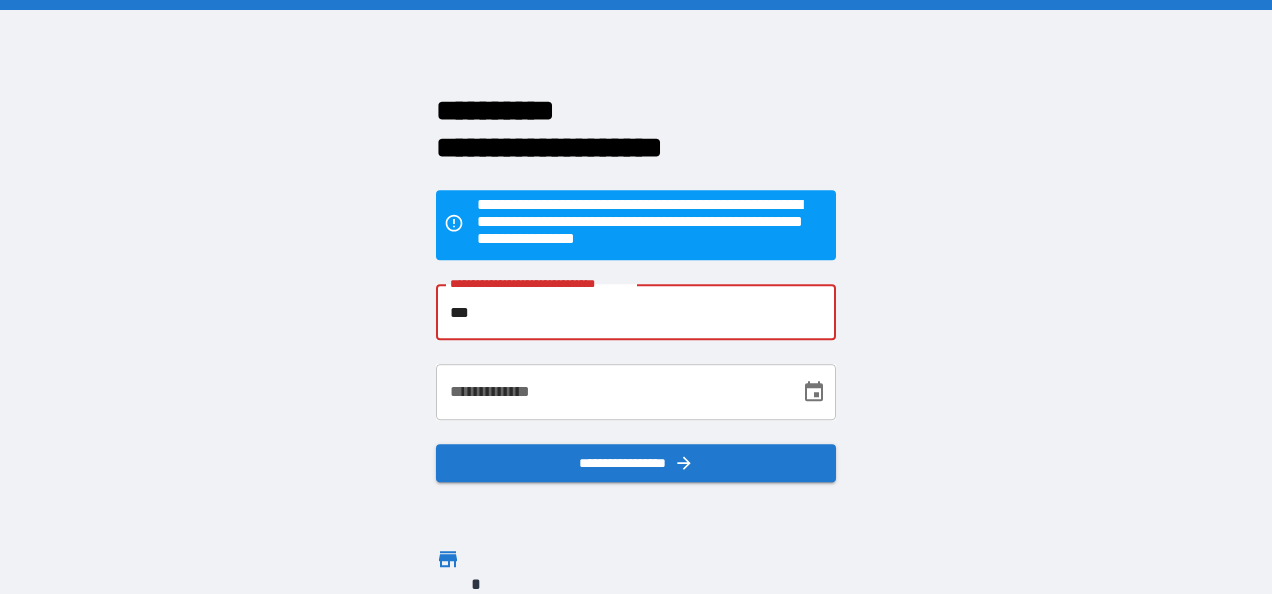 click on "***" at bounding box center [636, 312] 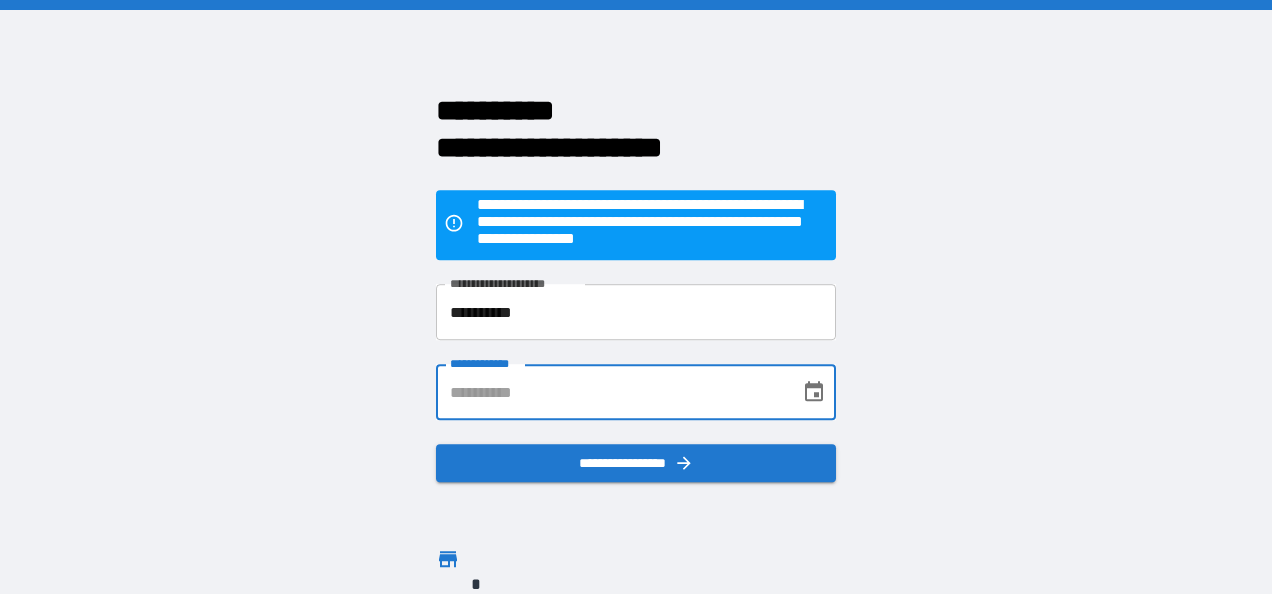click on "**********" at bounding box center (611, 392) 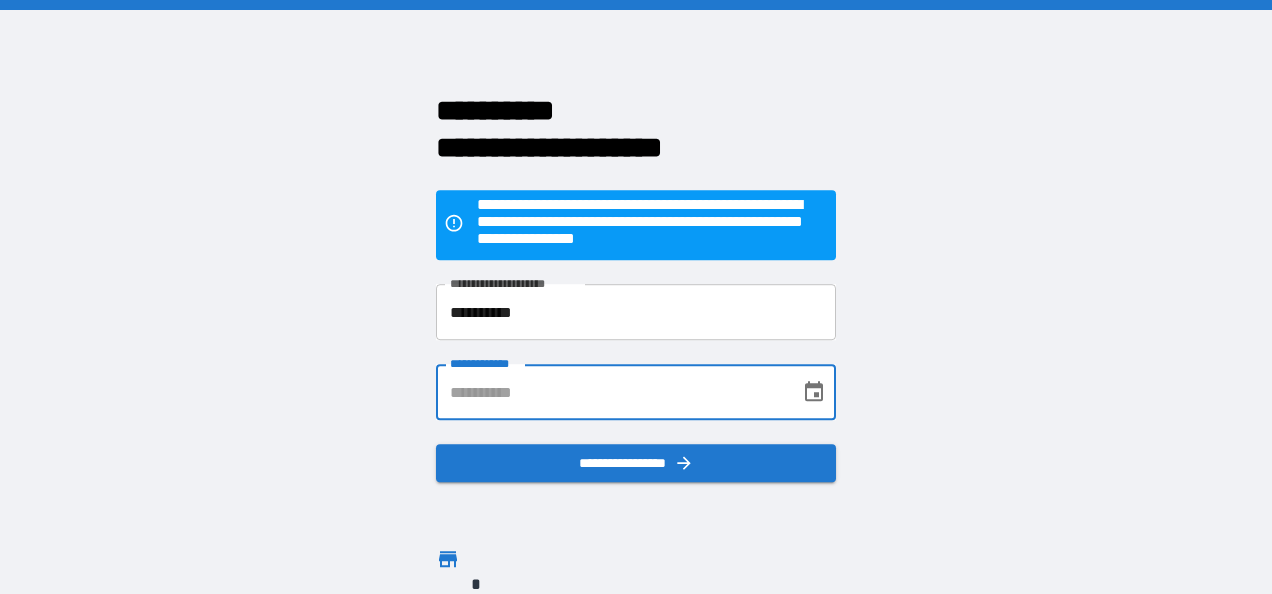 type on "**********" 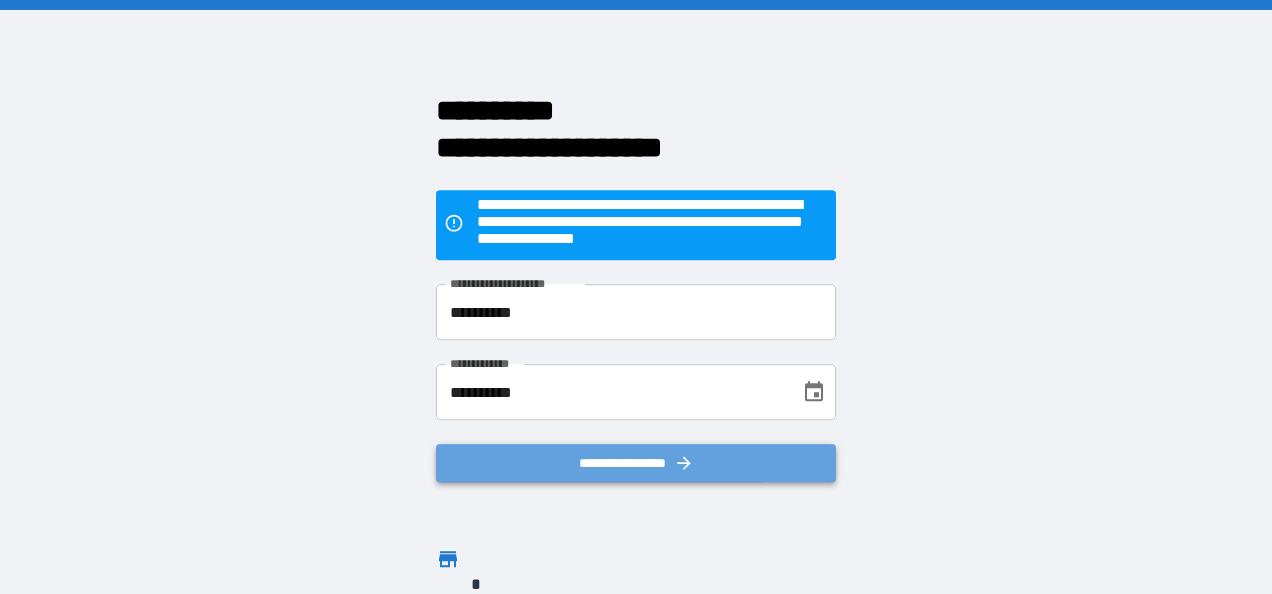 click on "**********" at bounding box center [636, 463] 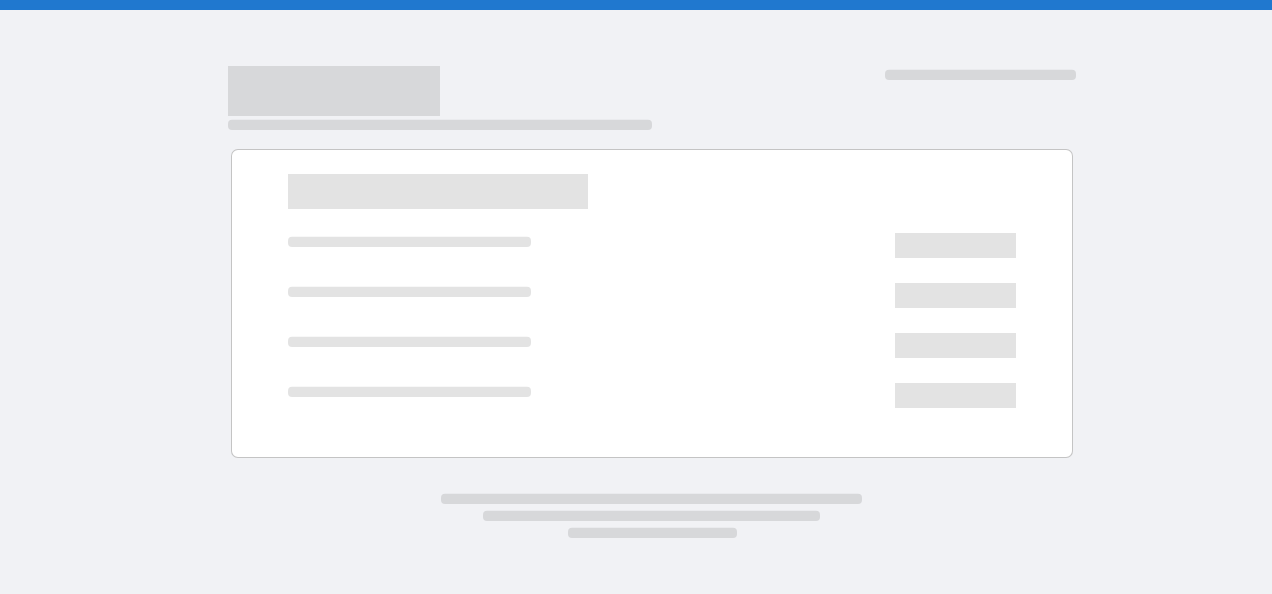 scroll, scrollTop: 0, scrollLeft: 0, axis: both 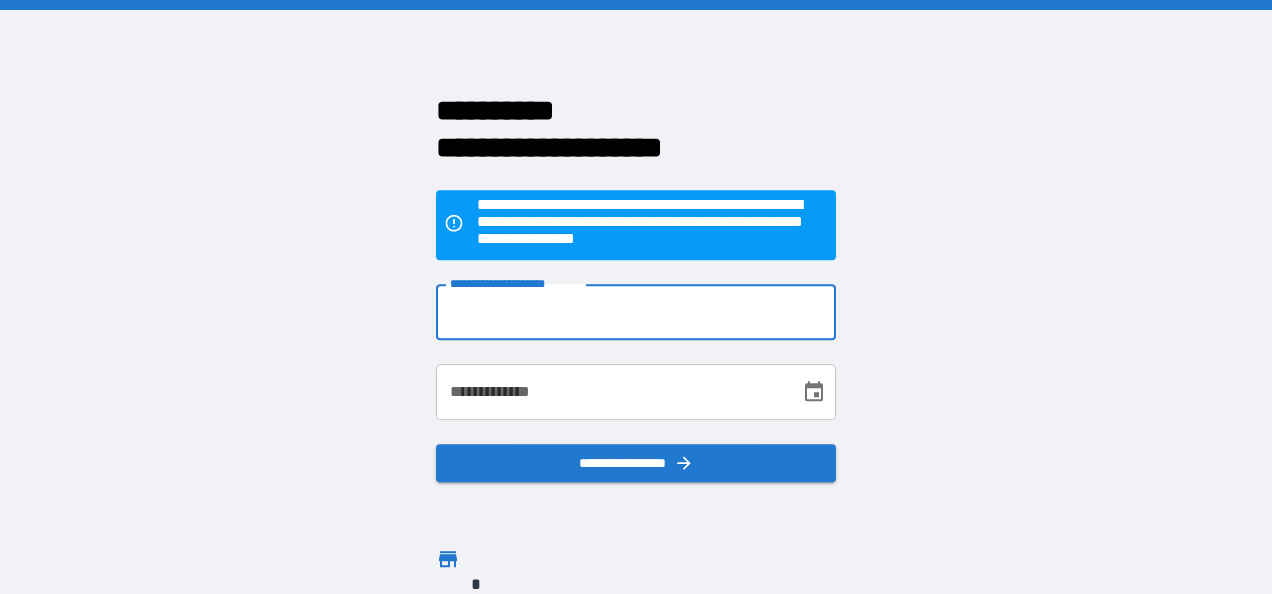 click on "**********" at bounding box center (636, 312) 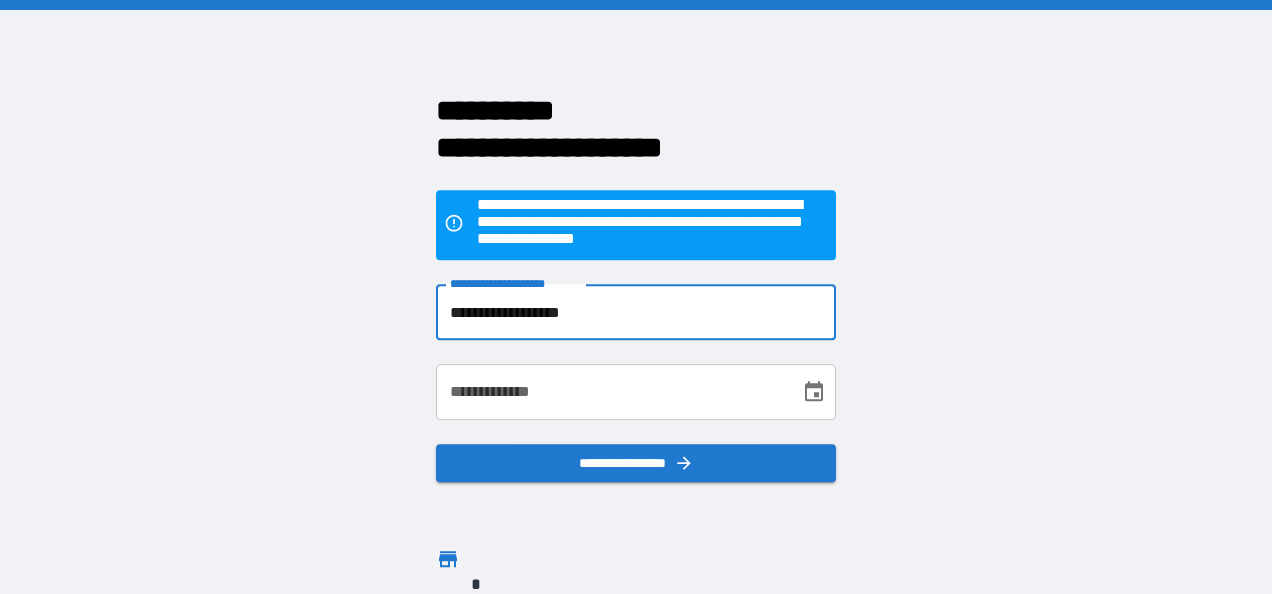 type on "**********" 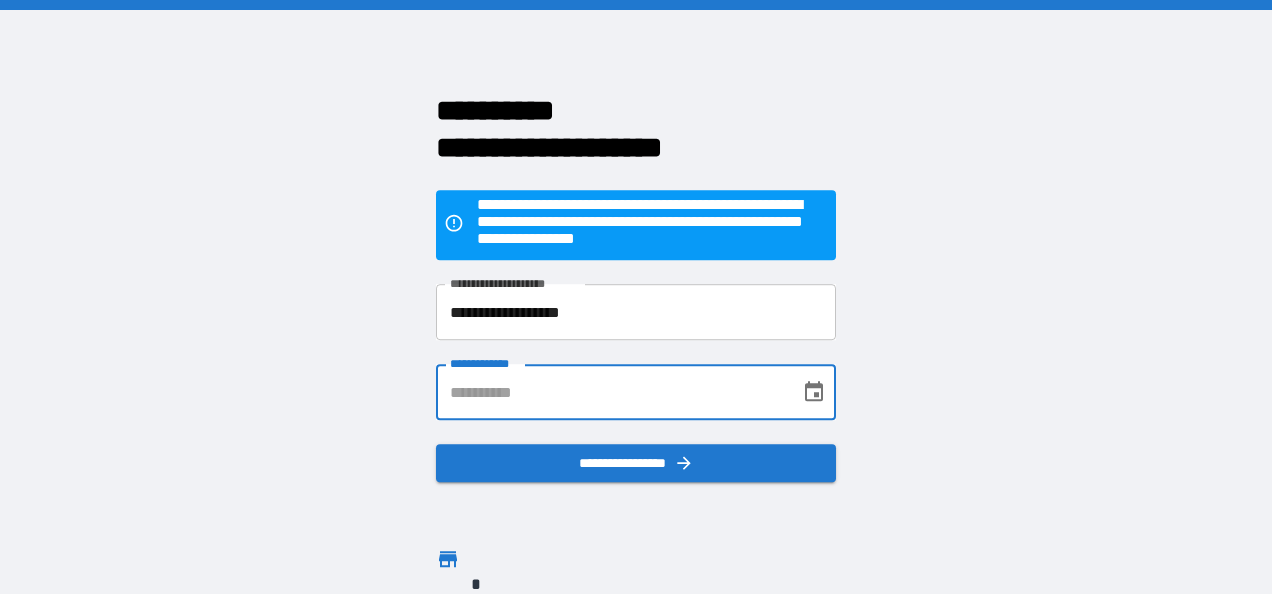 click on "**********" at bounding box center [611, 392] 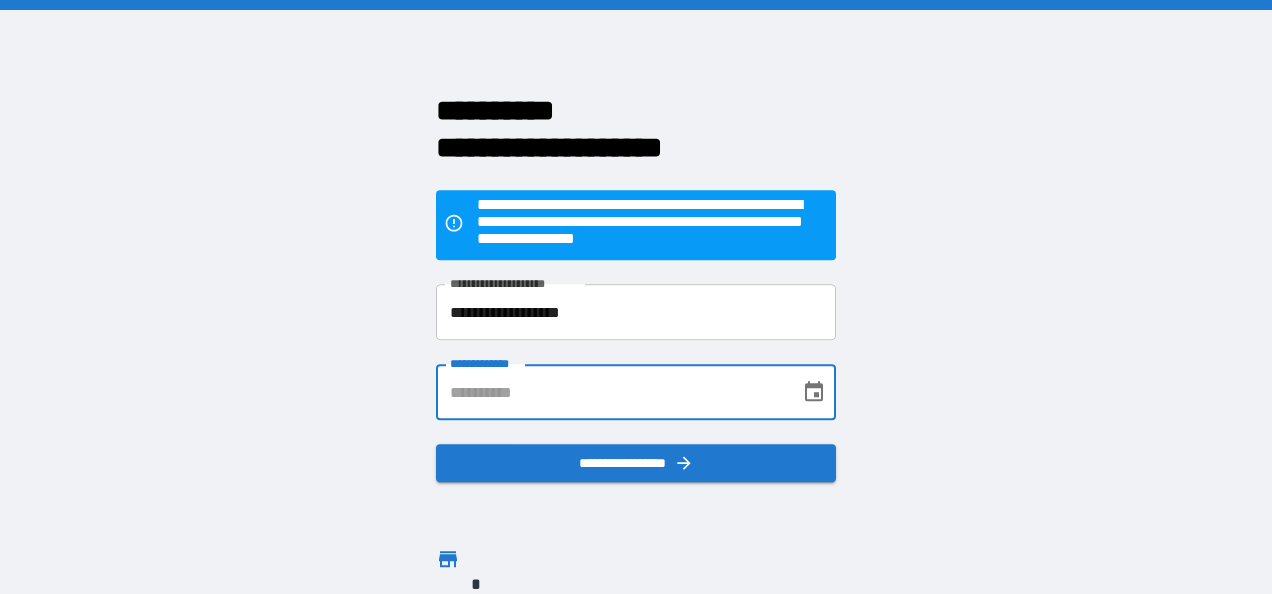 type on "**********" 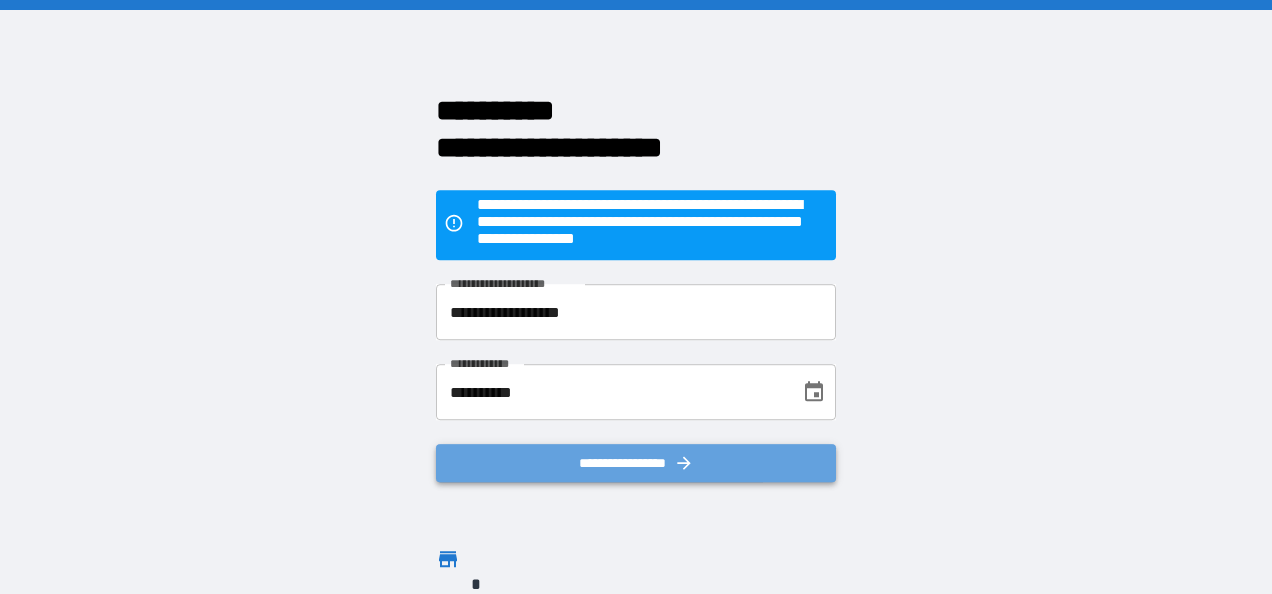 click on "**********" at bounding box center (636, 463) 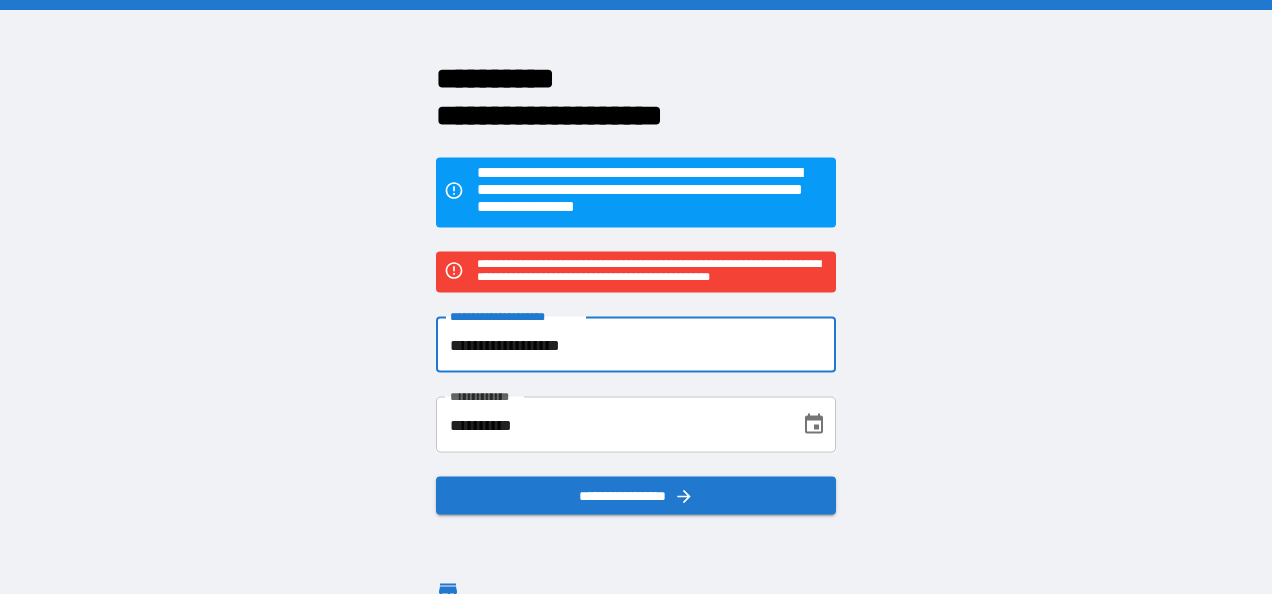 drag, startPoint x: 624, startPoint y: 342, endPoint x: 386, endPoint y: 346, distance: 238.03362 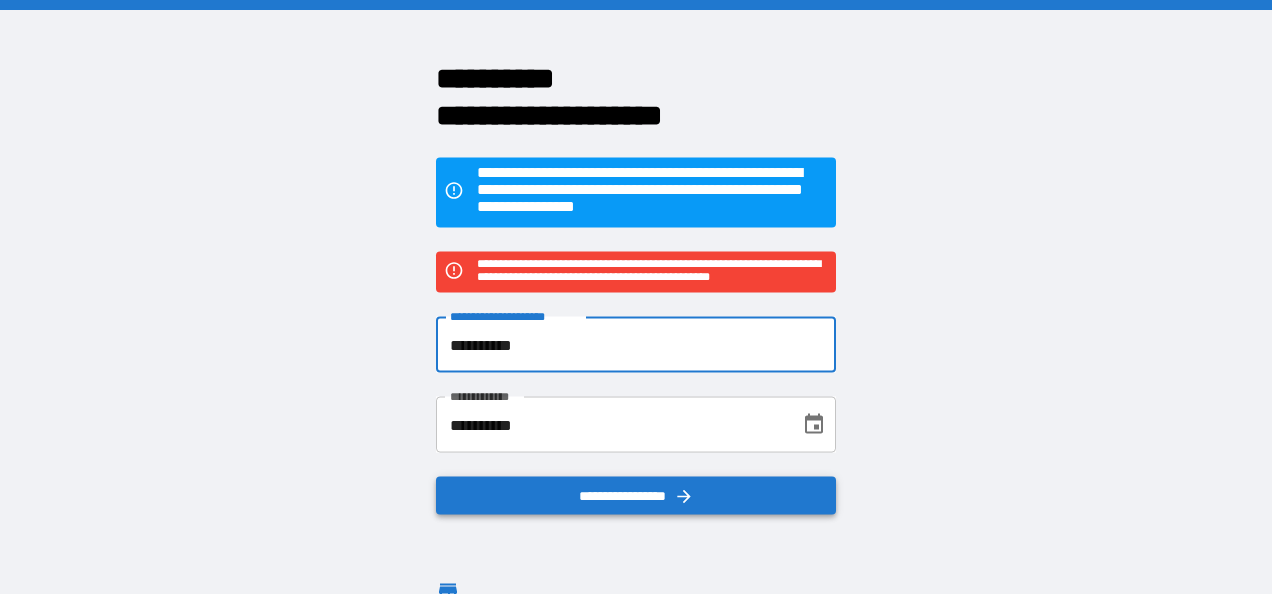 type on "**********" 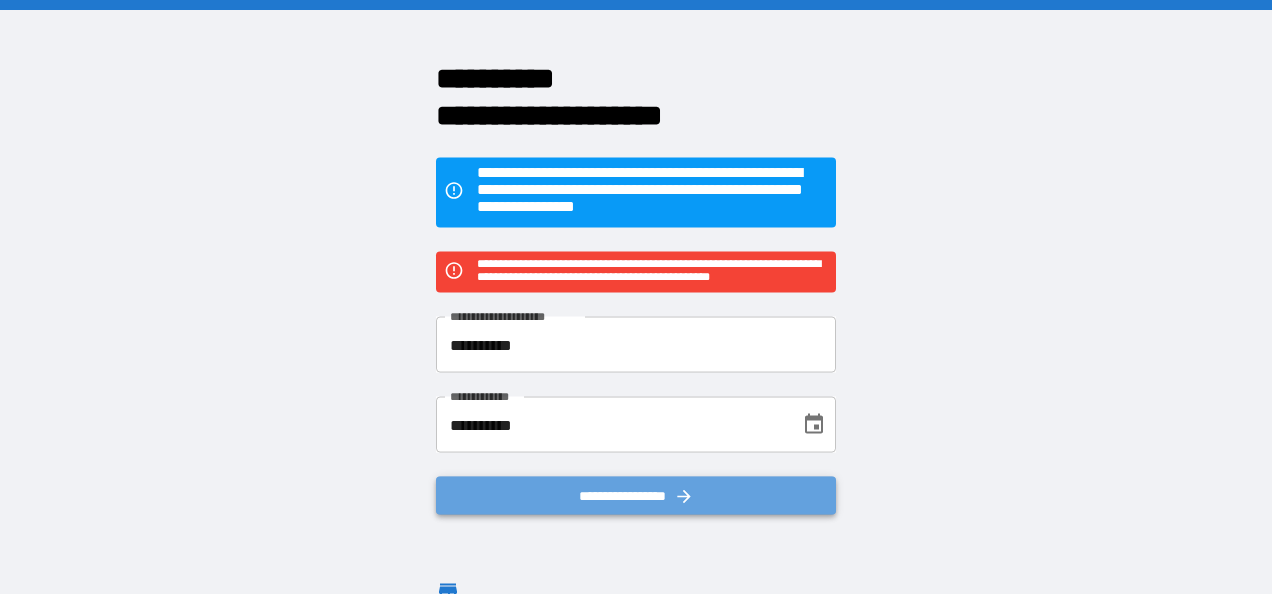 click on "**********" at bounding box center (636, 496) 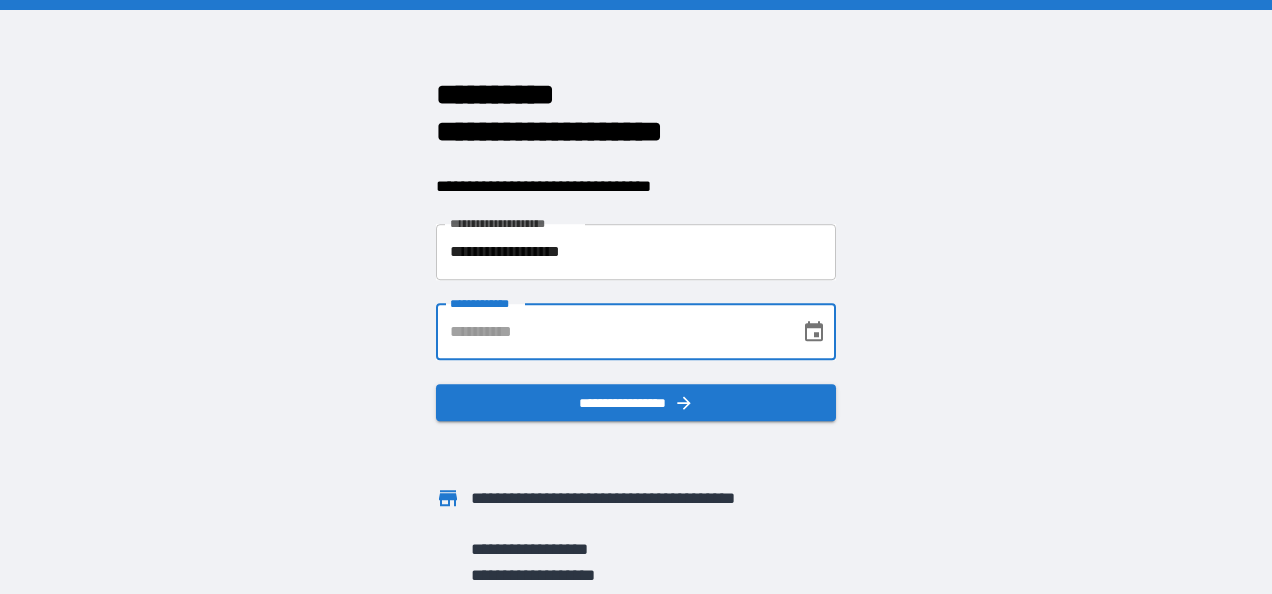 scroll, scrollTop: 0, scrollLeft: 0, axis: both 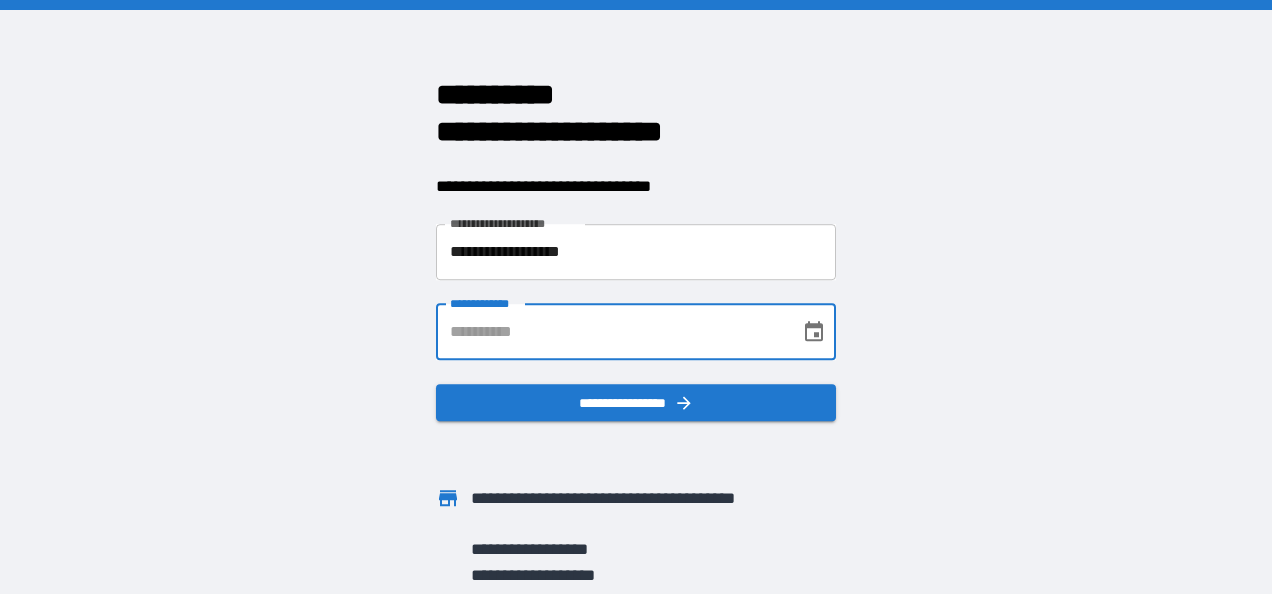 type on "**********" 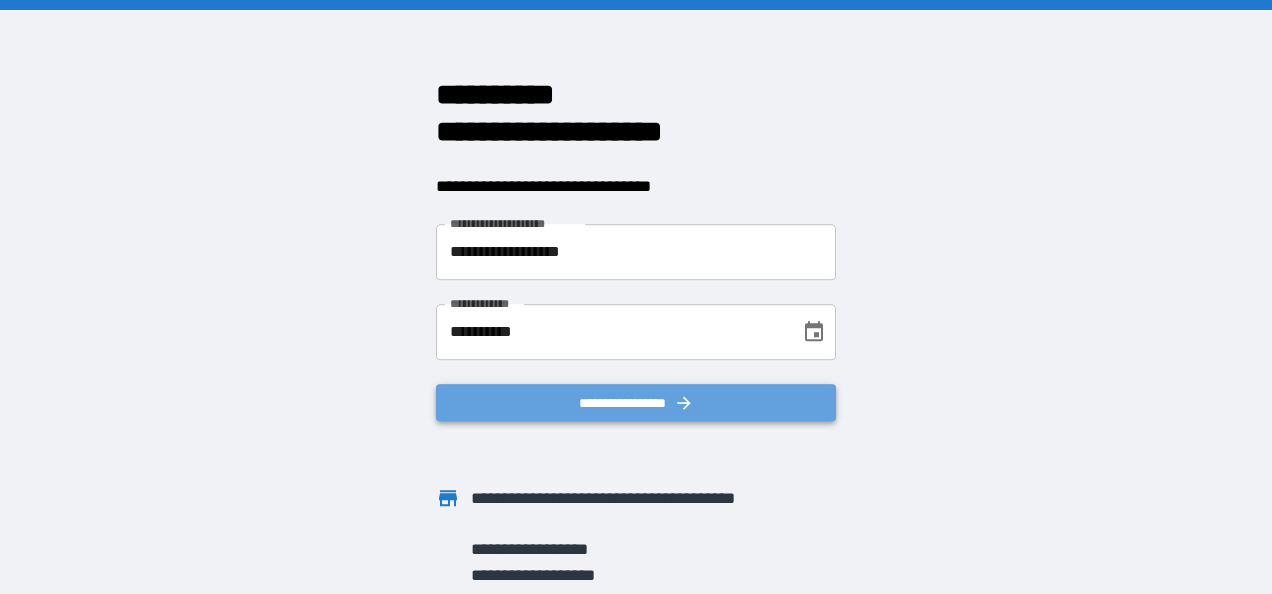 click on "**********" at bounding box center [636, 403] 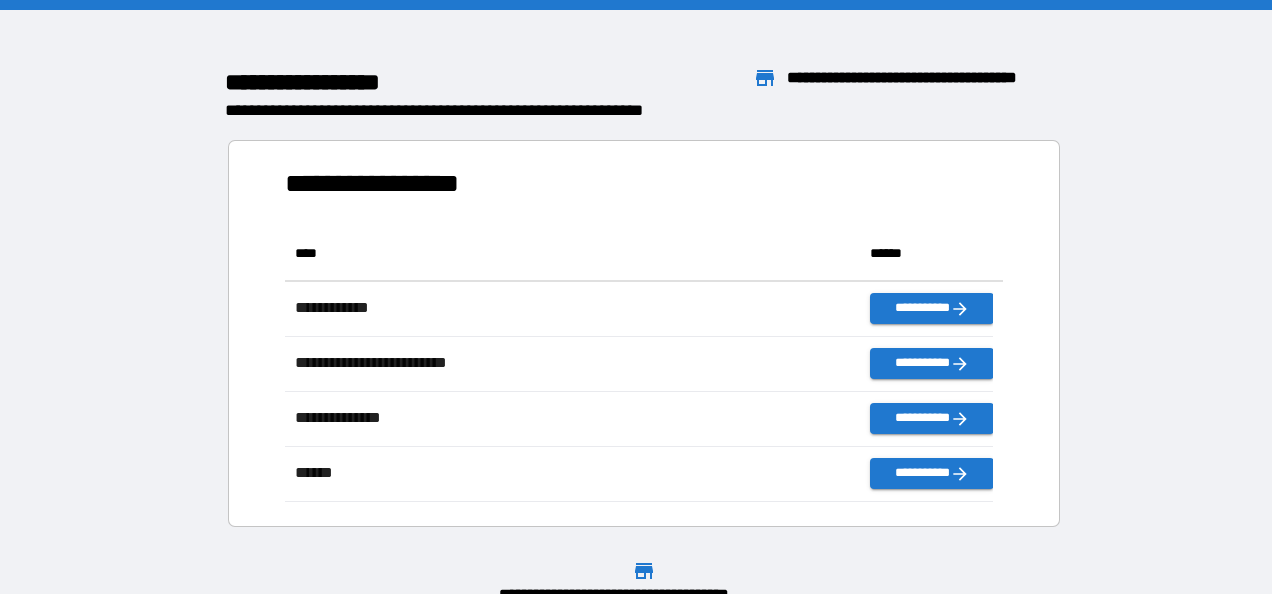 scroll, scrollTop: 16, scrollLeft: 16, axis: both 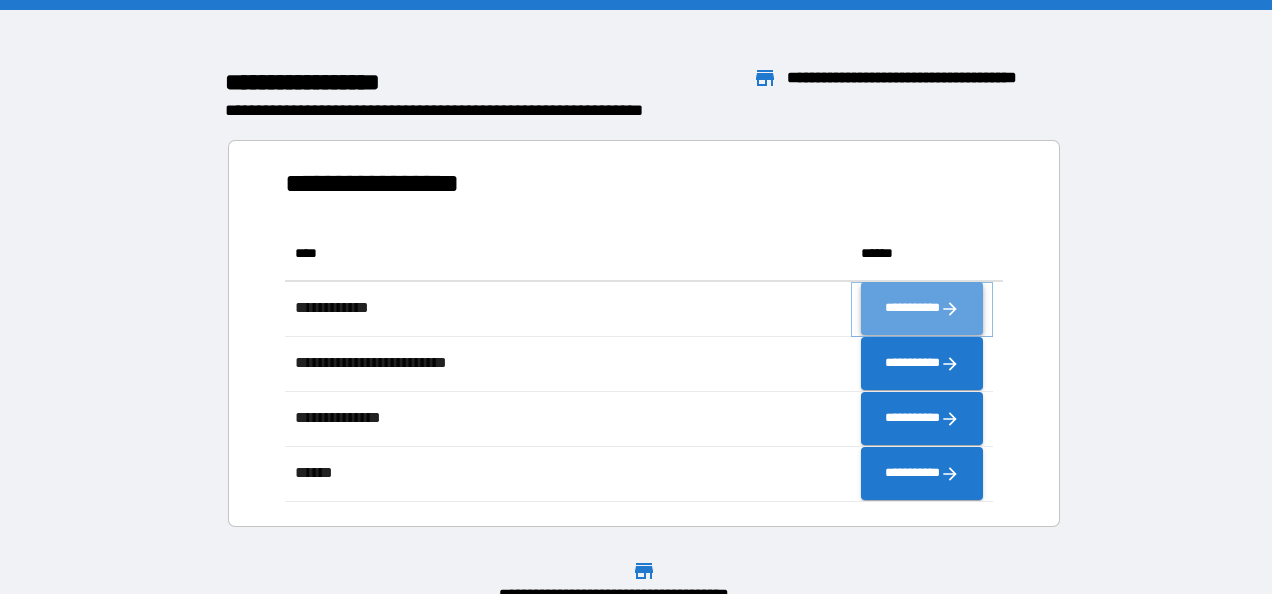 click on "**********" at bounding box center [922, 309] 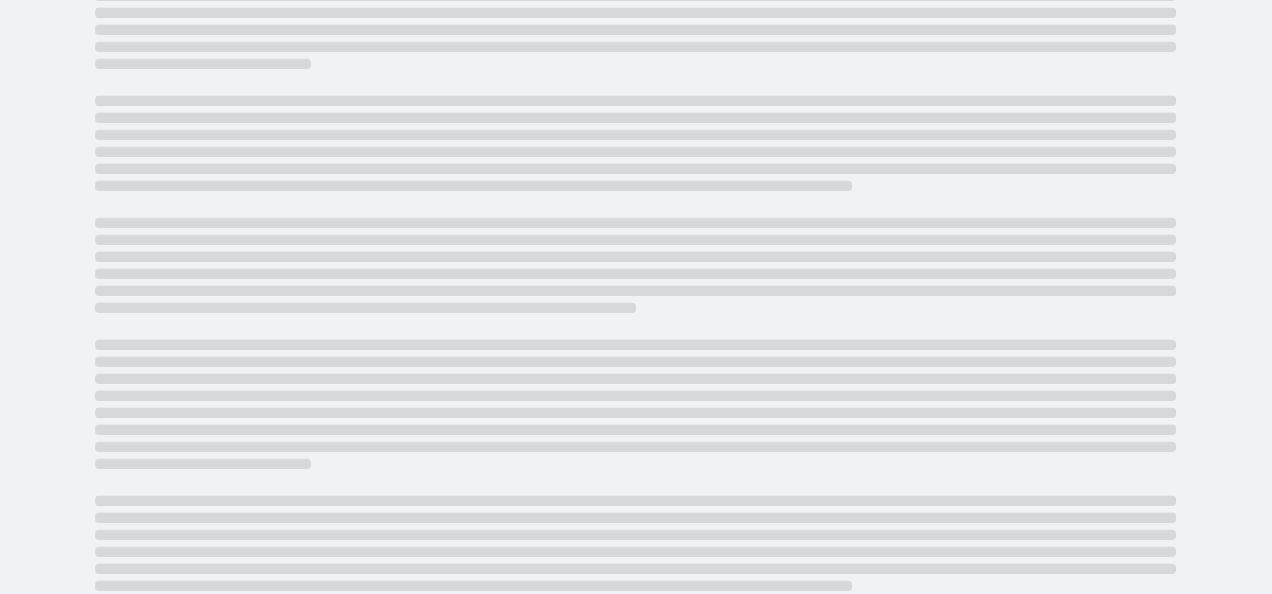 scroll, scrollTop: 0, scrollLeft: 0, axis: both 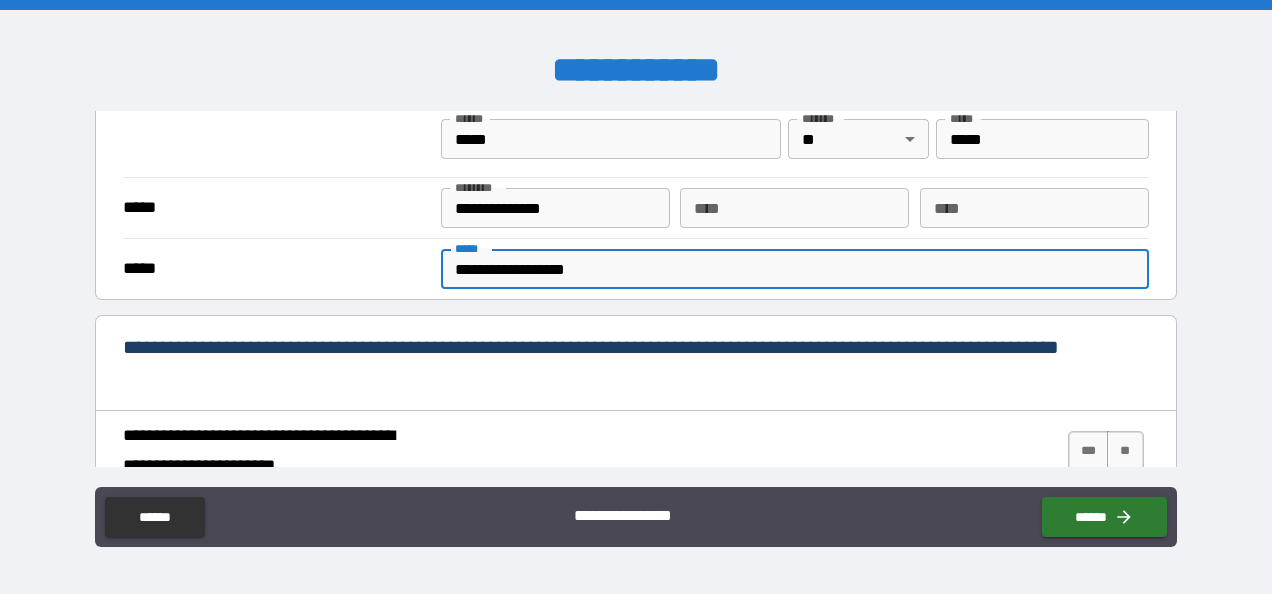 drag, startPoint x: 620, startPoint y: 260, endPoint x: 288, endPoint y: 274, distance: 332.29504 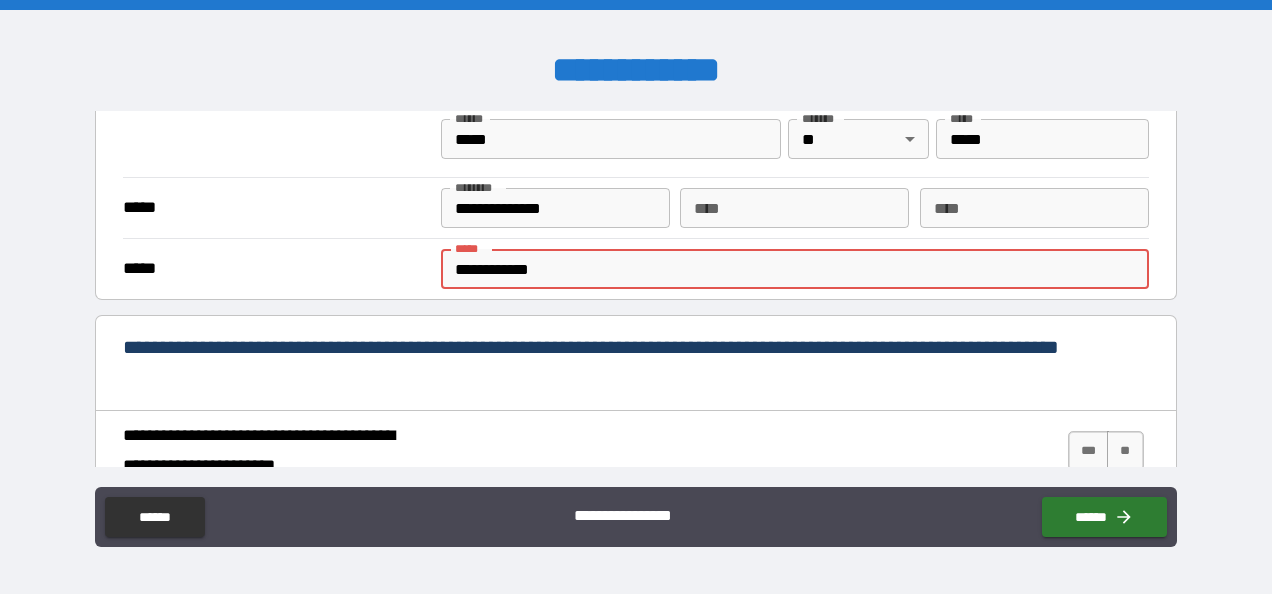 type on "**********" 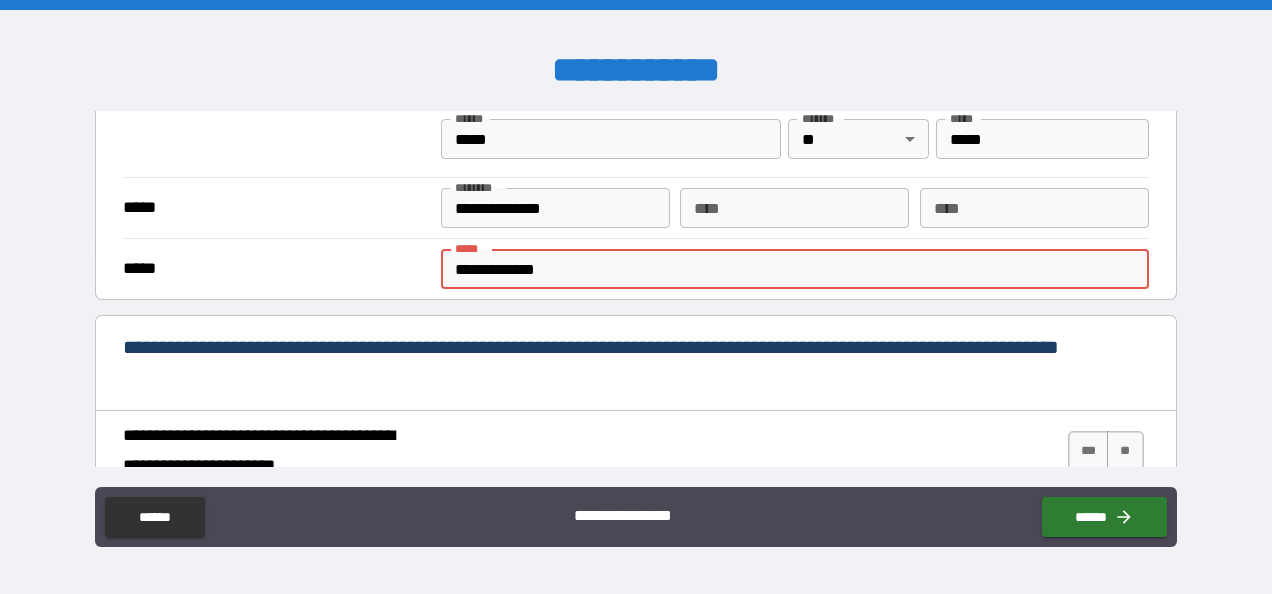 click on "**********" at bounding box center (794, 269) 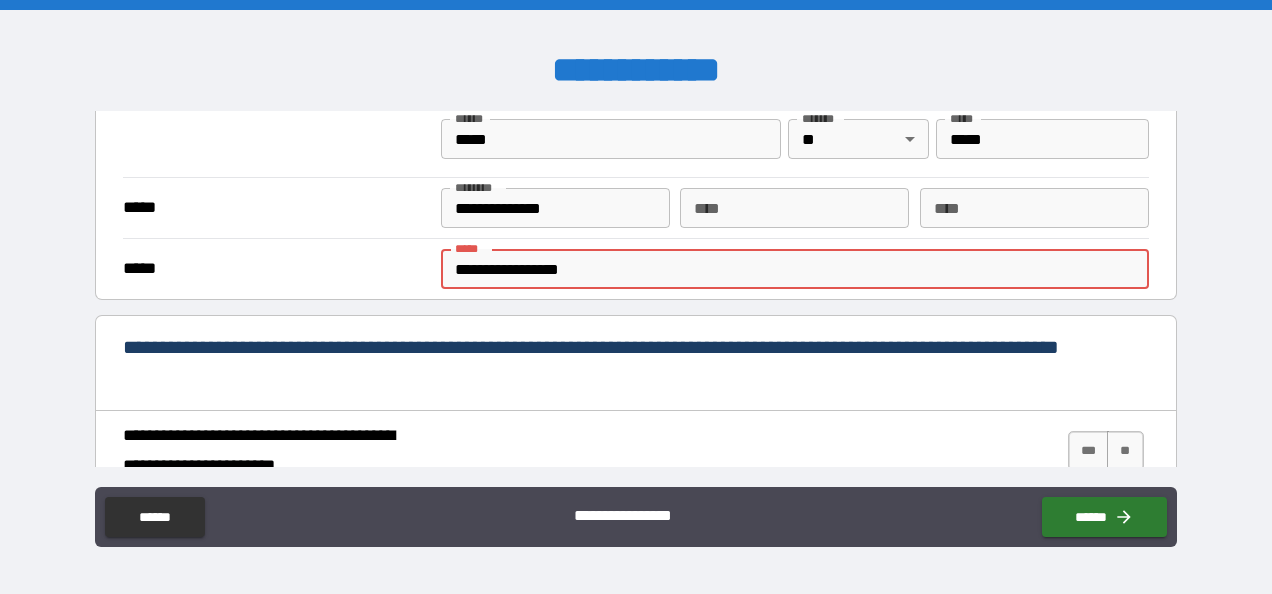 type on "**********" 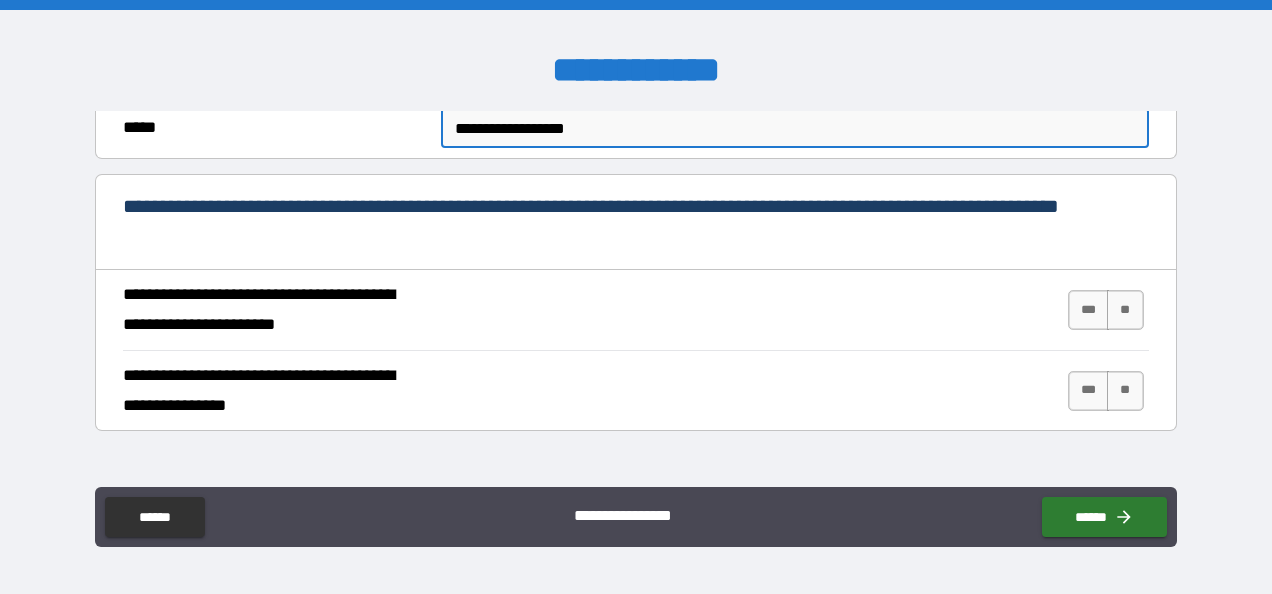 scroll, scrollTop: 712, scrollLeft: 0, axis: vertical 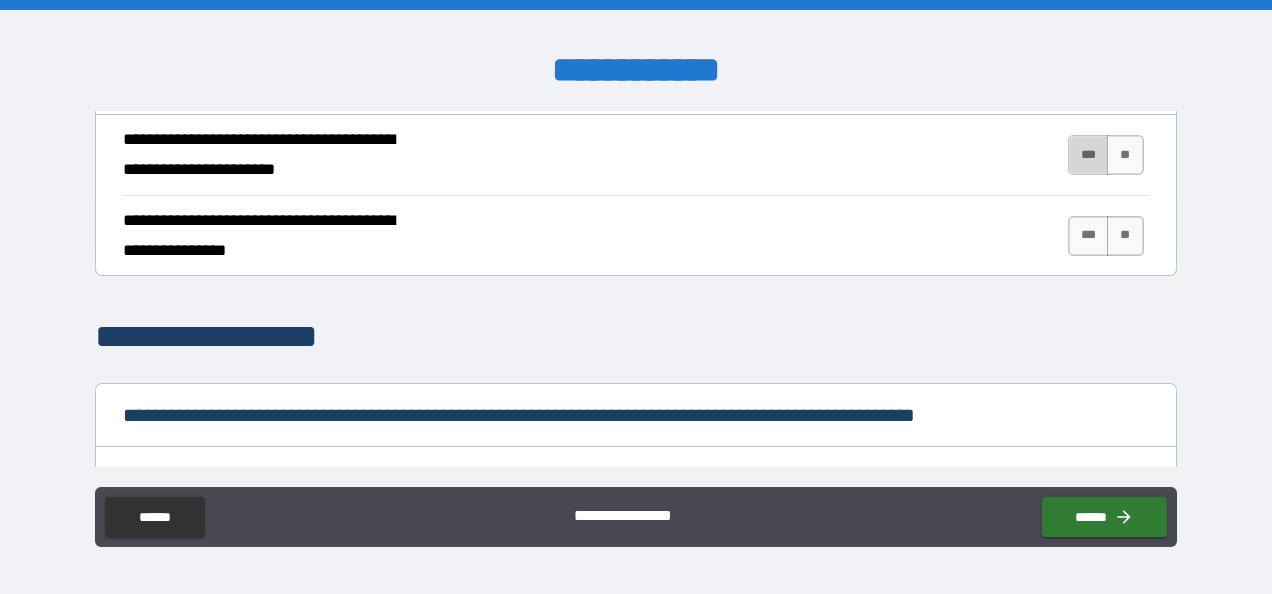 click on "***" at bounding box center [1089, 155] 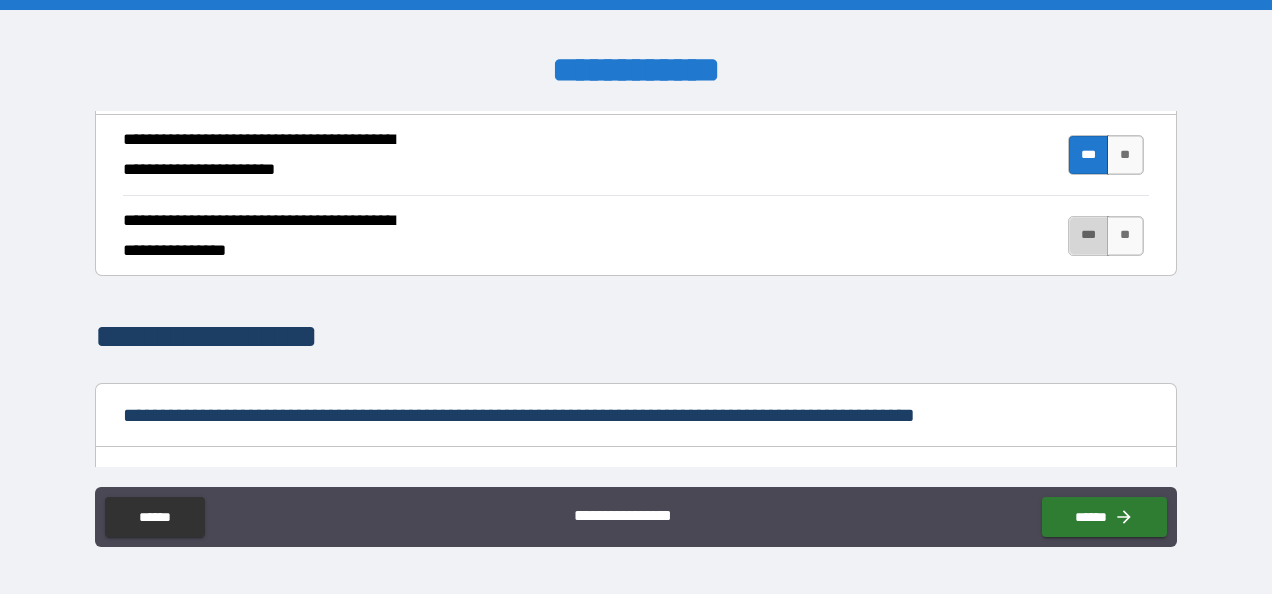 click on "***" at bounding box center [1089, 236] 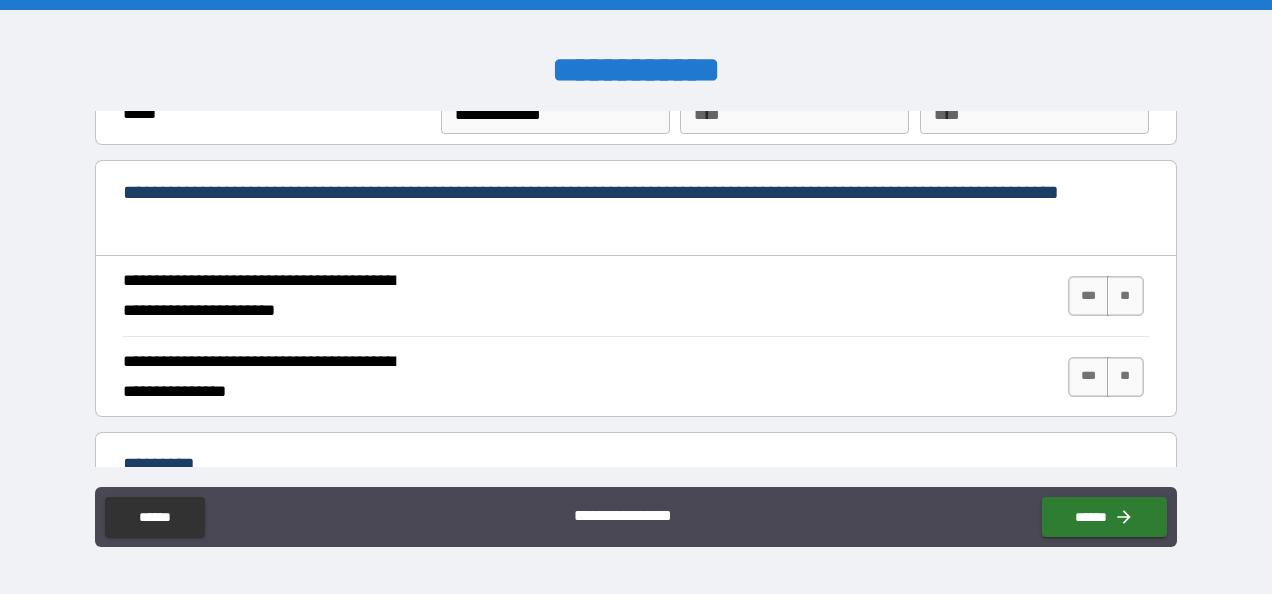 scroll, scrollTop: 1796, scrollLeft: 0, axis: vertical 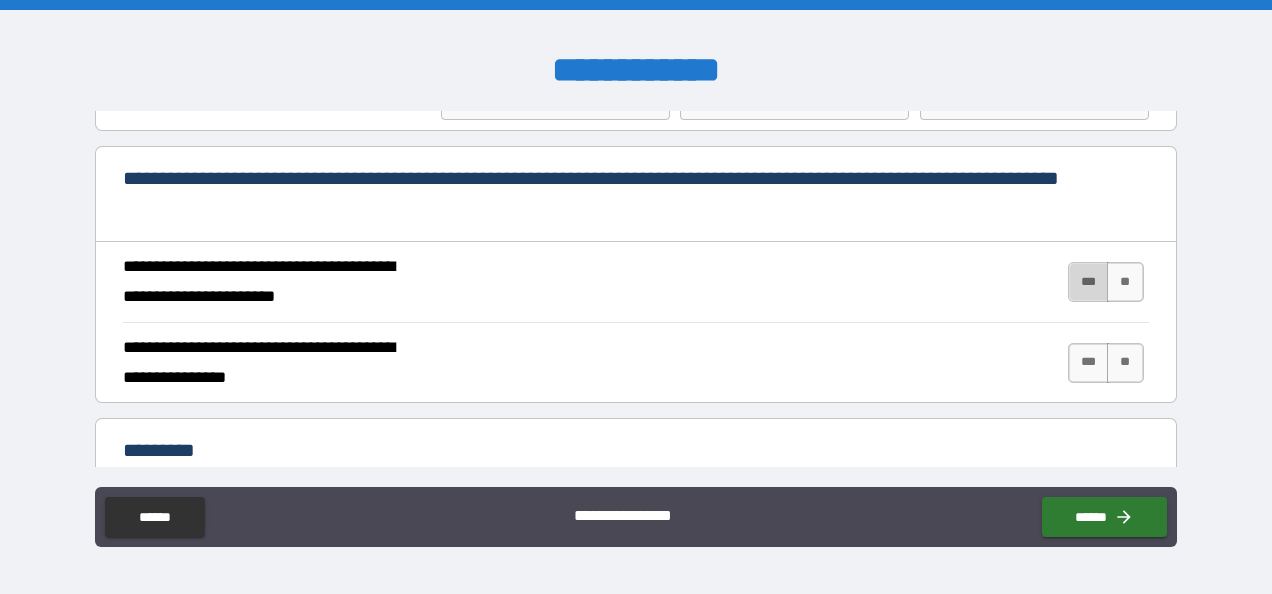 click on "***" at bounding box center (1089, 282) 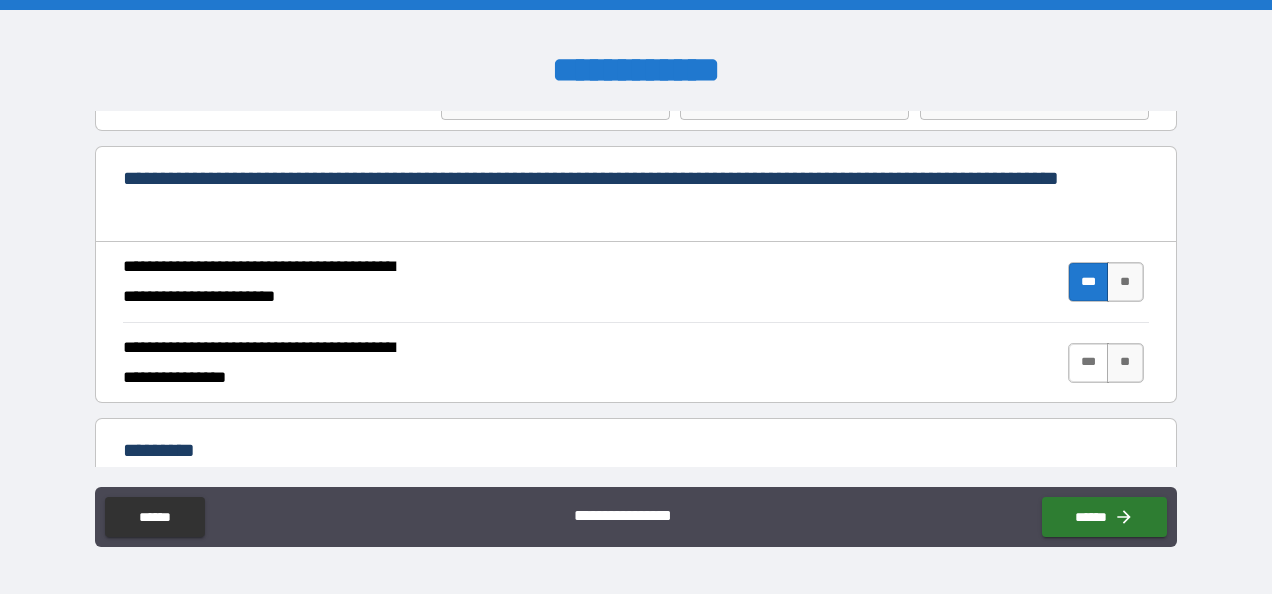 click on "***" at bounding box center (1089, 363) 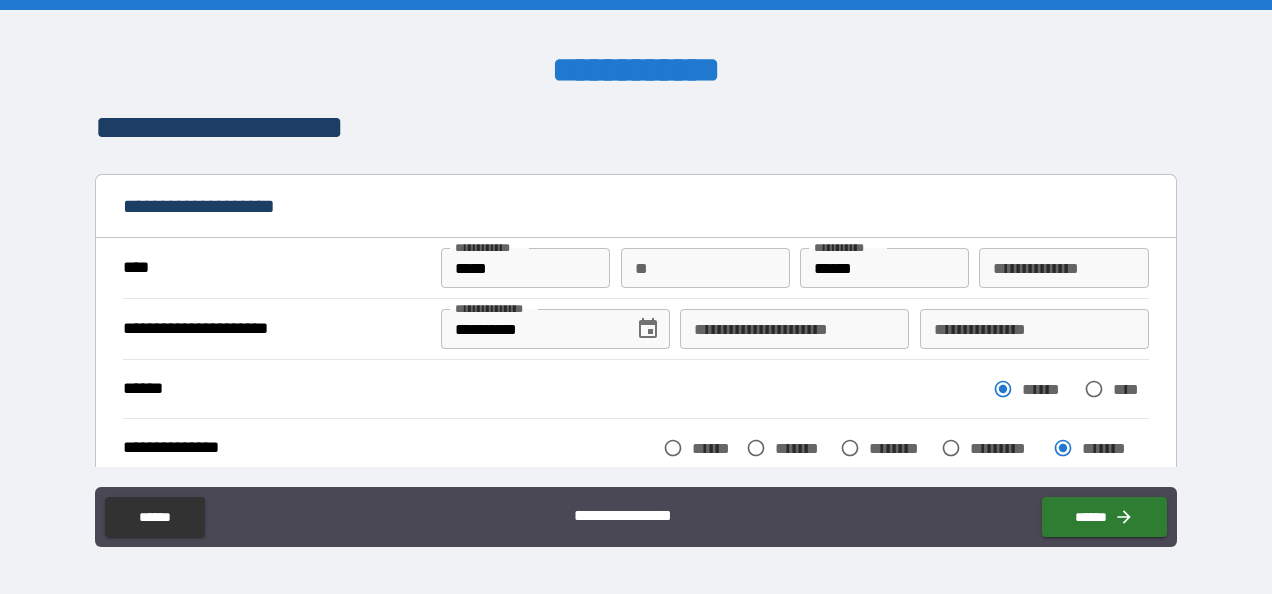 scroll, scrollTop: 0, scrollLeft: 0, axis: both 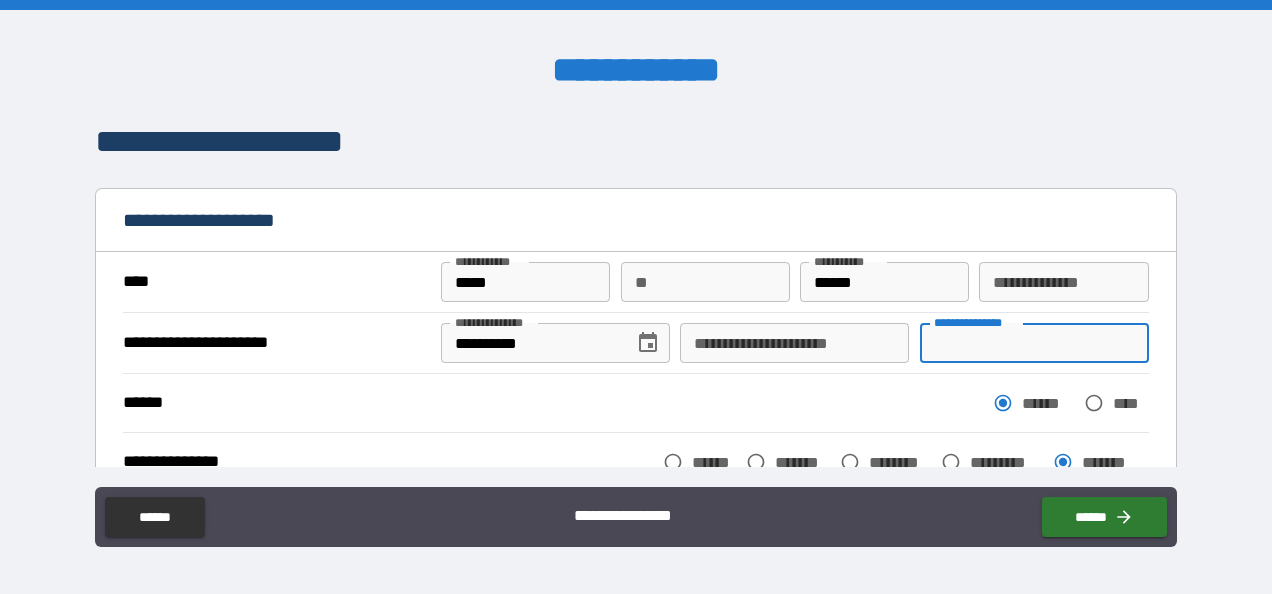 click on "**********" at bounding box center [1034, 343] 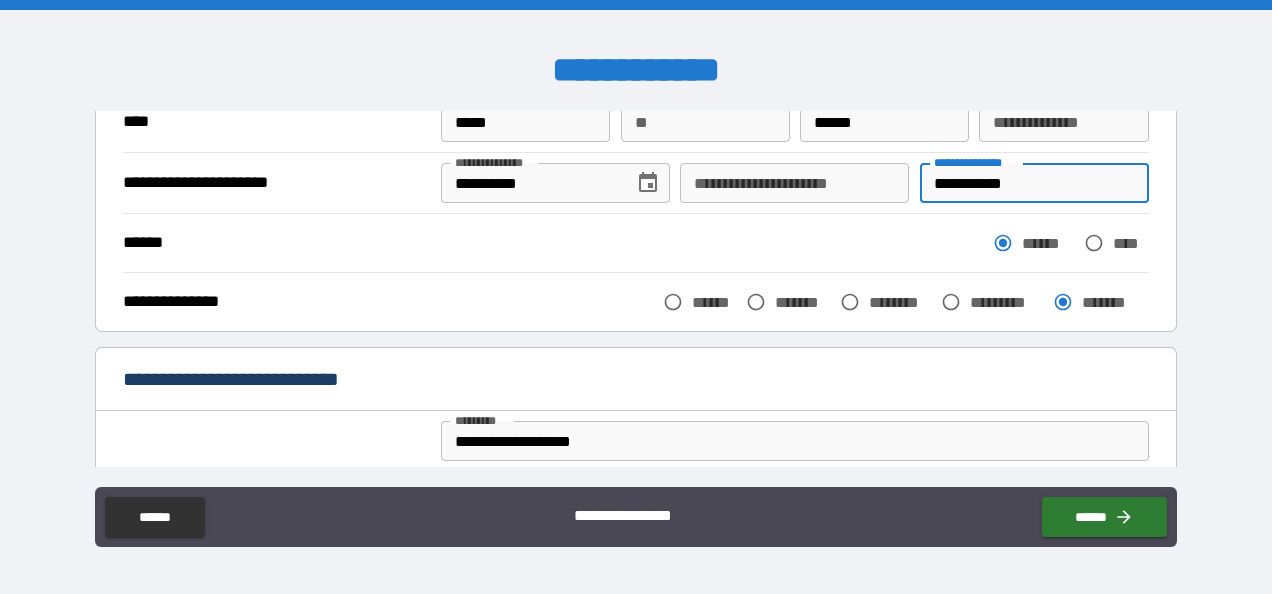 scroll, scrollTop: 128, scrollLeft: 0, axis: vertical 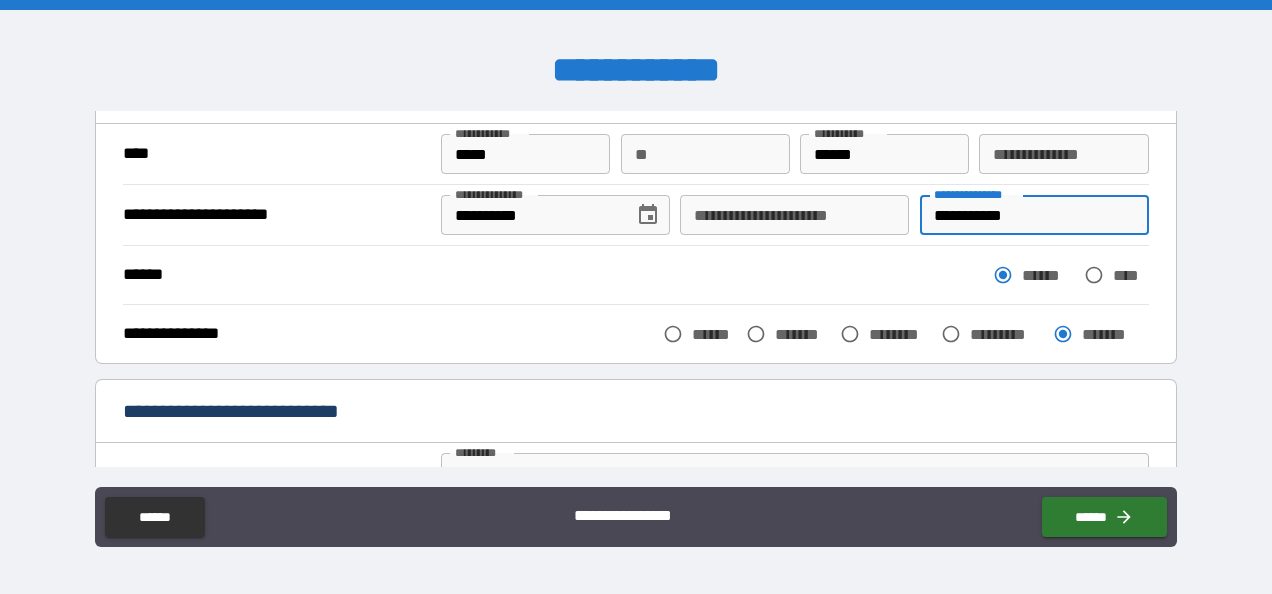 type on "**********" 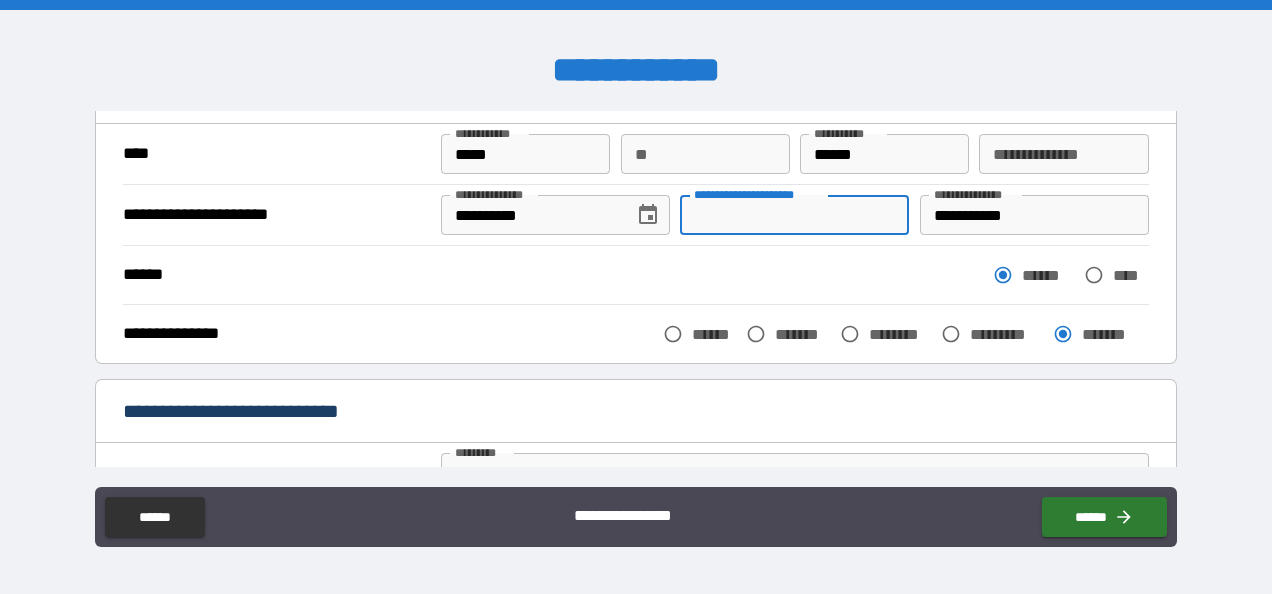 click on "**********" at bounding box center [794, 215] 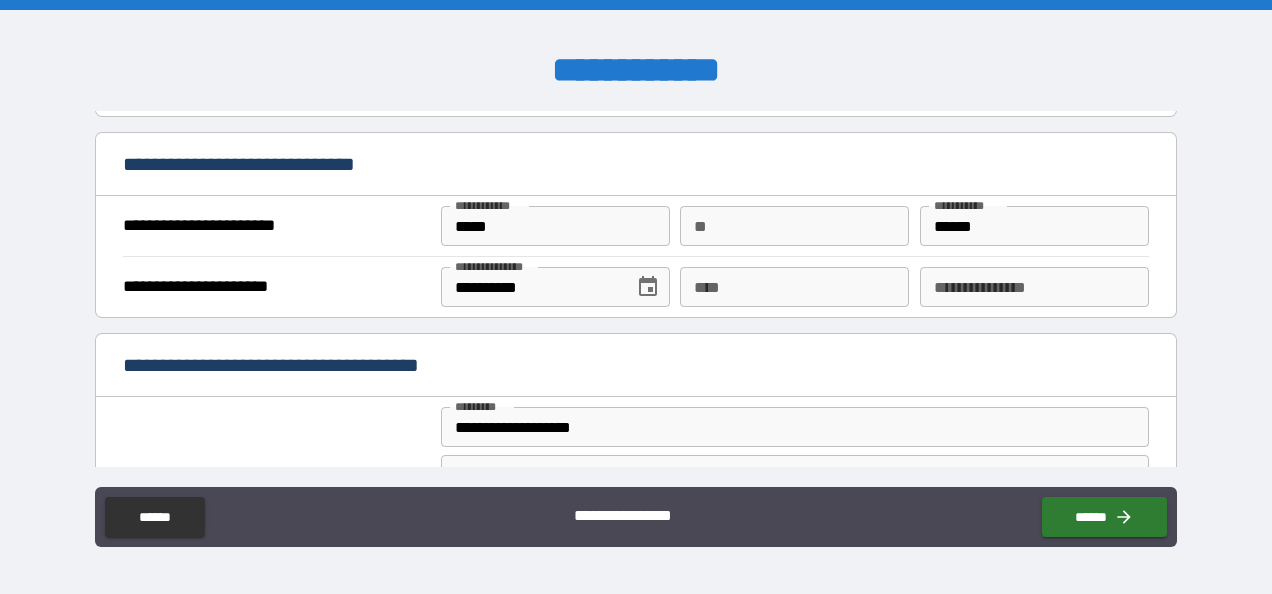 scroll, scrollTop: 1279, scrollLeft: 0, axis: vertical 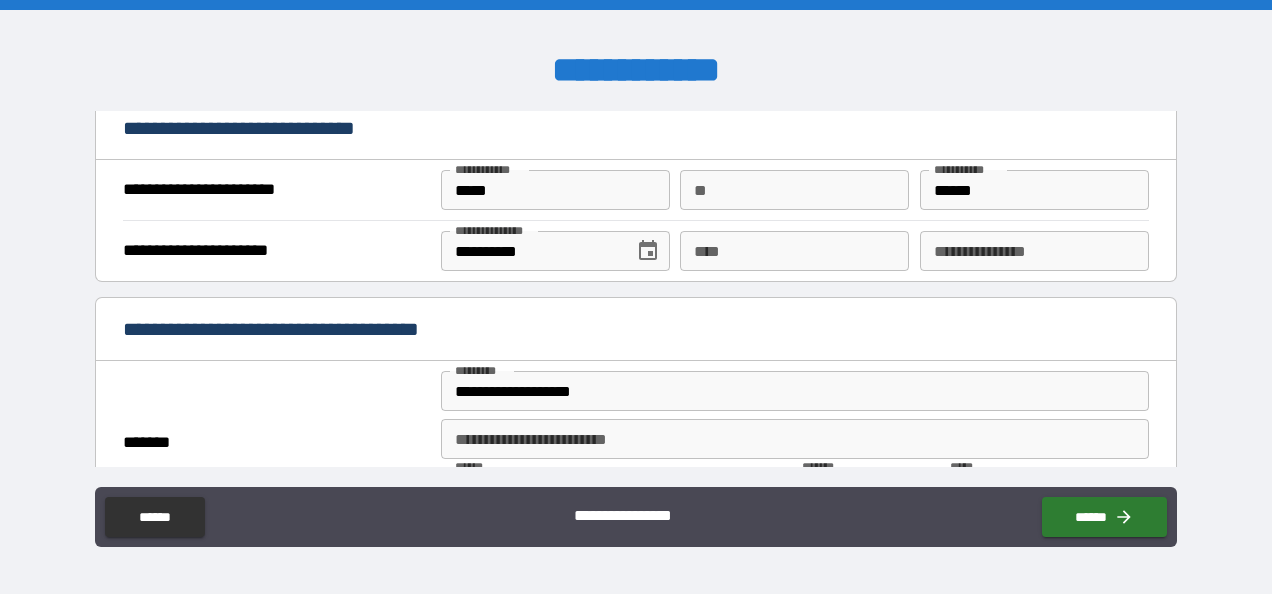 click on "**********" at bounding box center (1034, 251) 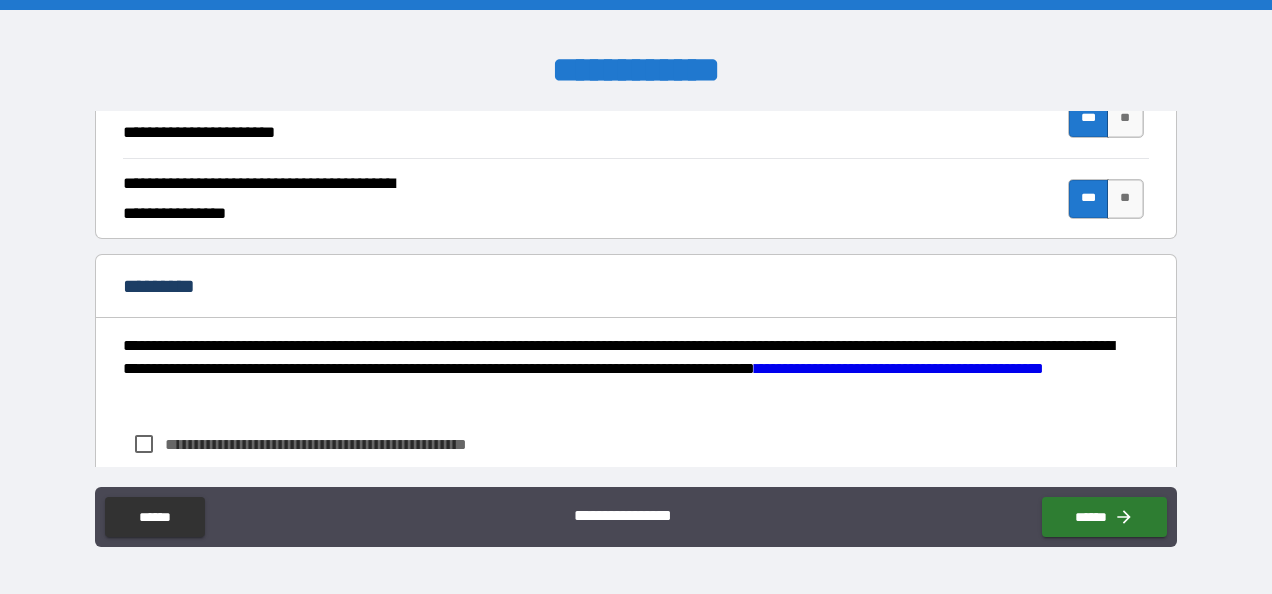 scroll, scrollTop: 2079, scrollLeft: 0, axis: vertical 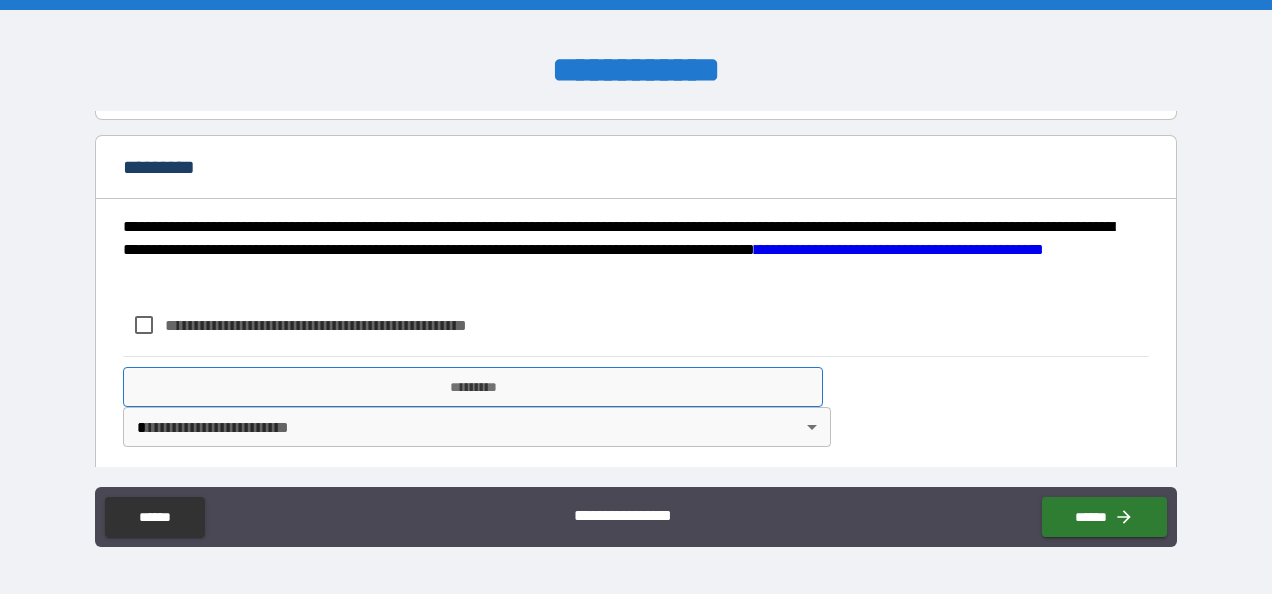 type on "**********" 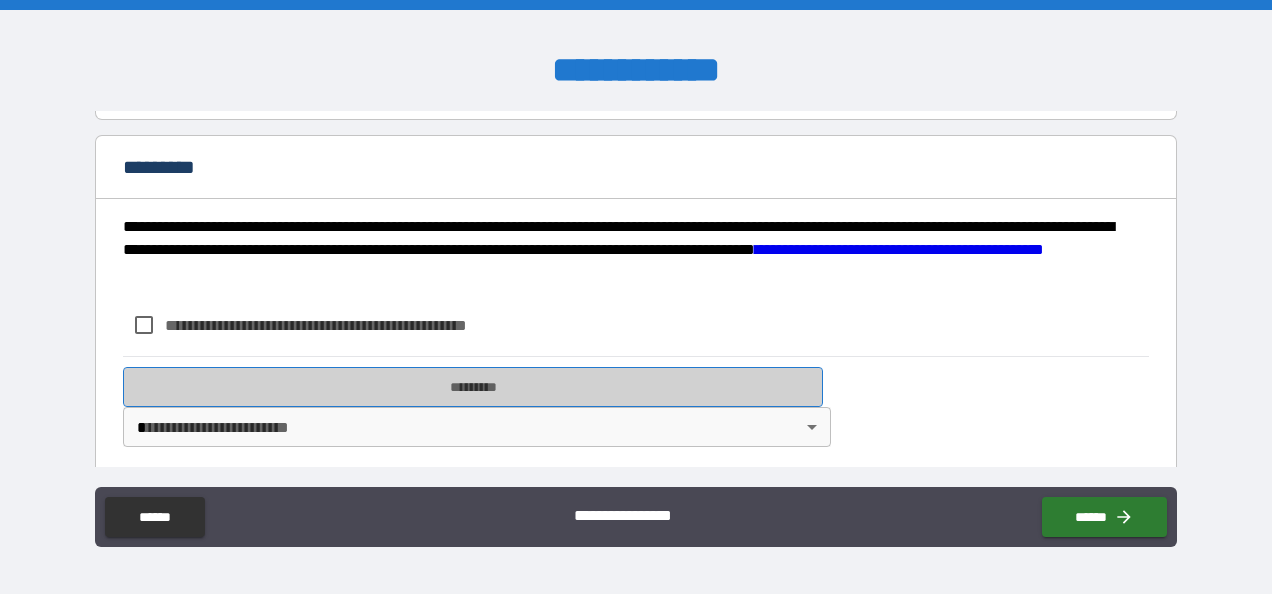 click on "*********" at bounding box center (473, 387) 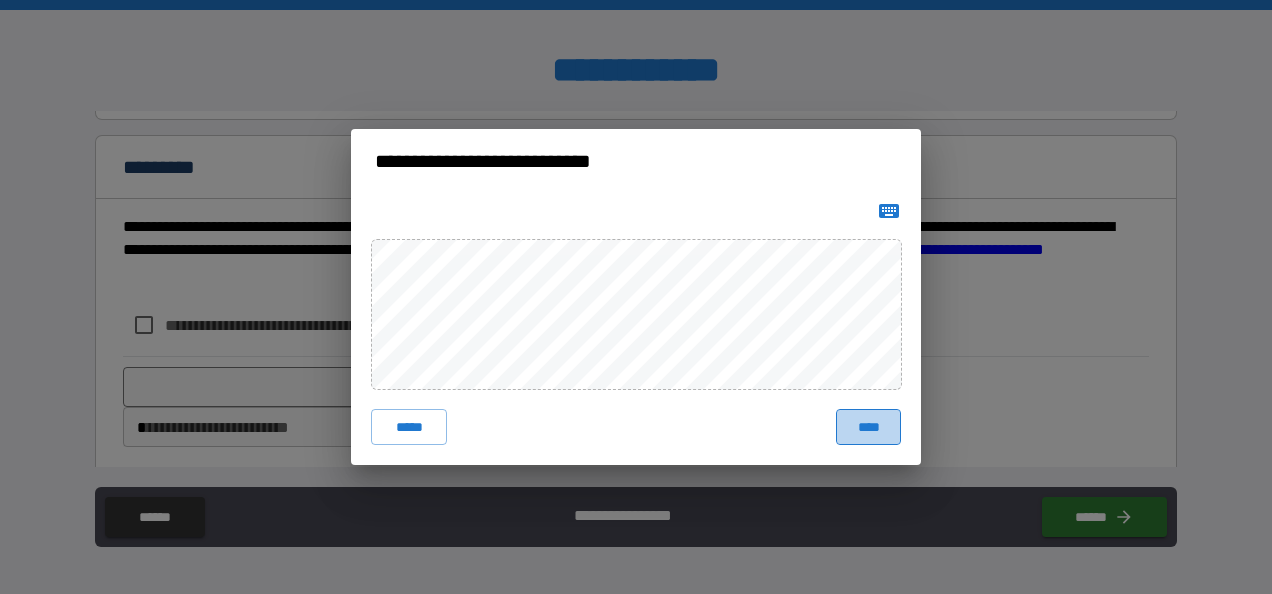 click on "****" at bounding box center (868, 427) 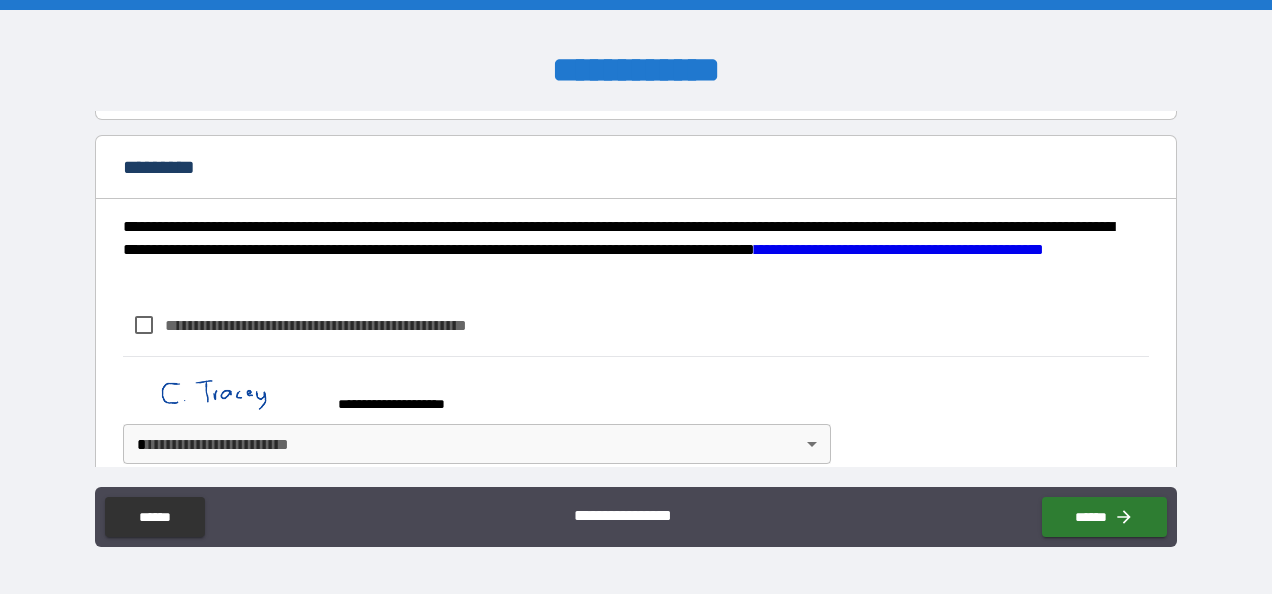 scroll, scrollTop: 2096, scrollLeft: 0, axis: vertical 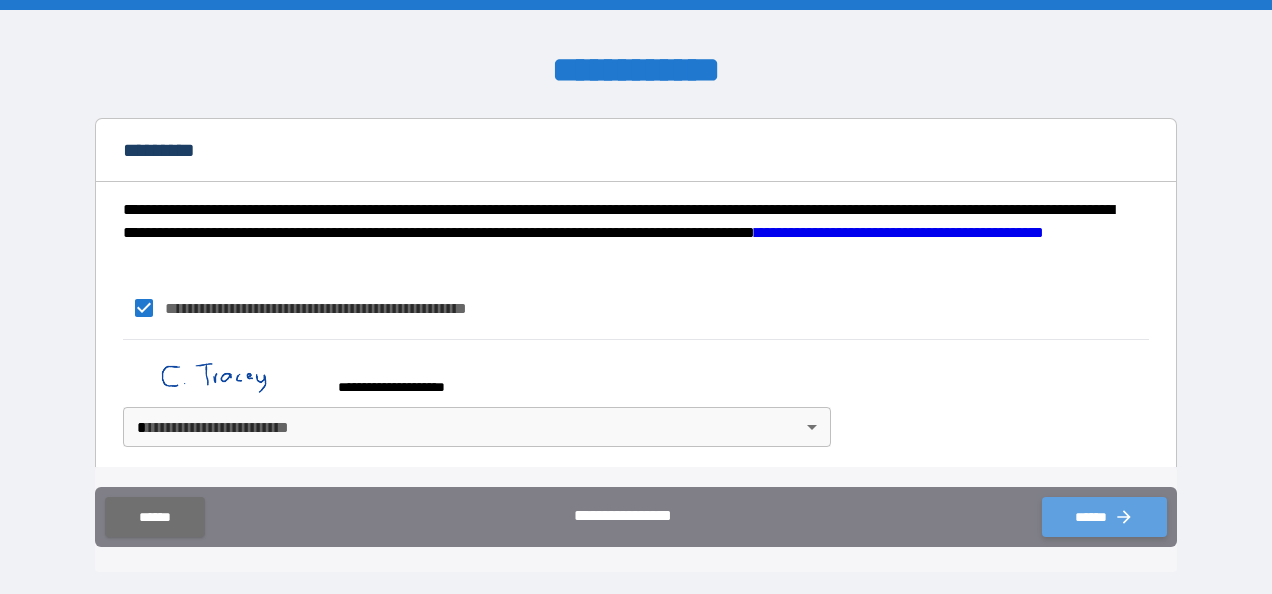 click on "******" at bounding box center [1104, 517] 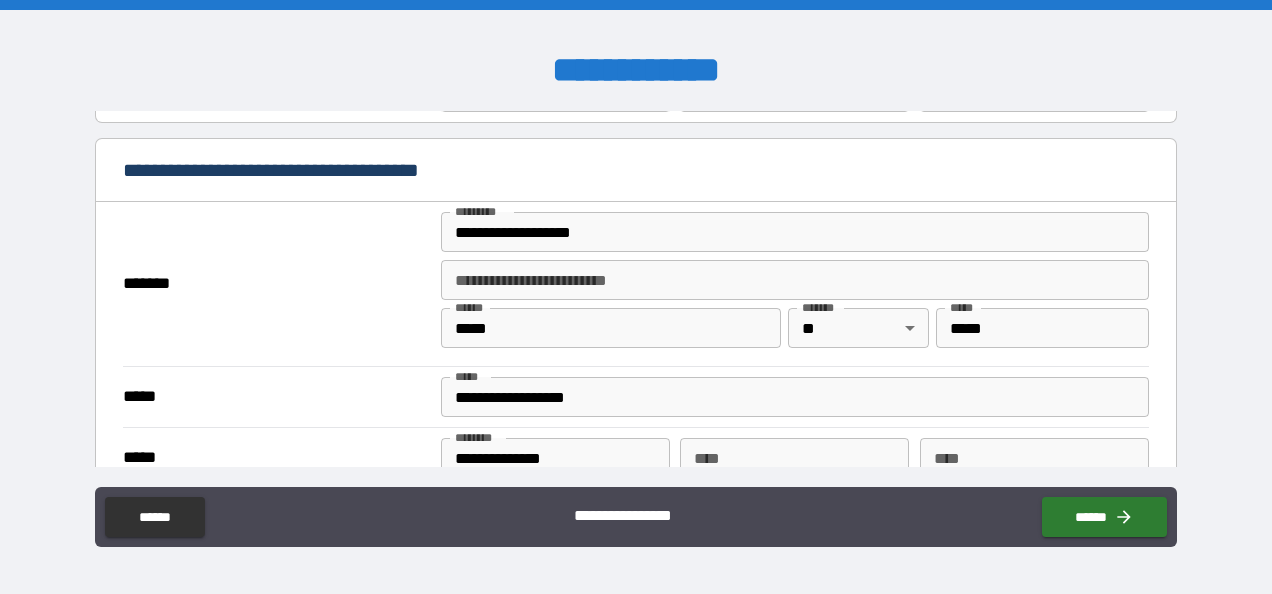 scroll, scrollTop: 2096, scrollLeft: 0, axis: vertical 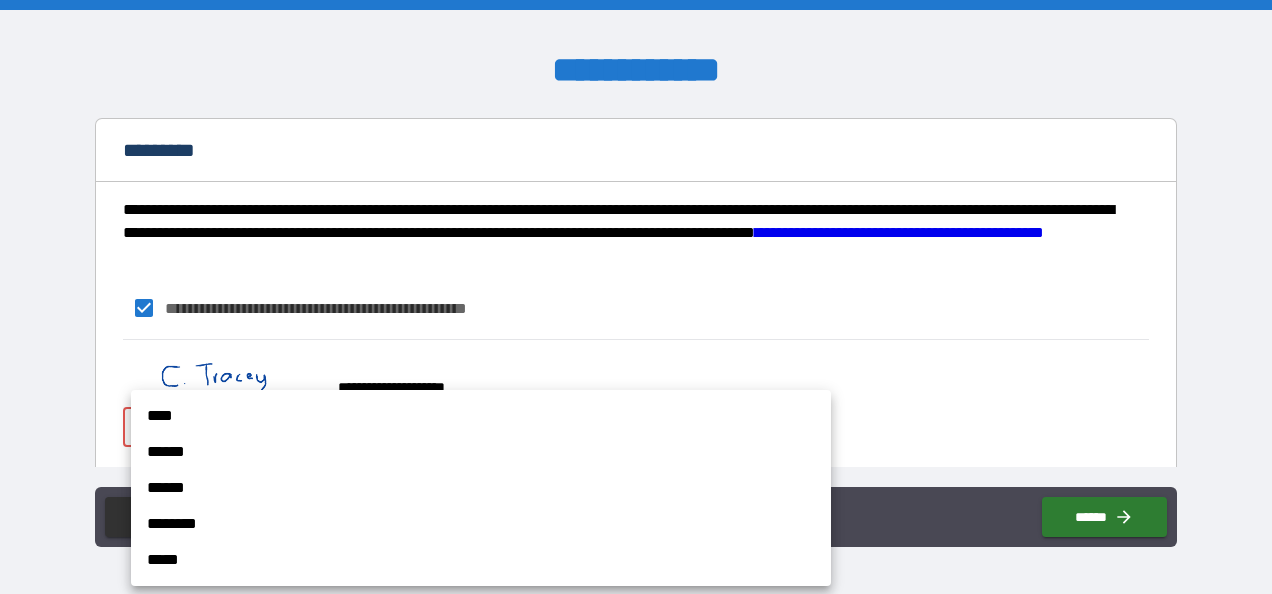 click on "**********" at bounding box center [636, 297] 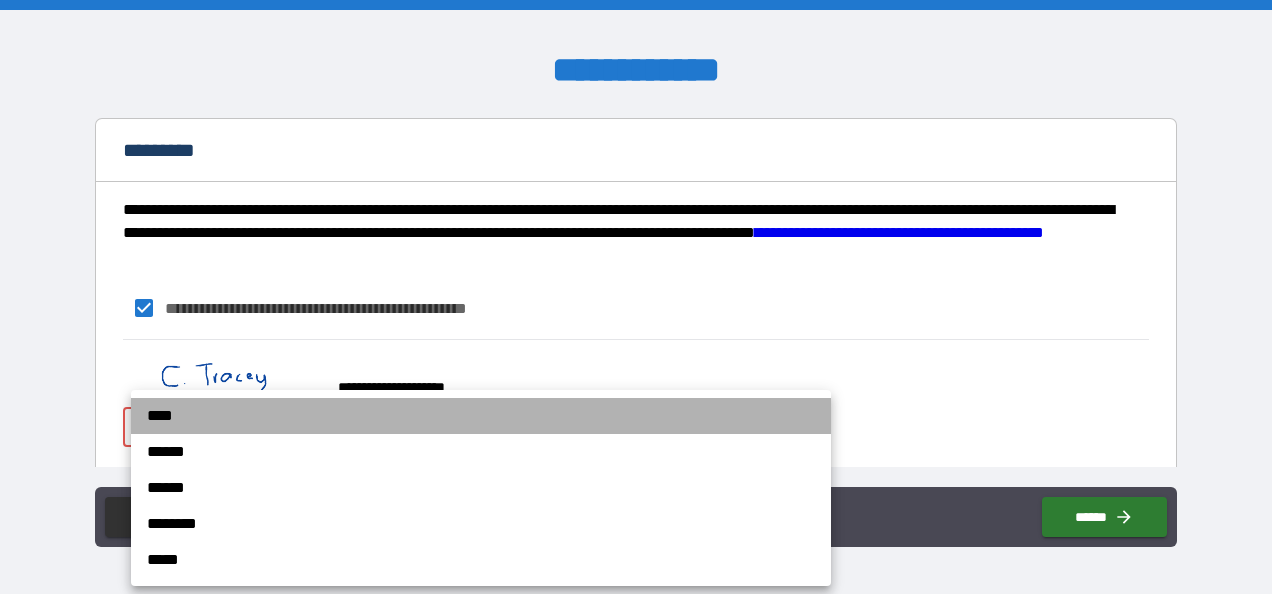 click on "****" at bounding box center [481, 416] 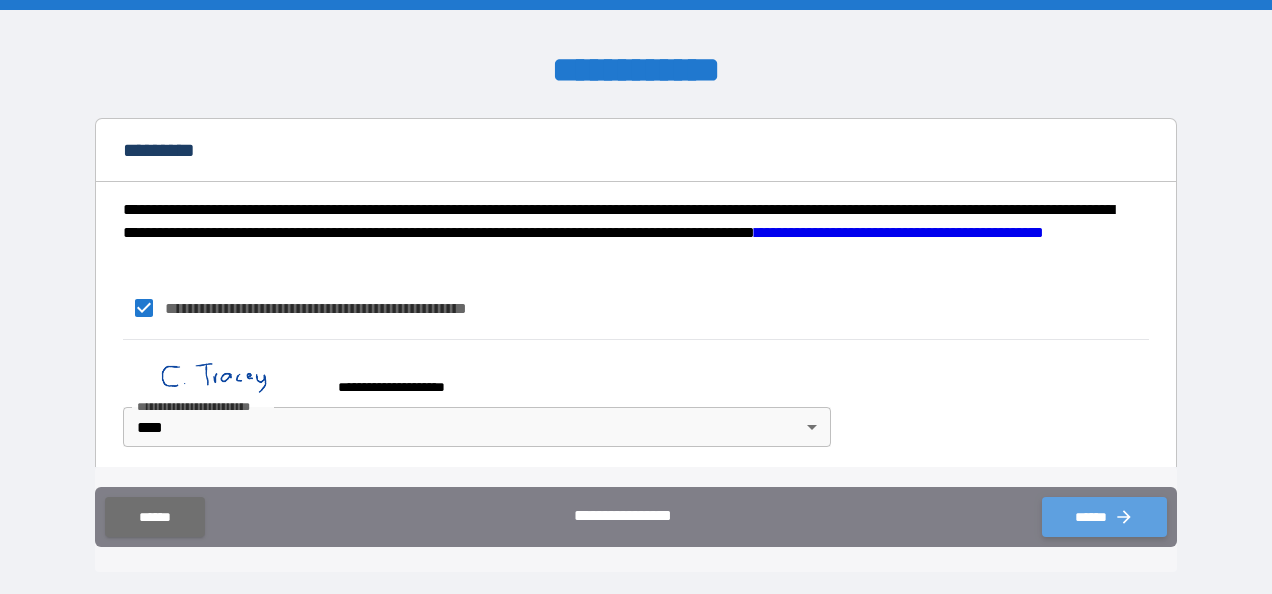 click on "******" at bounding box center [1104, 517] 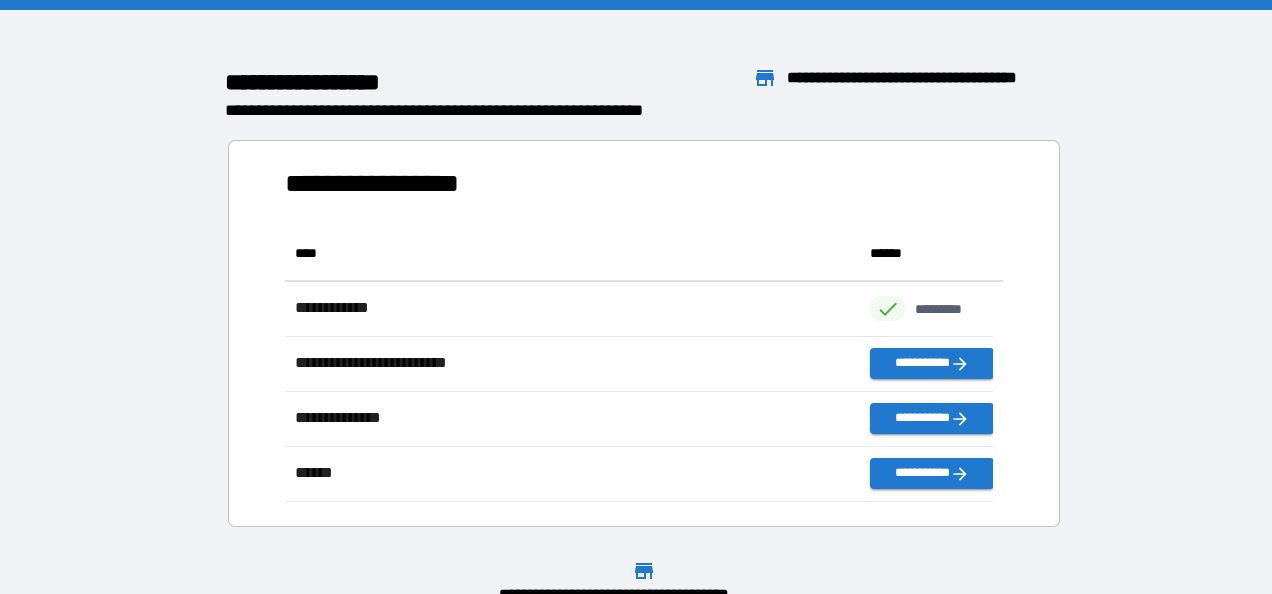 scroll, scrollTop: 16, scrollLeft: 16, axis: both 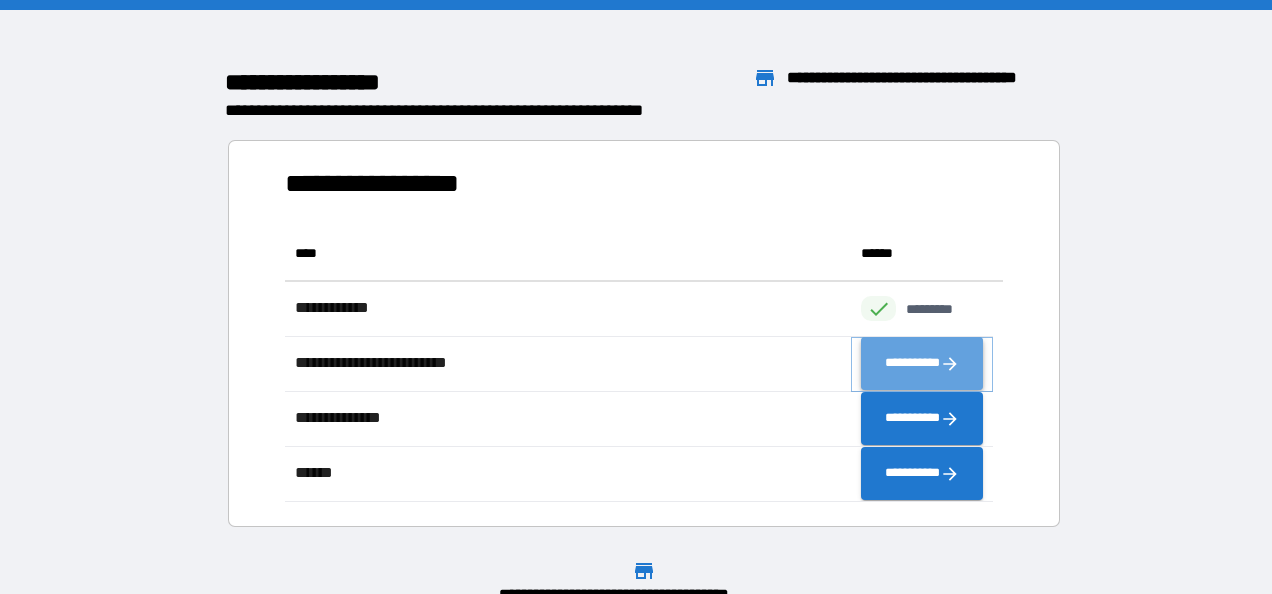 click 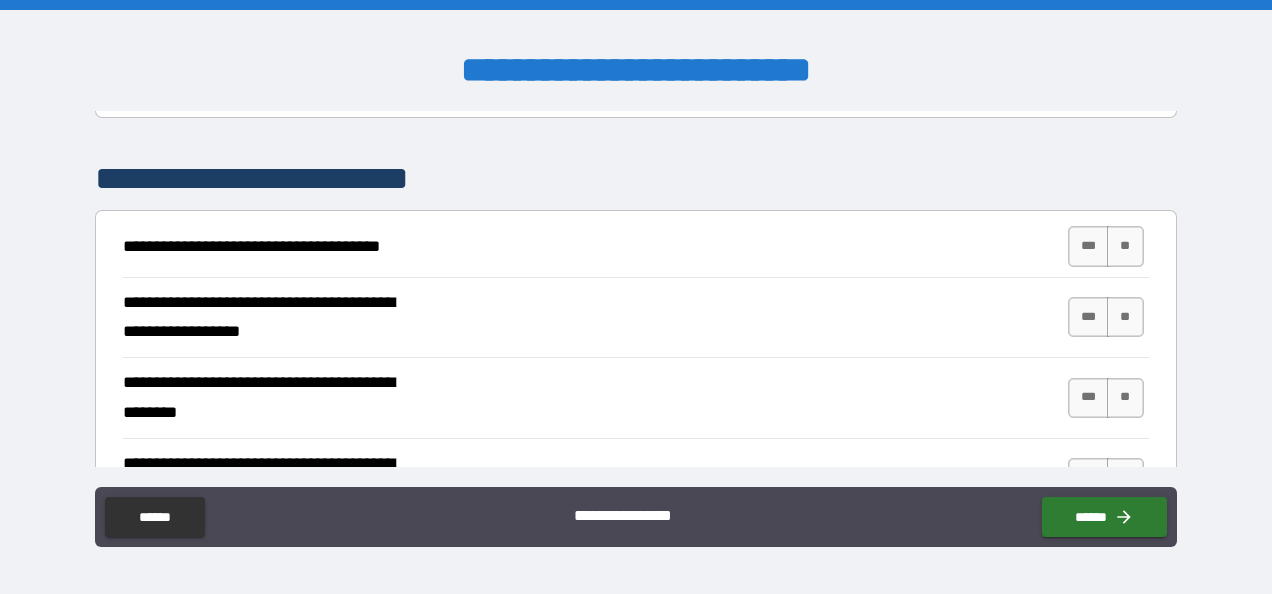 scroll, scrollTop: 352, scrollLeft: 0, axis: vertical 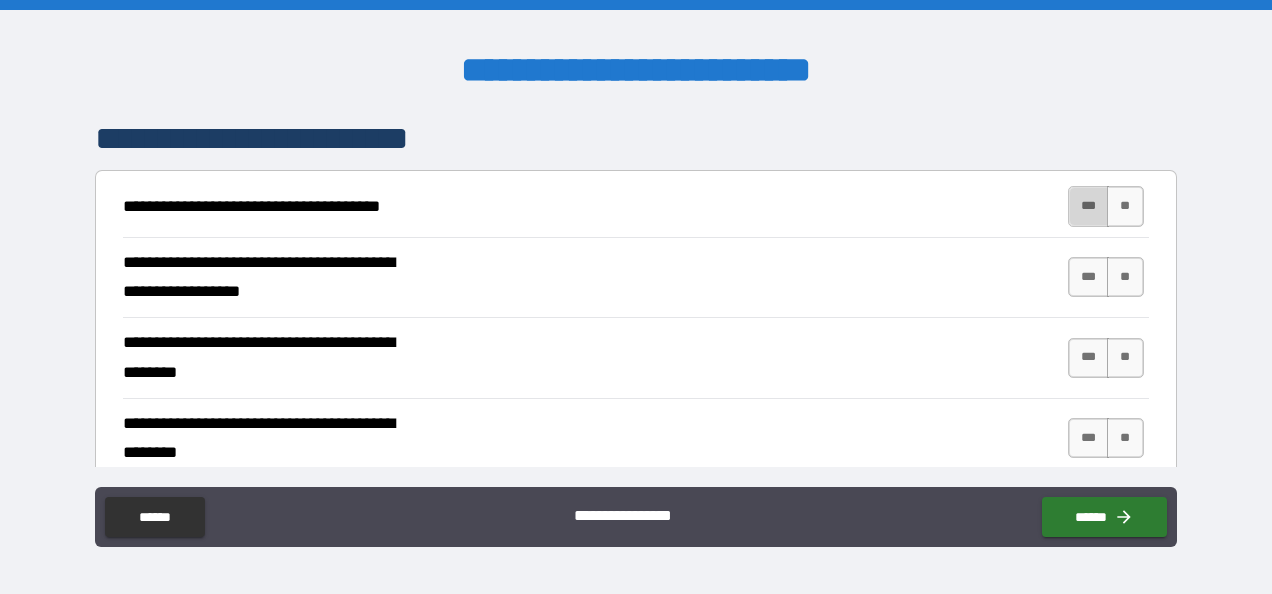 click on "***" at bounding box center [1089, 206] 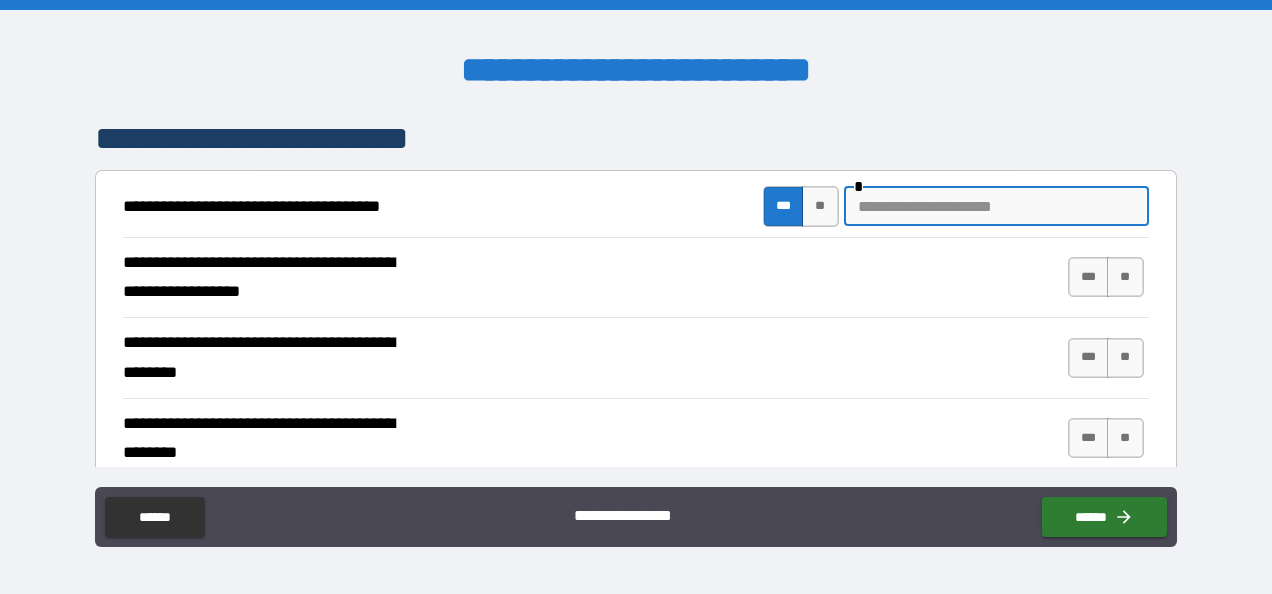 click at bounding box center (996, 206) 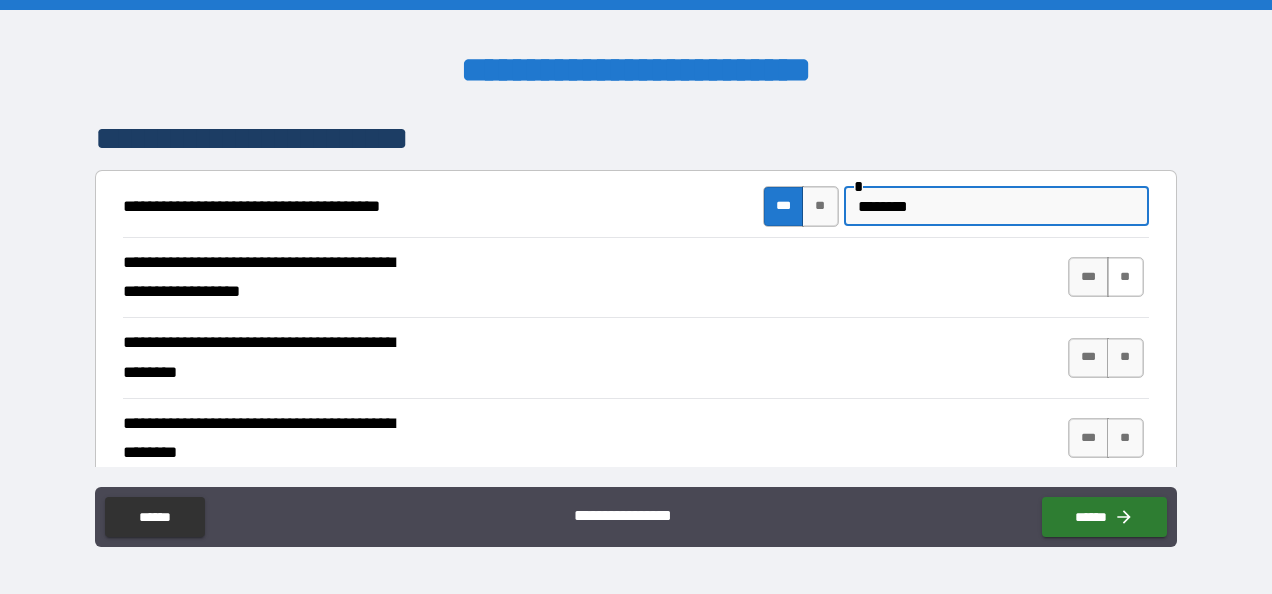 type on "********" 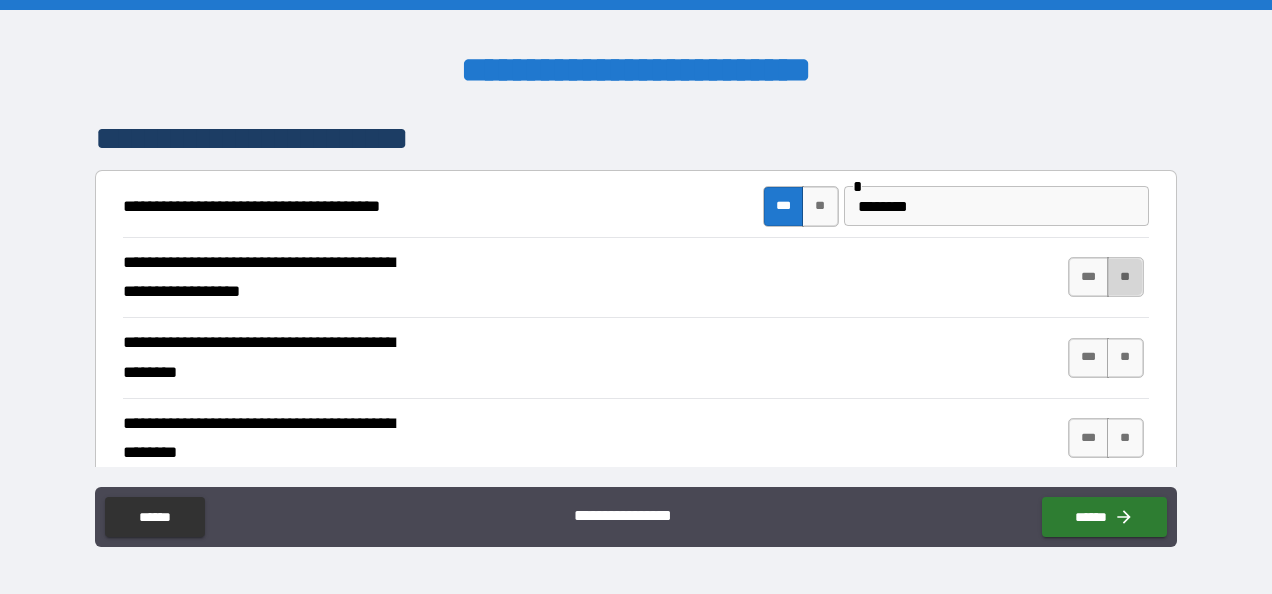 click on "**" at bounding box center [1125, 277] 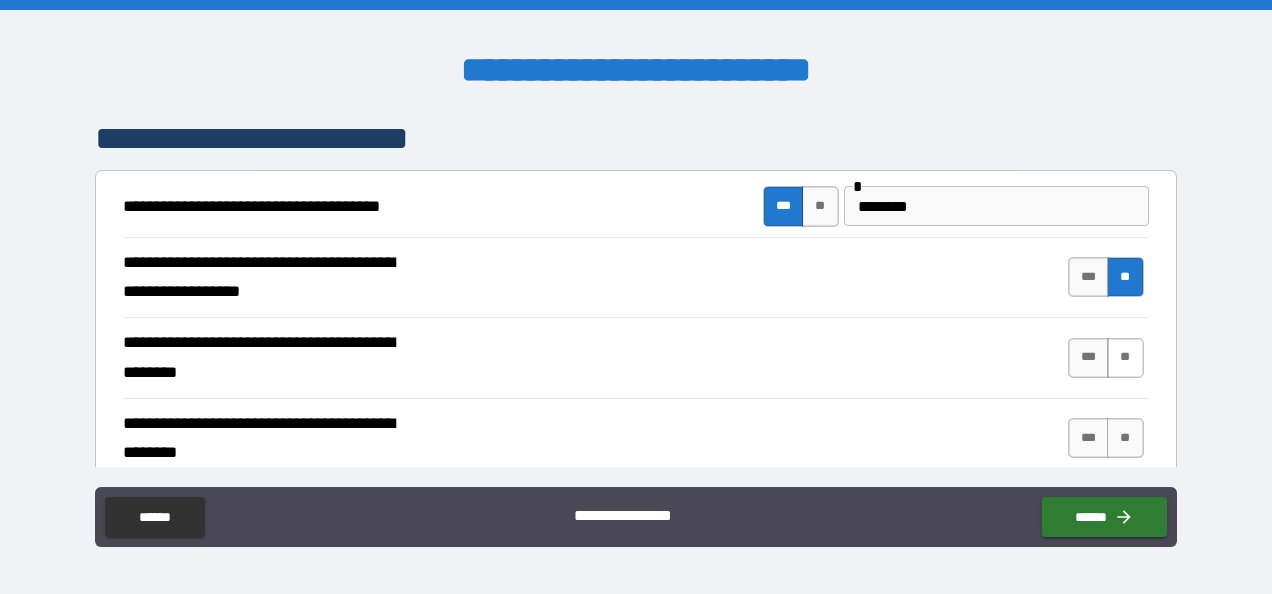 click on "**" at bounding box center (1125, 358) 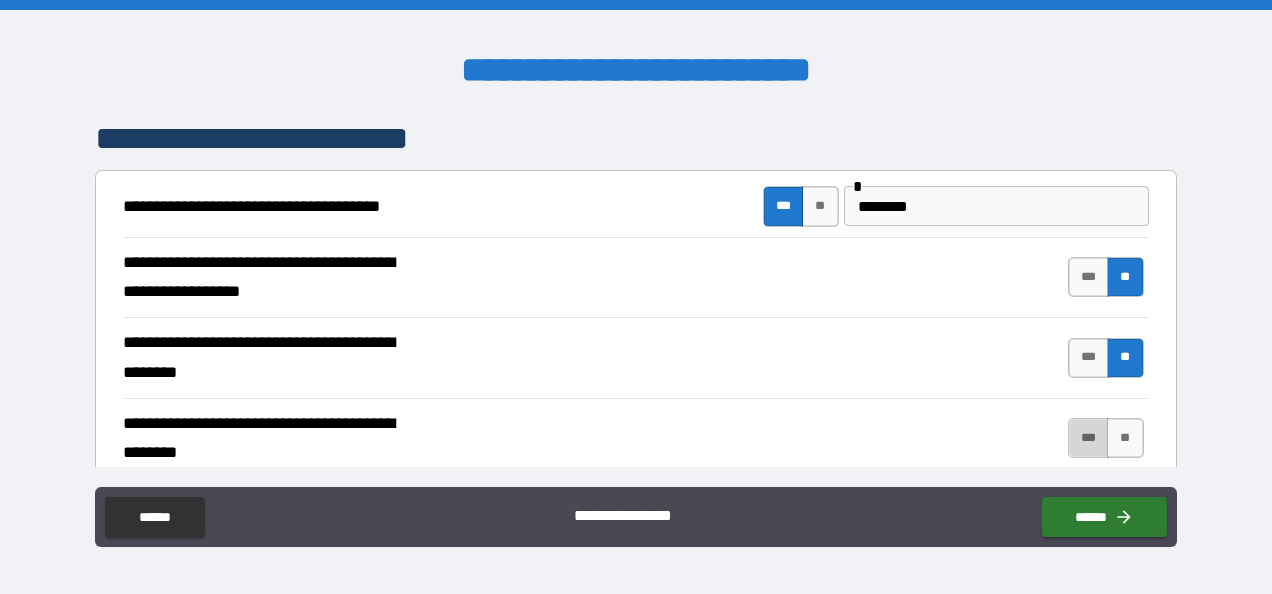 click on "***" at bounding box center [1089, 438] 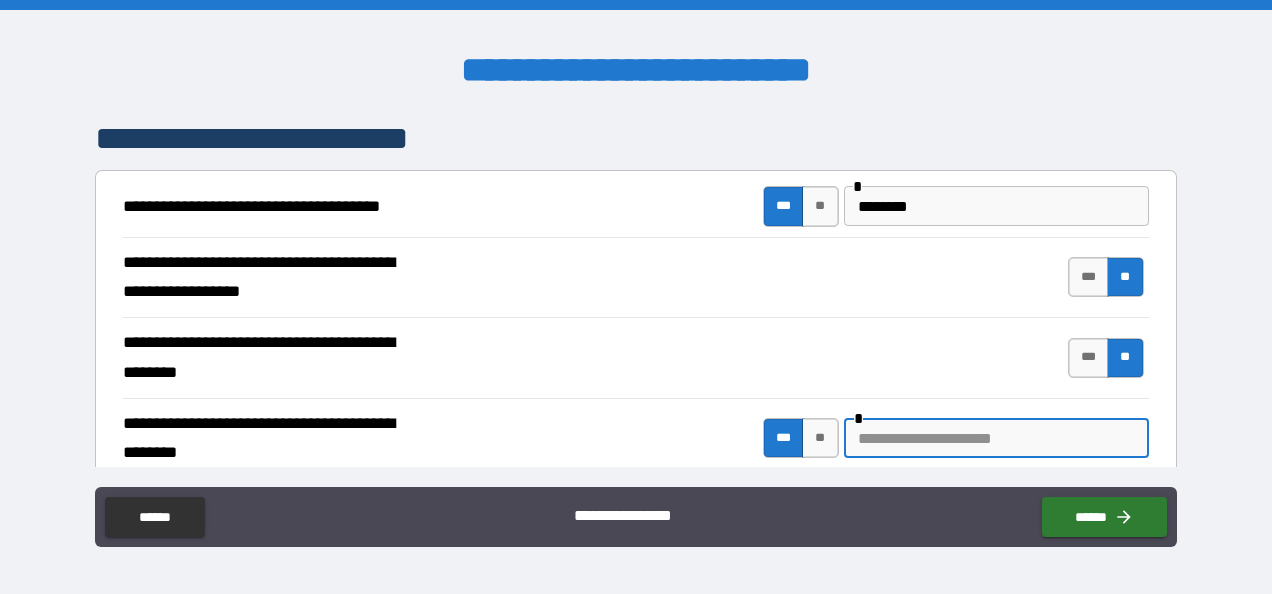 click at bounding box center (996, 438) 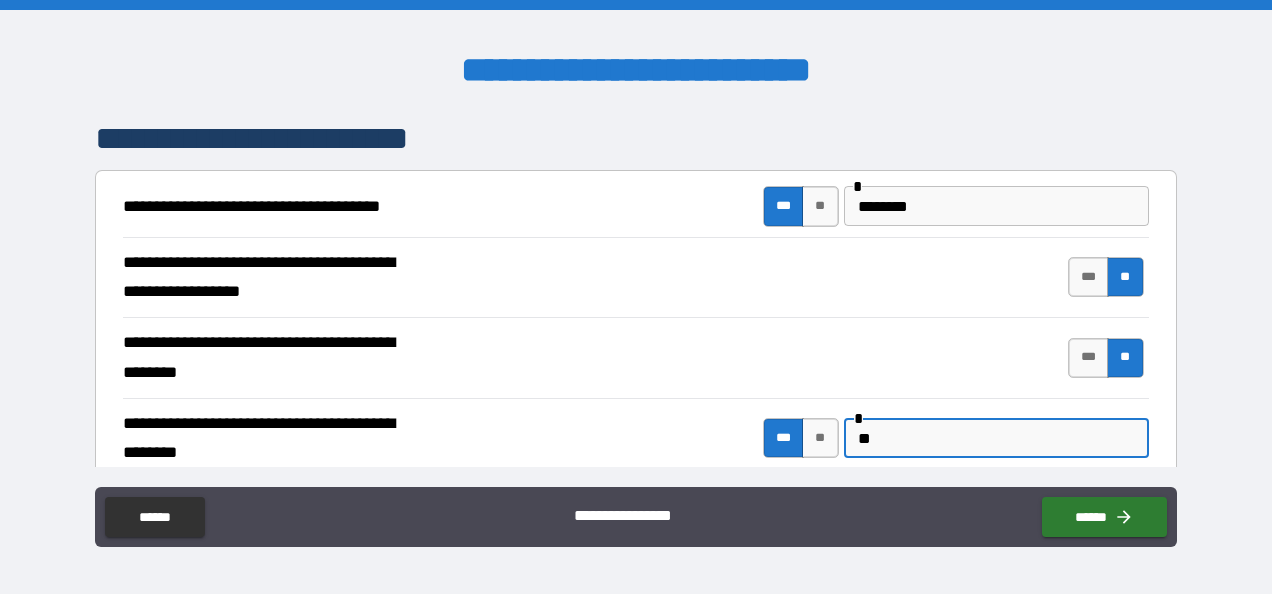 type on "*" 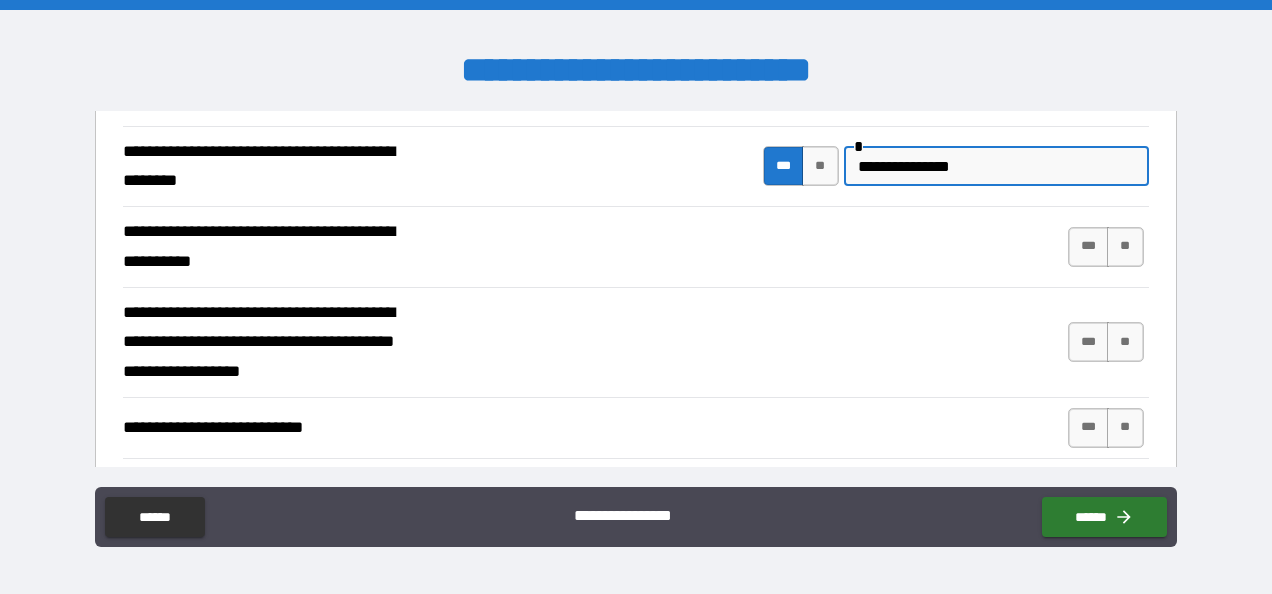 scroll, scrollTop: 635, scrollLeft: 0, axis: vertical 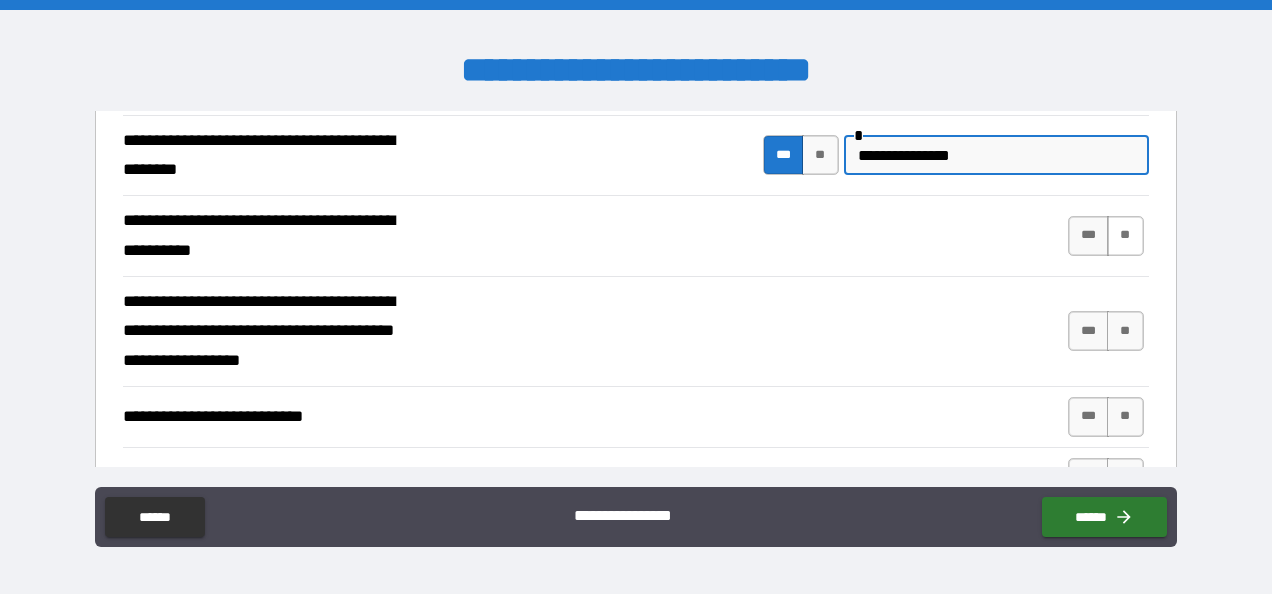 type on "**********" 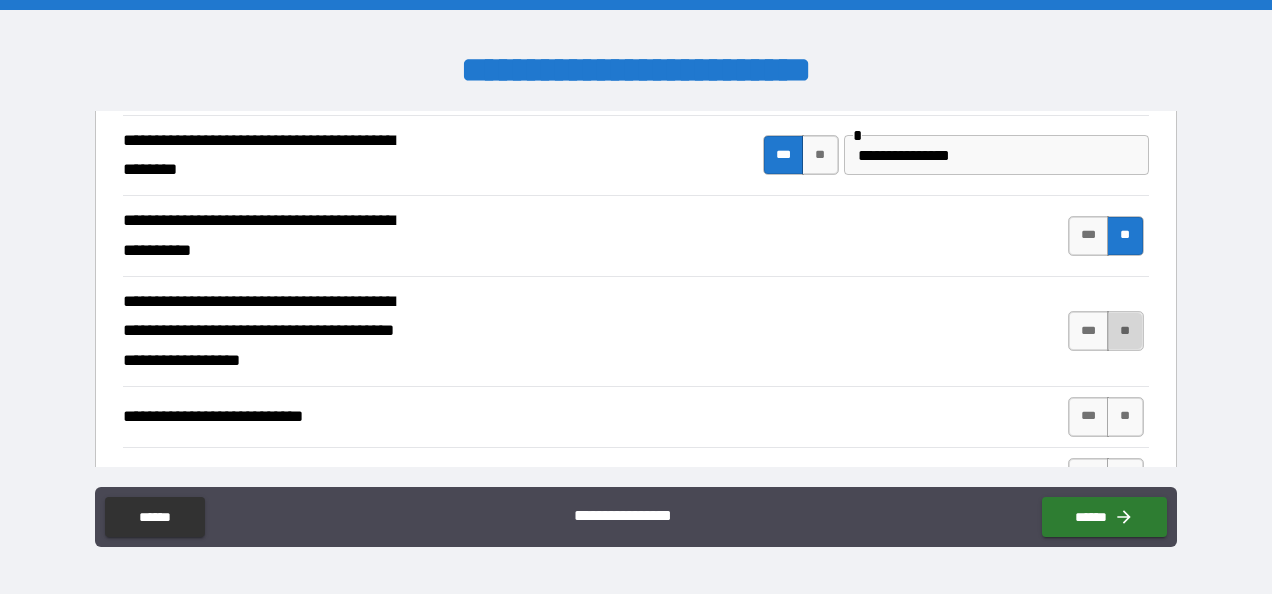 click on "**" at bounding box center [1125, 331] 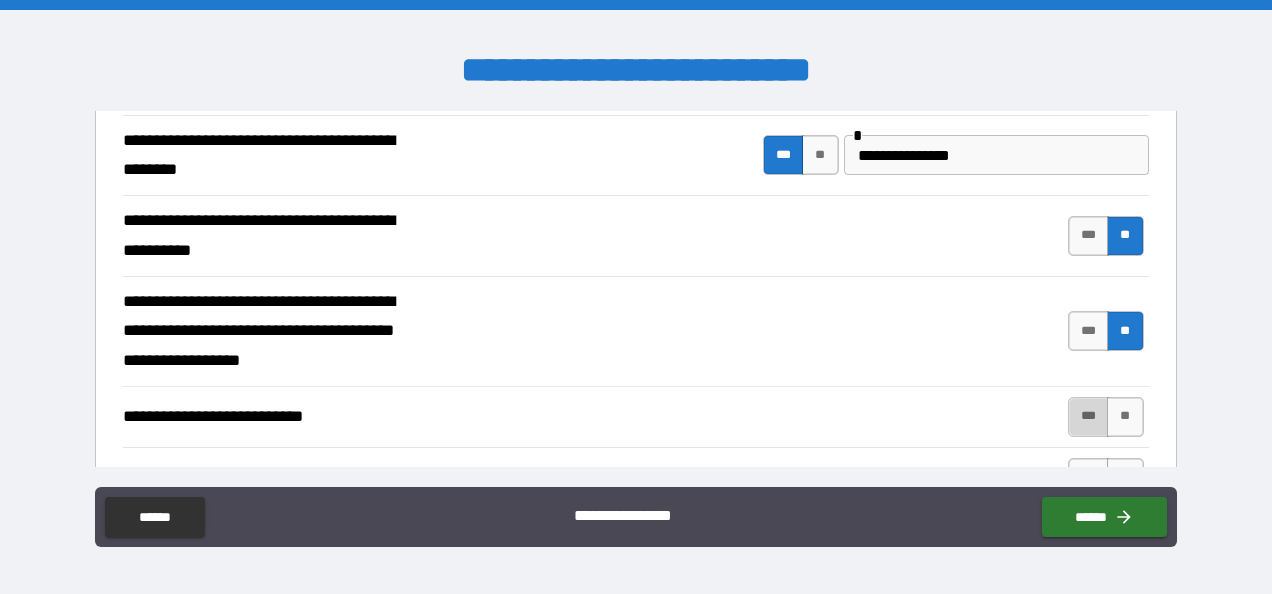 click on "***" at bounding box center (1089, 417) 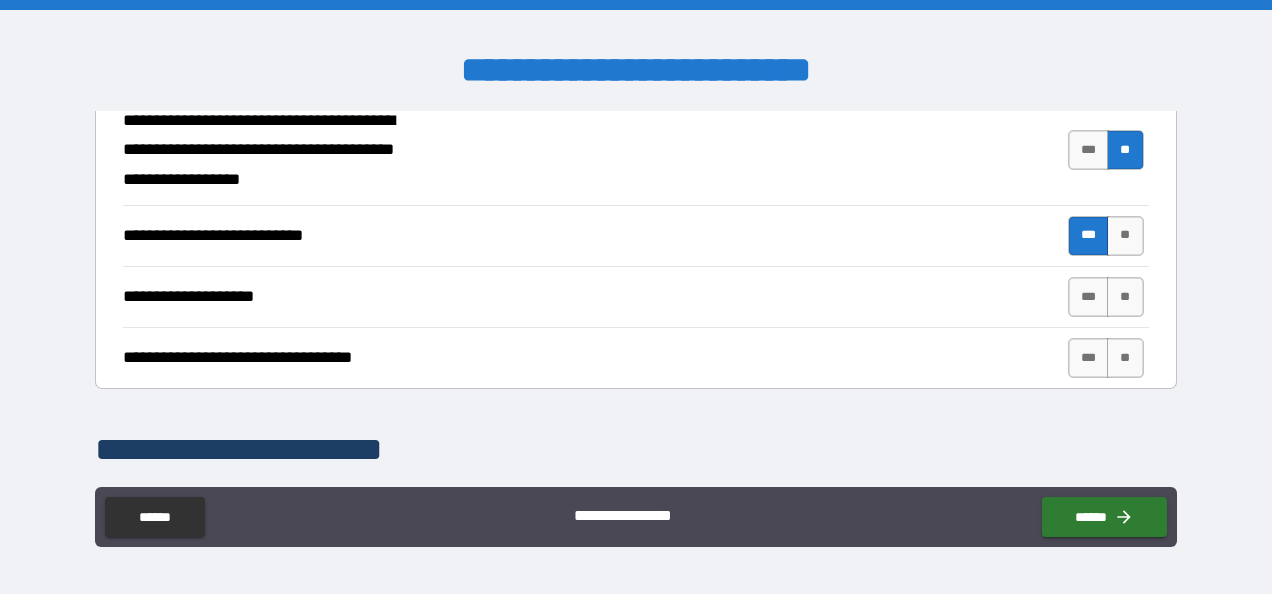 scroll, scrollTop: 856, scrollLeft: 0, axis: vertical 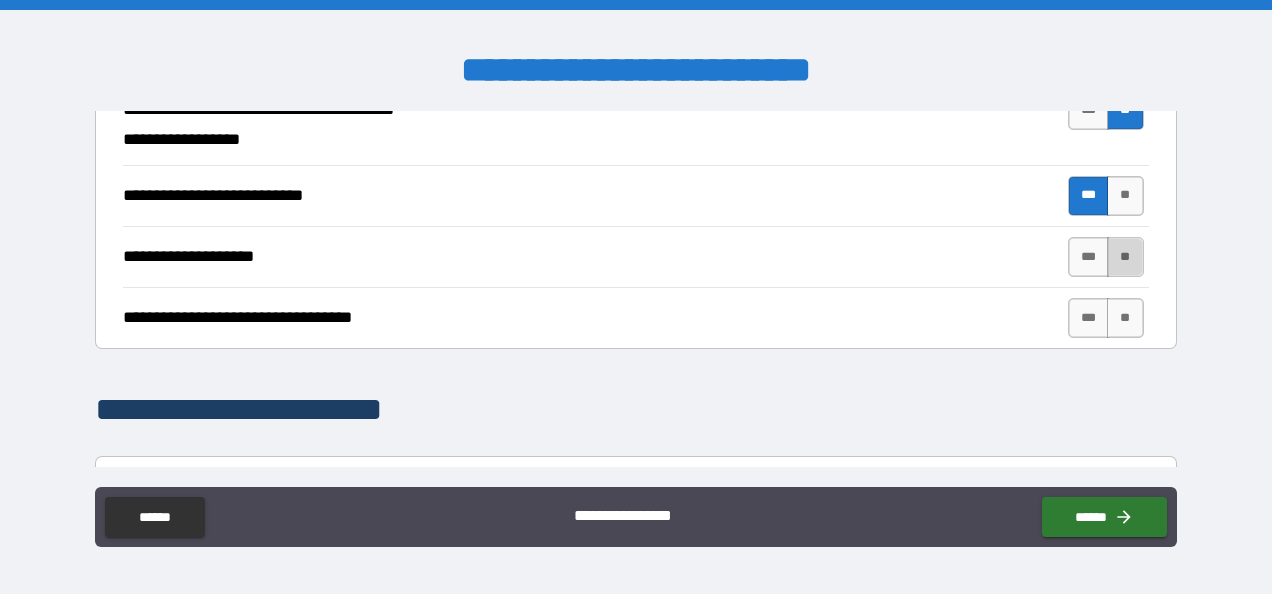 click on "**" at bounding box center (1125, 257) 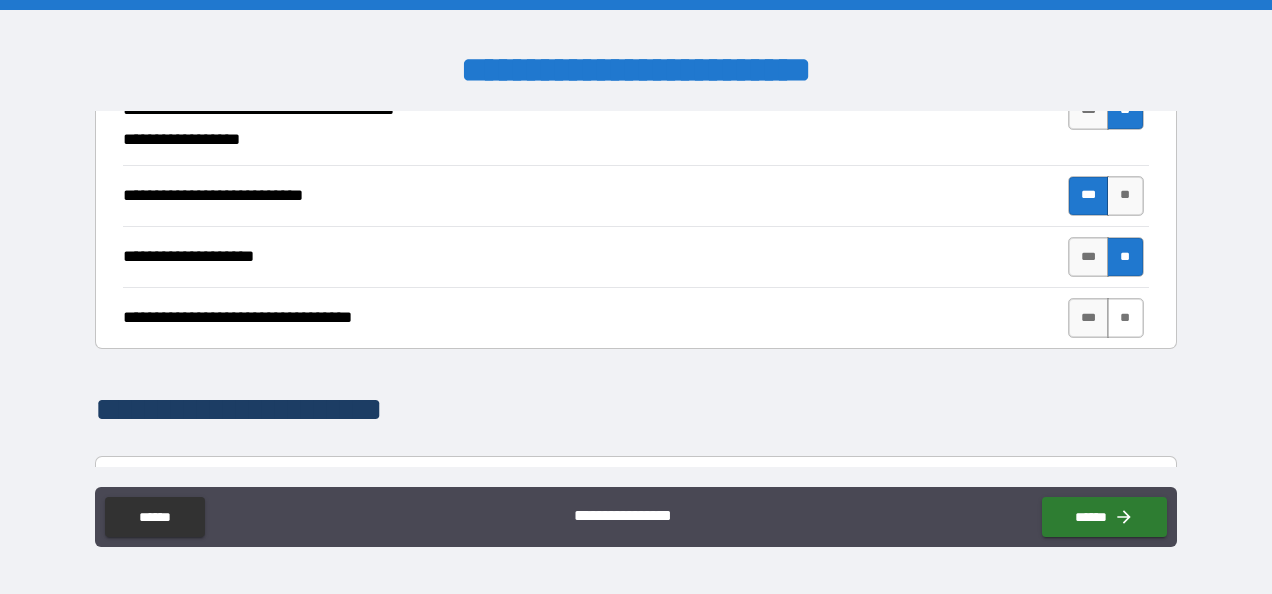 click on "**" at bounding box center [1125, 318] 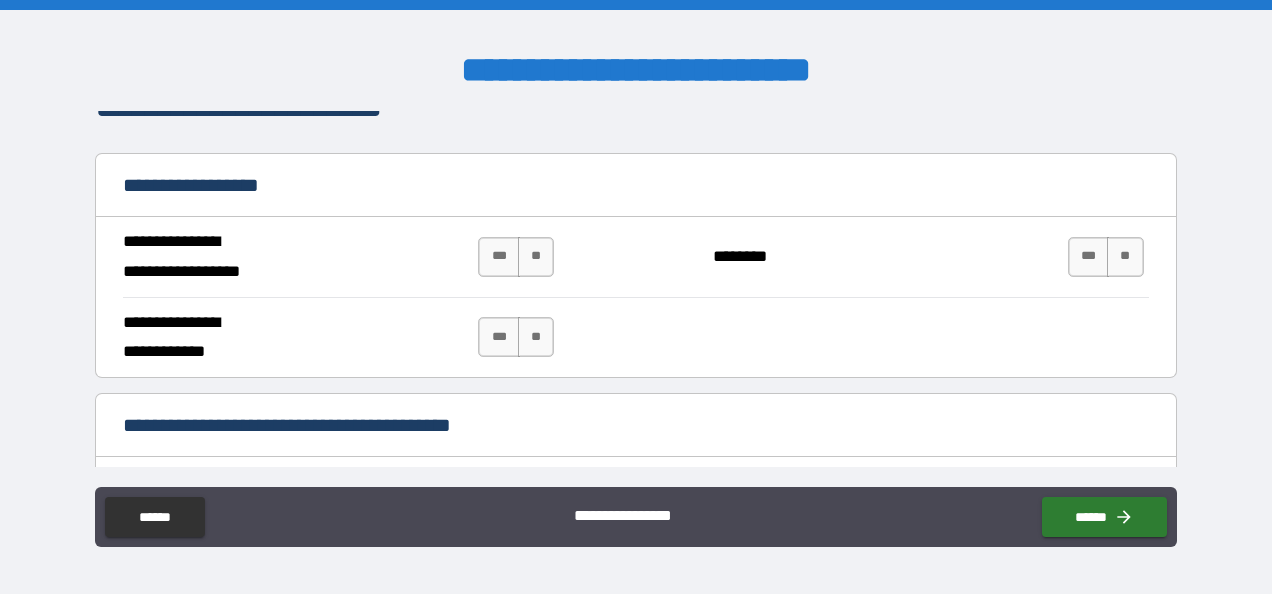 scroll, scrollTop: 1199, scrollLeft: 0, axis: vertical 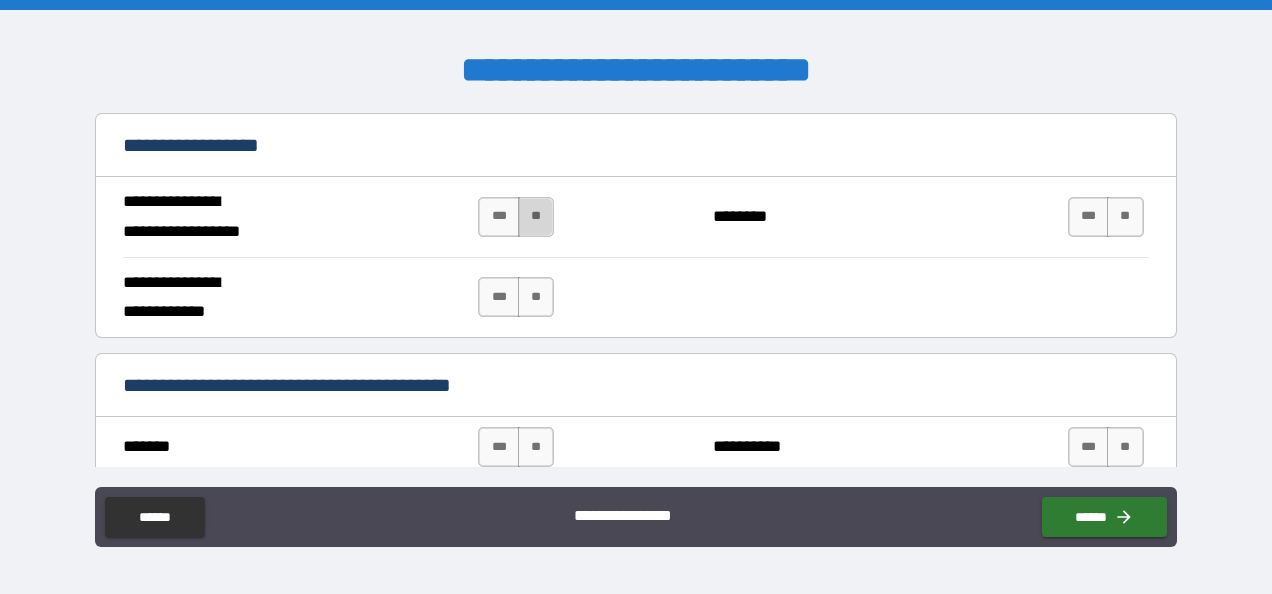 click on "**" at bounding box center (536, 217) 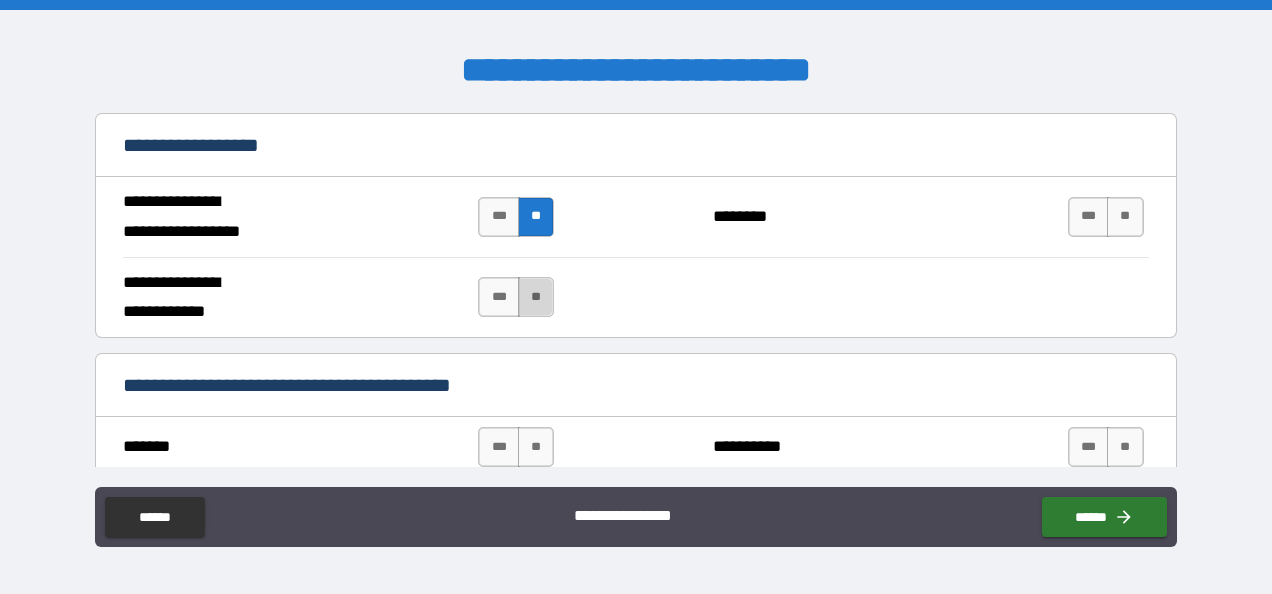 click on "**" at bounding box center (536, 297) 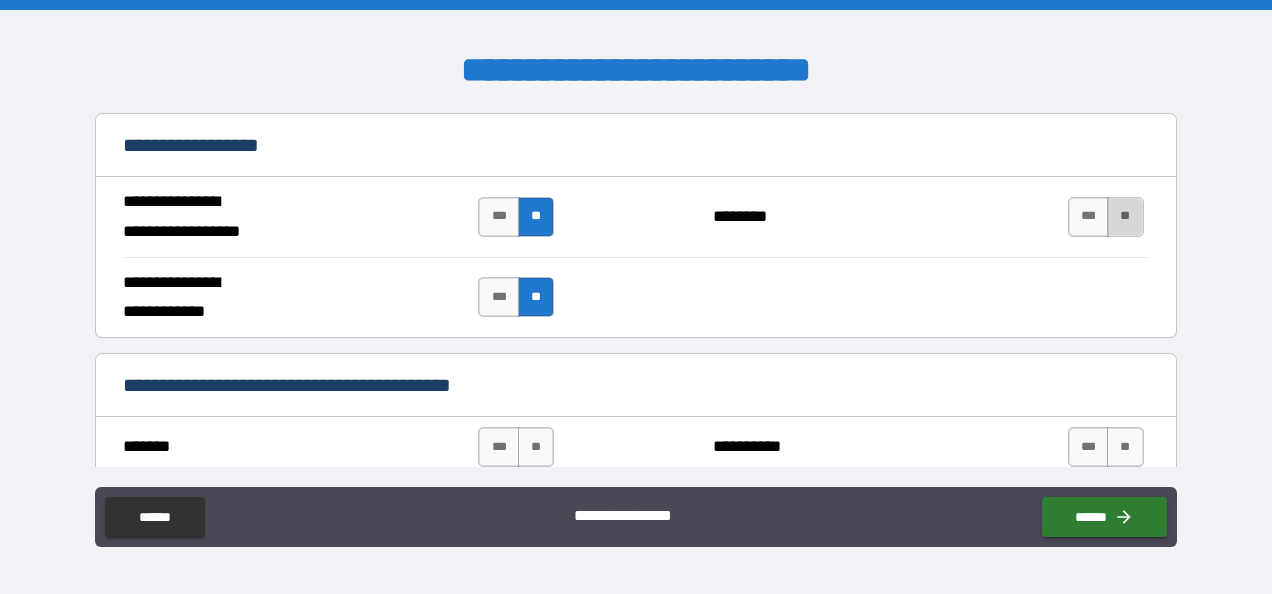 click on "**" at bounding box center [1125, 217] 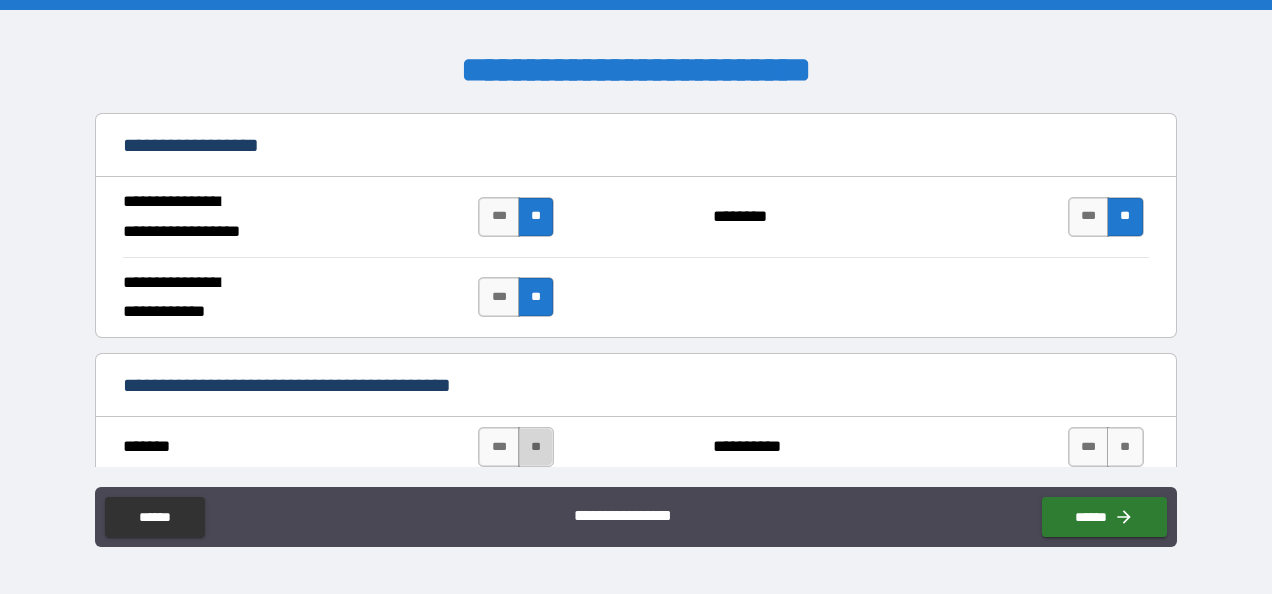 click on "**" at bounding box center [536, 447] 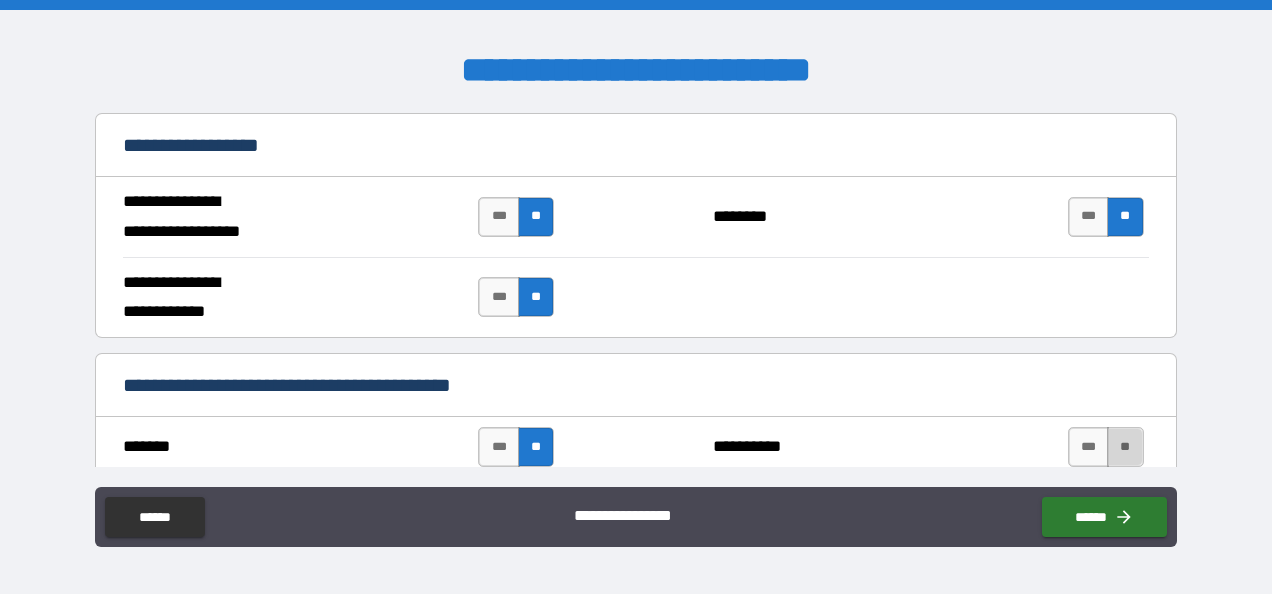 click on "**" at bounding box center [1125, 447] 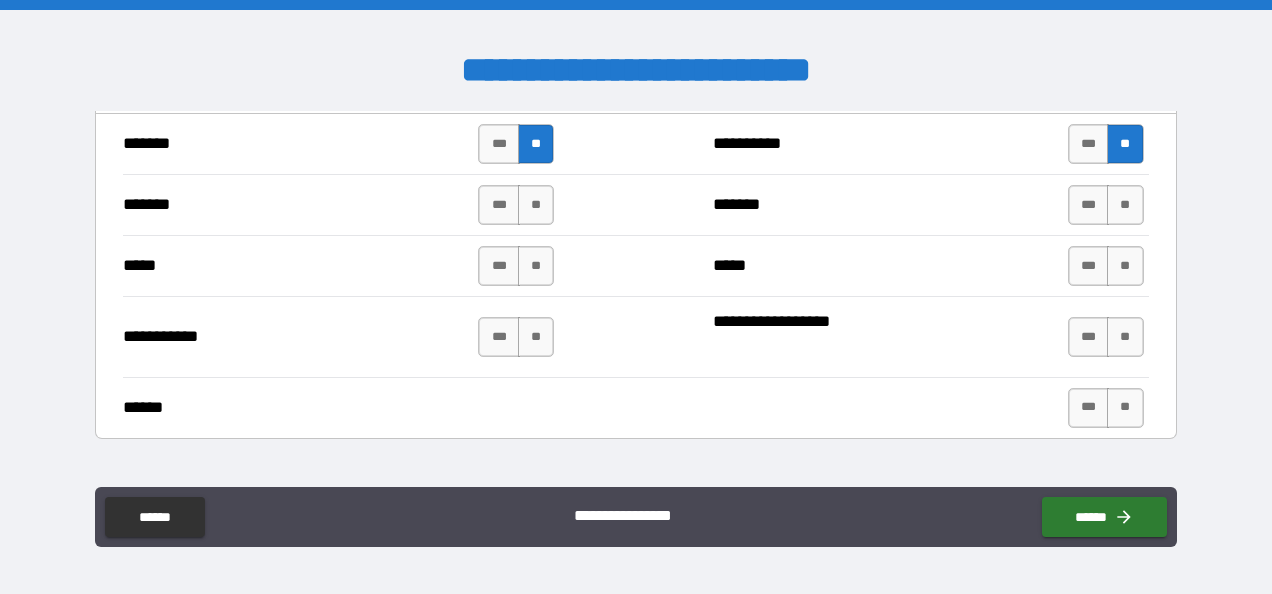 scroll, scrollTop: 1512, scrollLeft: 0, axis: vertical 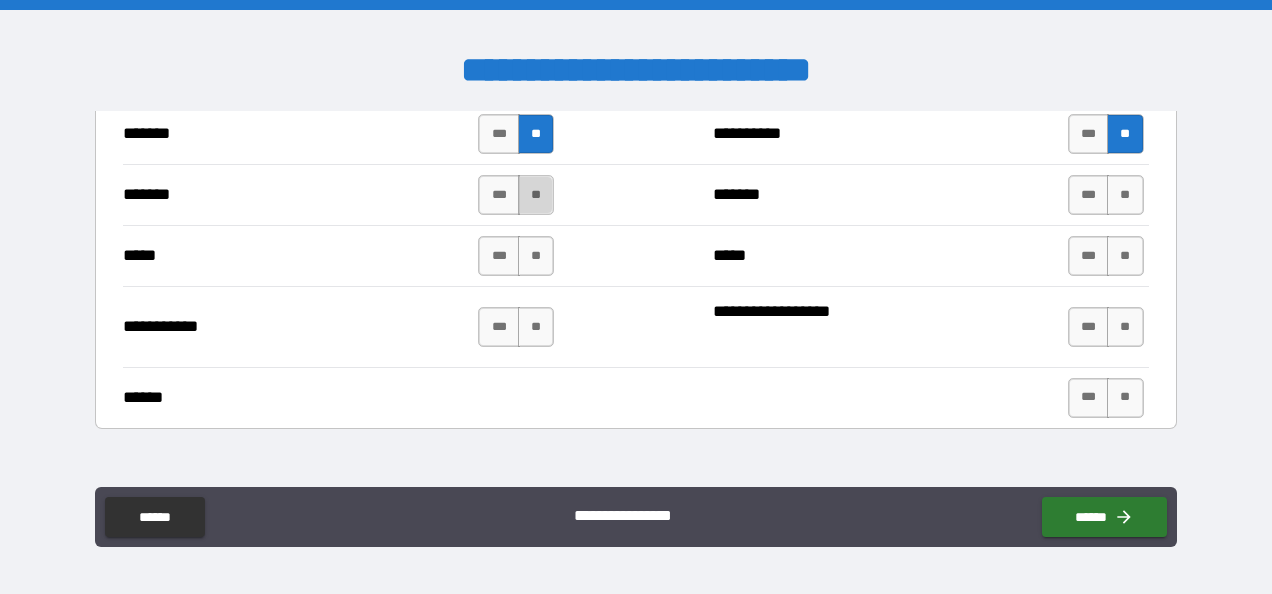 click on "**" at bounding box center [536, 195] 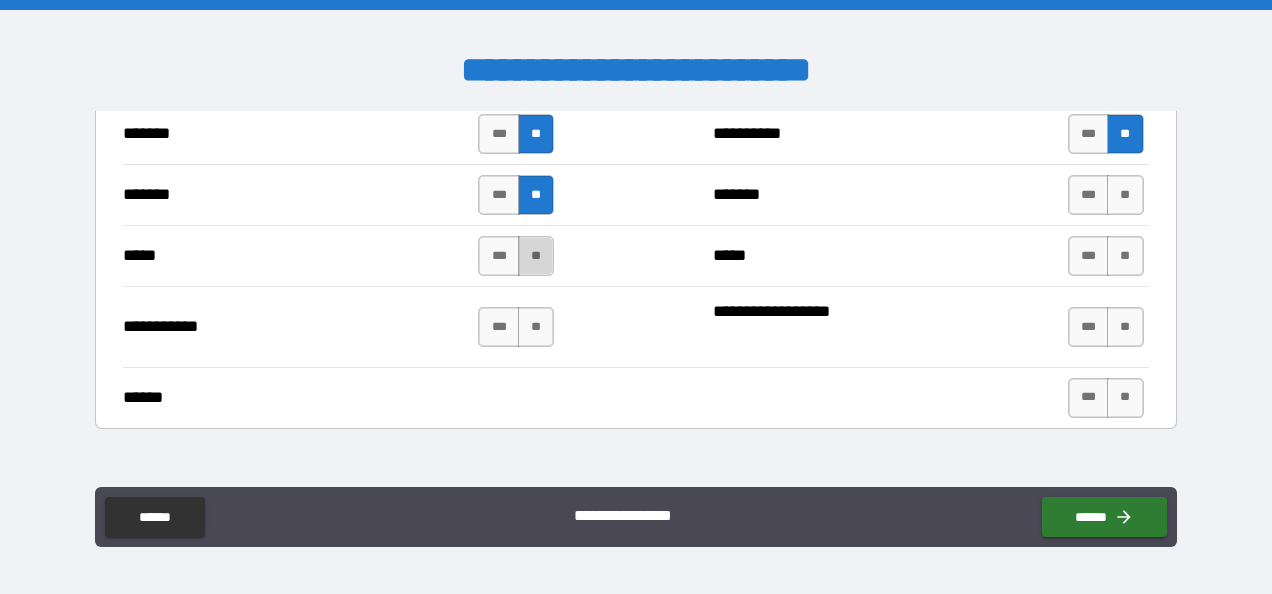 click on "**" at bounding box center [536, 256] 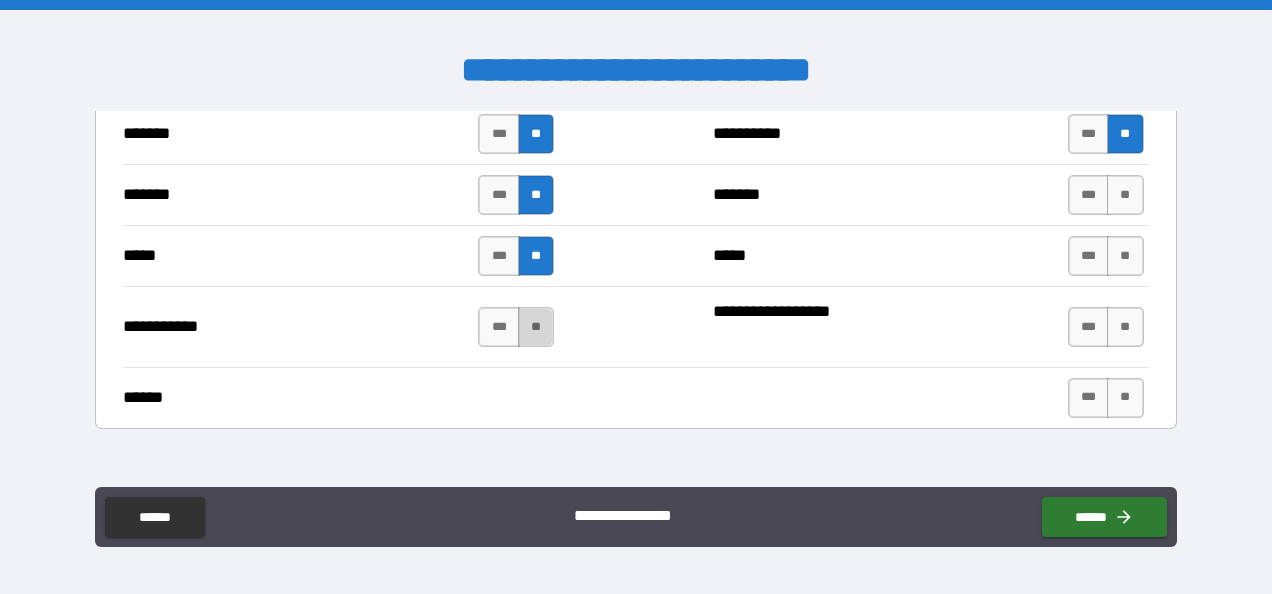 click on "**" at bounding box center [536, 327] 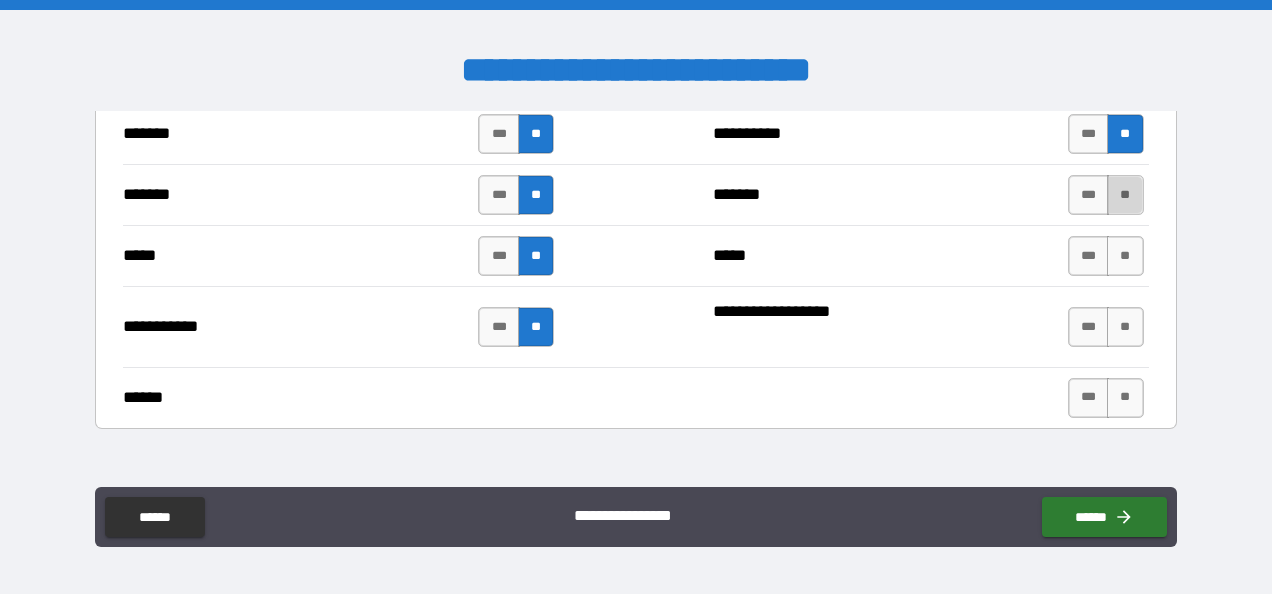 click on "**" at bounding box center [1125, 195] 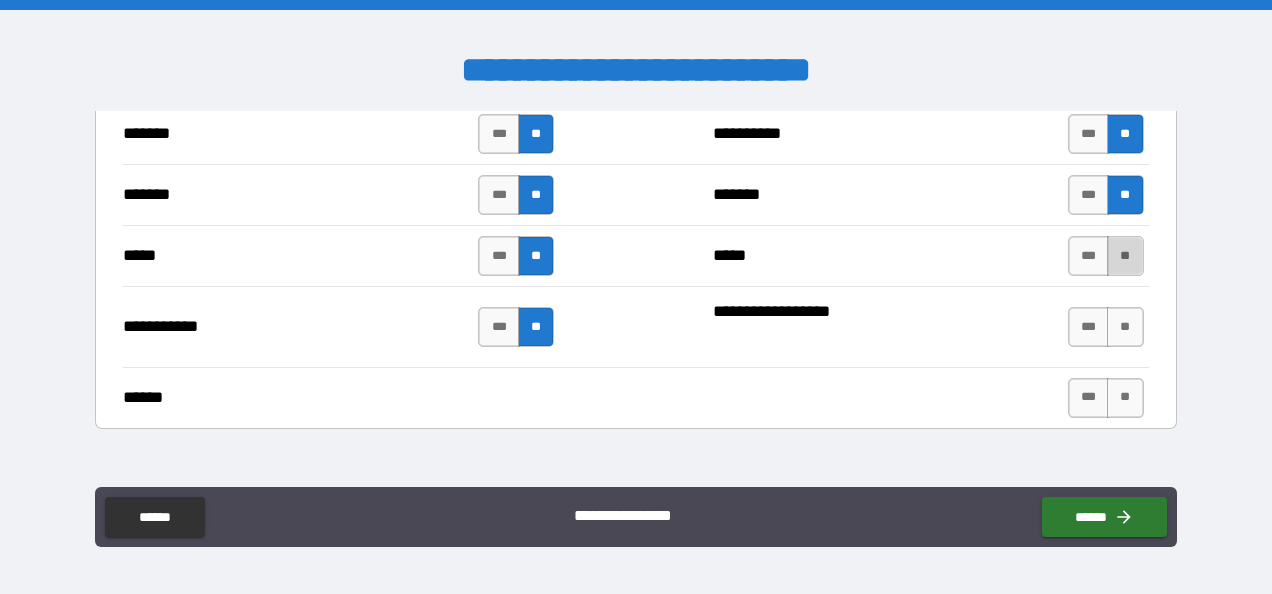click on "**" at bounding box center [1125, 256] 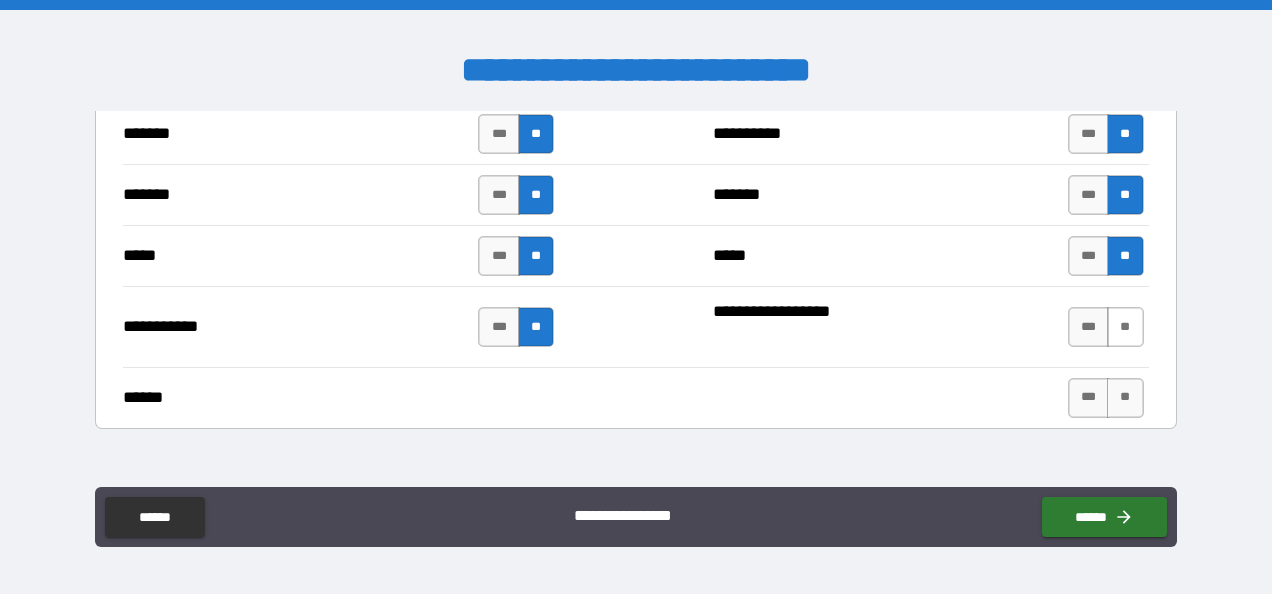 click on "**" at bounding box center [1125, 327] 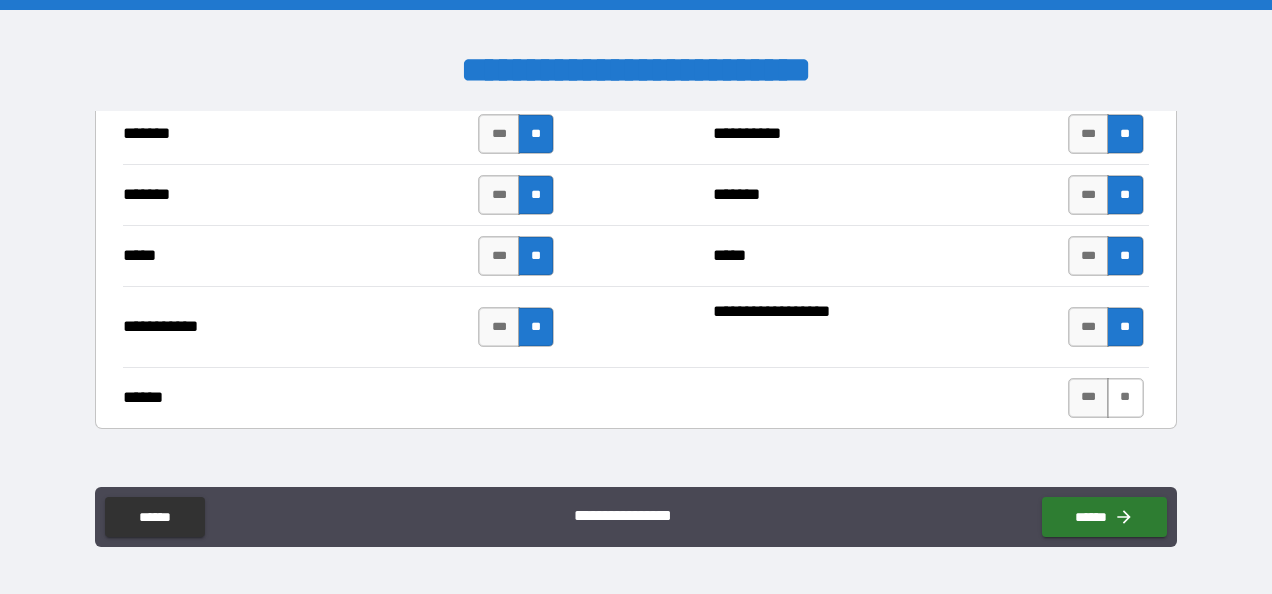 click on "**" at bounding box center (1125, 398) 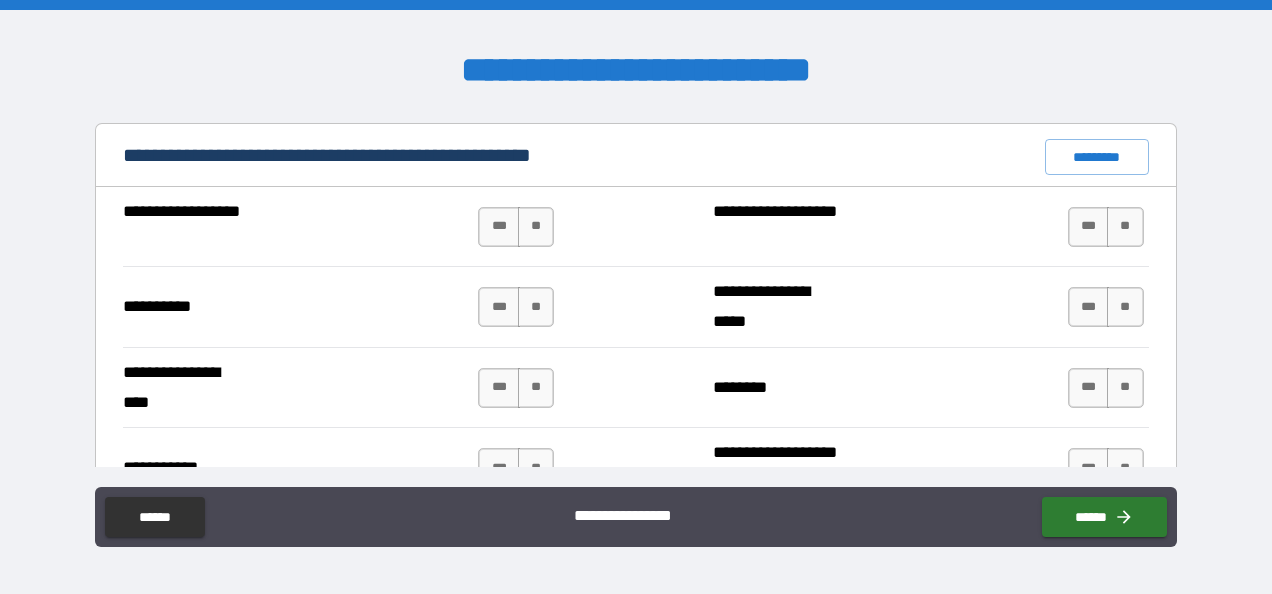 scroll, scrollTop: 1935, scrollLeft: 0, axis: vertical 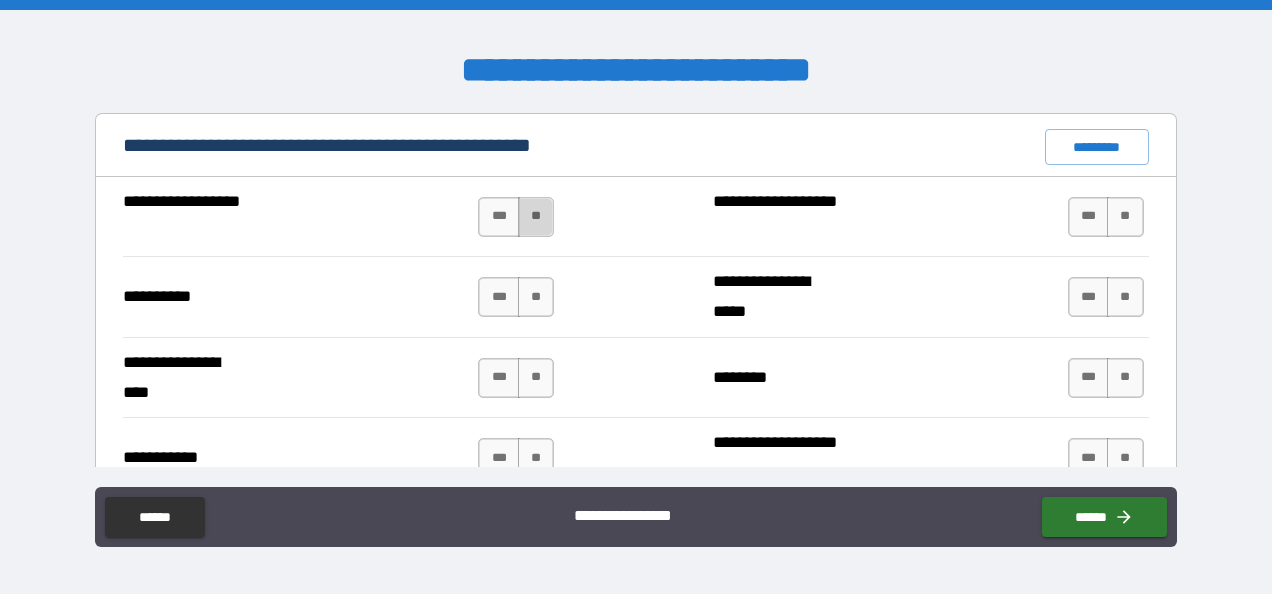 click on "**" at bounding box center (536, 217) 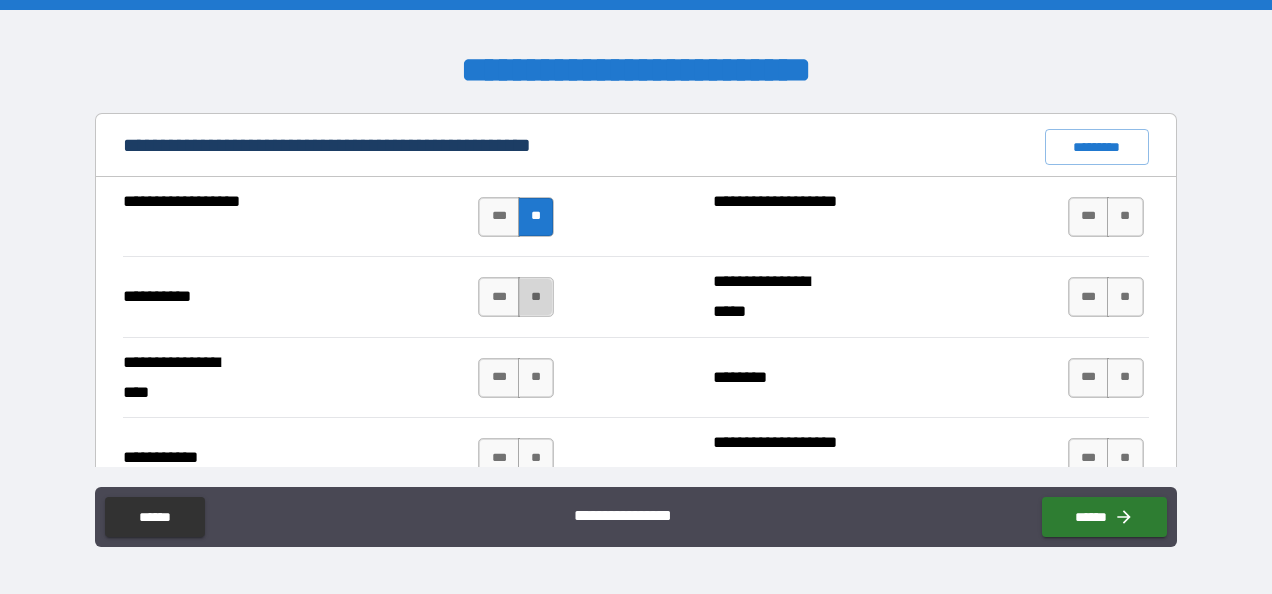 click on "**" at bounding box center [536, 297] 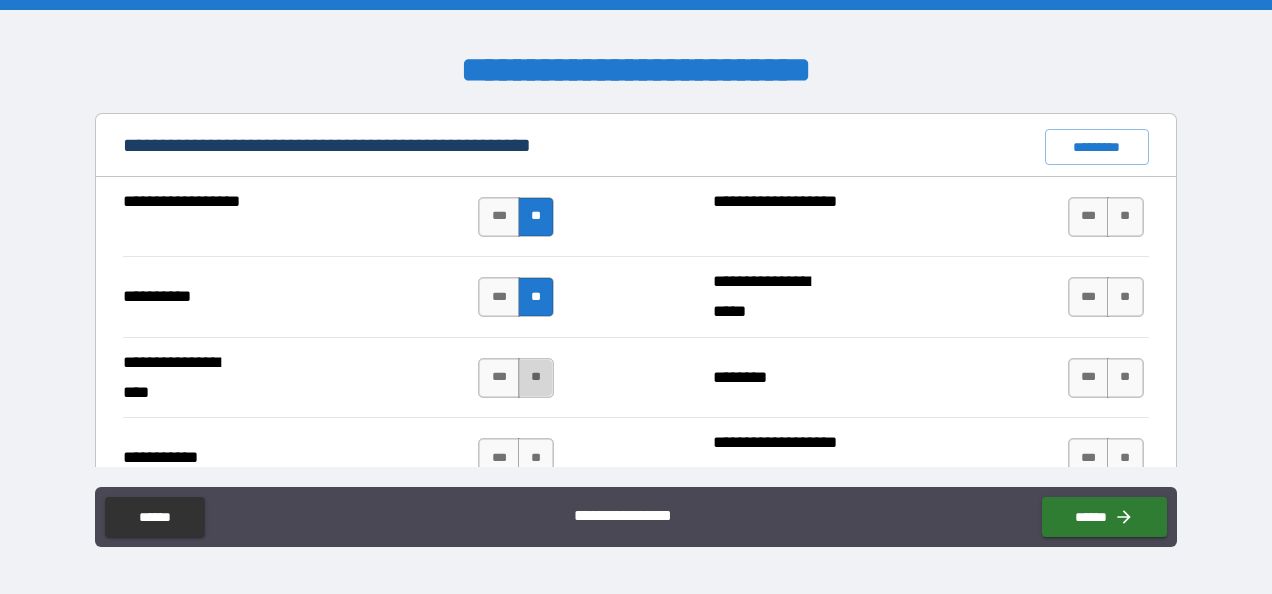 click on "**" at bounding box center (536, 378) 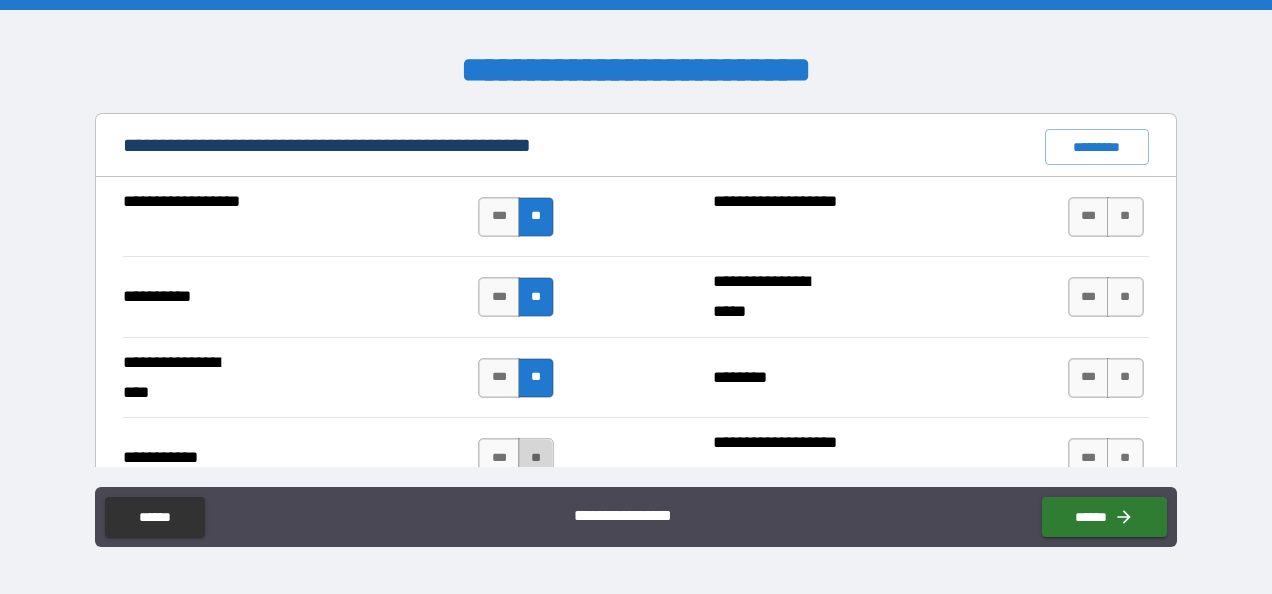 click on "**" at bounding box center (536, 458) 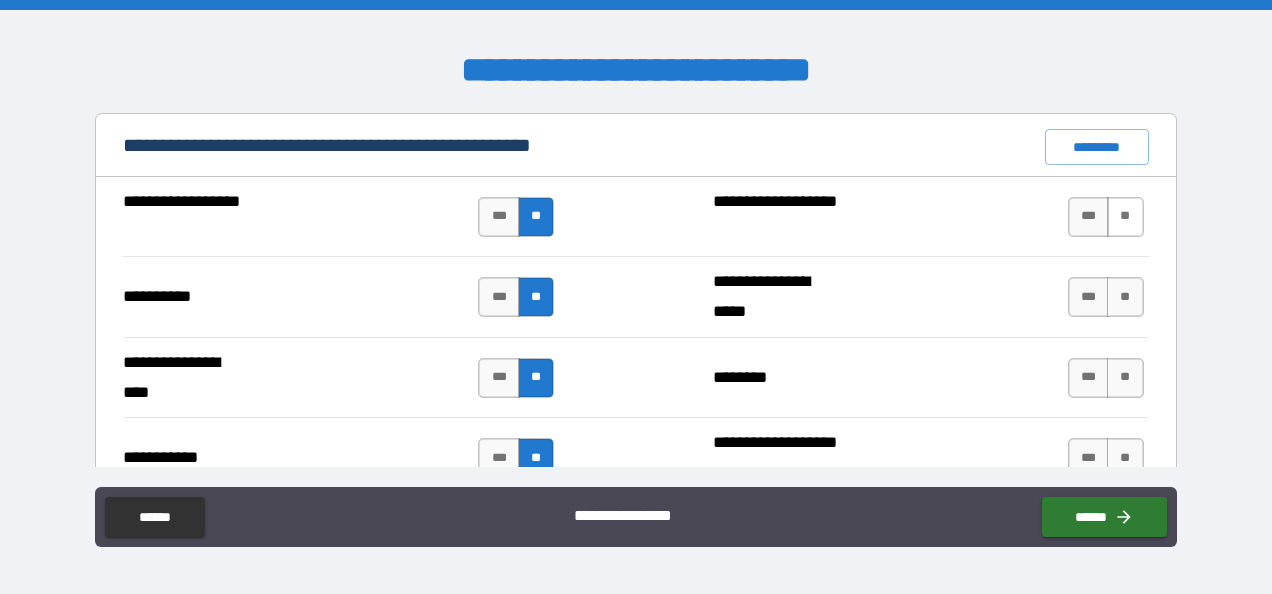 click on "**" at bounding box center [1125, 217] 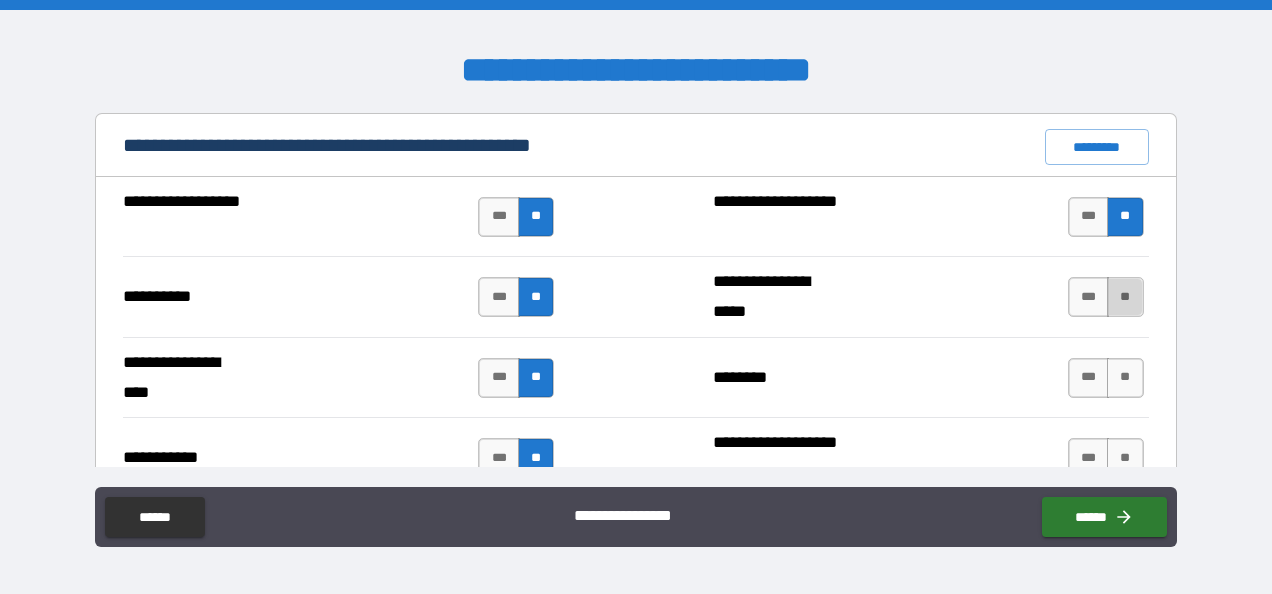 click on "**" at bounding box center [1125, 297] 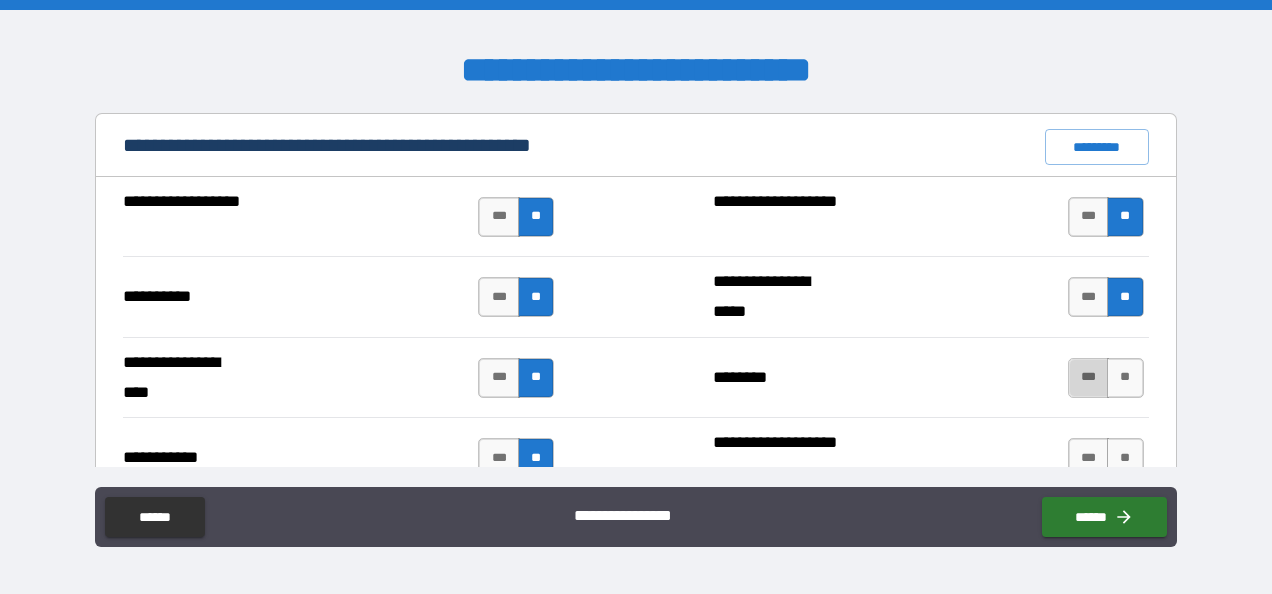click on "***" at bounding box center [1089, 378] 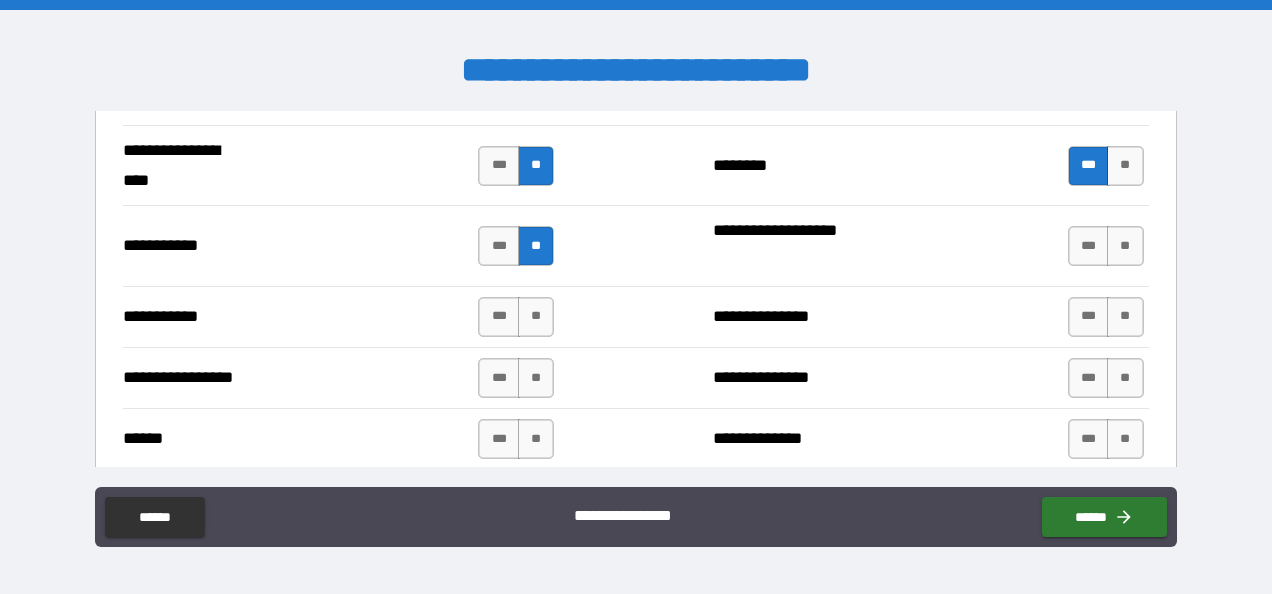 scroll, scrollTop: 2157, scrollLeft: 0, axis: vertical 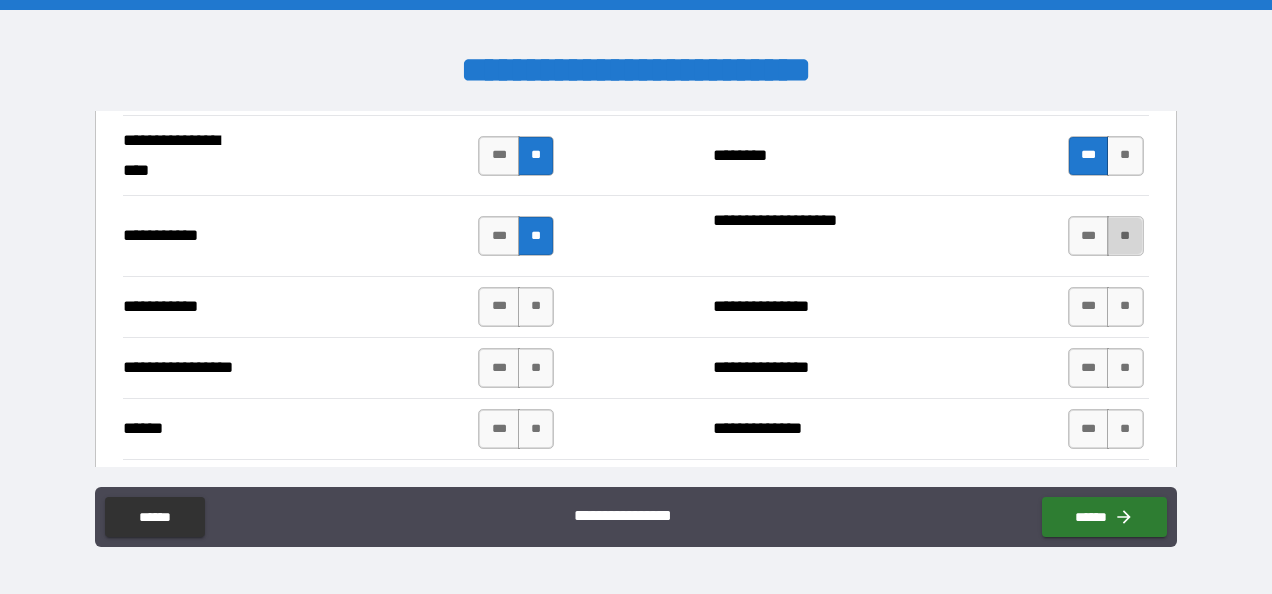 click on "**" at bounding box center (1125, 236) 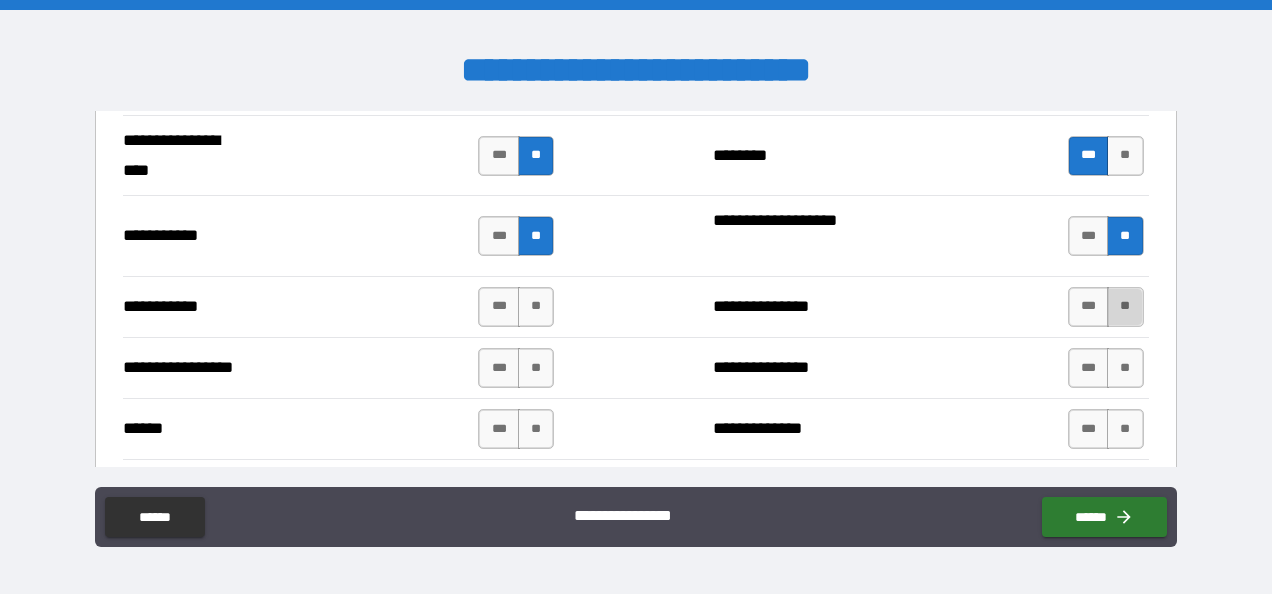 click on "**" at bounding box center [1125, 307] 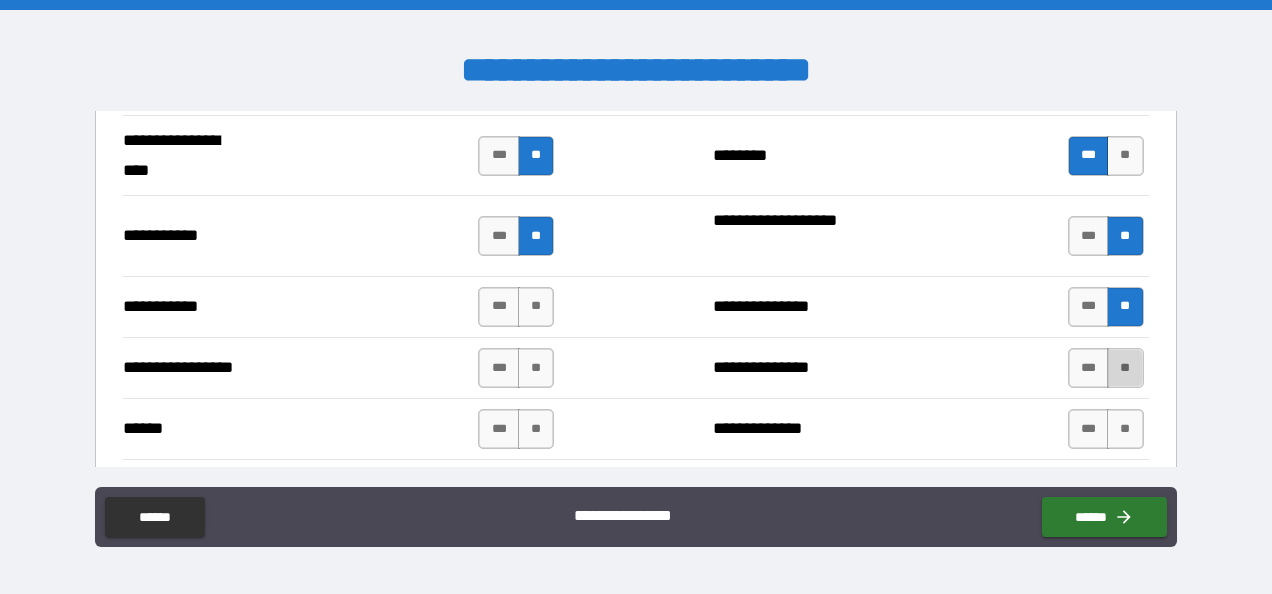 click on "**" at bounding box center (1125, 368) 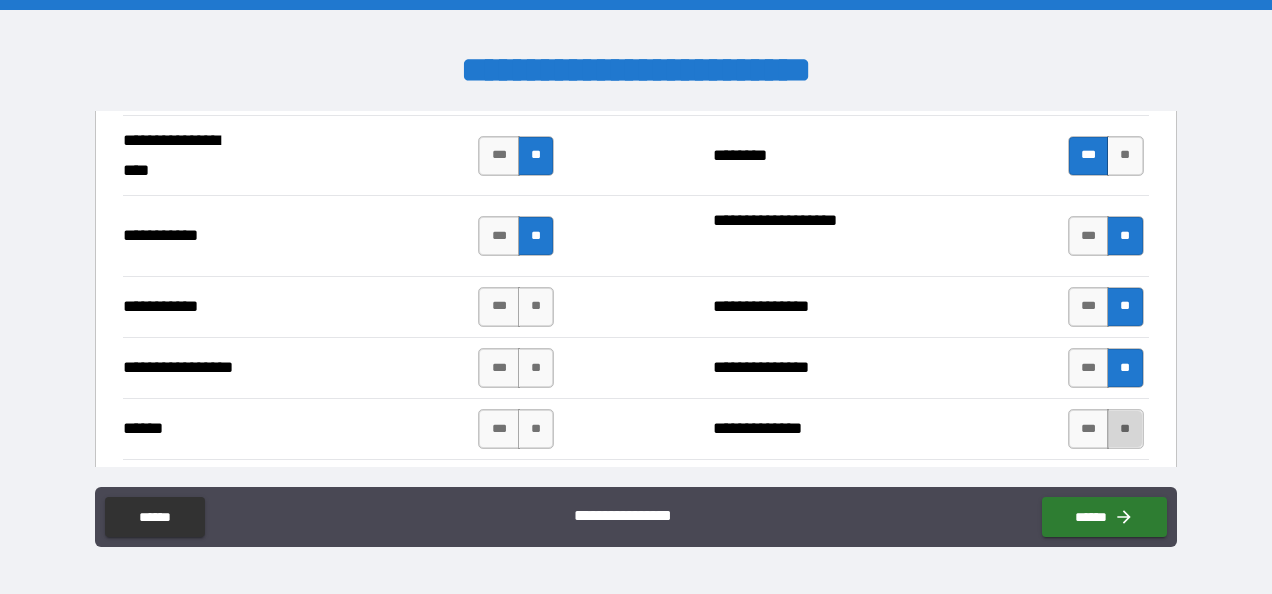 click on "**" at bounding box center (1125, 429) 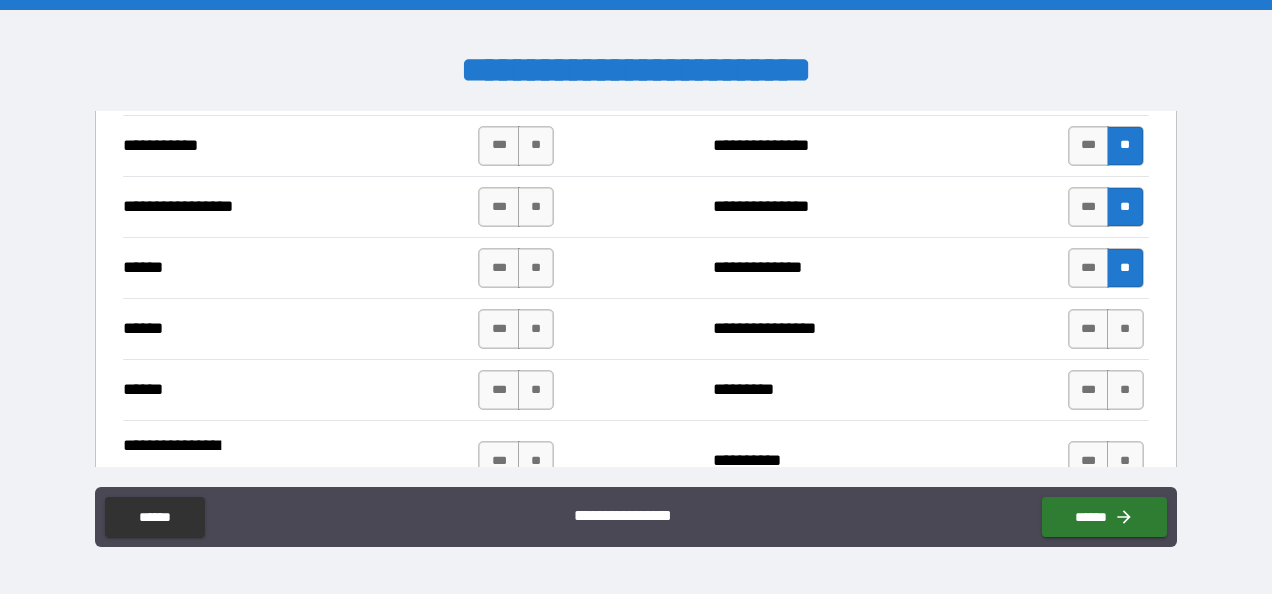 scroll, scrollTop: 2368, scrollLeft: 0, axis: vertical 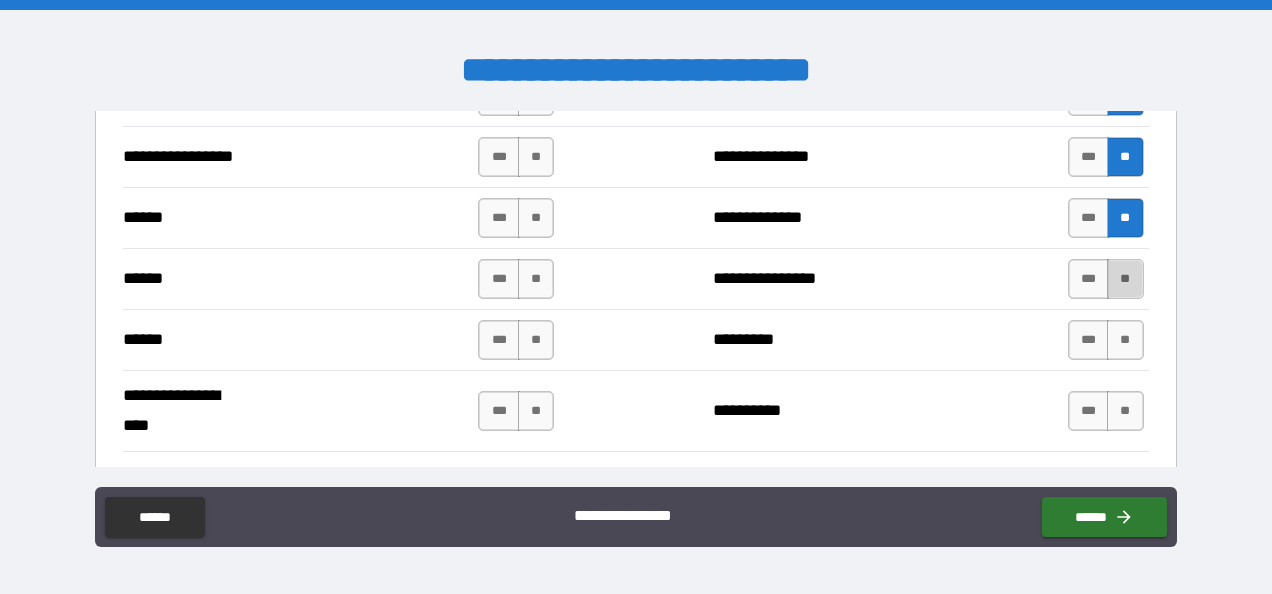 click on "**" at bounding box center (1125, 279) 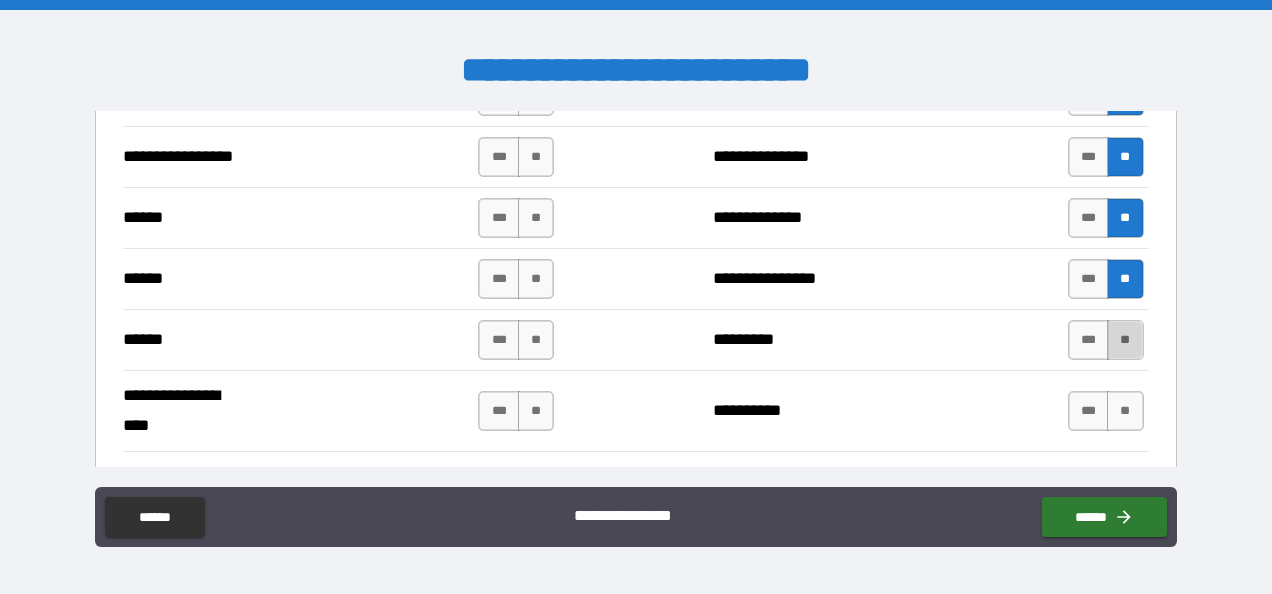 click on "**" at bounding box center (1125, 340) 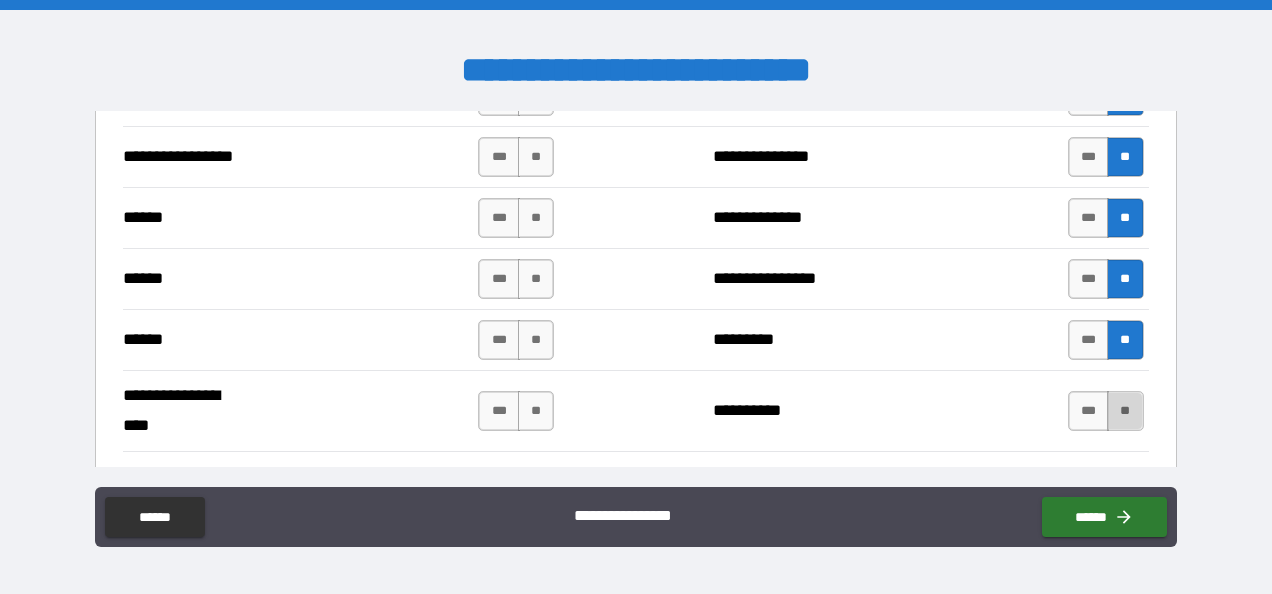 click on "**" at bounding box center (1125, 411) 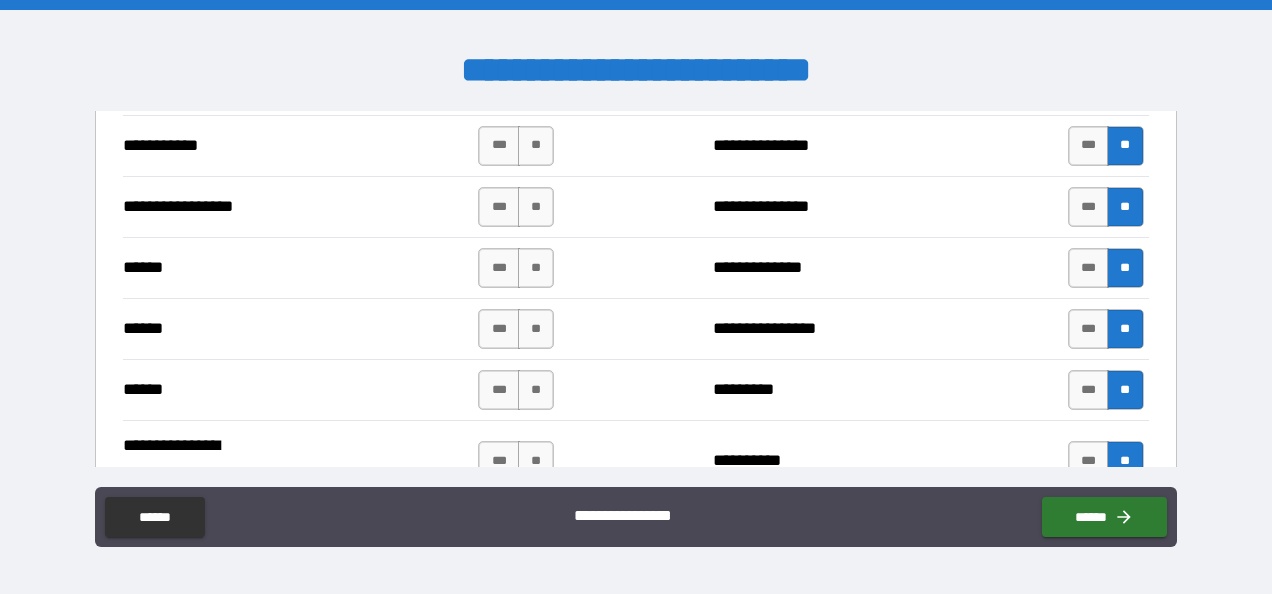 scroll, scrollTop: 2177, scrollLeft: 0, axis: vertical 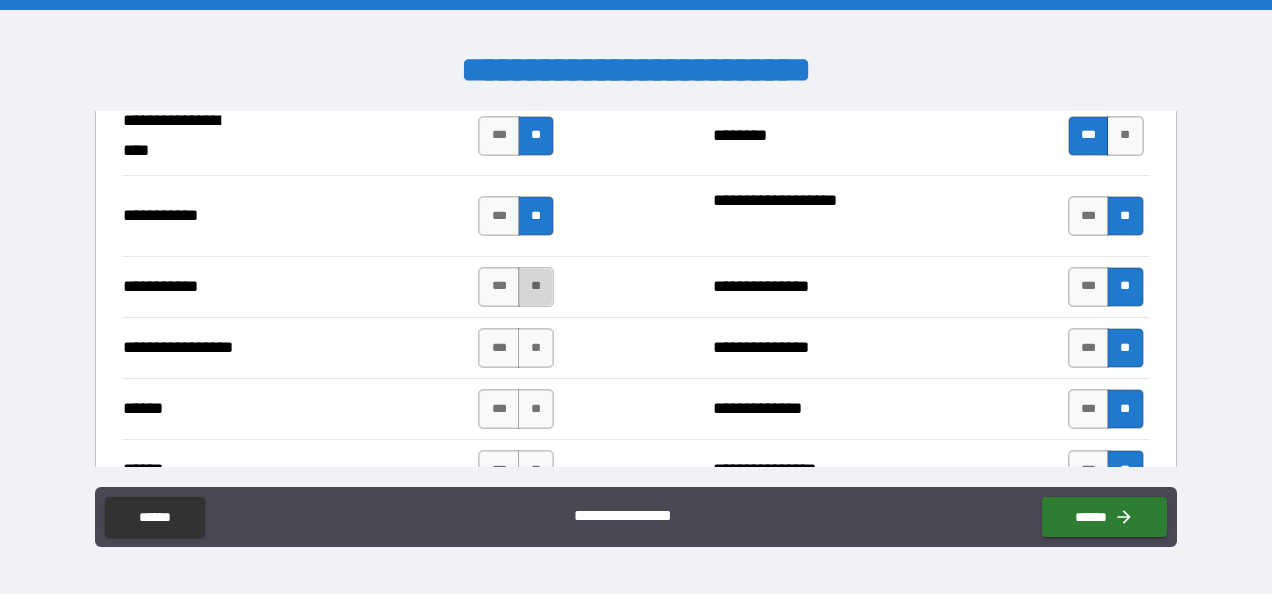 click on "**" at bounding box center [536, 287] 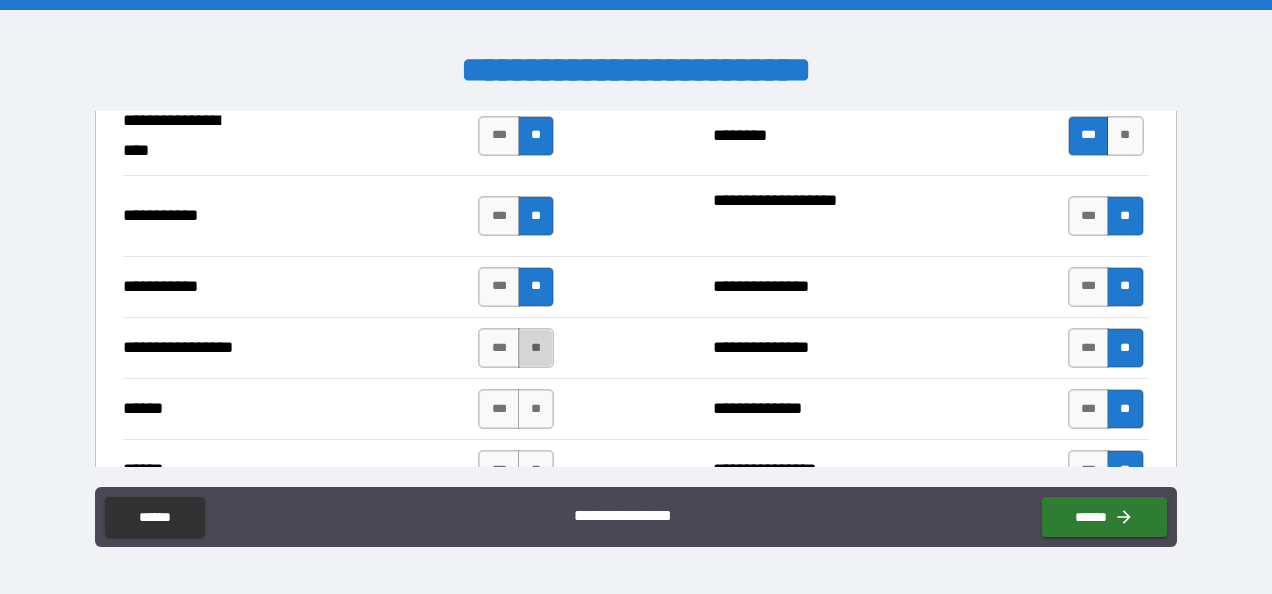 click on "**" at bounding box center (536, 348) 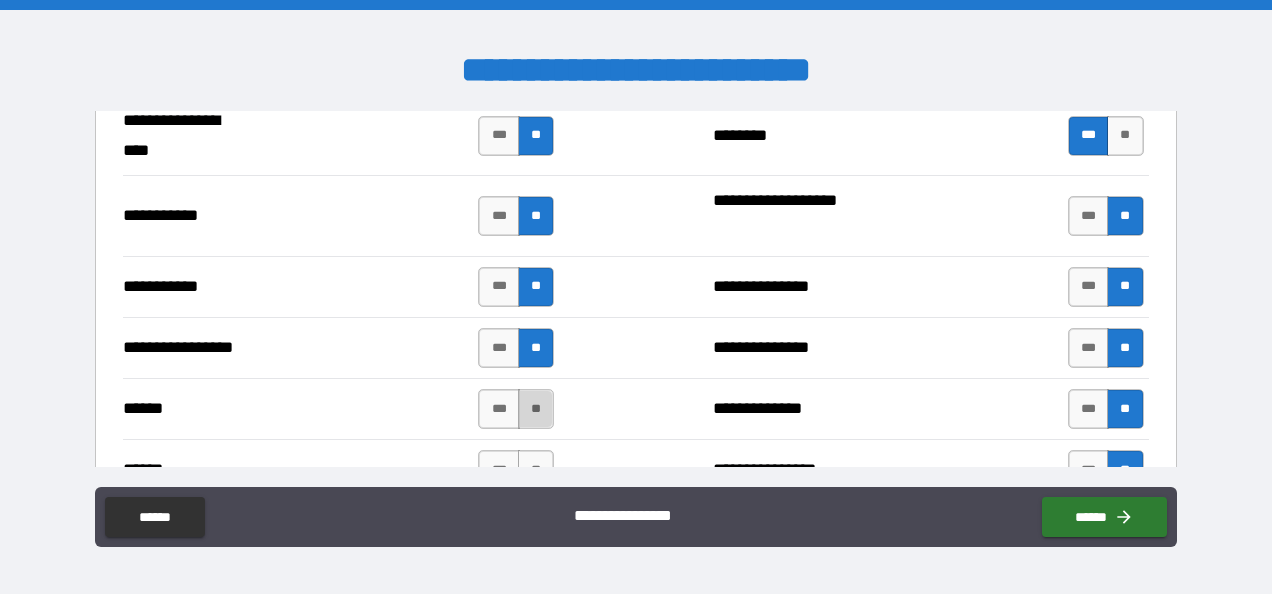 click on "**" at bounding box center (536, 409) 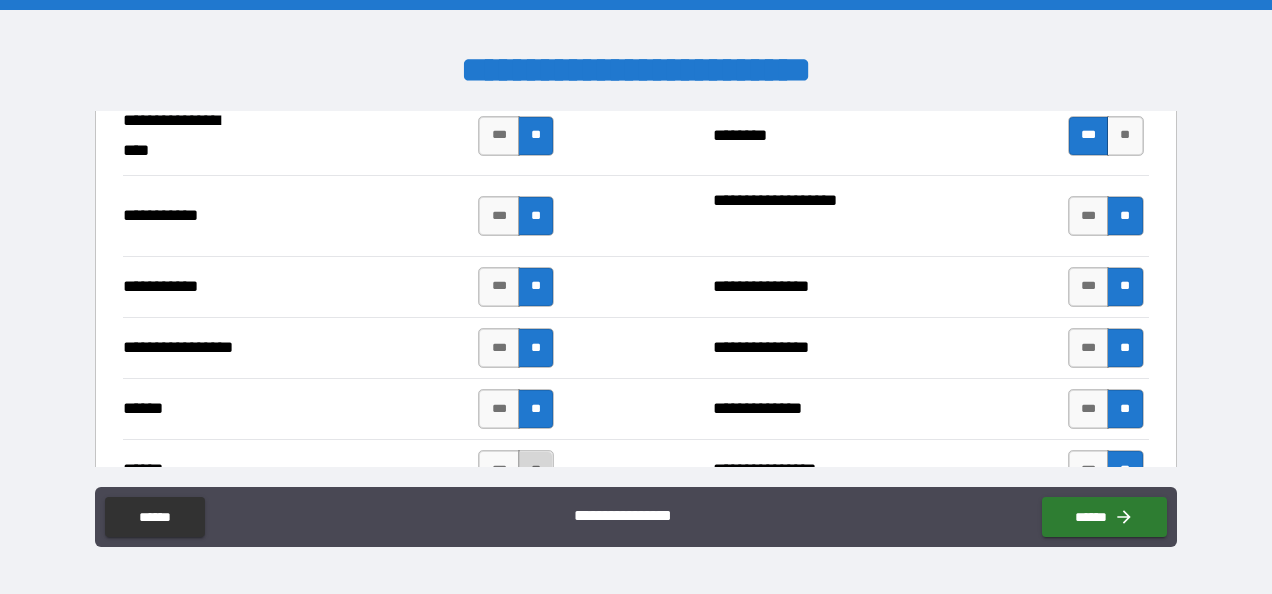 click on "**" at bounding box center (536, 470) 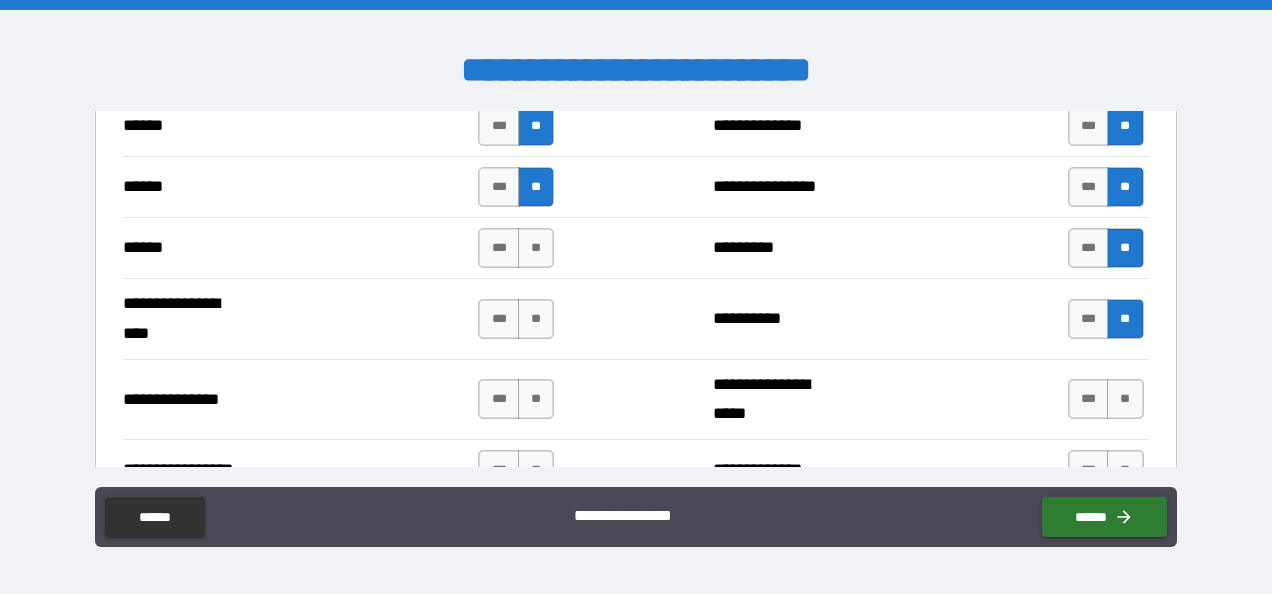scroll, scrollTop: 2469, scrollLeft: 0, axis: vertical 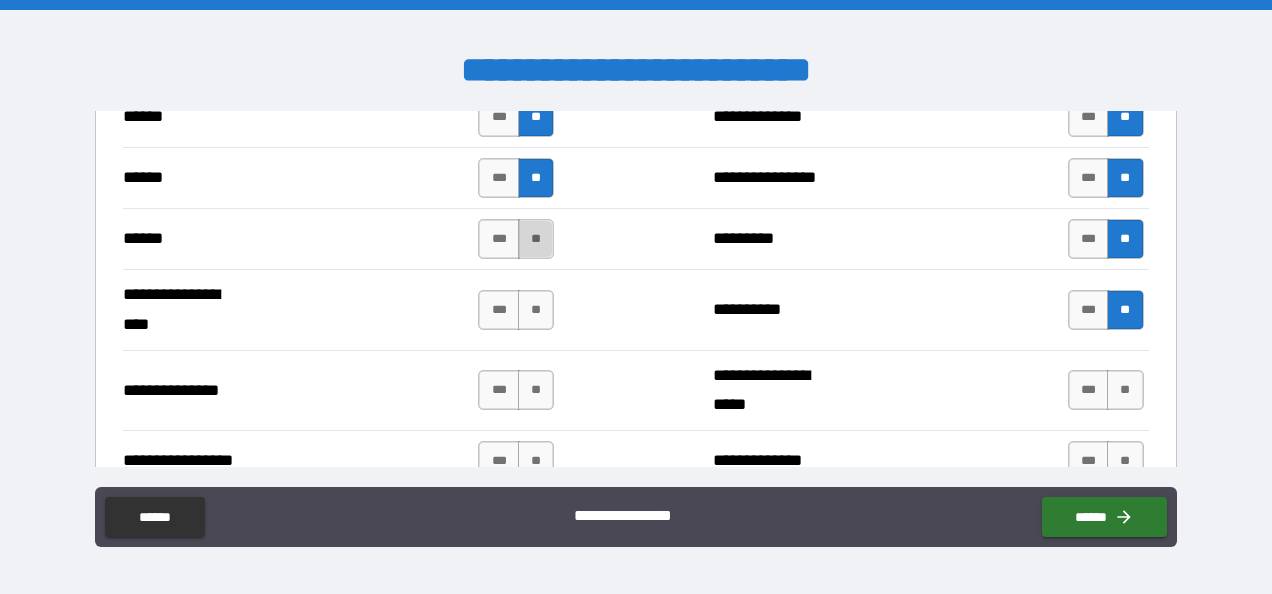 click on "**" at bounding box center (536, 239) 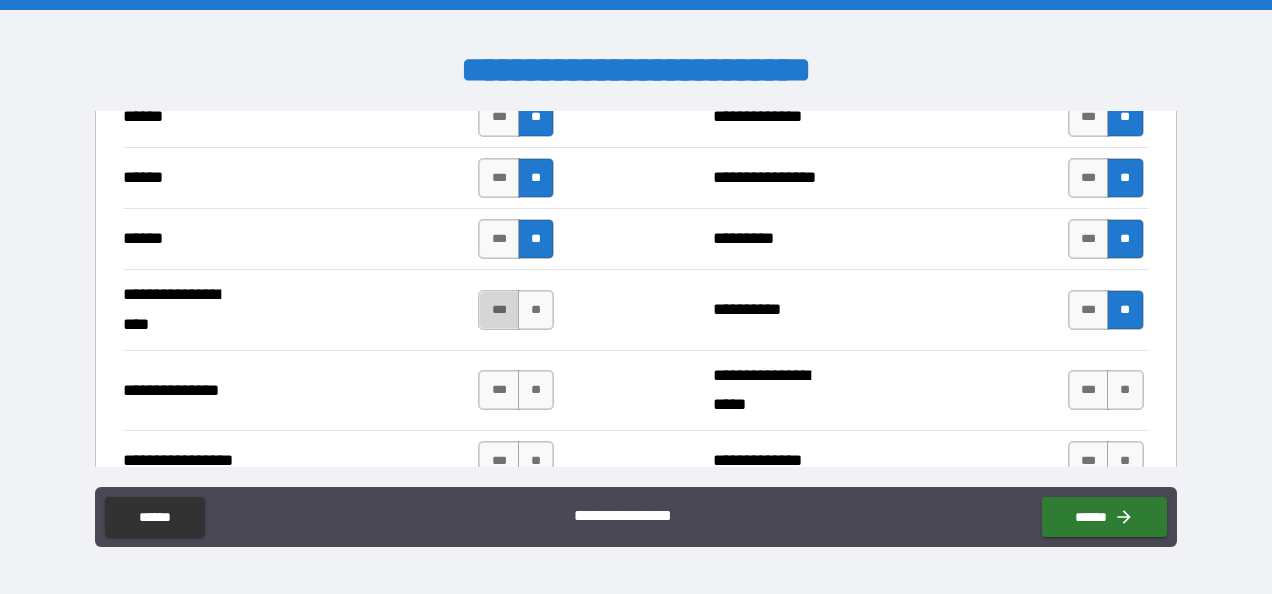 click on "***" at bounding box center [499, 310] 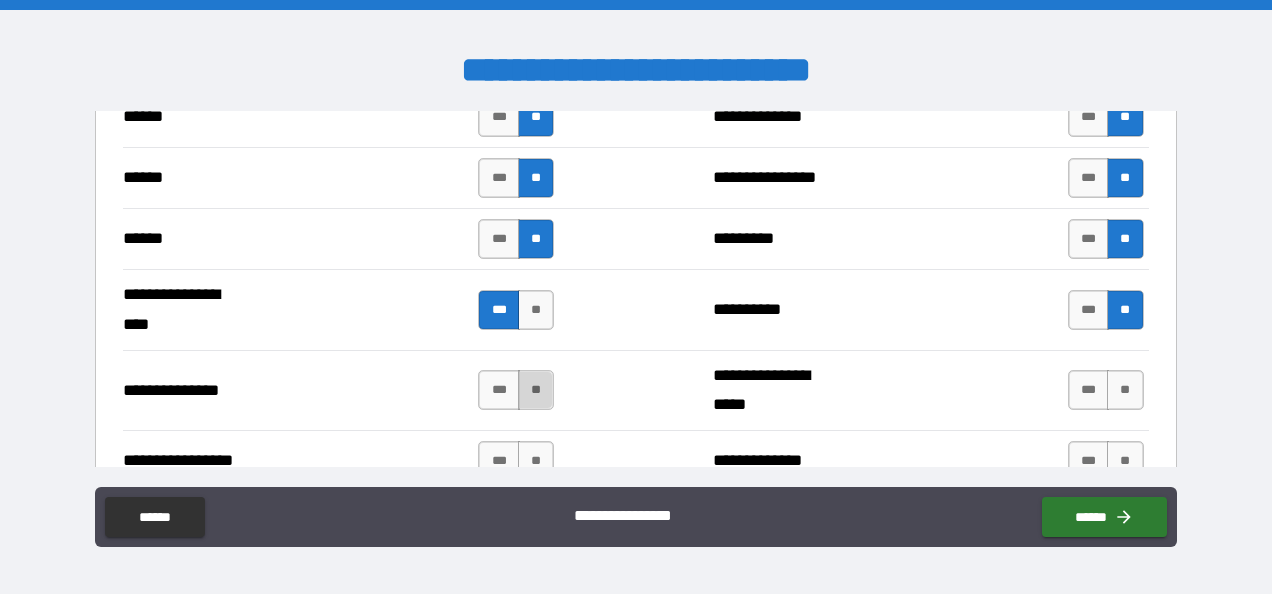 click on "**" at bounding box center [536, 390] 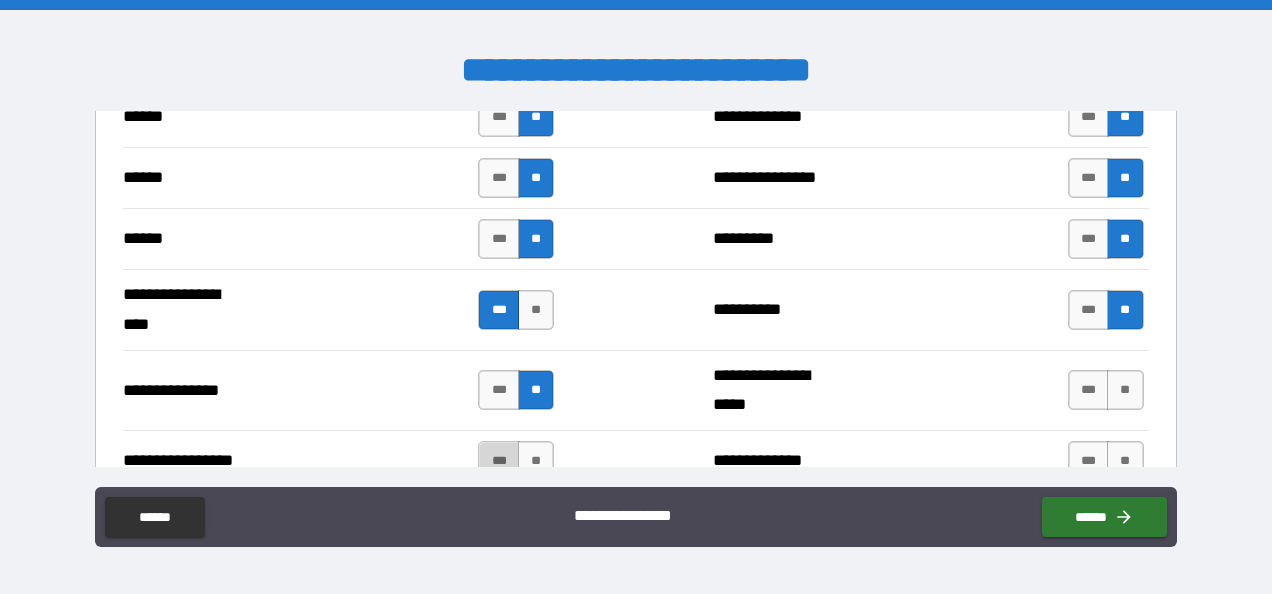 click on "***" at bounding box center [499, 461] 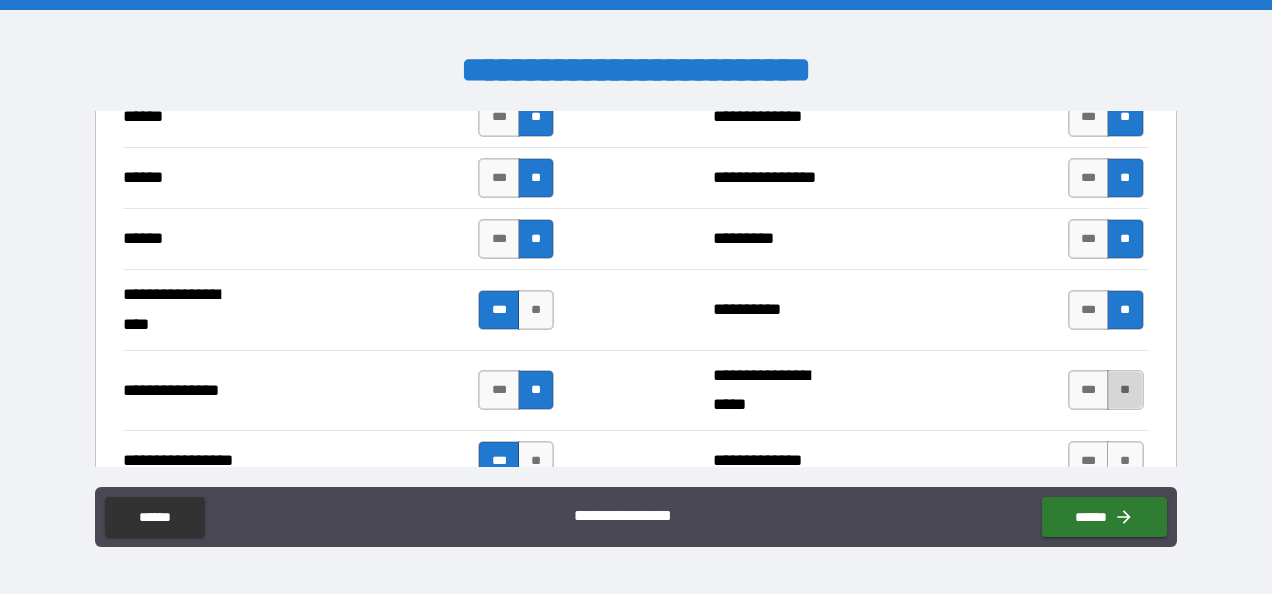 click on "**" at bounding box center (1125, 390) 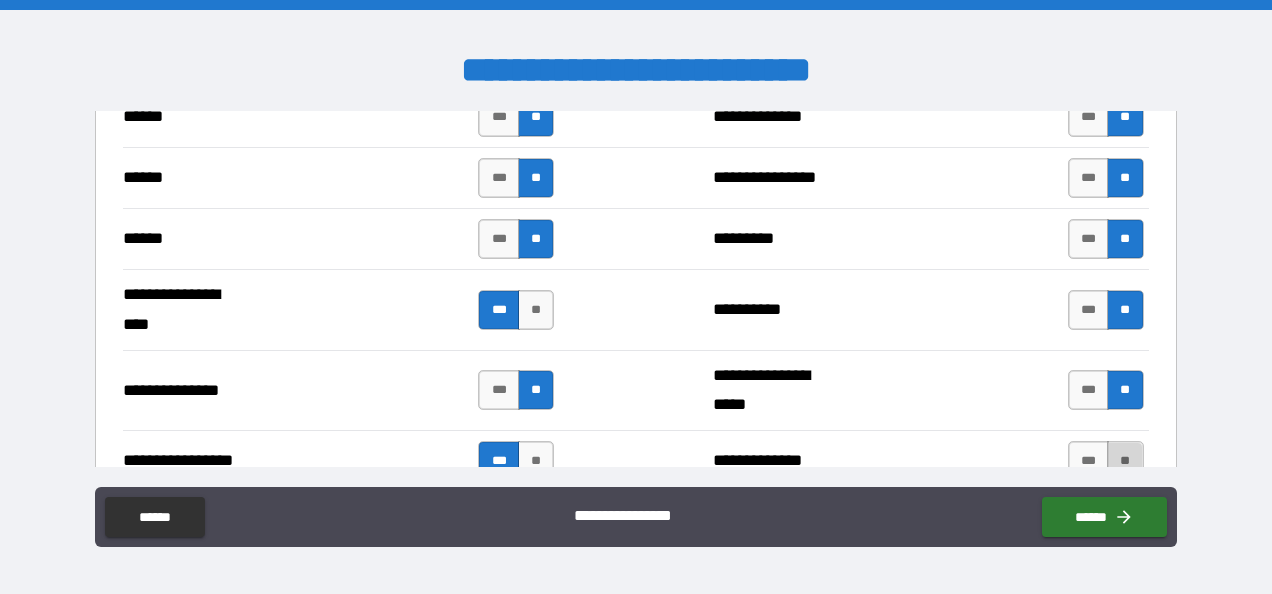 click on "**" at bounding box center (1125, 461) 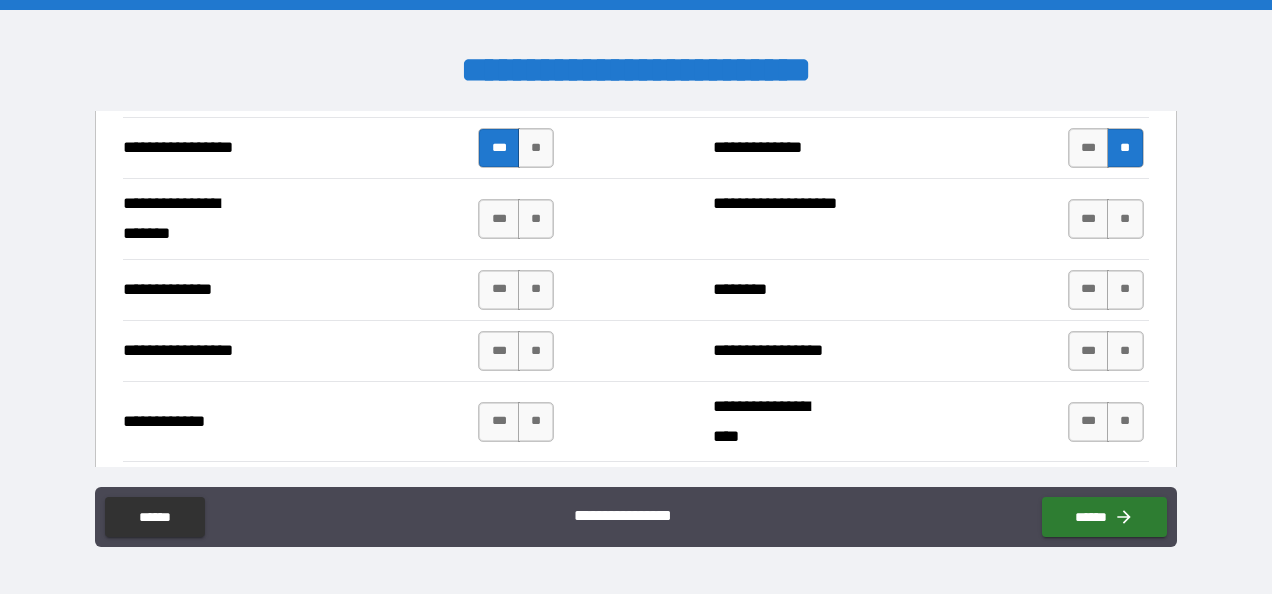 scroll, scrollTop: 2792, scrollLeft: 0, axis: vertical 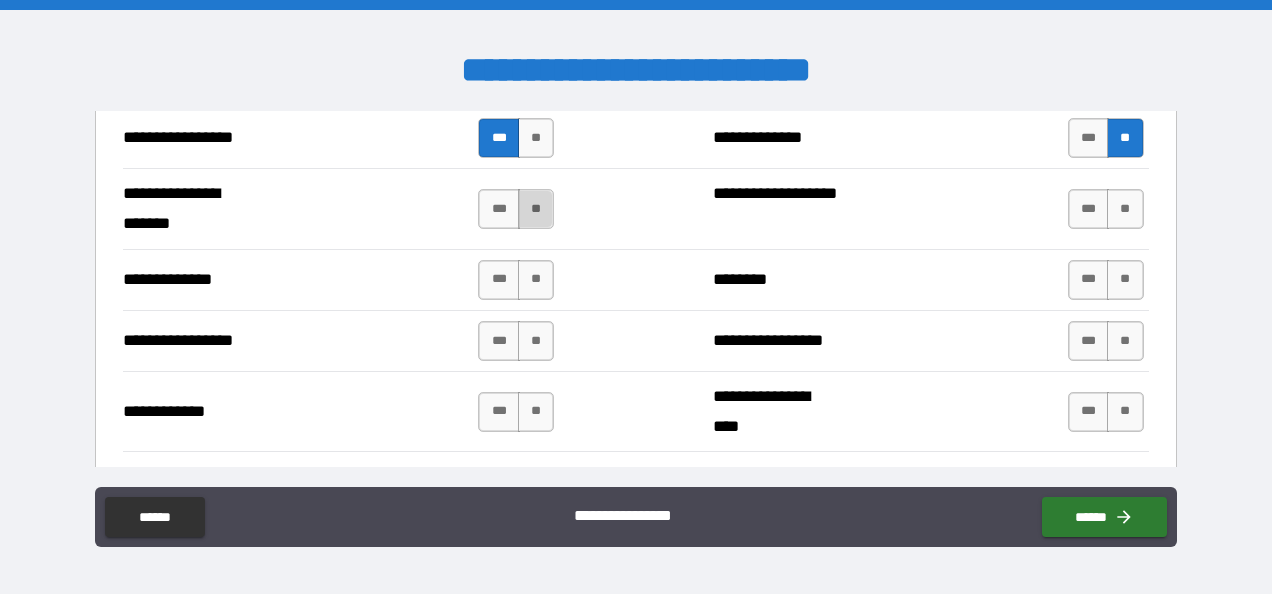 click on "**" at bounding box center (536, 209) 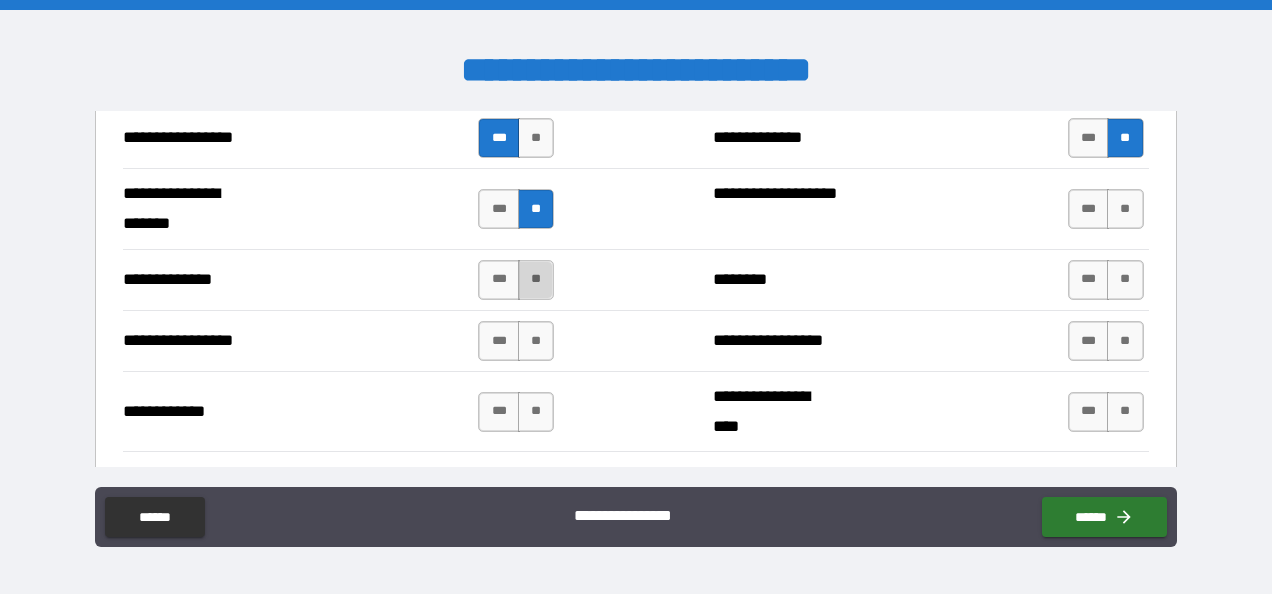 click on "**" at bounding box center (536, 280) 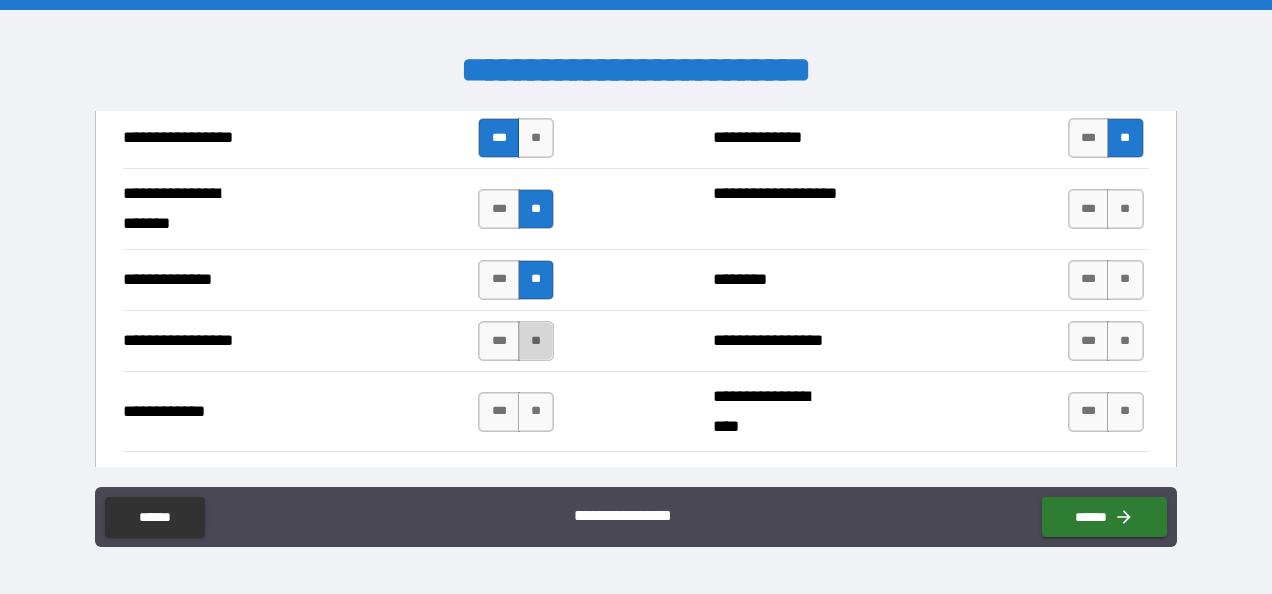 click on "**" at bounding box center (536, 341) 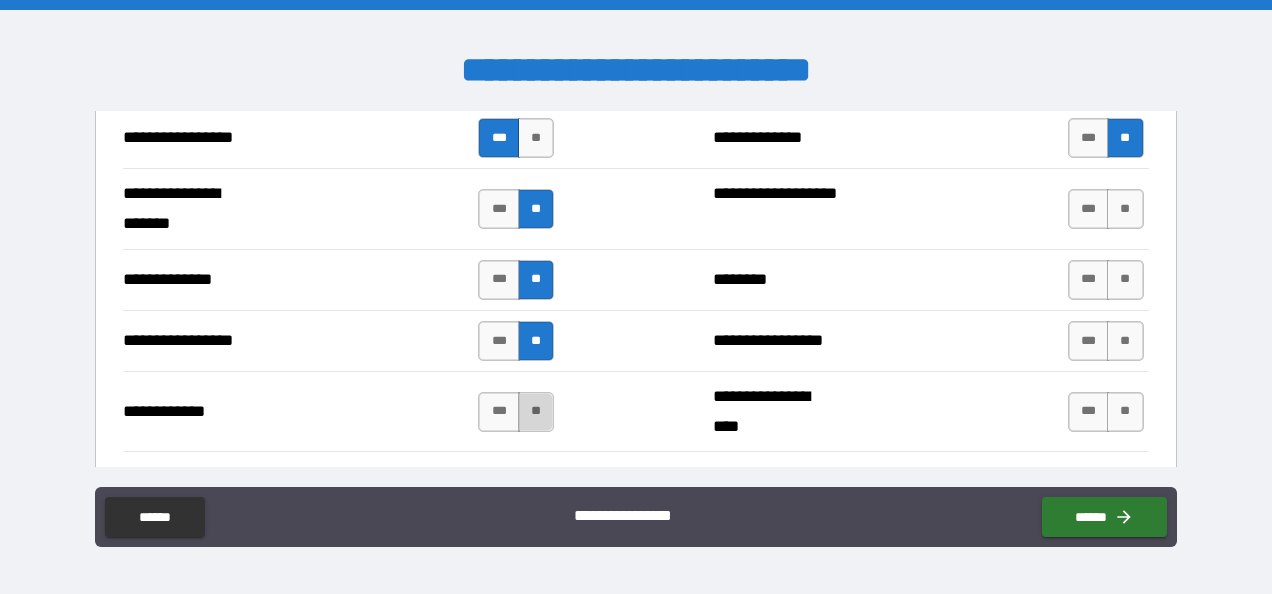 click on "**" at bounding box center (536, 412) 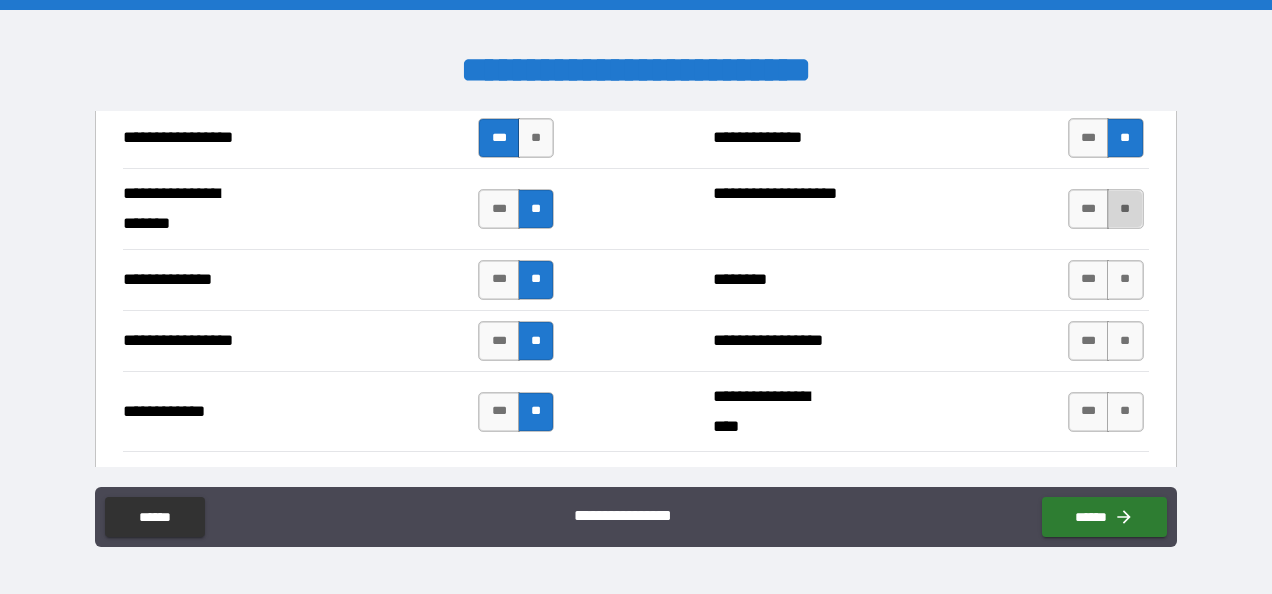 click on "**" at bounding box center (1125, 209) 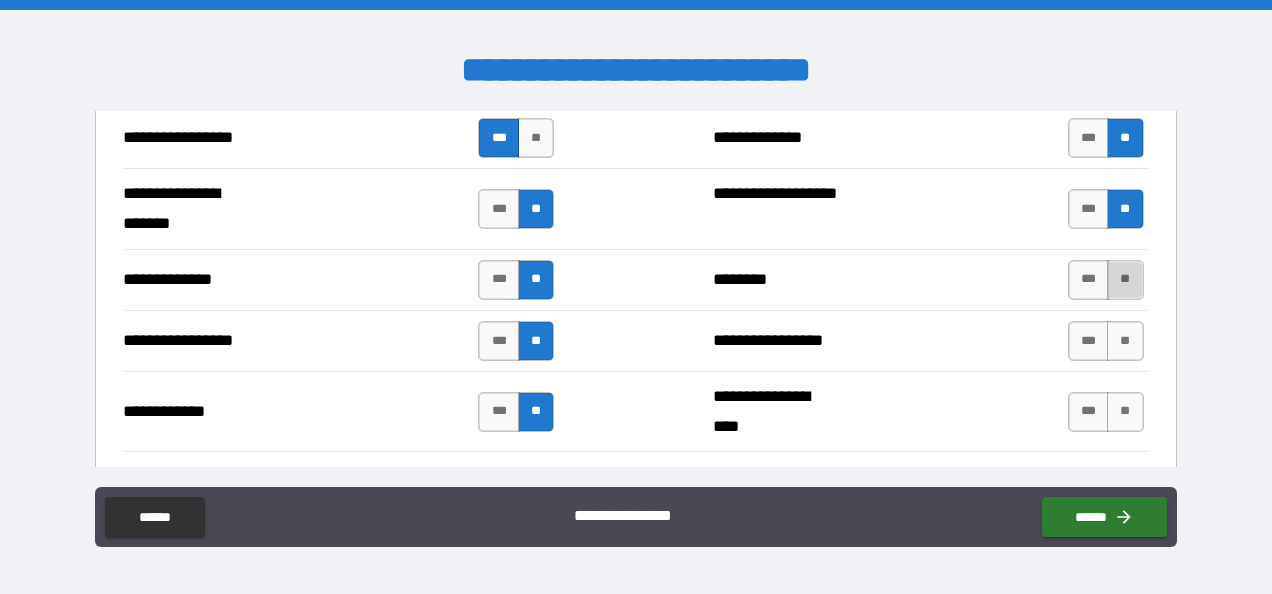 click on "**" at bounding box center [1125, 280] 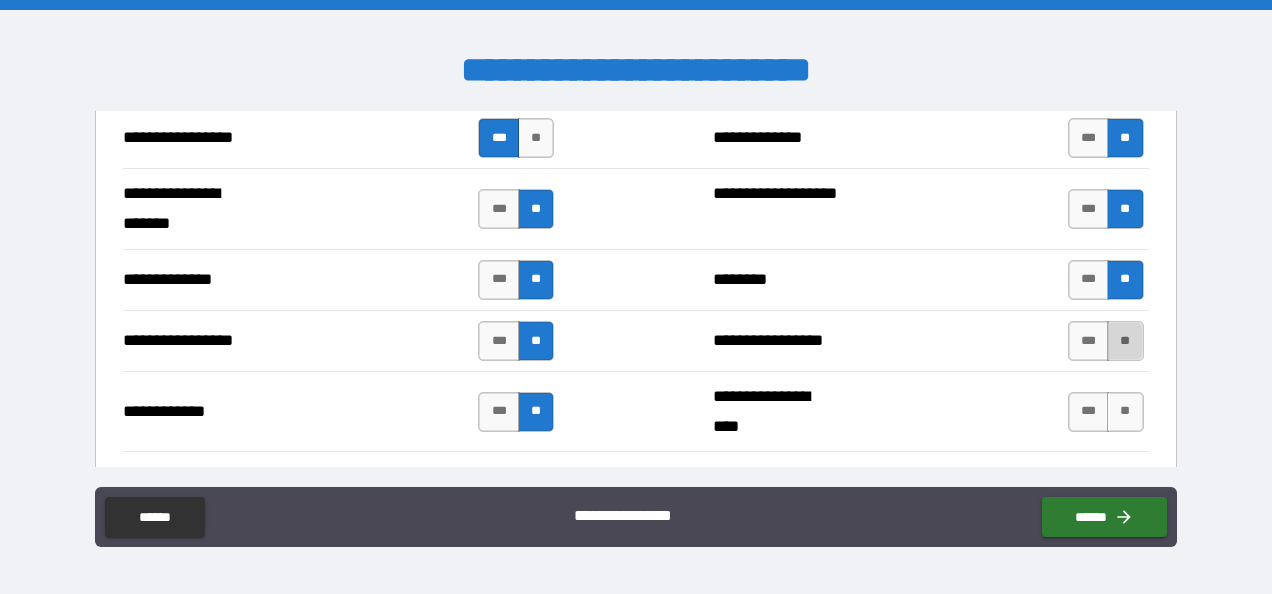 click on "**" at bounding box center [1125, 341] 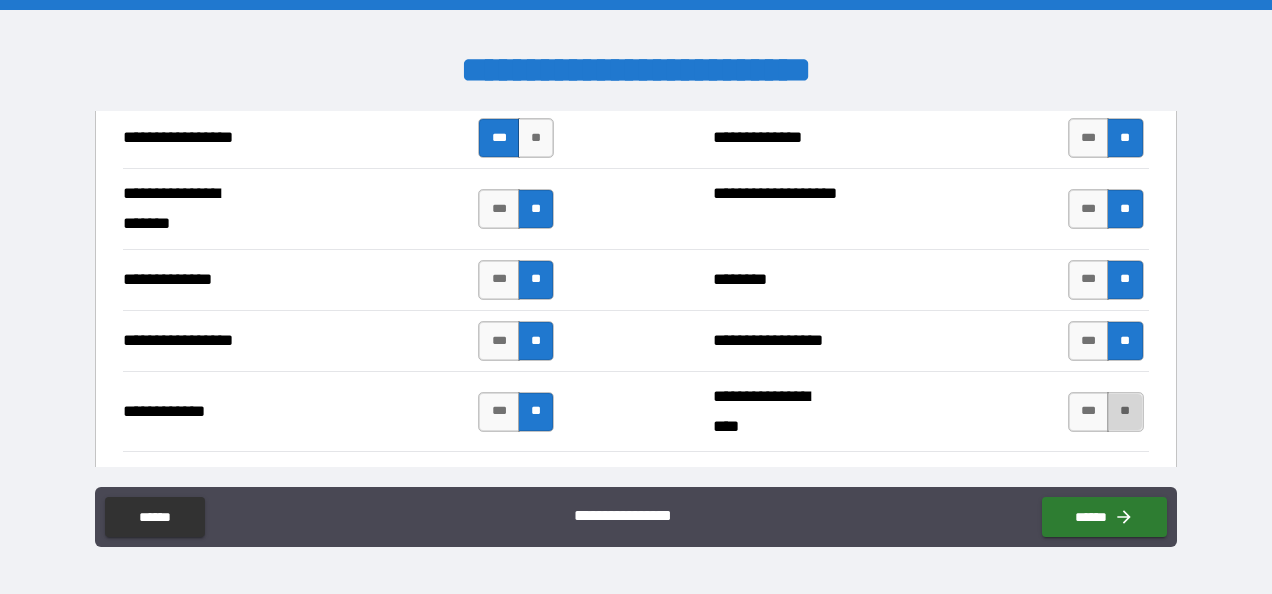 click on "**" at bounding box center (1125, 412) 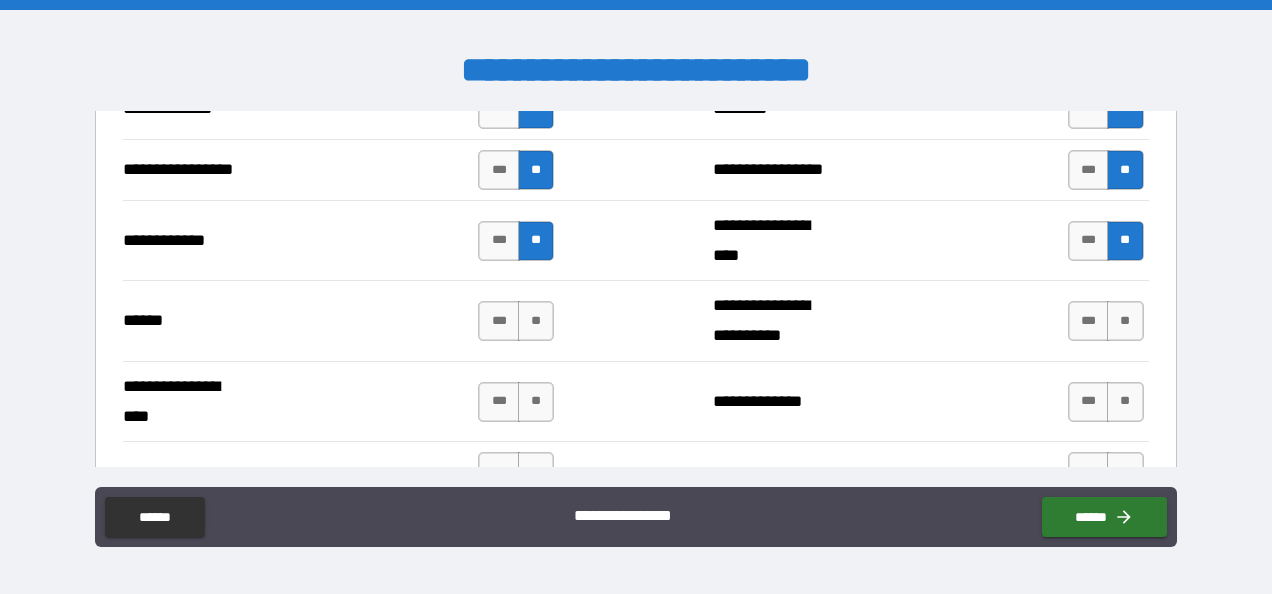 scroll, scrollTop: 2974, scrollLeft: 0, axis: vertical 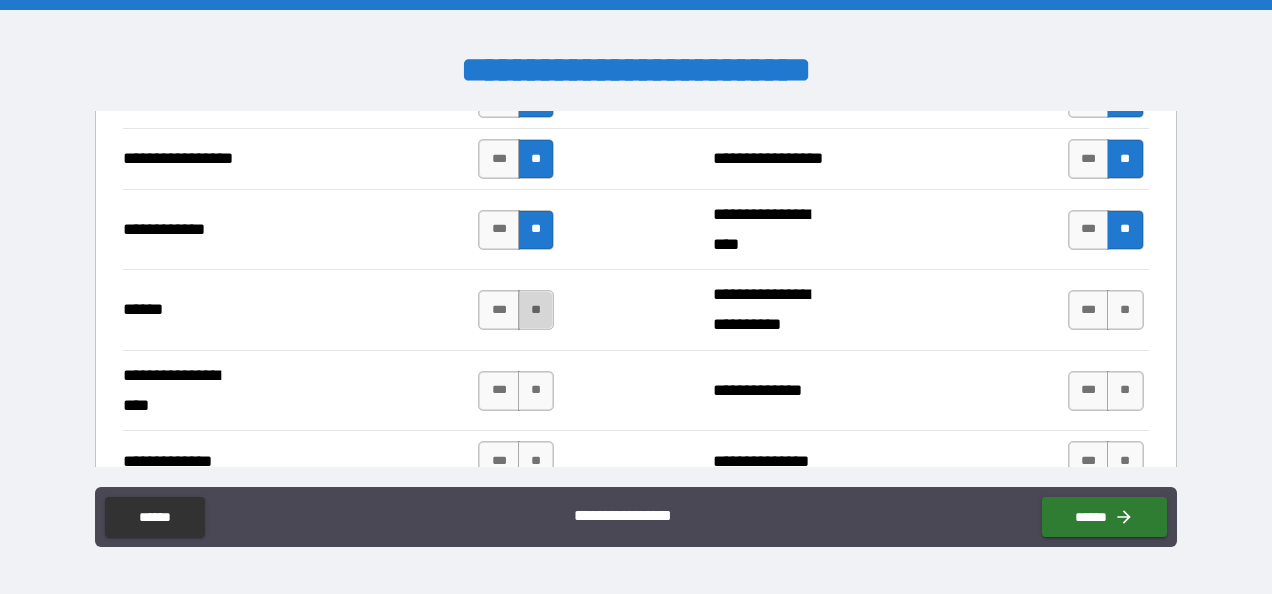 click on "**" at bounding box center [536, 310] 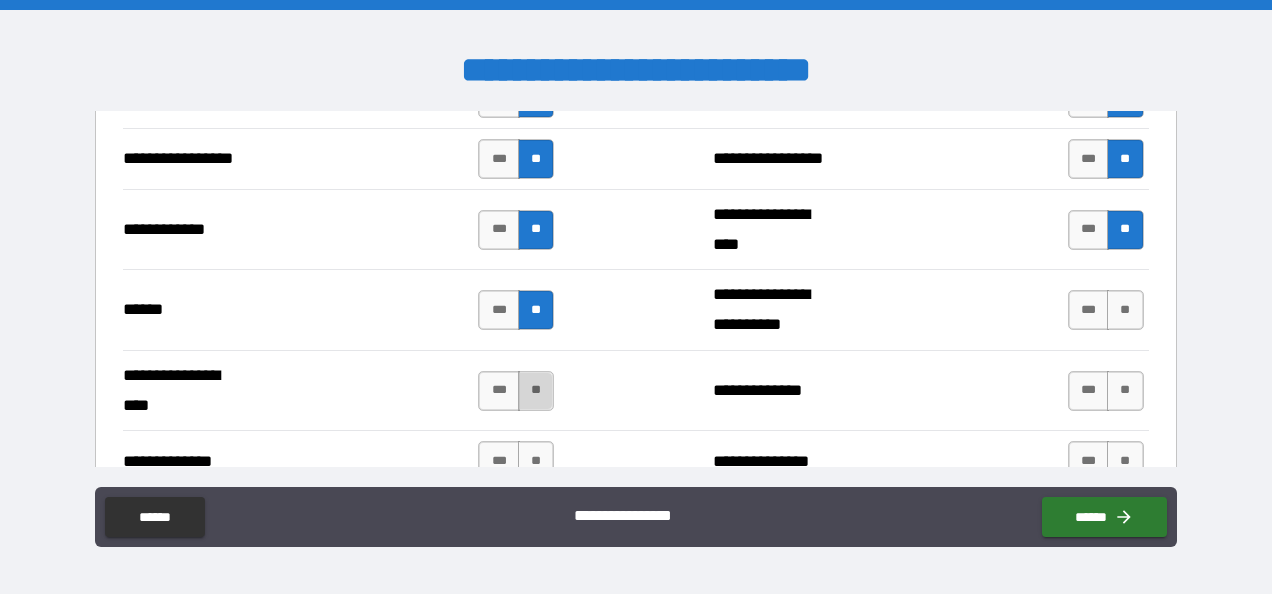 click on "**" at bounding box center [536, 391] 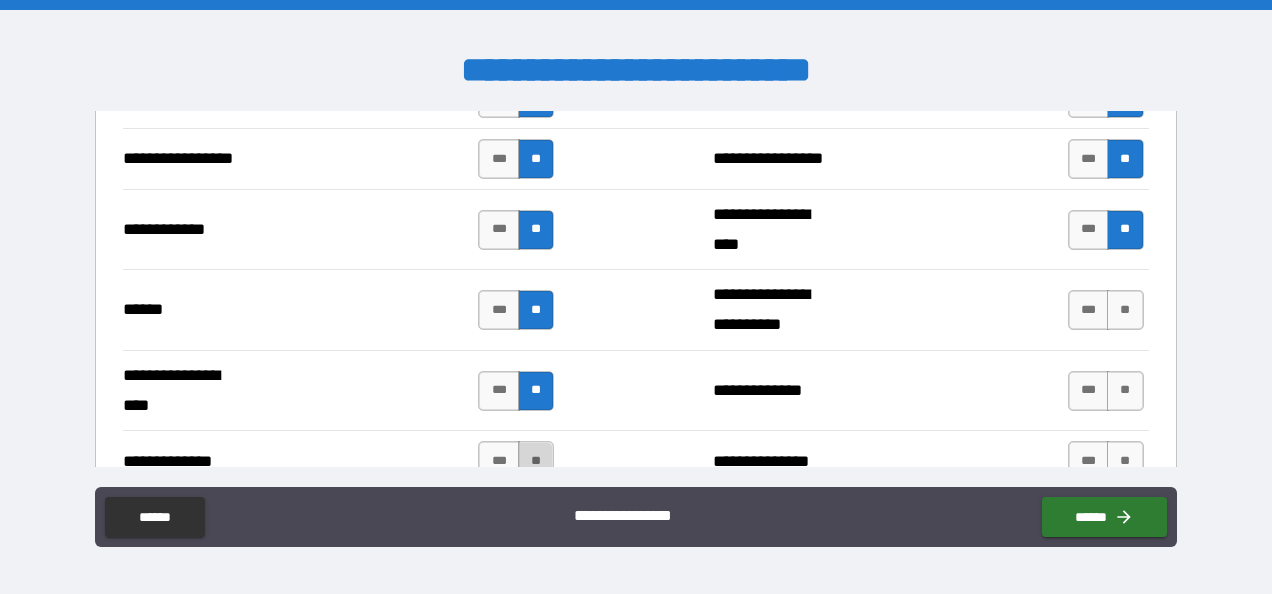 click on "**" at bounding box center (536, 461) 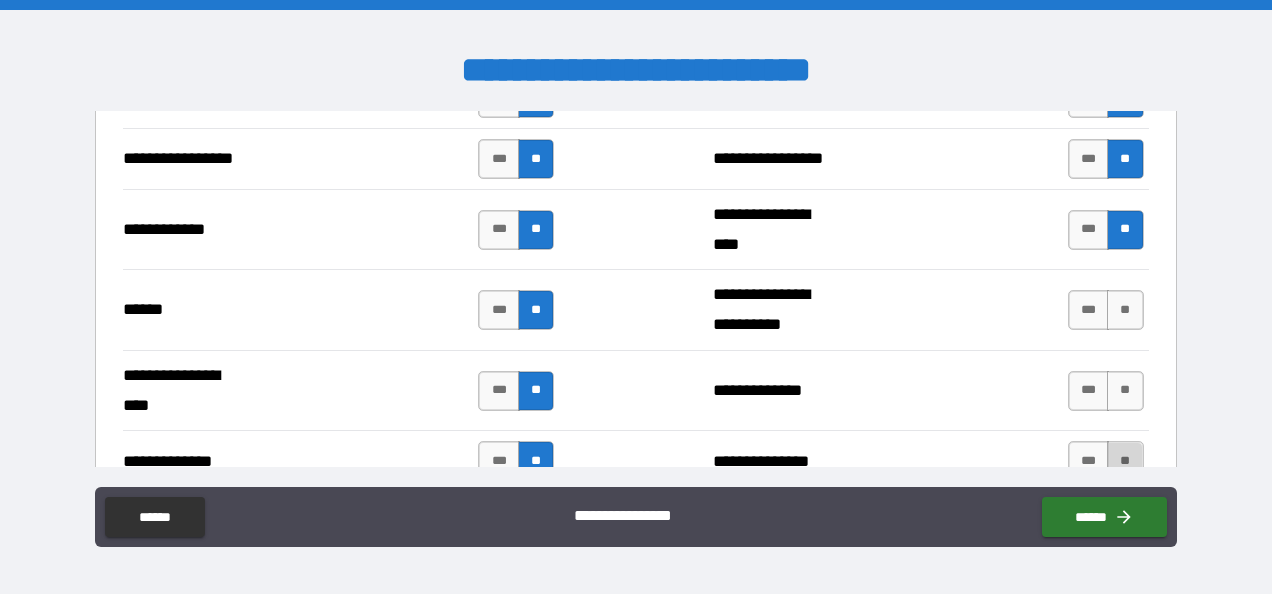 click on "**" at bounding box center [1125, 461] 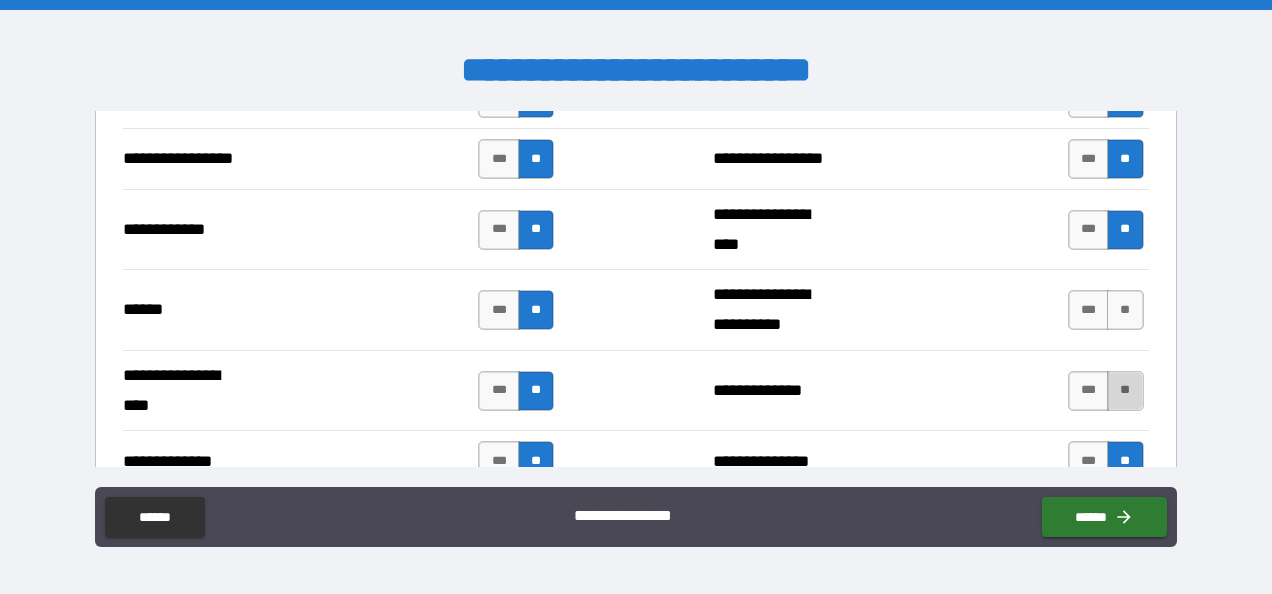 click on "**" at bounding box center [1125, 391] 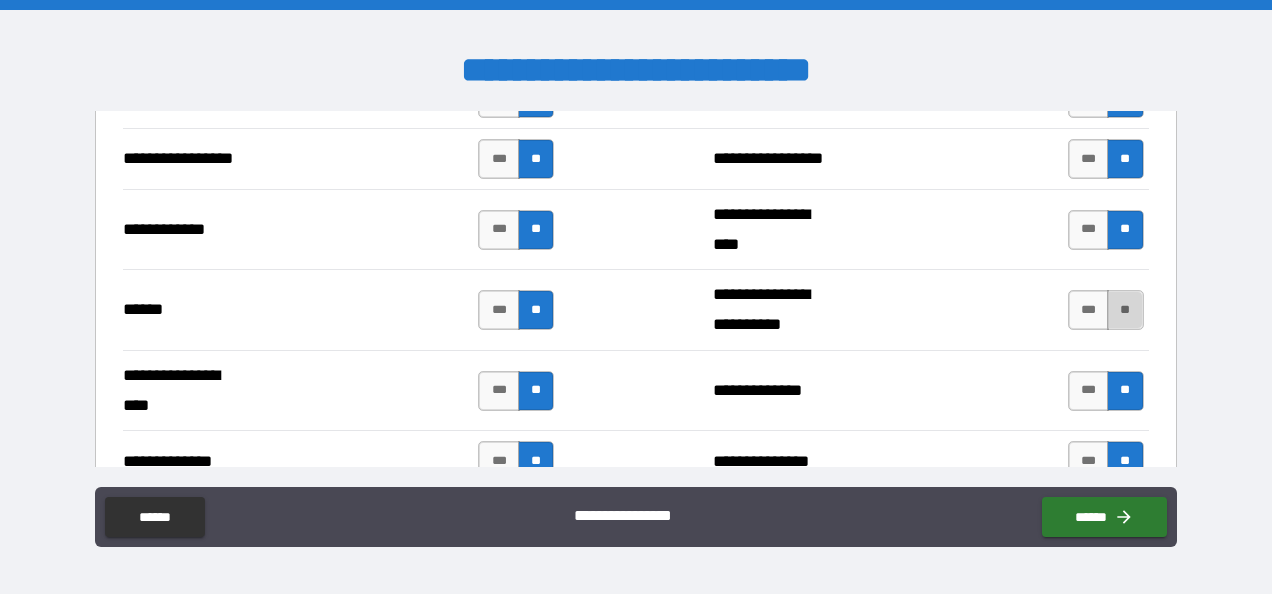 click on "**" at bounding box center (1125, 310) 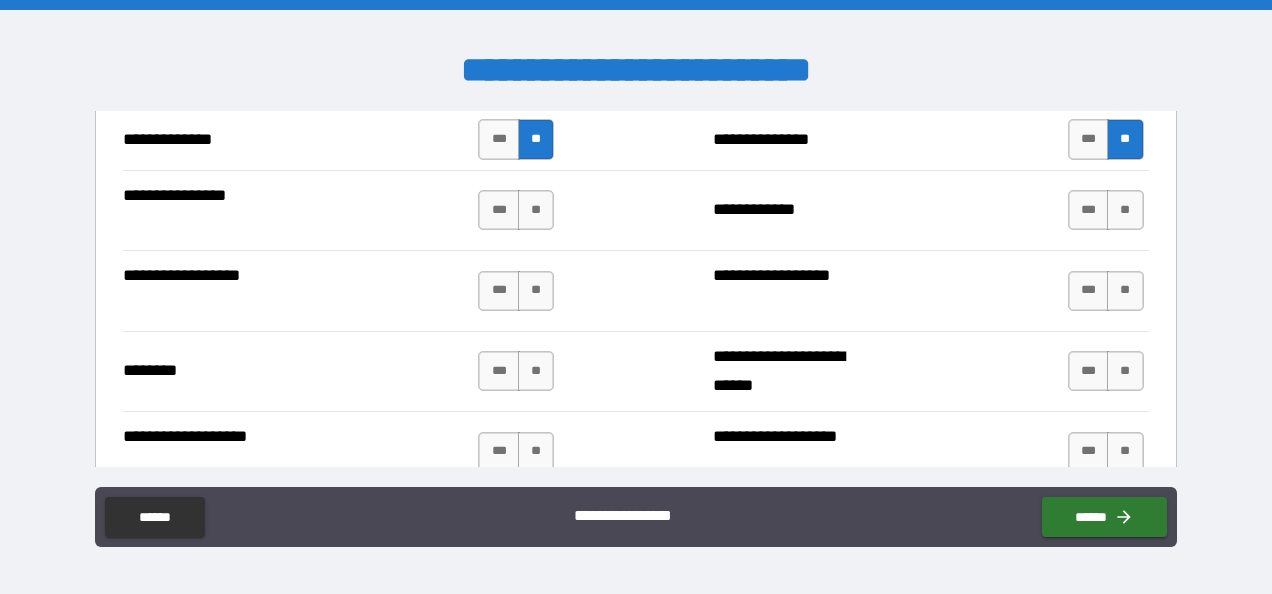 scroll, scrollTop: 3326, scrollLeft: 0, axis: vertical 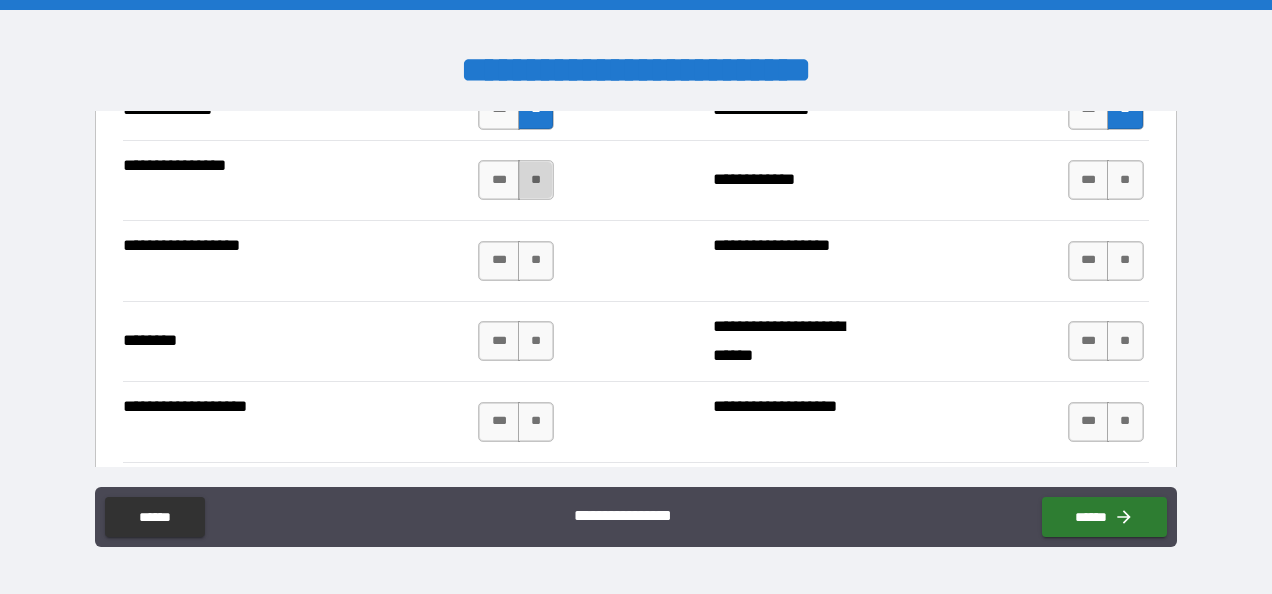 click on "**" at bounding box center (536, 180) 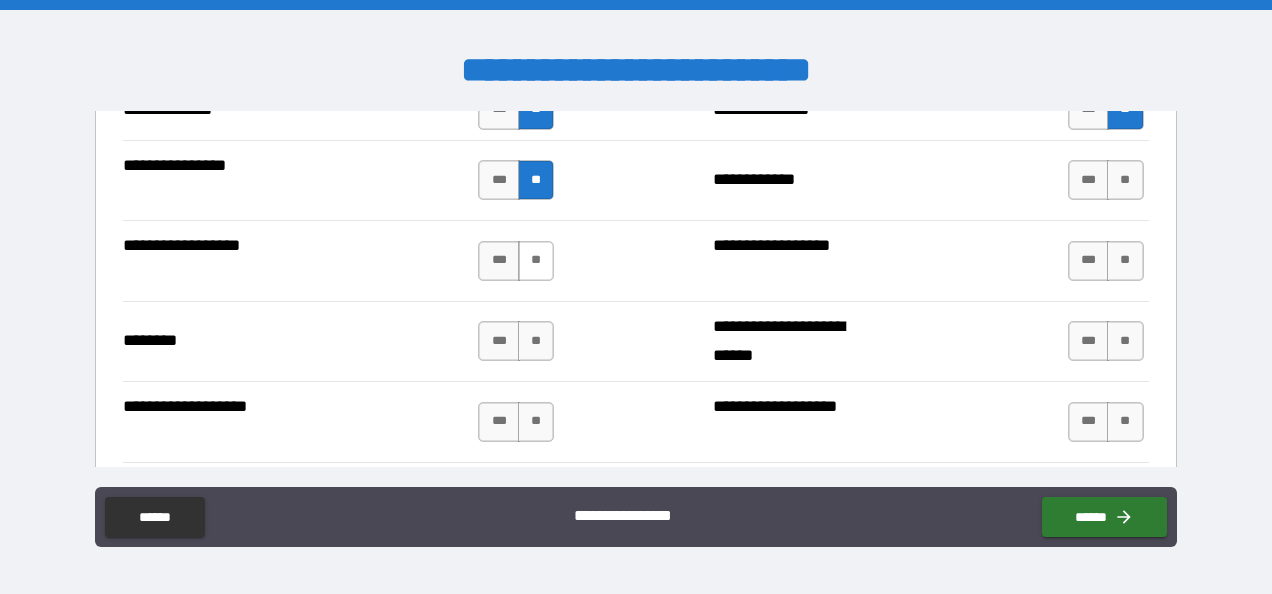 click on "**" at bounding box center (536, 261) 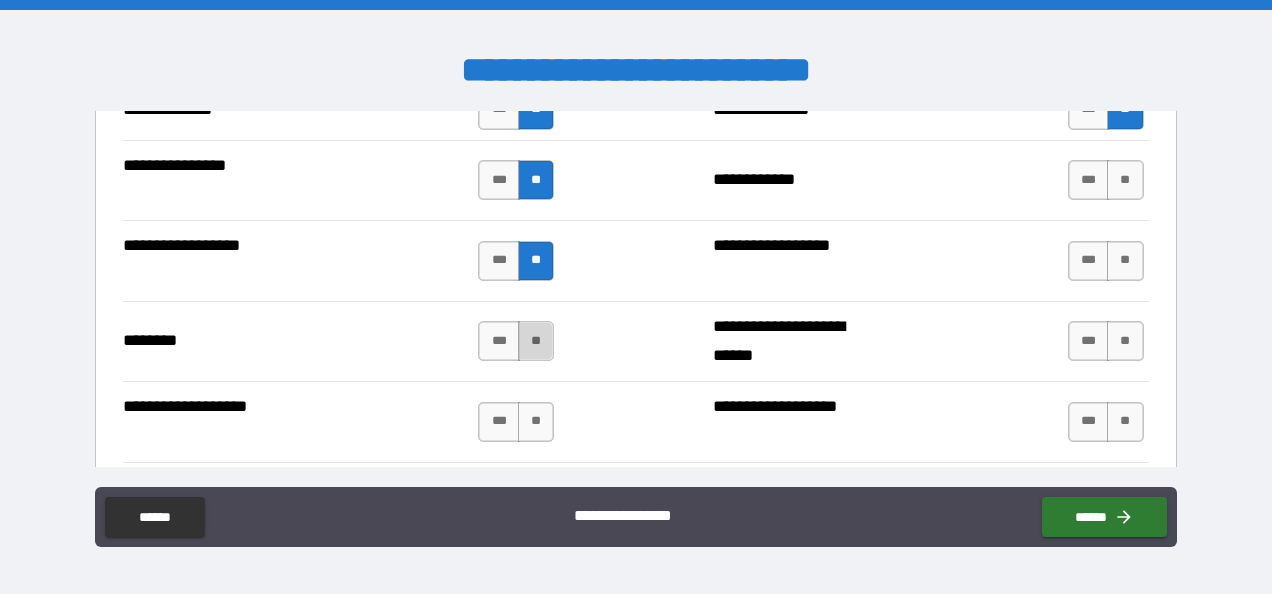 click on "**" at bounding box center (536, 341) 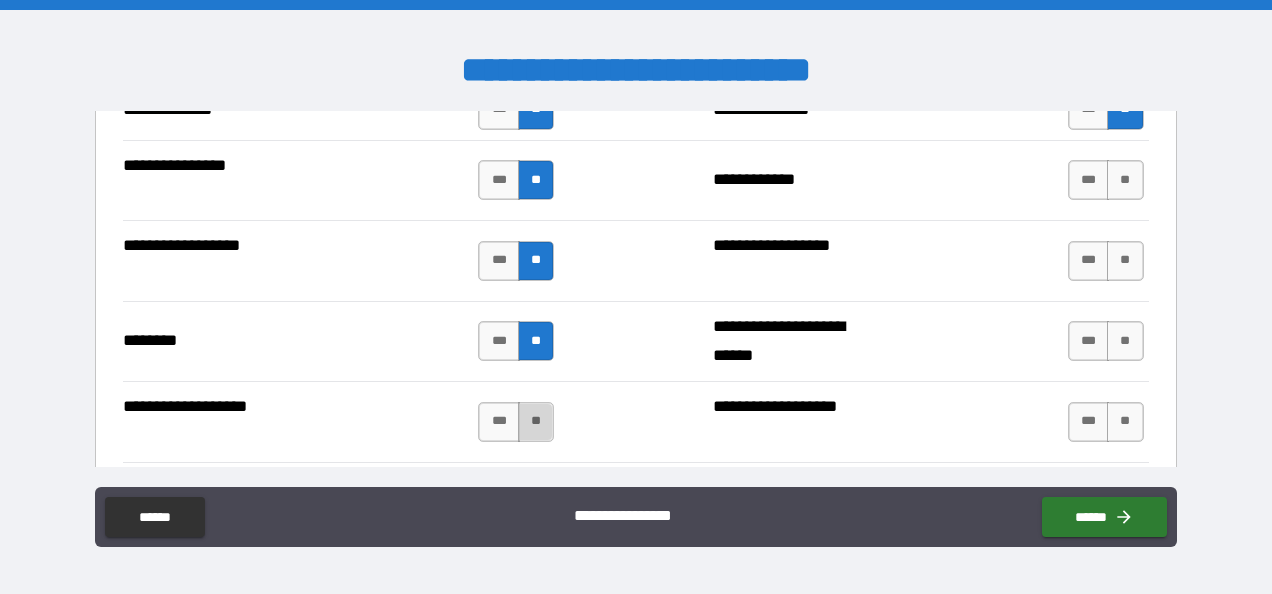 click on "**" at bounding box center [536, 422] 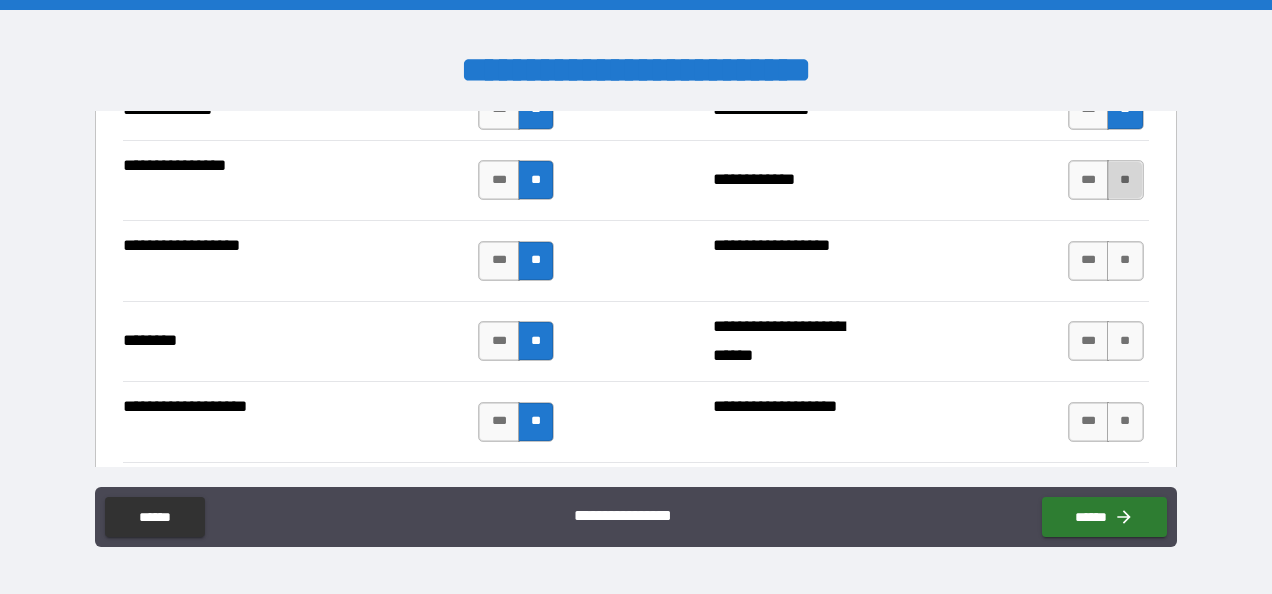 click on "**" at bounding box center [1125, 180] 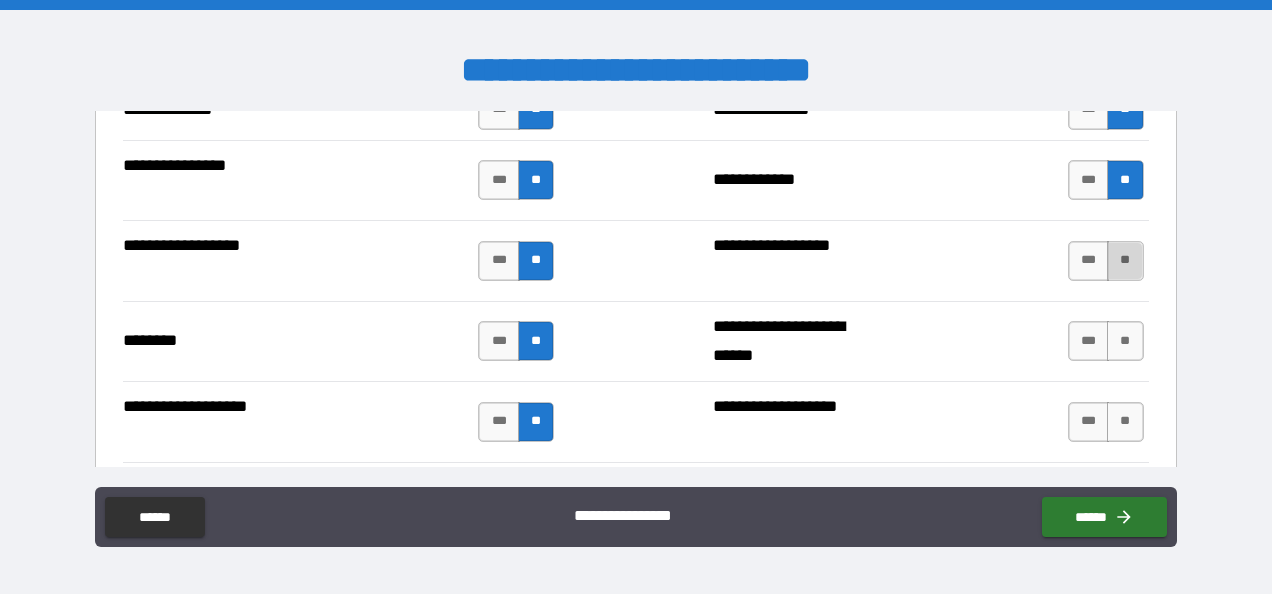 click on "**" at bounding box center (1125, 261) 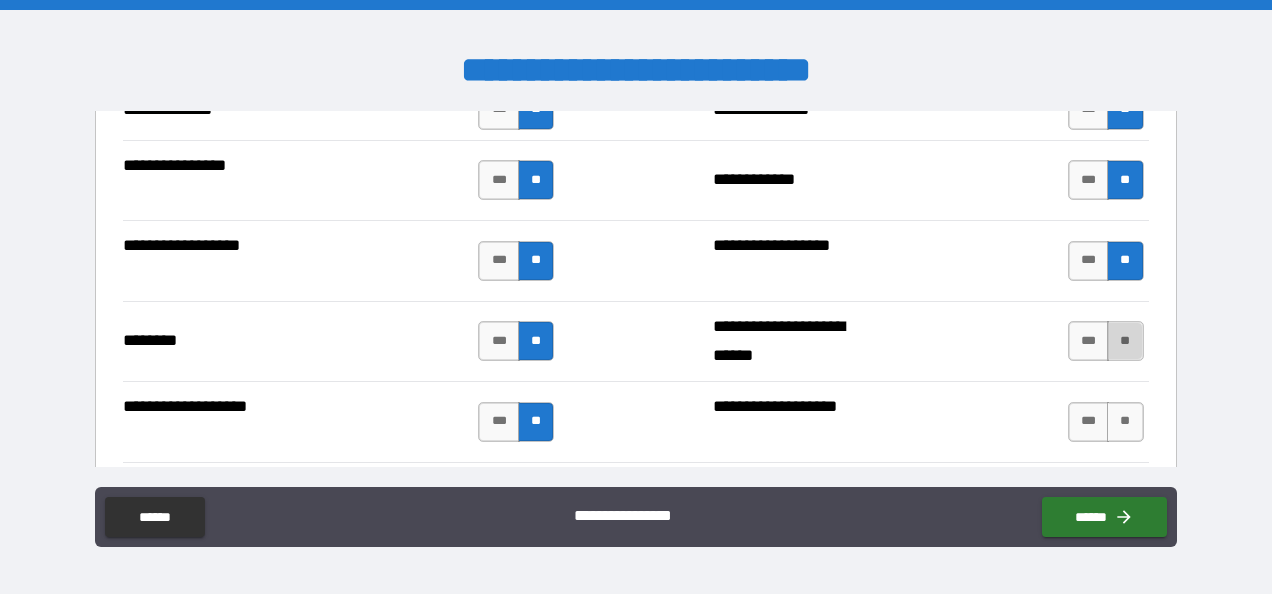 click on "**" at bounding box center [1125, 341] 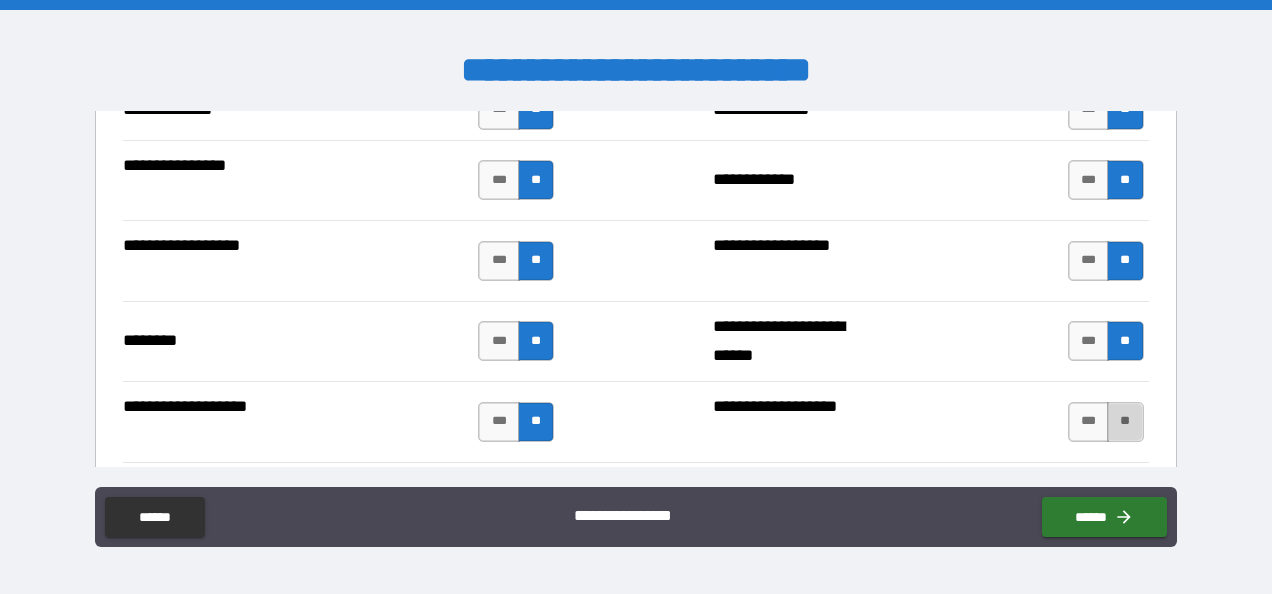 click on "**" at bounding box center (1125, 422) 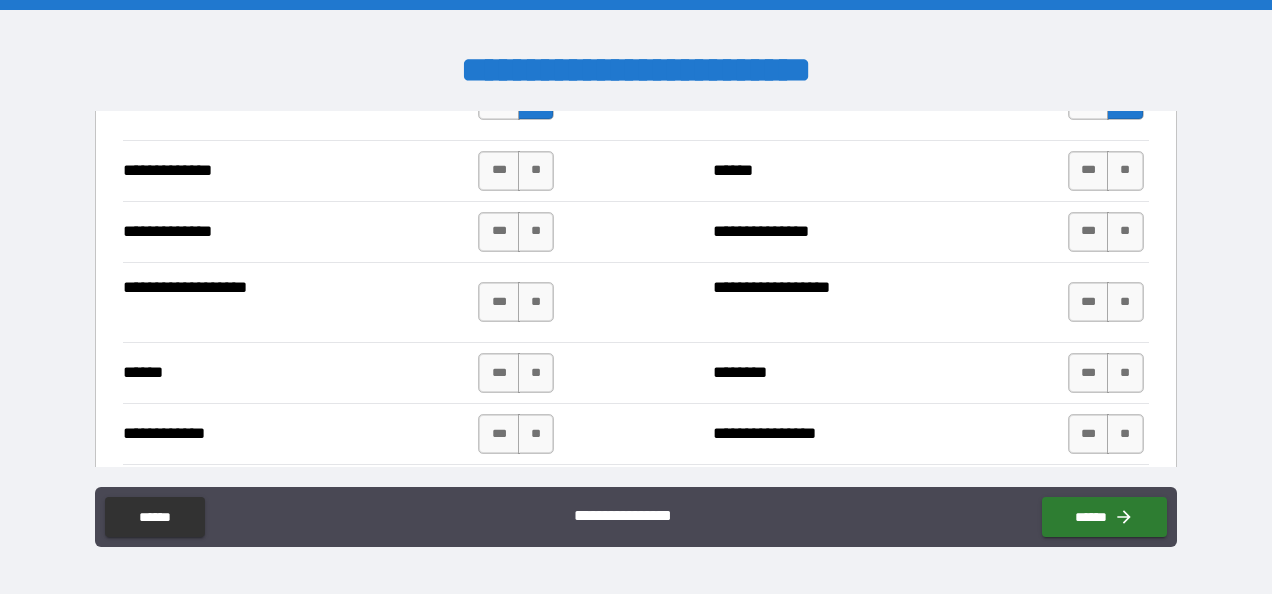 scroll, scrollTop: 3679, scrollLeft: 0, axis: vertical 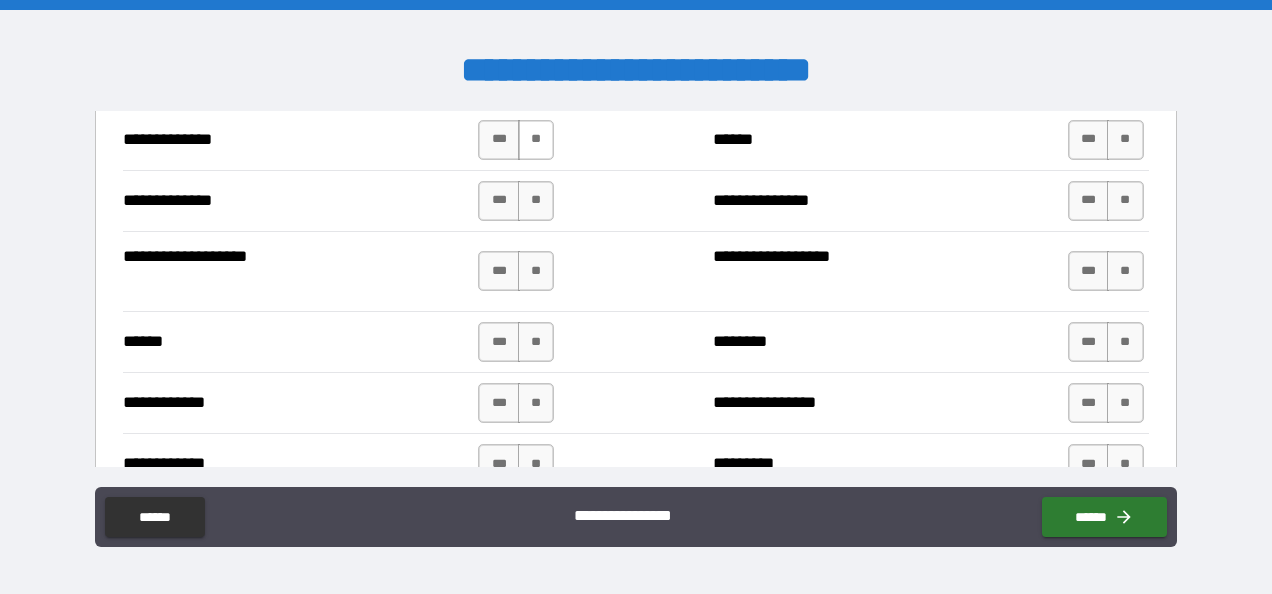 click on "**" at bounding box center (536, 140) 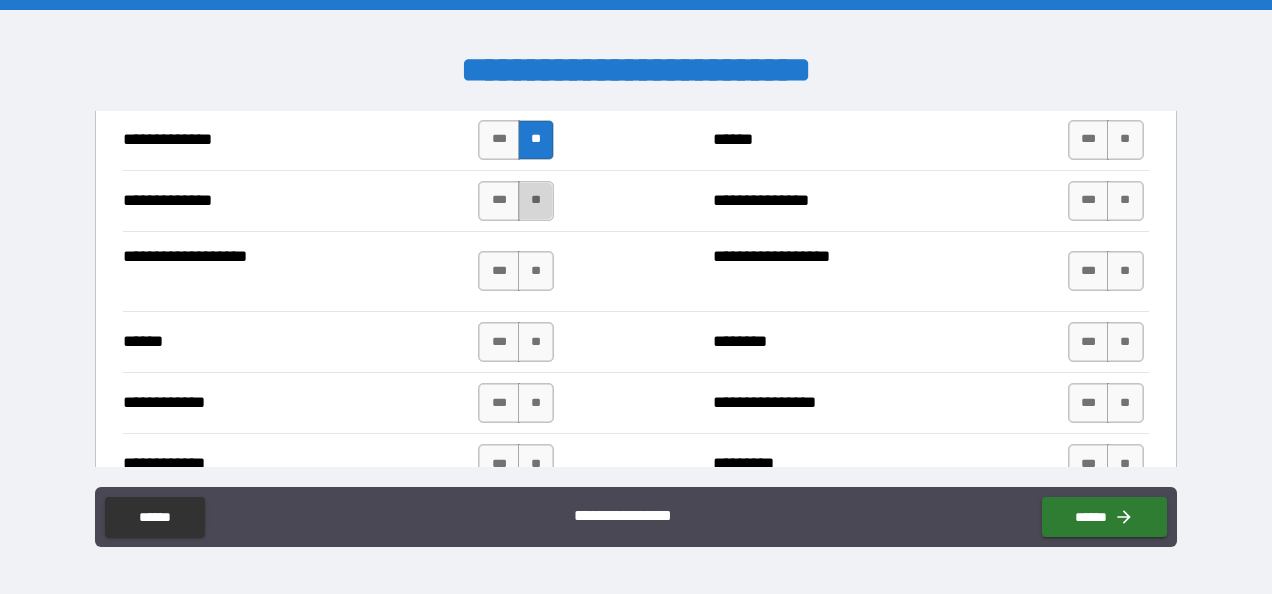 click on "**" at bounding box center [536, 201] 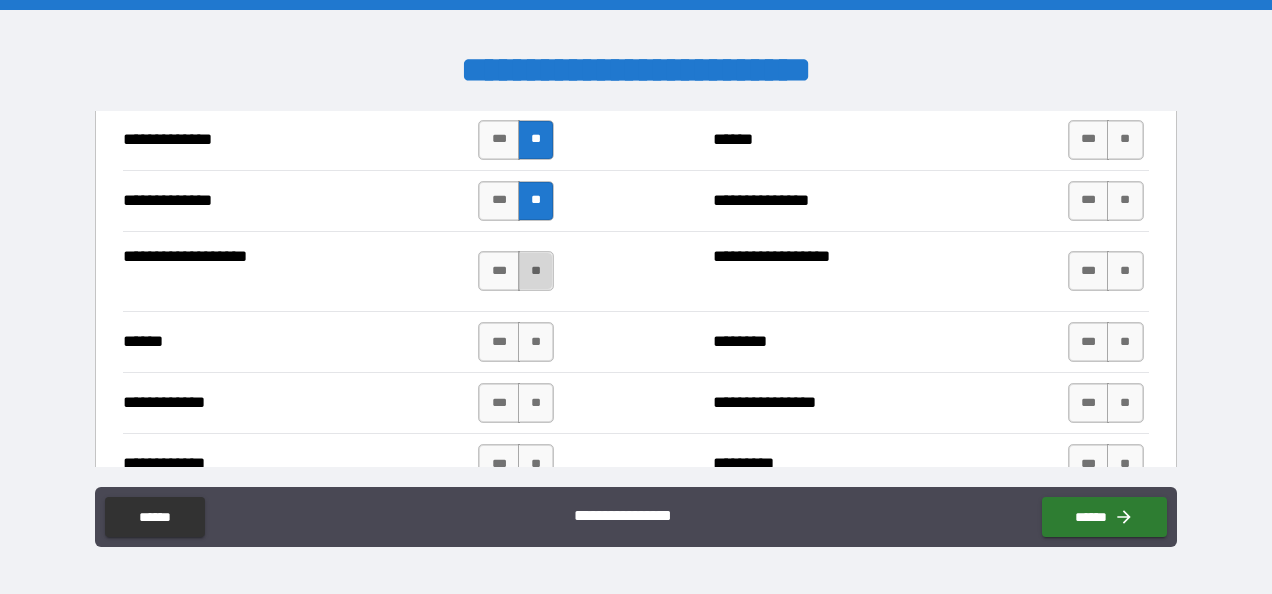 click on "**" at bounding box center [536, 271] 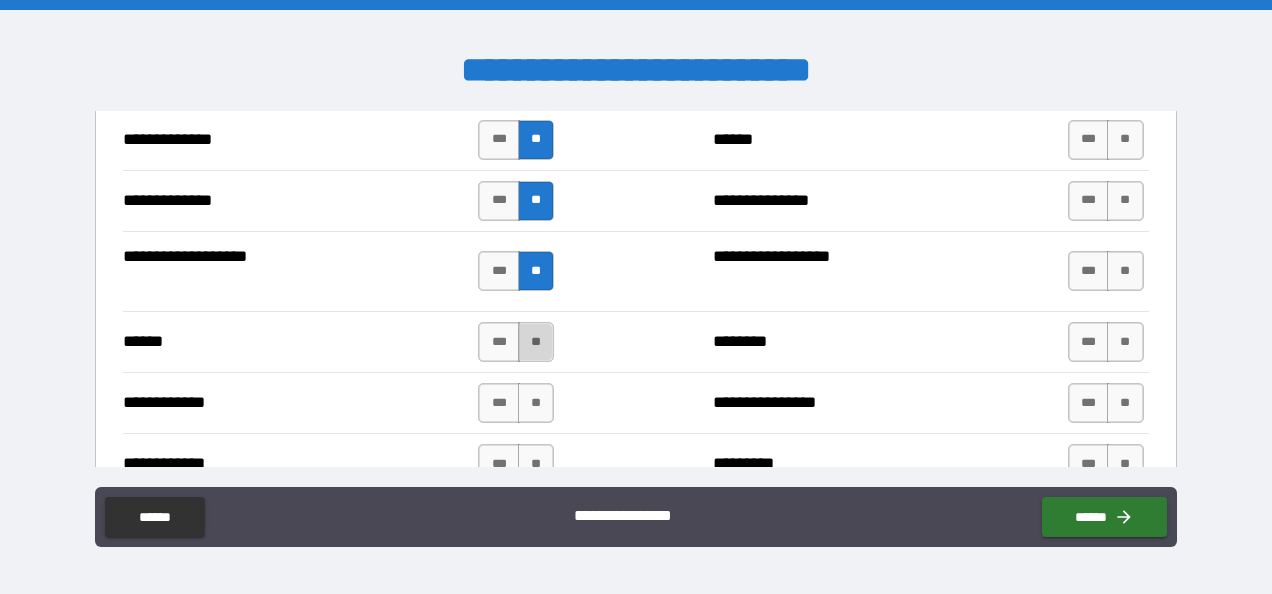 click on "**" at bounding box center [536, 342] 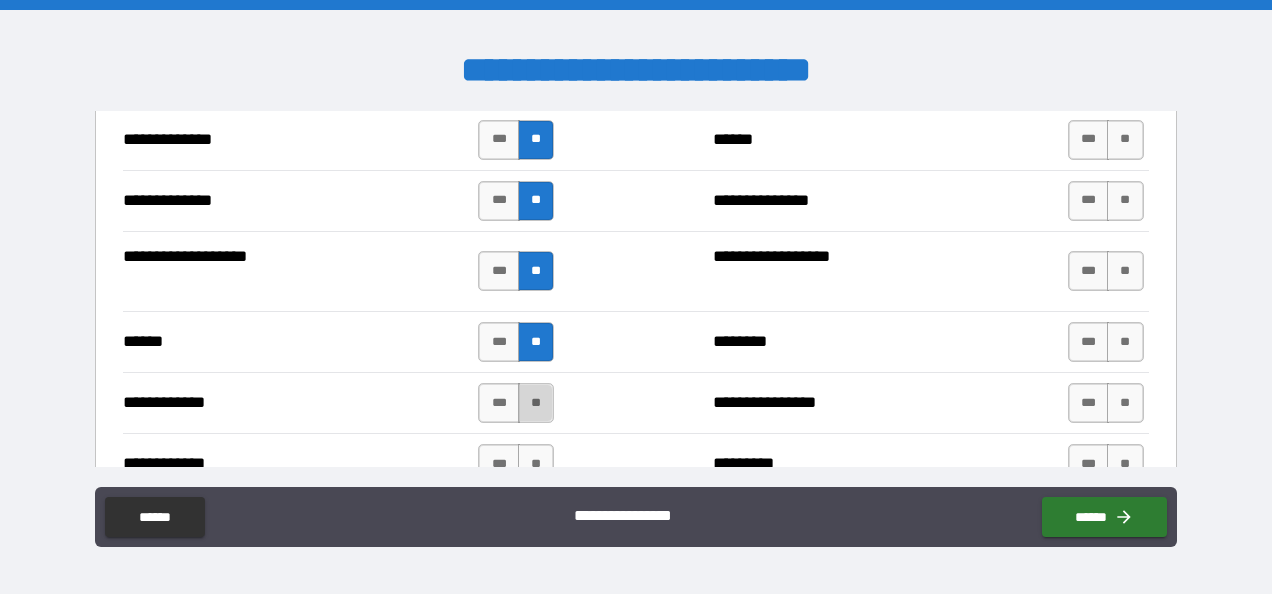 click on "**" at bounding box center [536, 403] 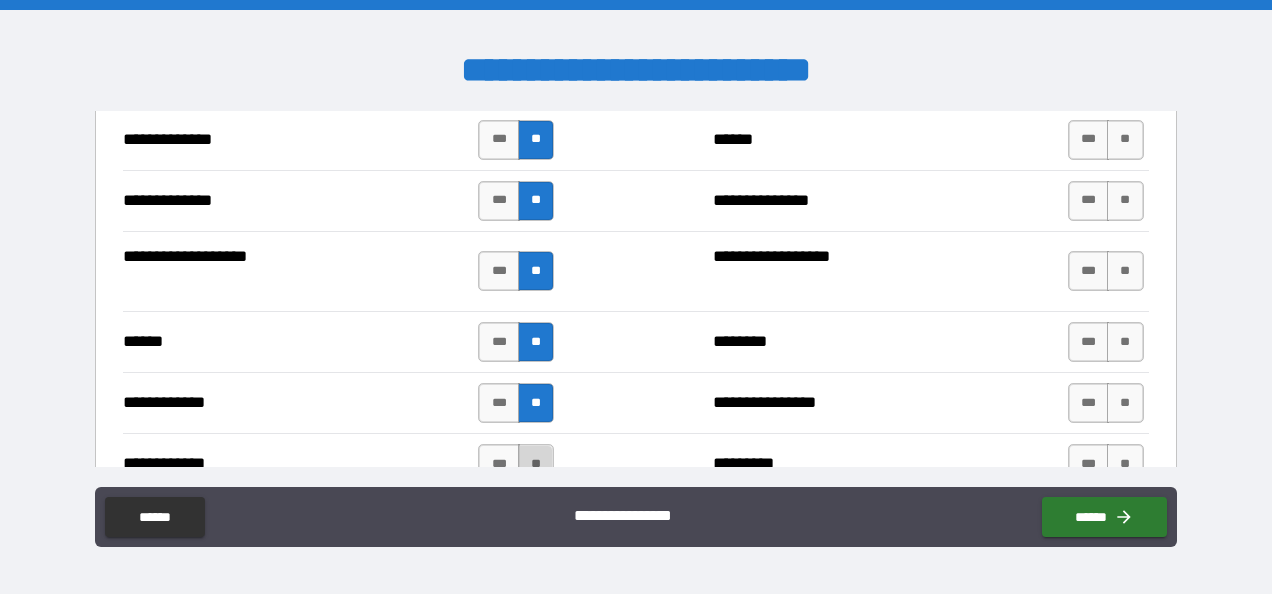 click on "**" at bounding box center [536, 464] 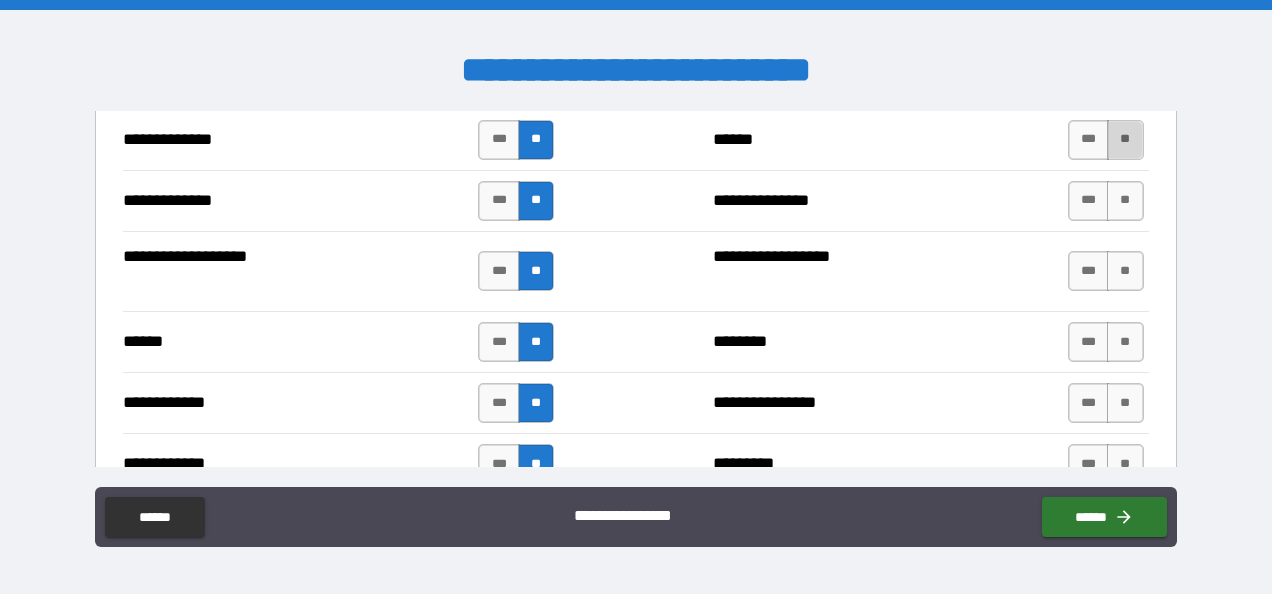 click on "**" at bounding box center (1125, 140) 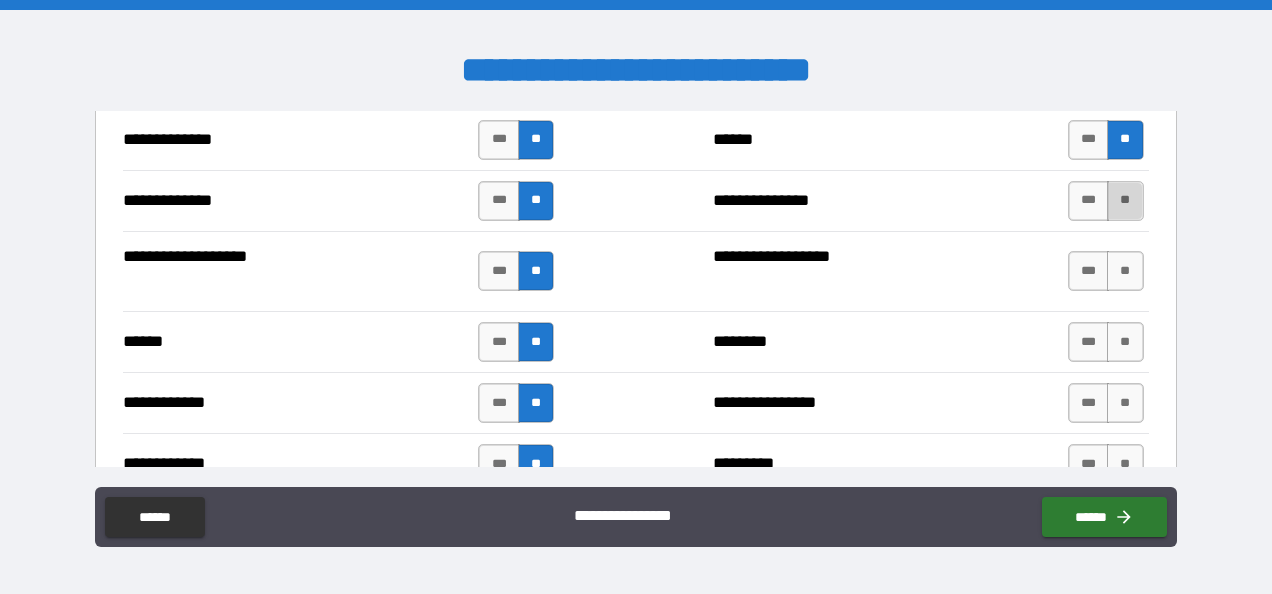 click on "**" at bounding box center [1125, 201] 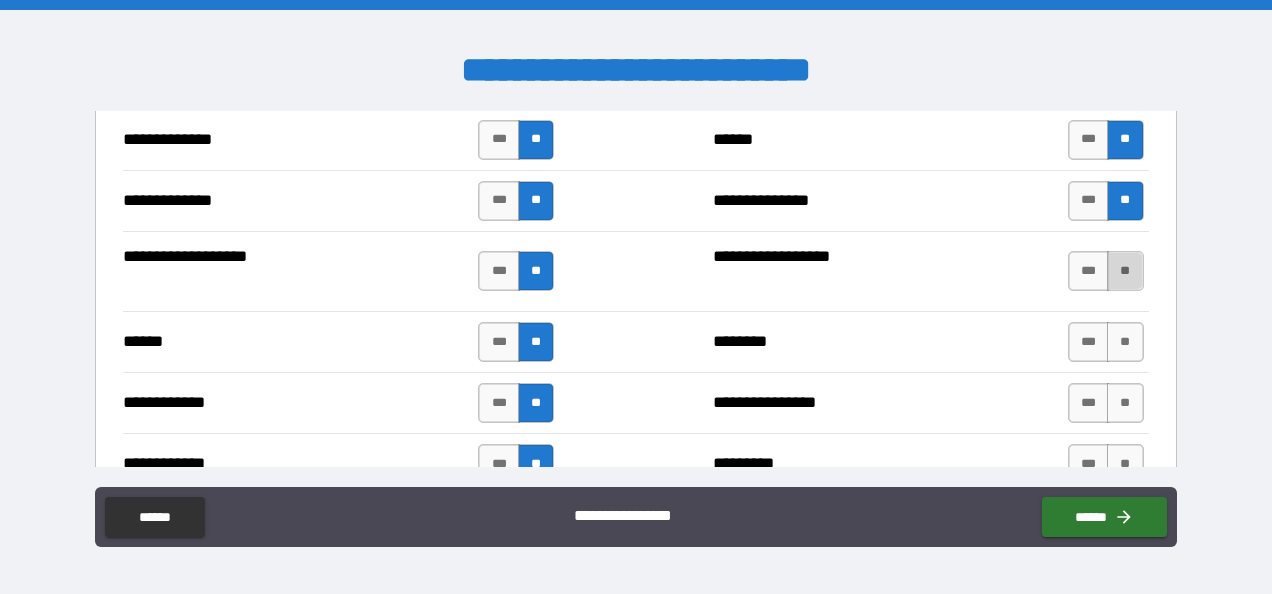 click on "**" at bounding box center (1125, 271) 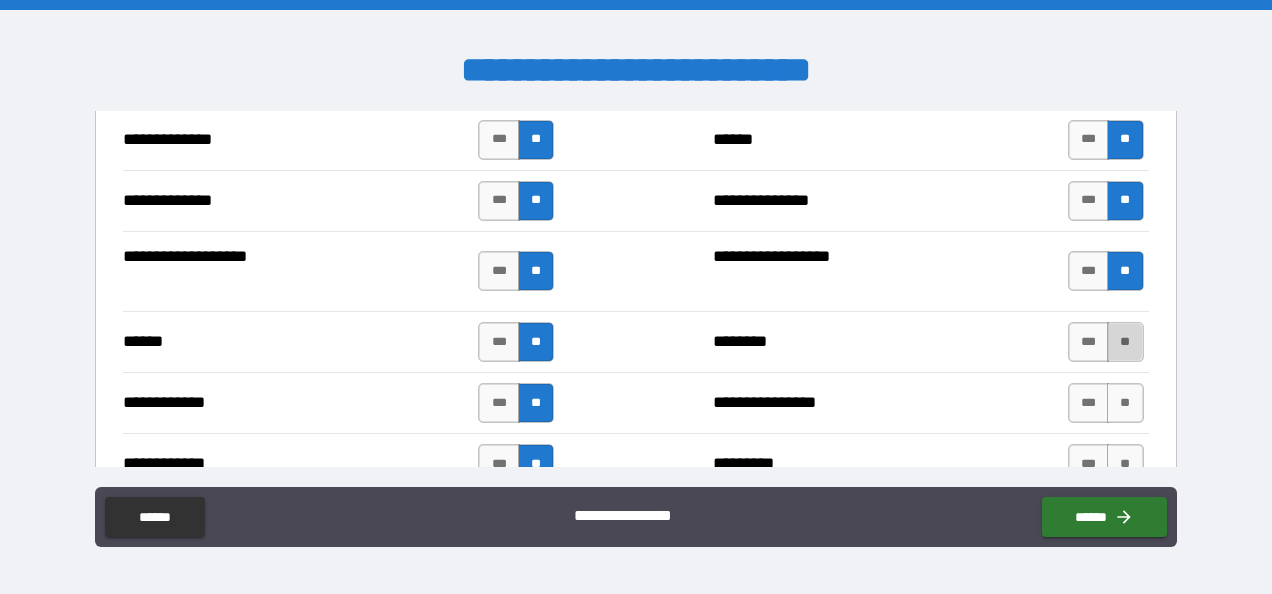 click on "**" at bounding box center (1125, 342) 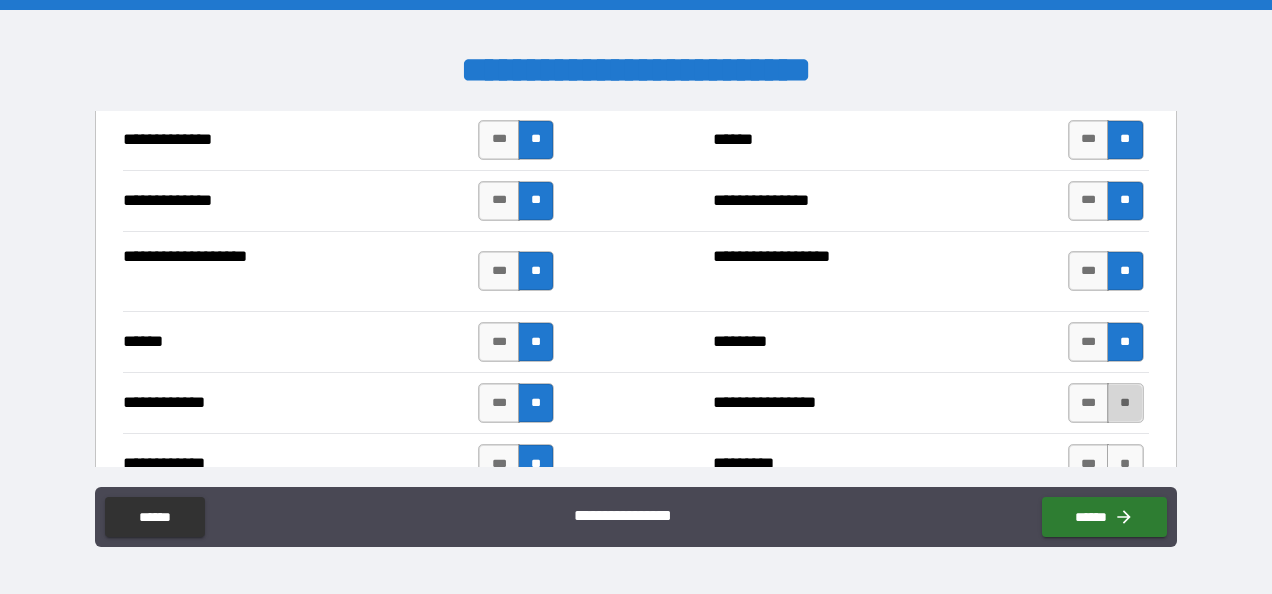 click on "**" at bounding box center (1125, 403) 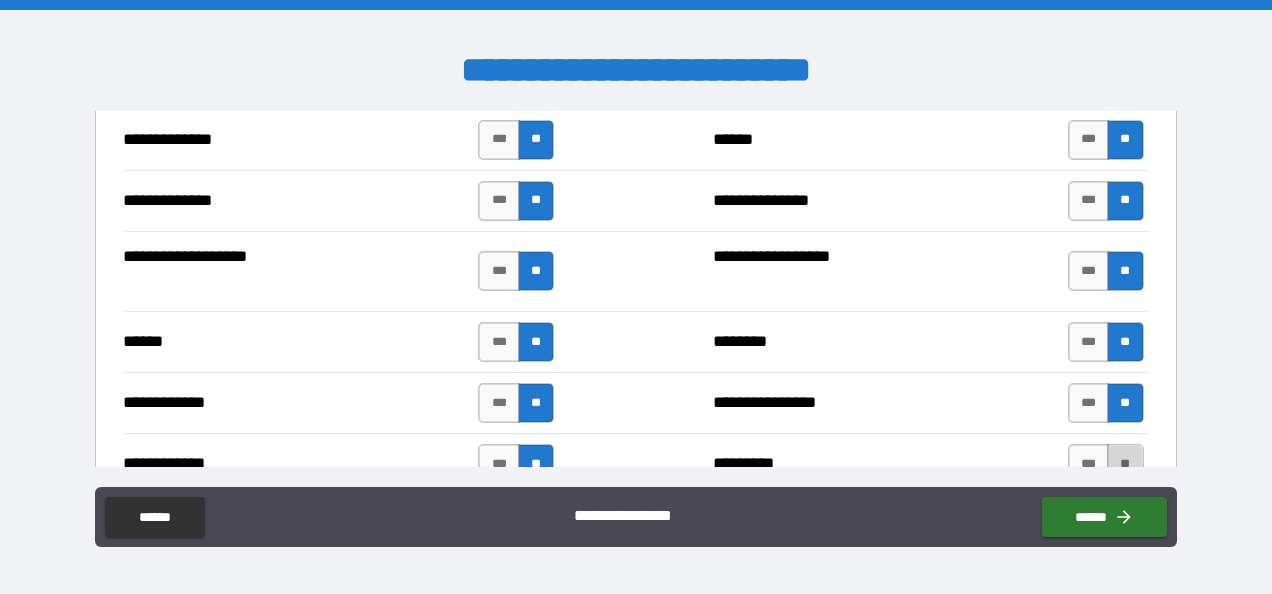 click on "**" at bounding box center [1125, 464] 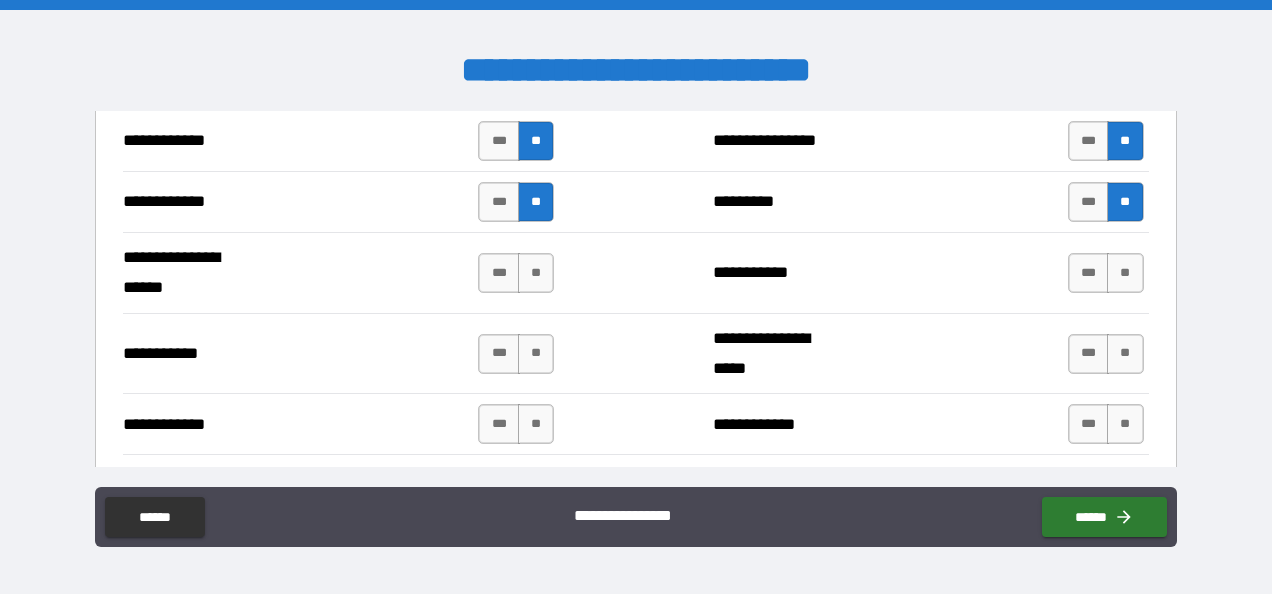 scroll, scrollTop: 4002, scrollLeft: 0, axis: vertical 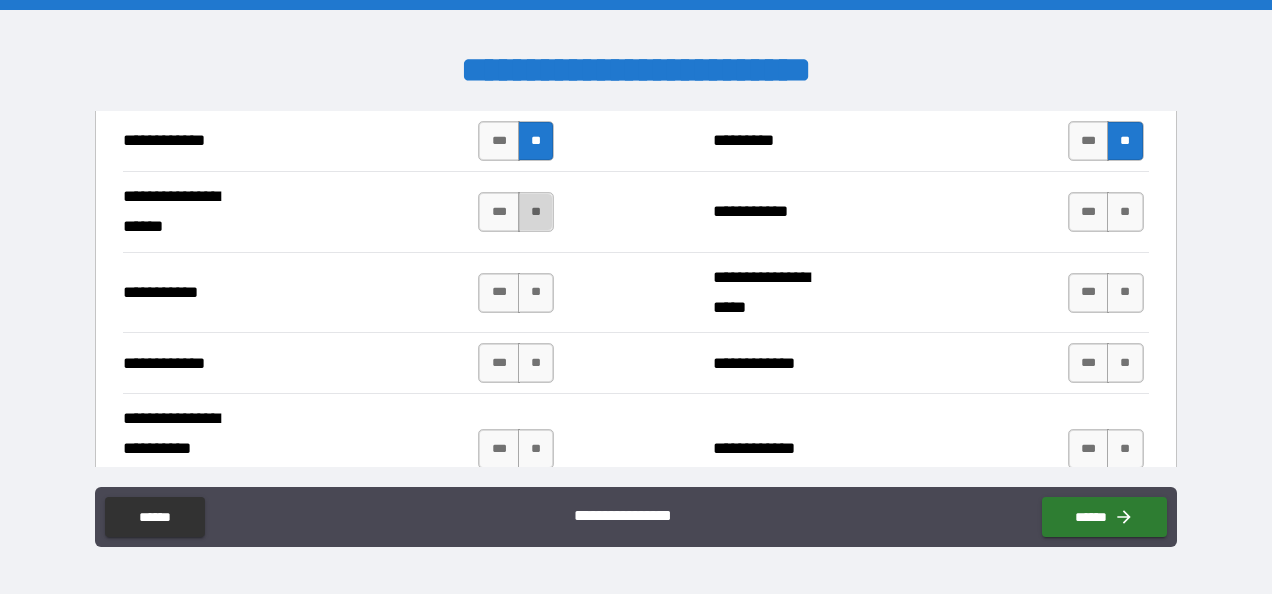 click on "**" at bounding box center (536, 212) 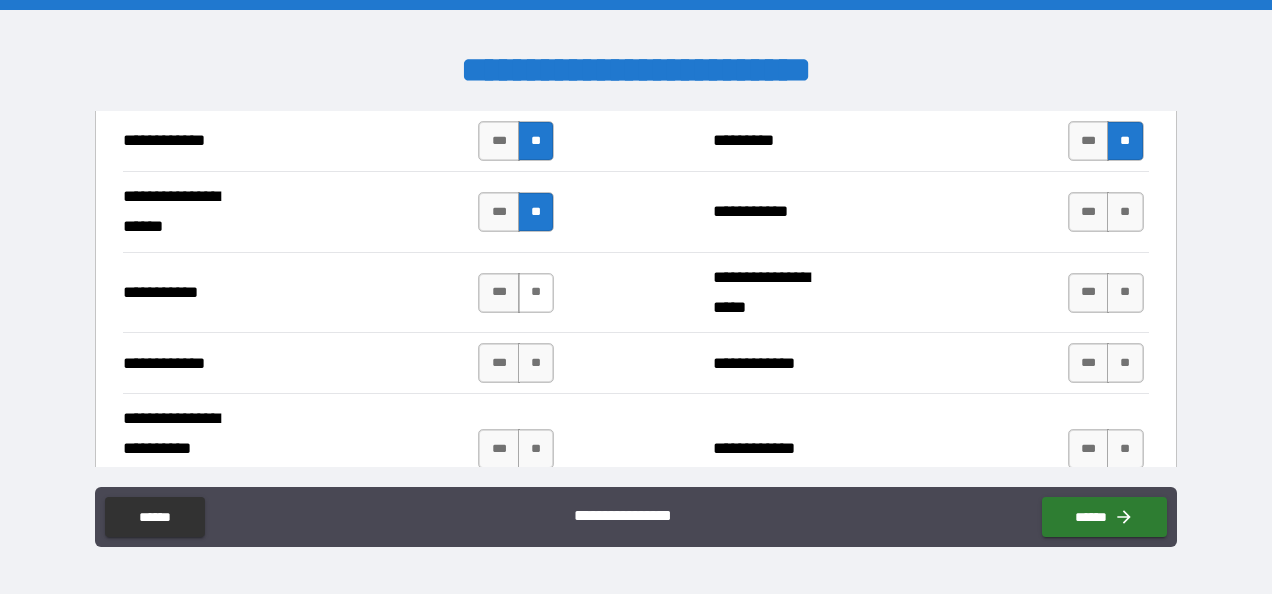 click on "**" at bounding box center [536, 293] 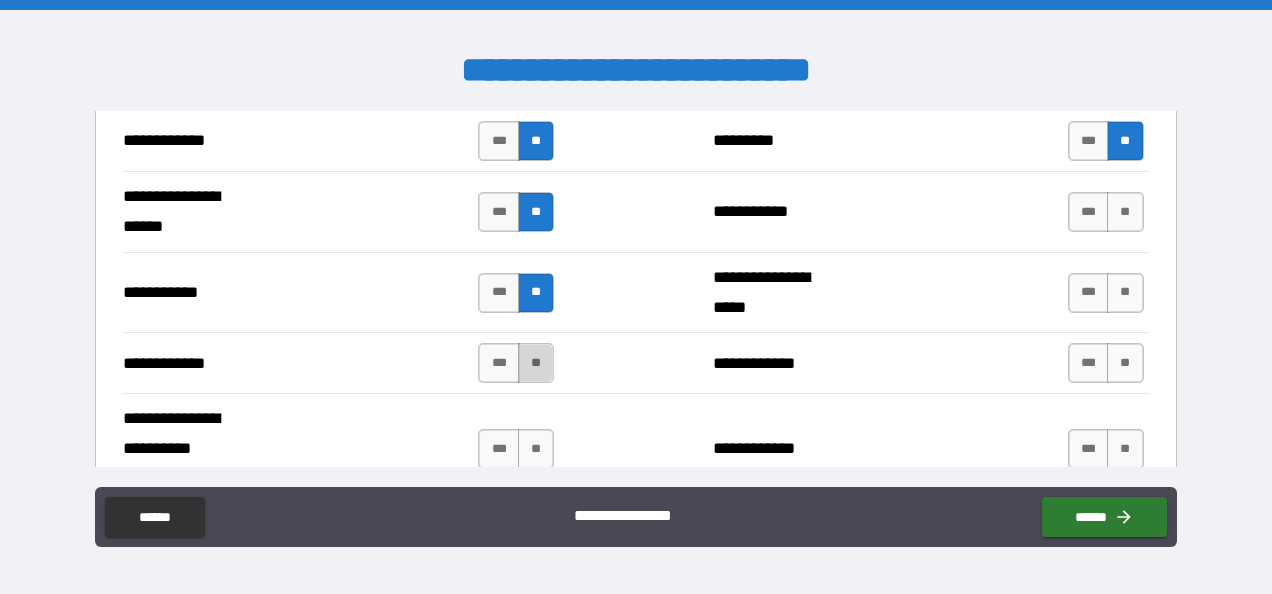 click on "**" at bounding box center (536, 363) 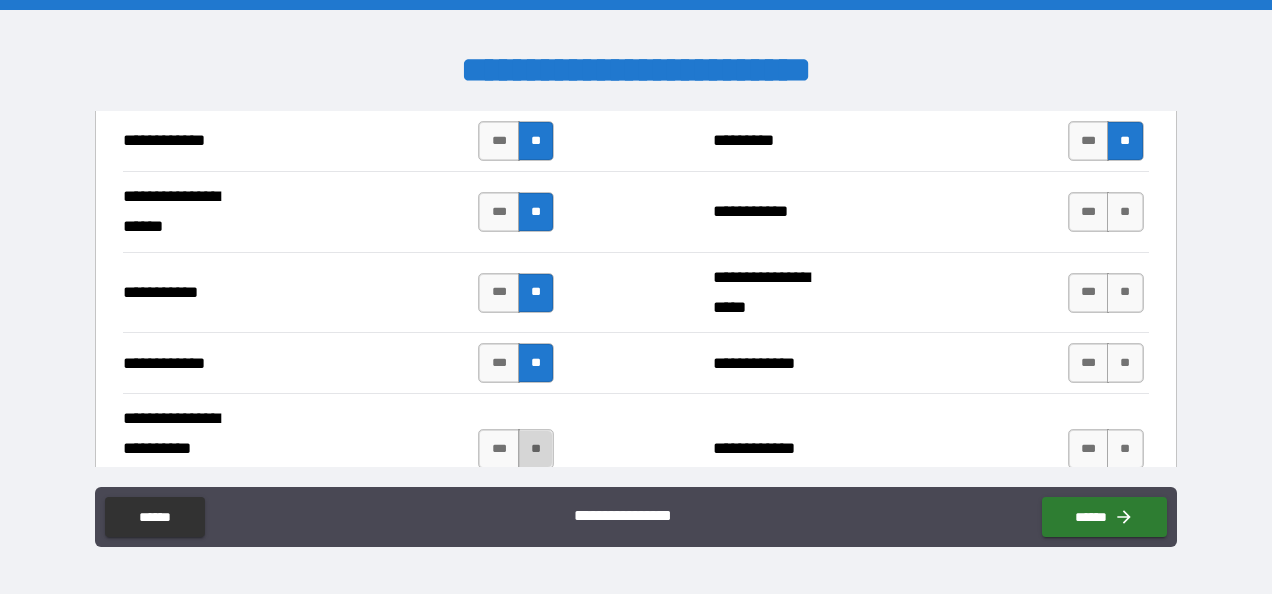 click on "**" at bounding box center (536, 449) 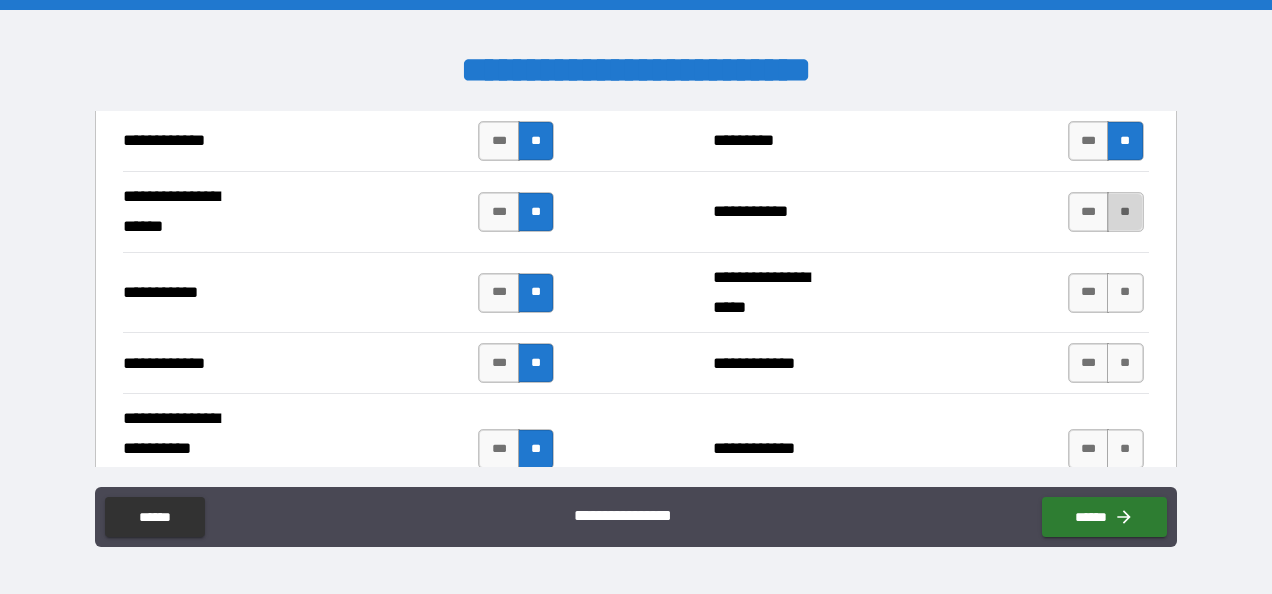 click on "**" at bounding box center (1125, 212) 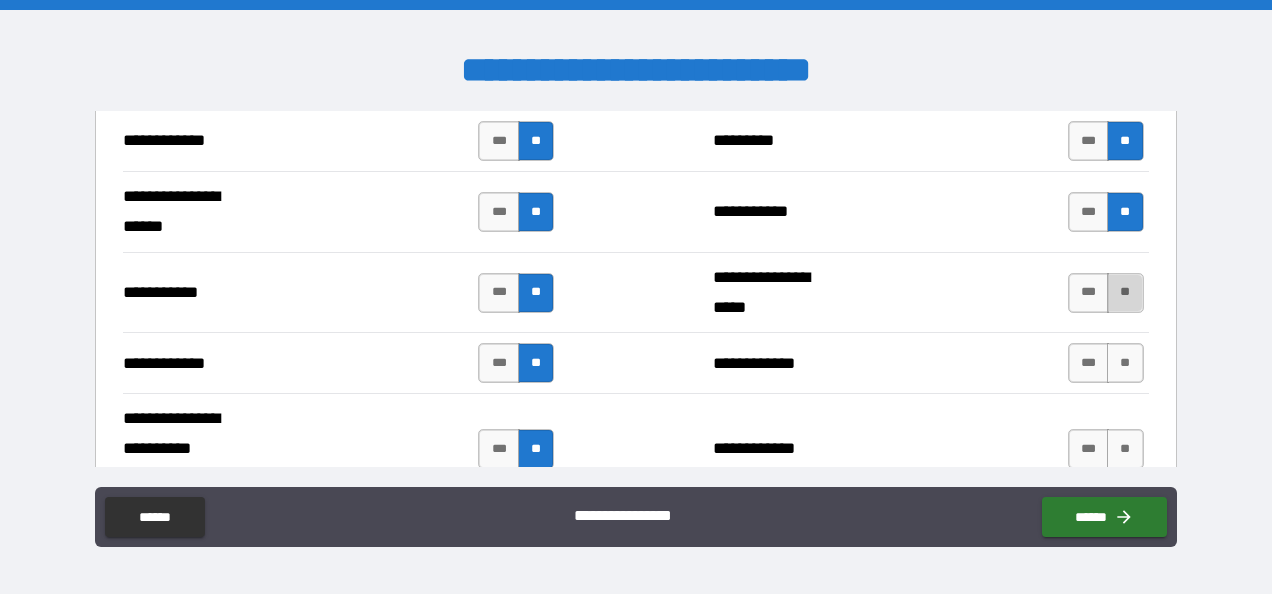click on "**" at bounding box center (1125, 293) 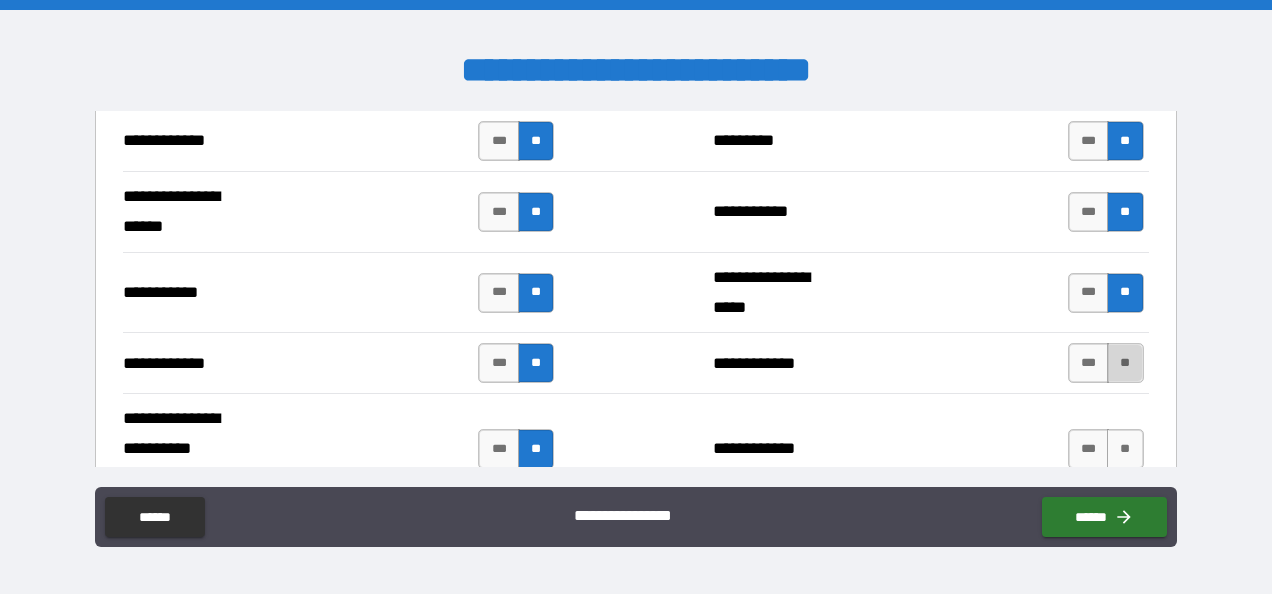 click on "**" at bounding box center [1125, 363] 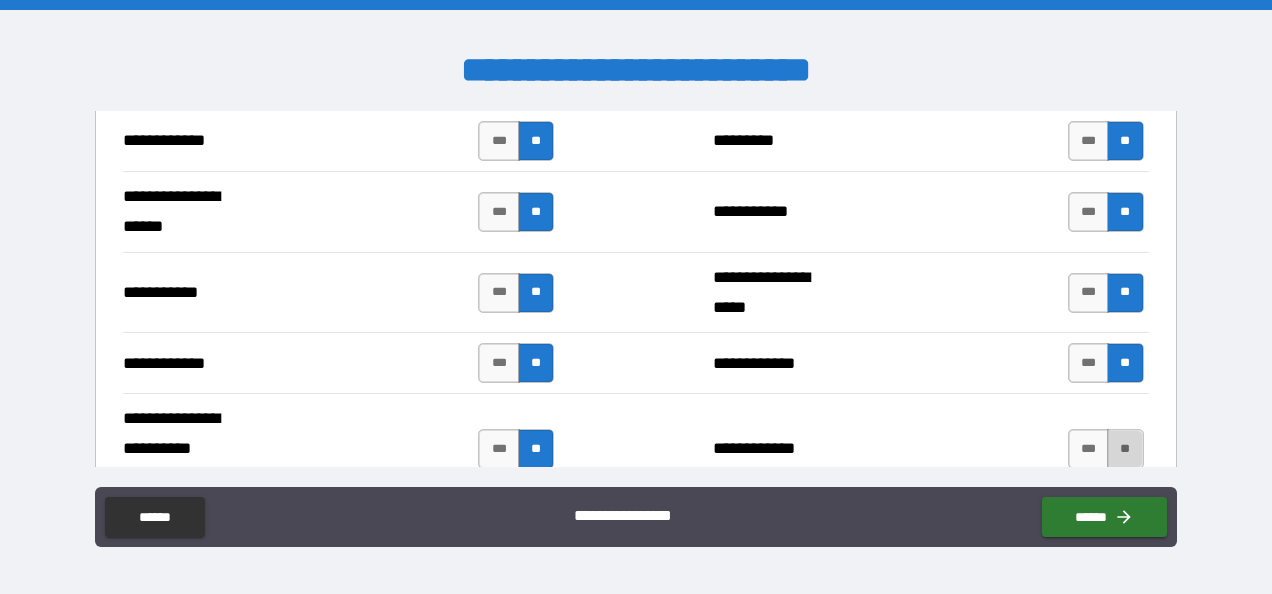 click on "**" at bounding box center (1125, 449) 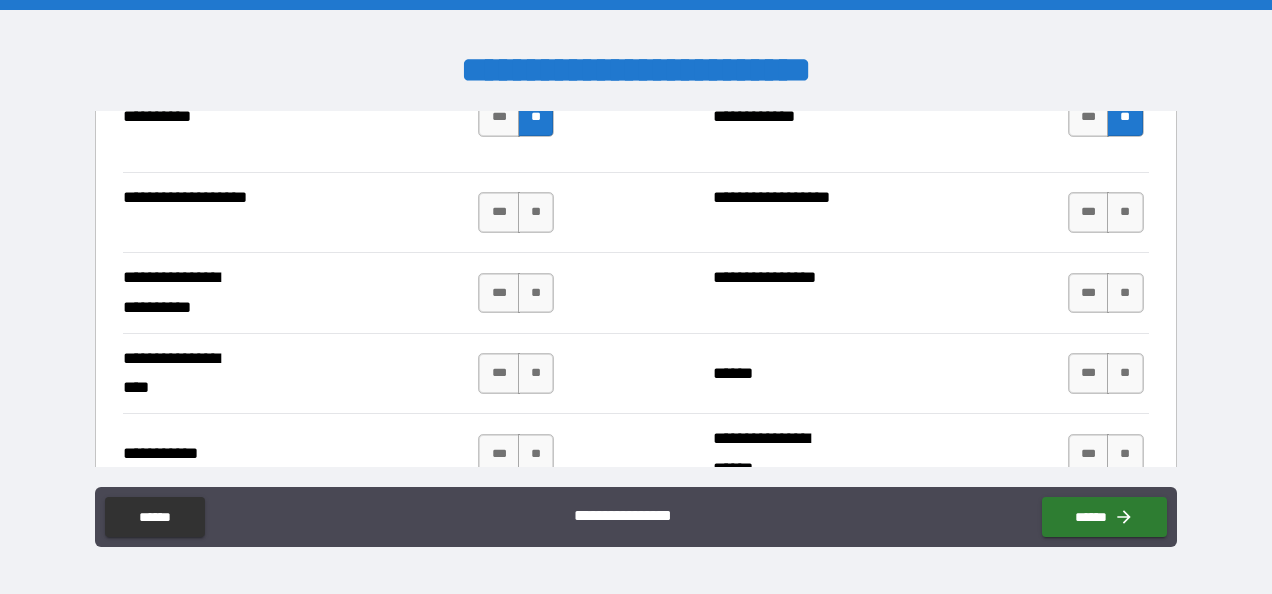 scroll, scrollTop: 4364, scrollLeft: 0, axis: vertical 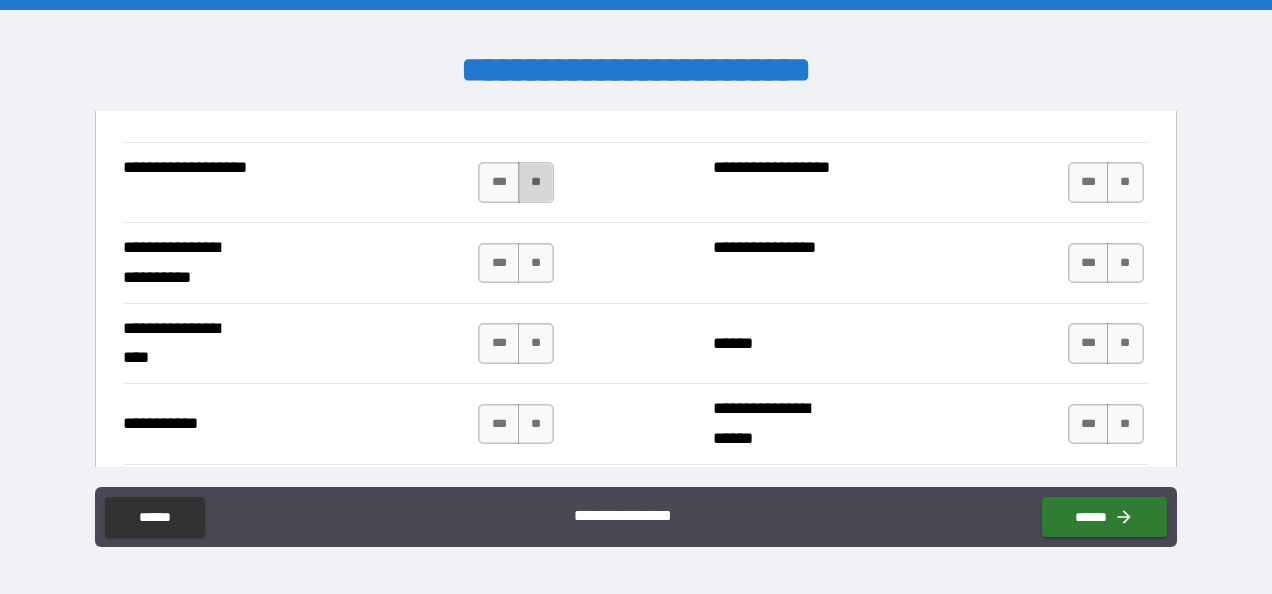 click on "**" at bounding box center (536, 182) 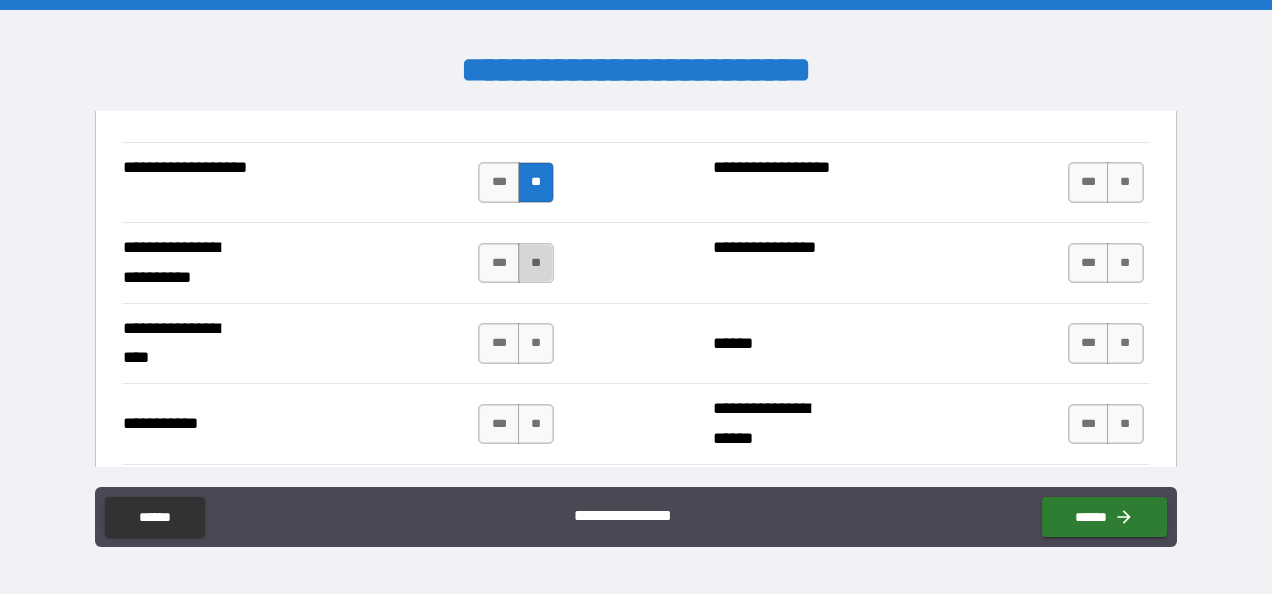 click on "**" at bounding box center [536, 263] 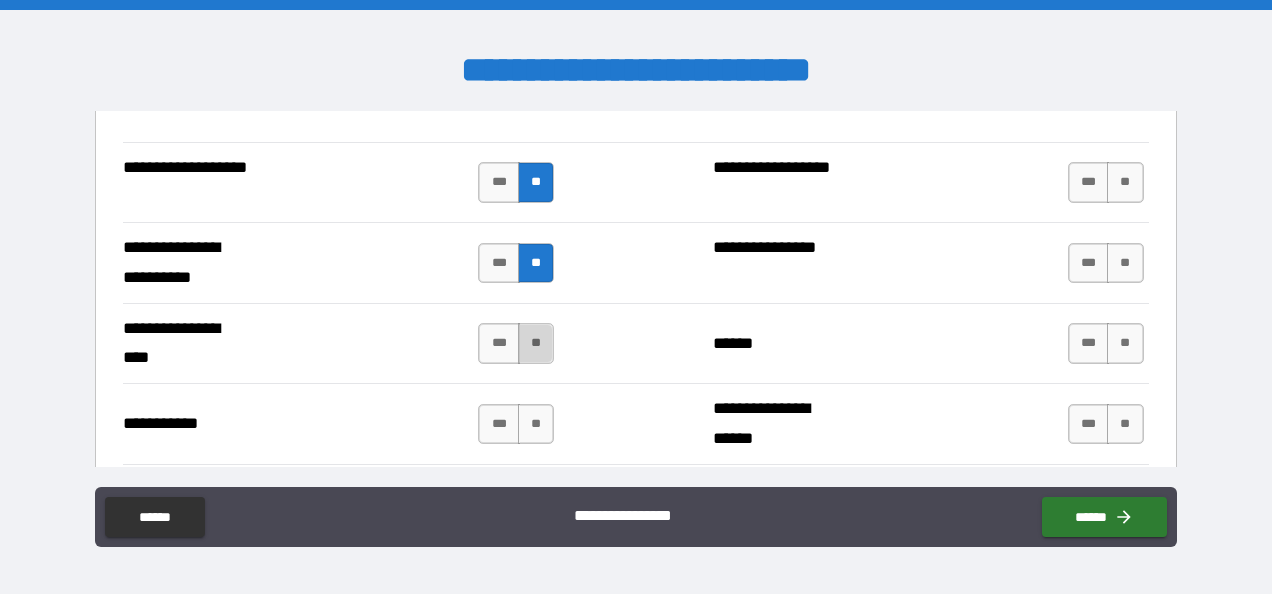 click on "**" at bounding box center [536, 343] 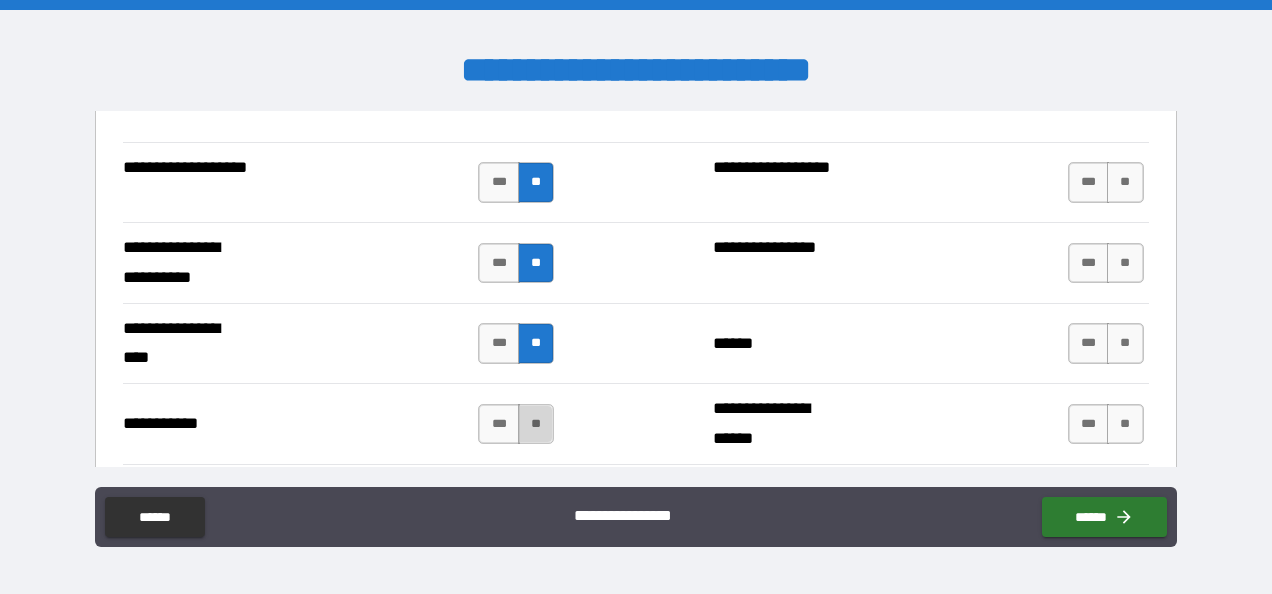 click on "**" at bounding box center [536, 424] 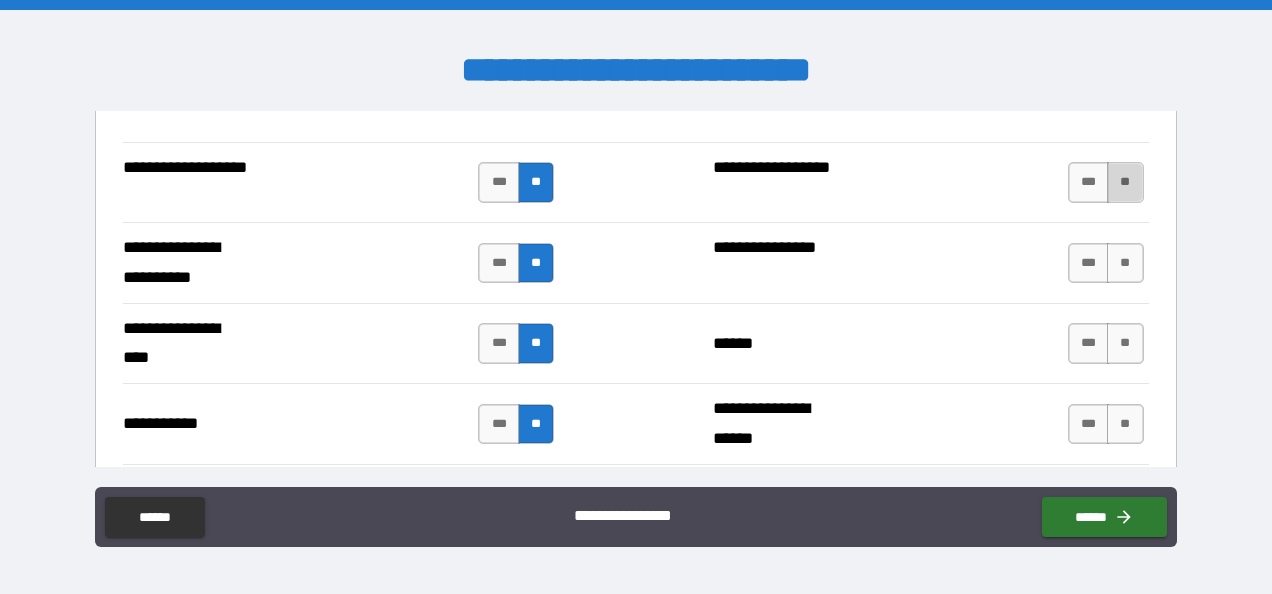 click on "**" at bounding box center [1125, 182] 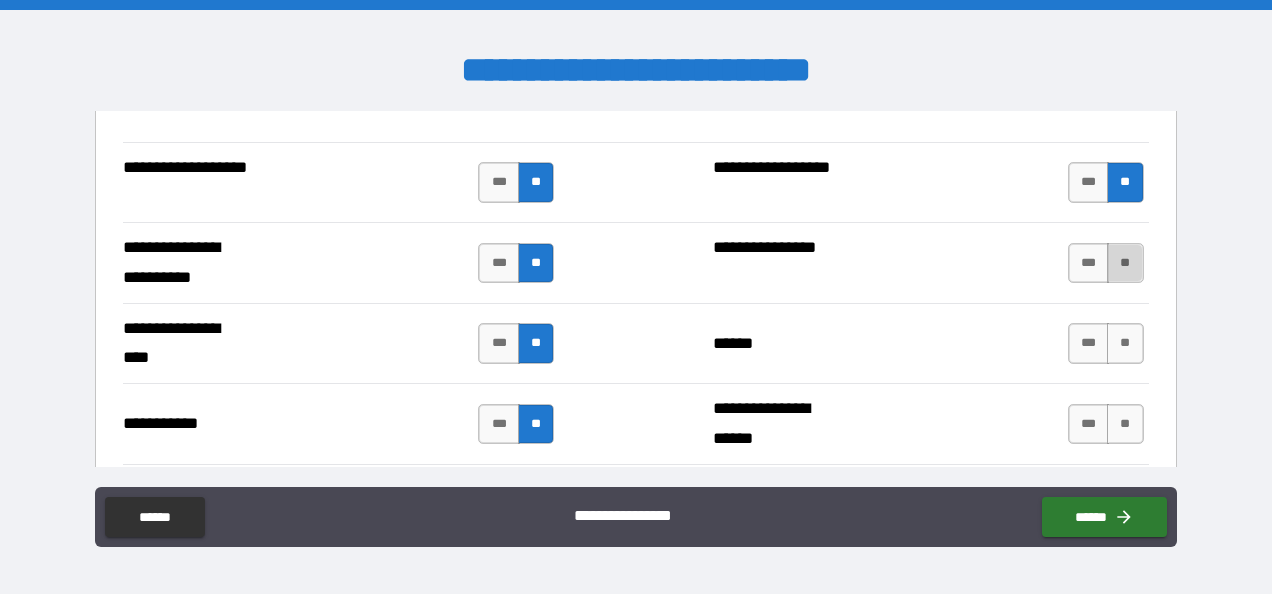 click on "**" at bounding box center [1125, 263] 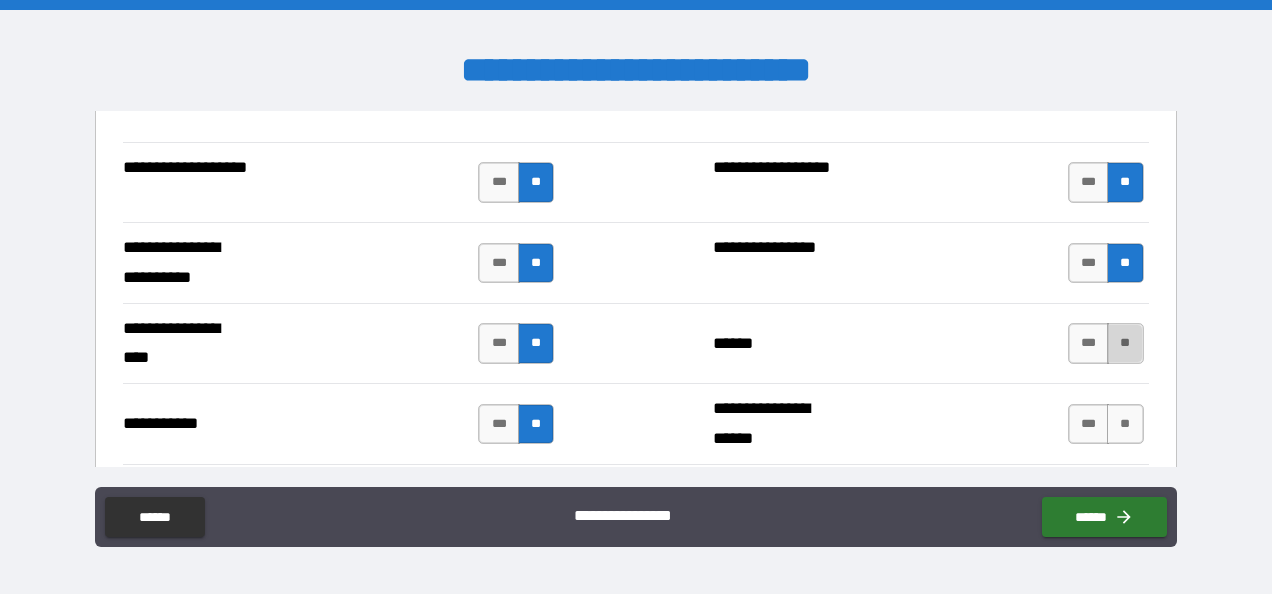 click on "**" at bounding box center [1125, 343] 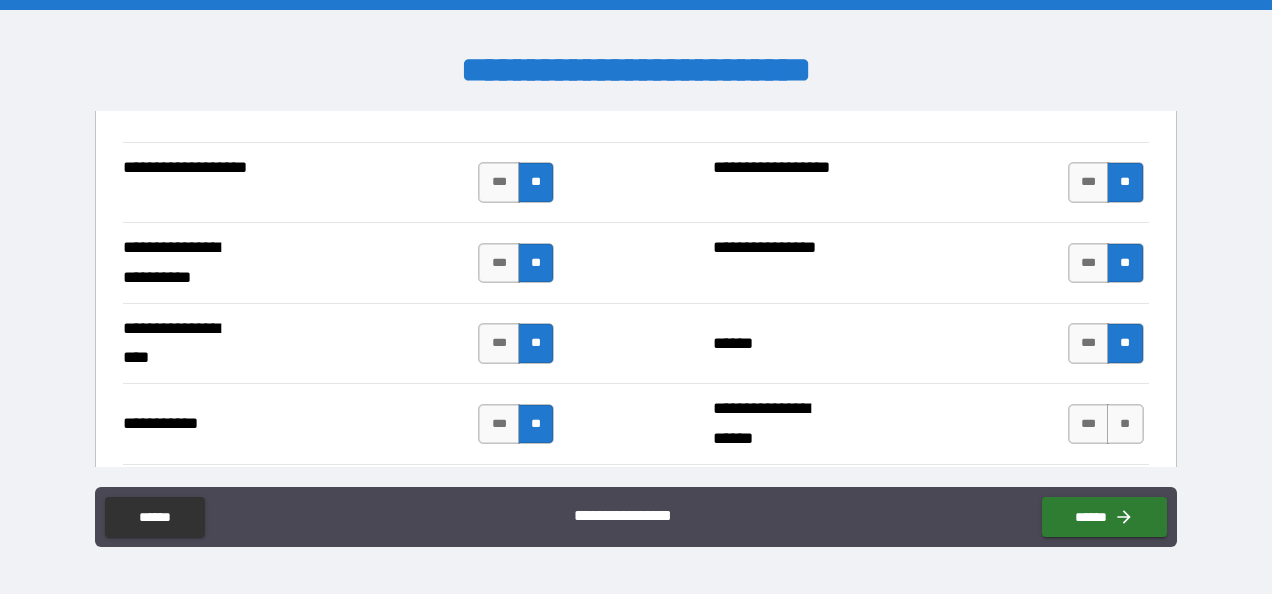 drag, startPoint x: 1118, startPoint y: 395, endPoint x: 1172, endPoint y: 408, distance: 55.542778 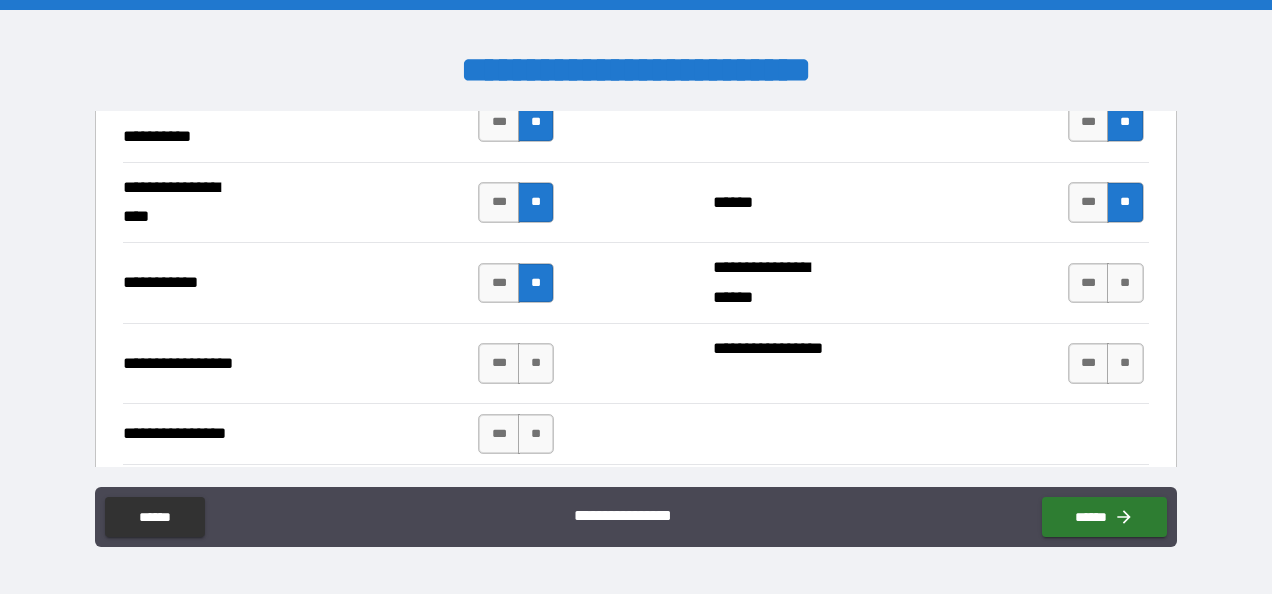 scroll, scrollTop: 4526, scrollLeft: 0, axis: vertical 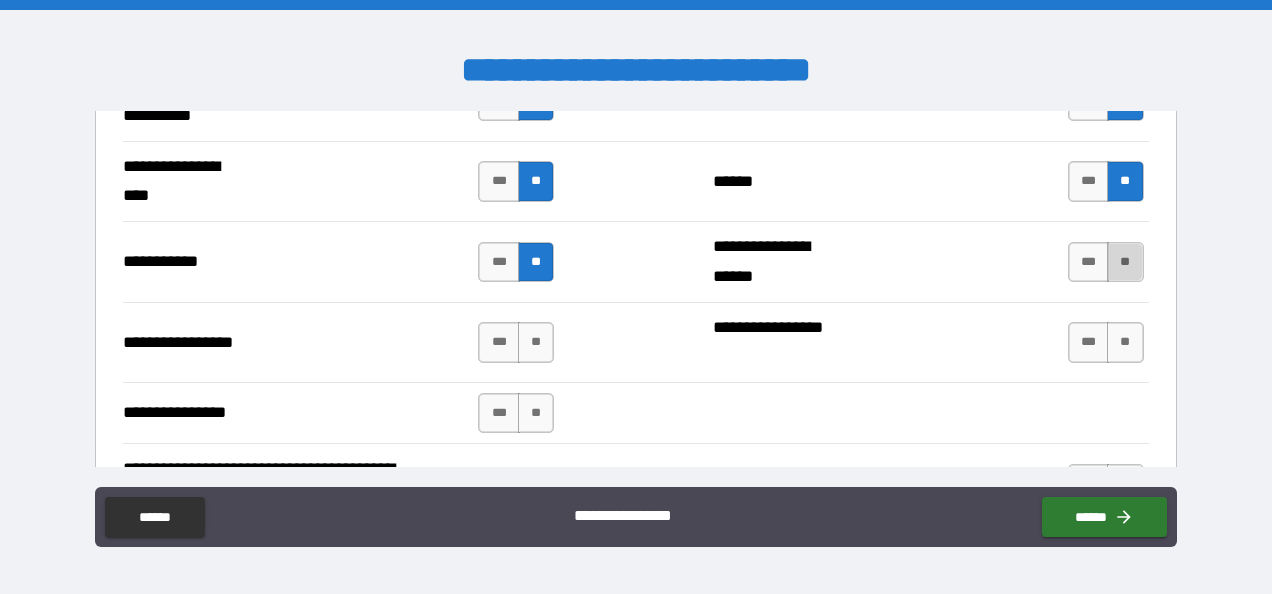 click on "**" at bounding box center (1125, 262) 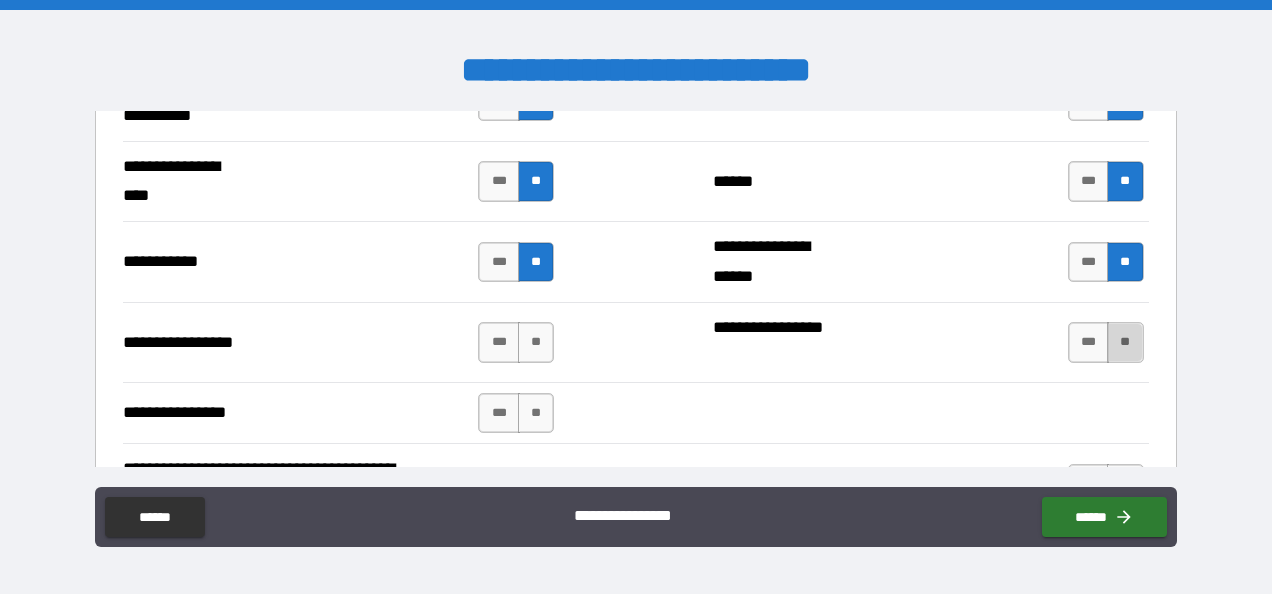 click on "**" at bounding box center (1125, 342) 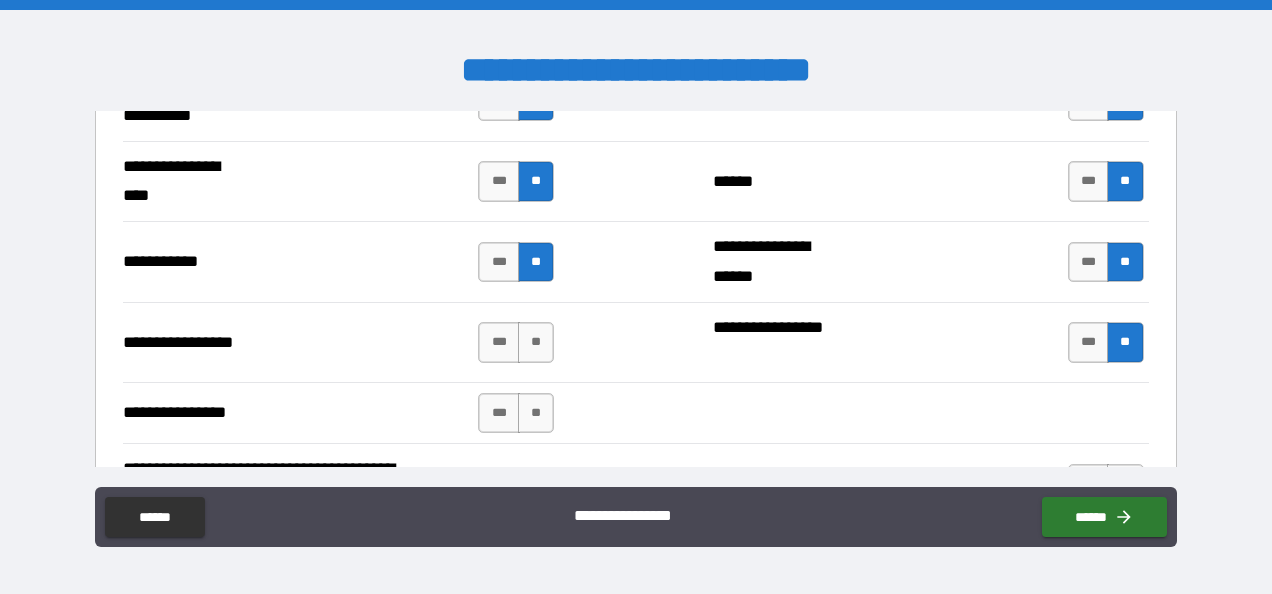 click on "*** **" at bounding box center [518, 342] 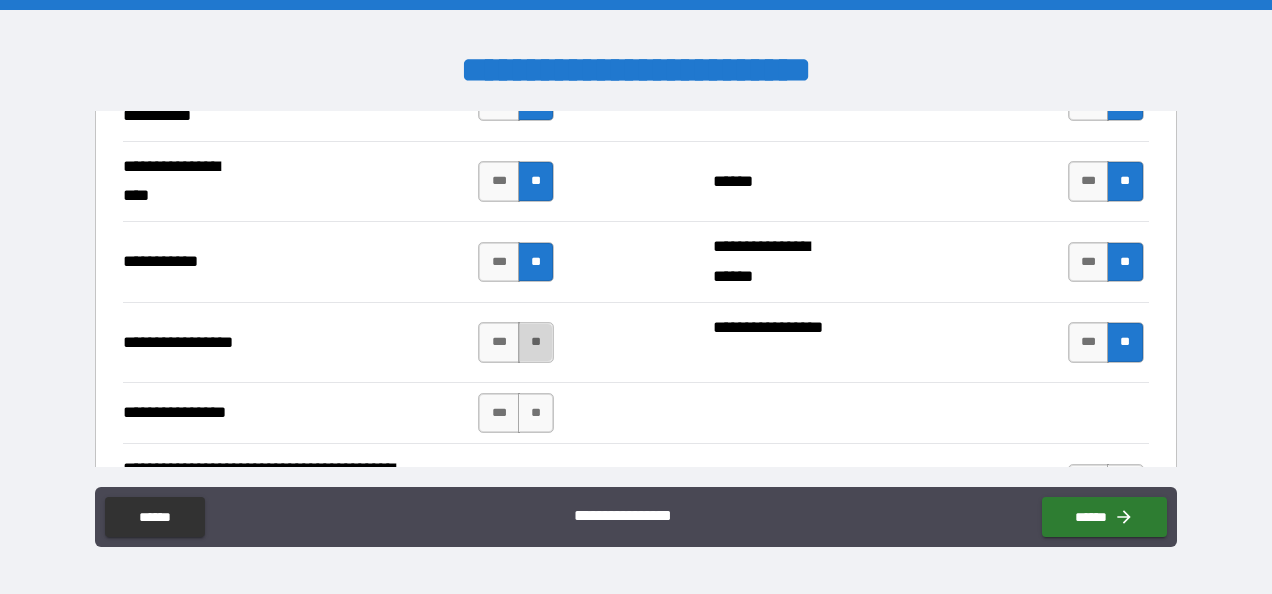 click on "**" at bounding box center [536, 342] 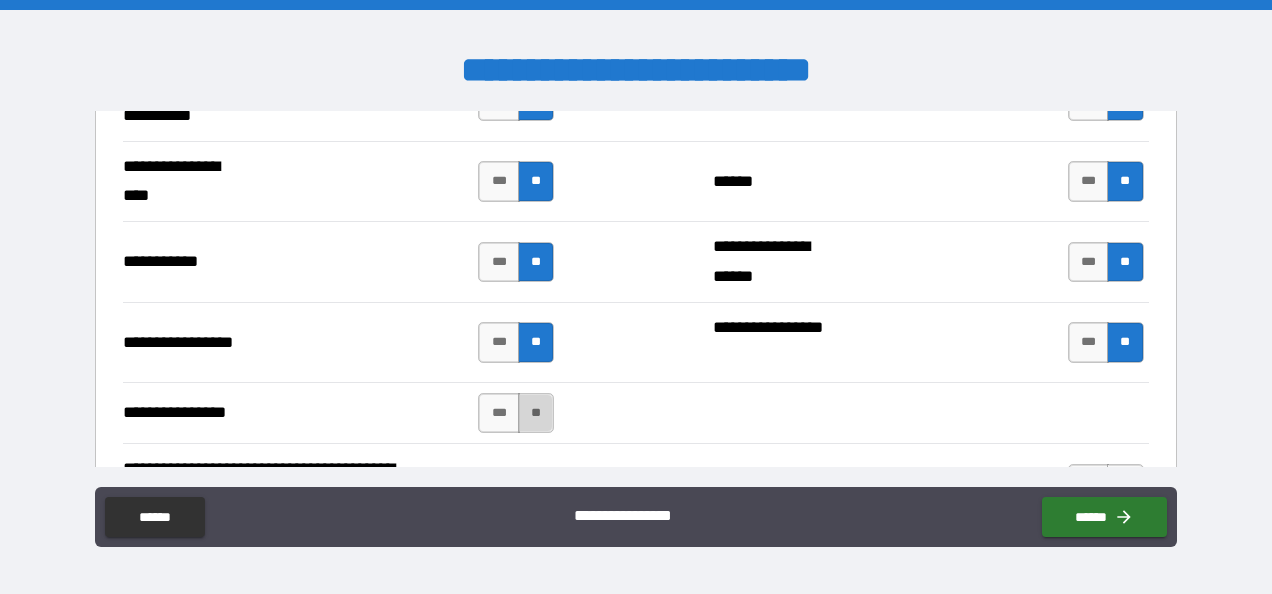 click on "**" at bounding box center [536, 413] 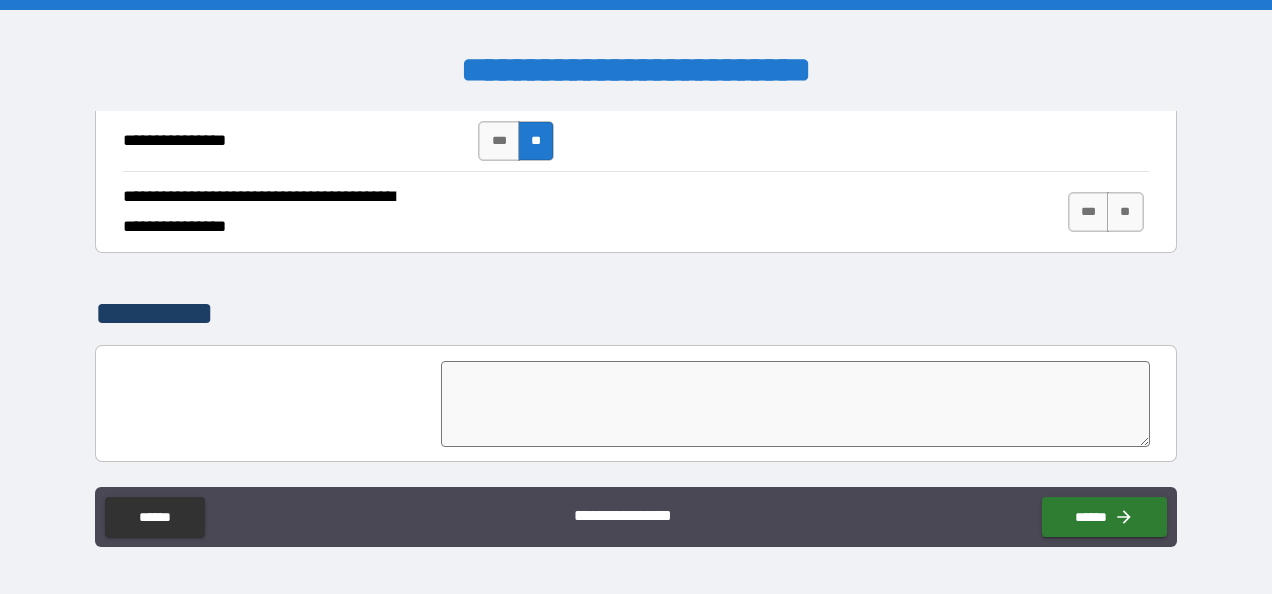 scroll, scrollTop: 4808, scrollLeft: 0, axis: vertical 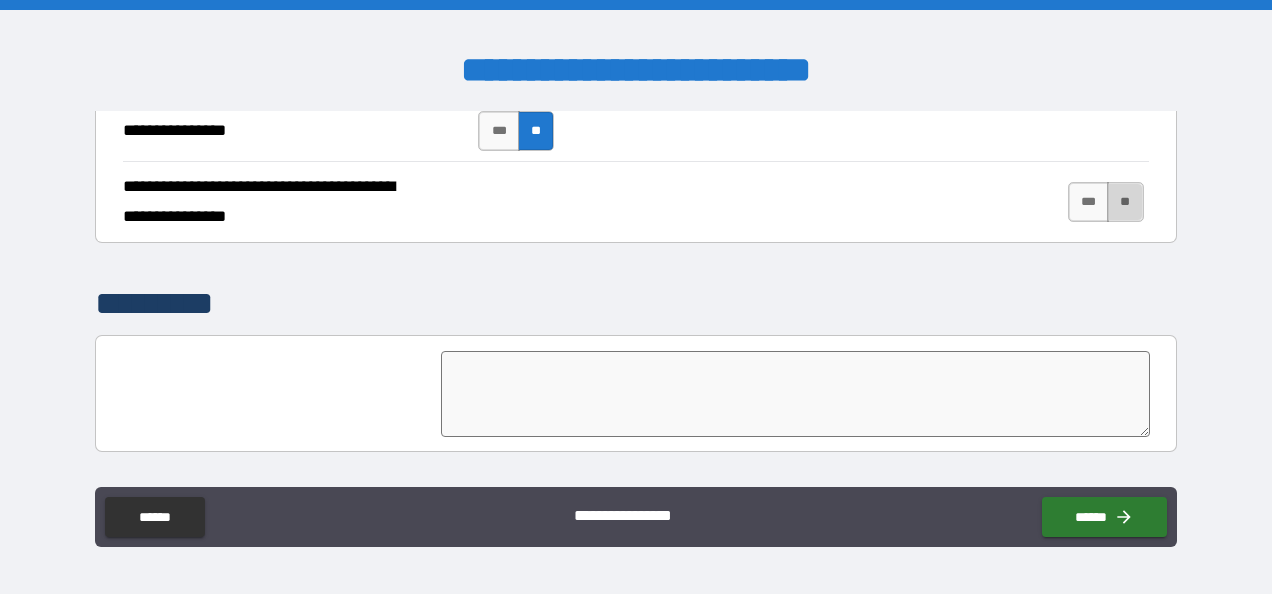 click on "**" at bounding box center [1125, 202] 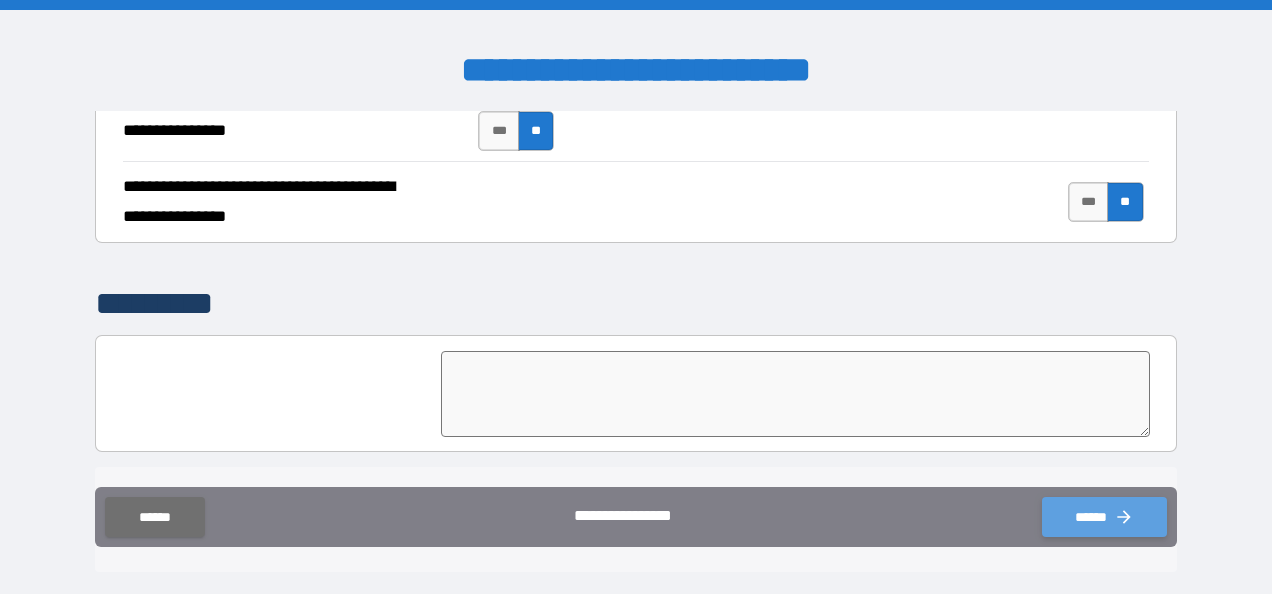 click 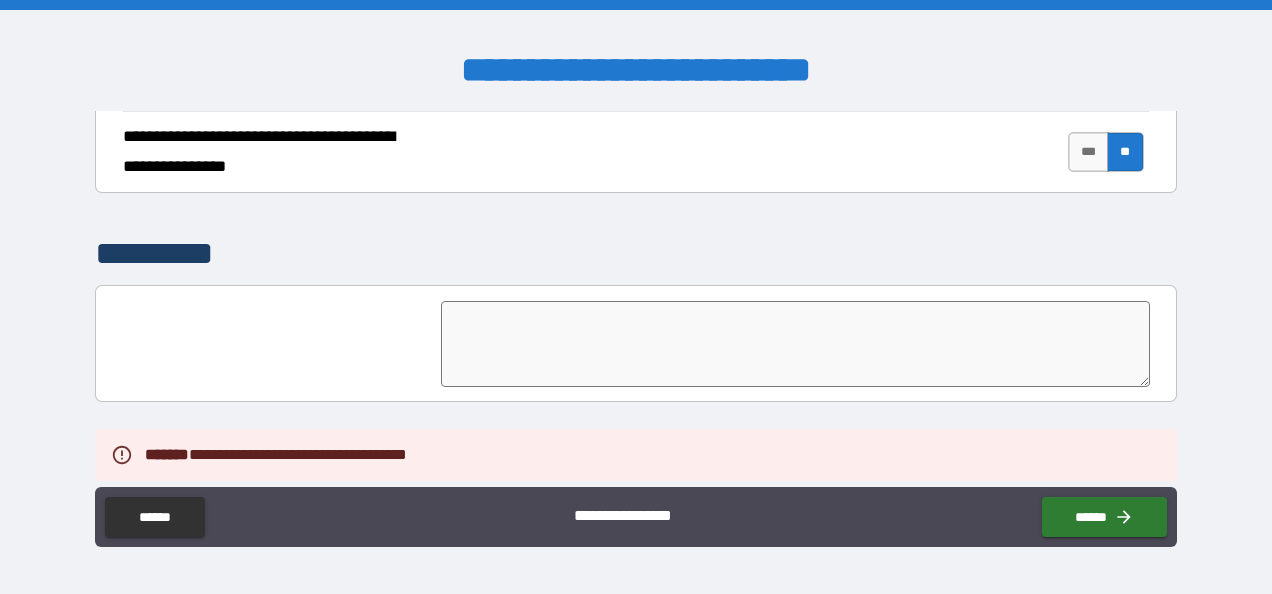 scroll, scrollTop: 5020, scrollLeft: 0, axis: vertical 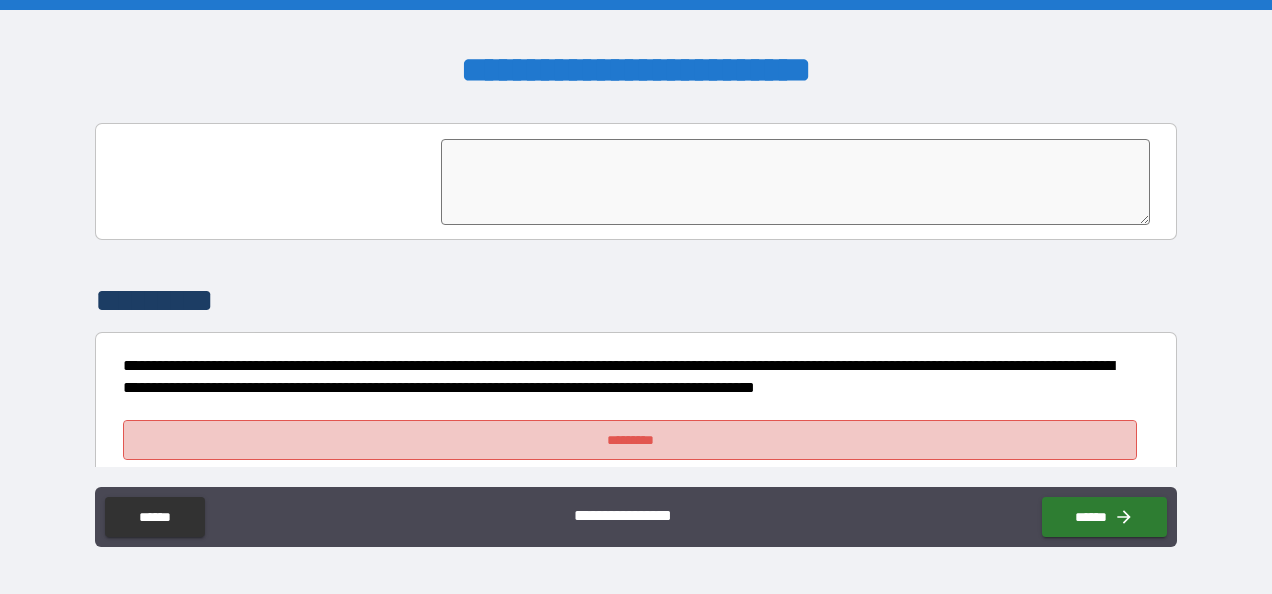 click on "*********" at bounding box center (630, 440) 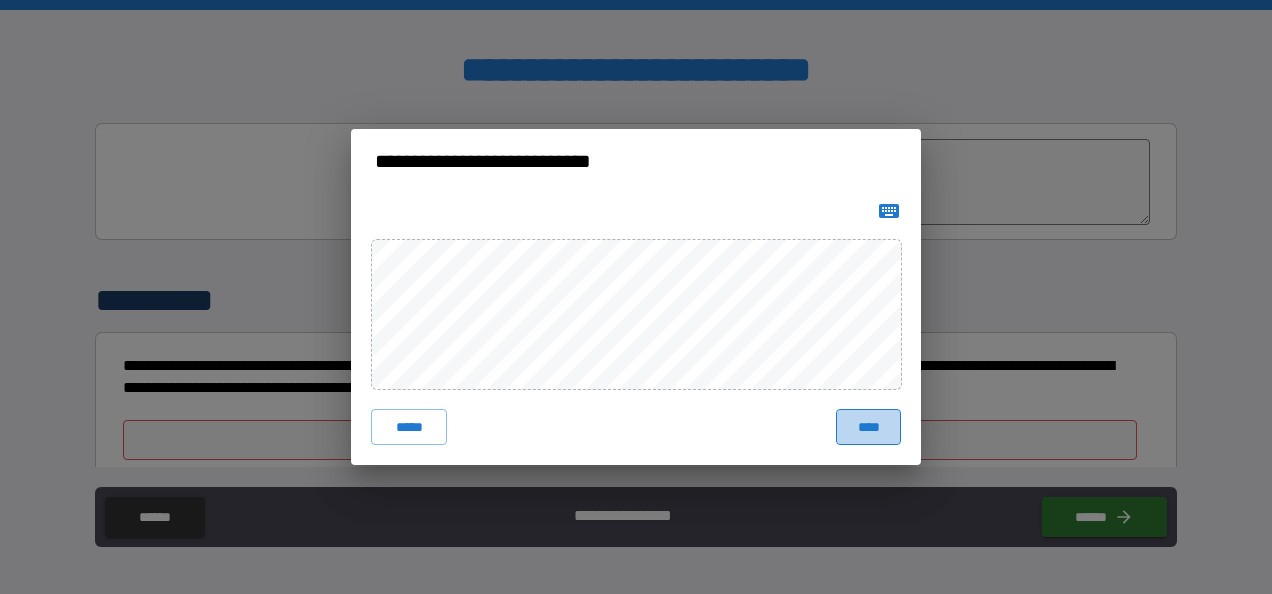 click on "****" at bounding box center [868, 427] 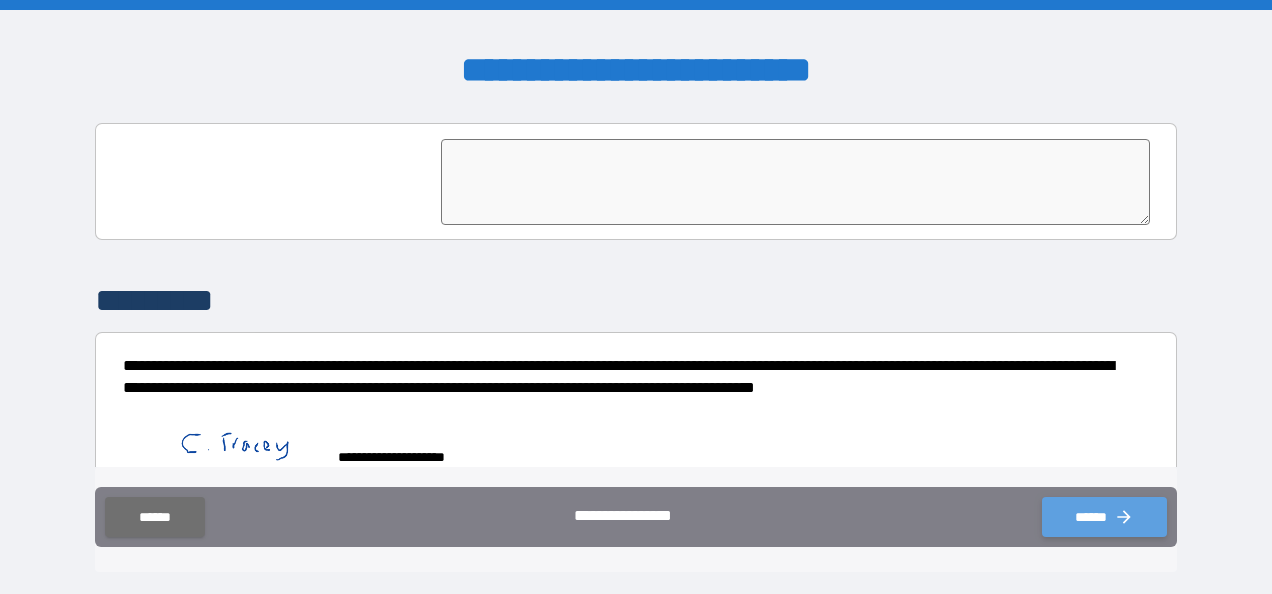 click on "******" at bounding box center [1104, 517] 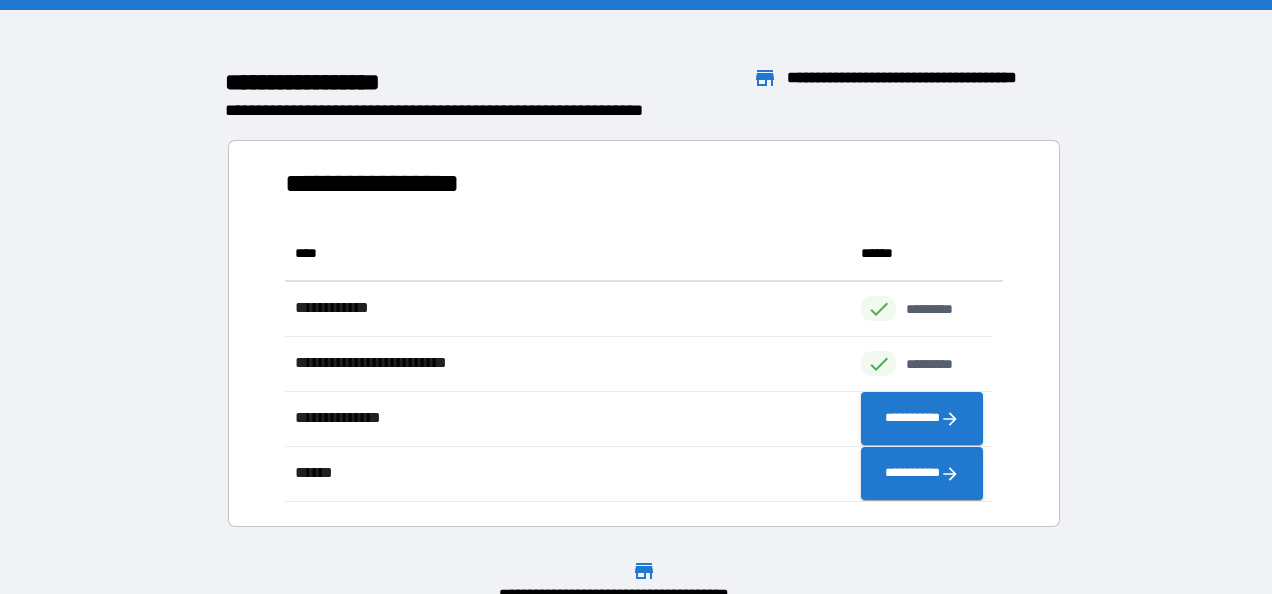 scroll, scrollTop: 16, scrollLeft: 16, axis: both 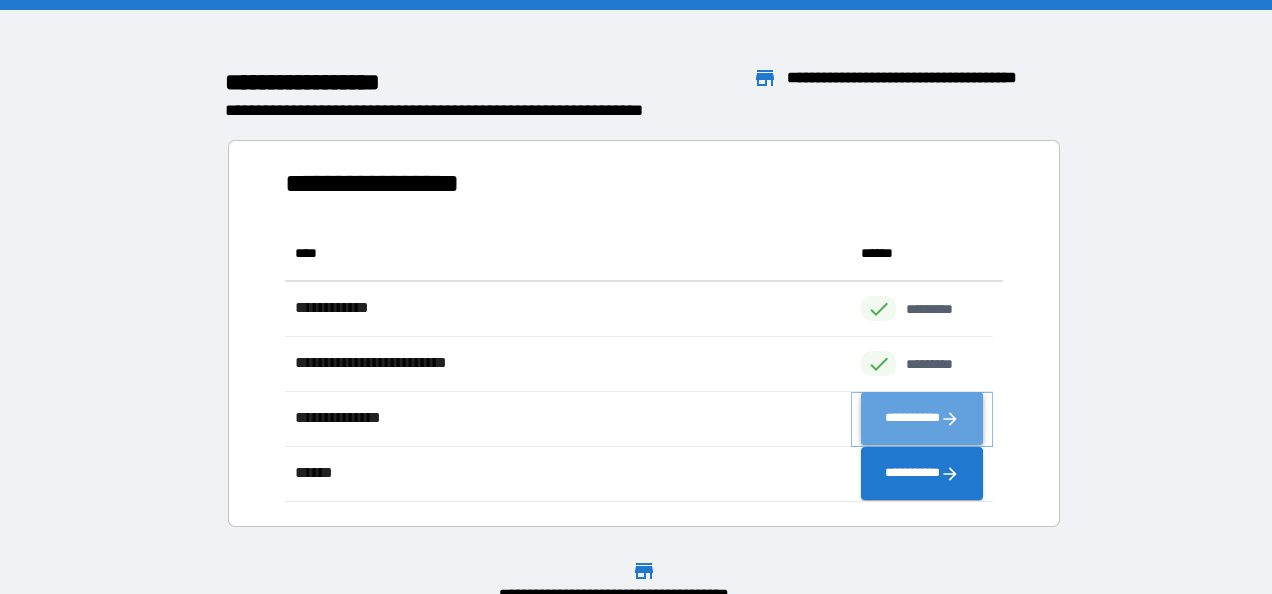 click on "**********" at bounding box center [922, 419] 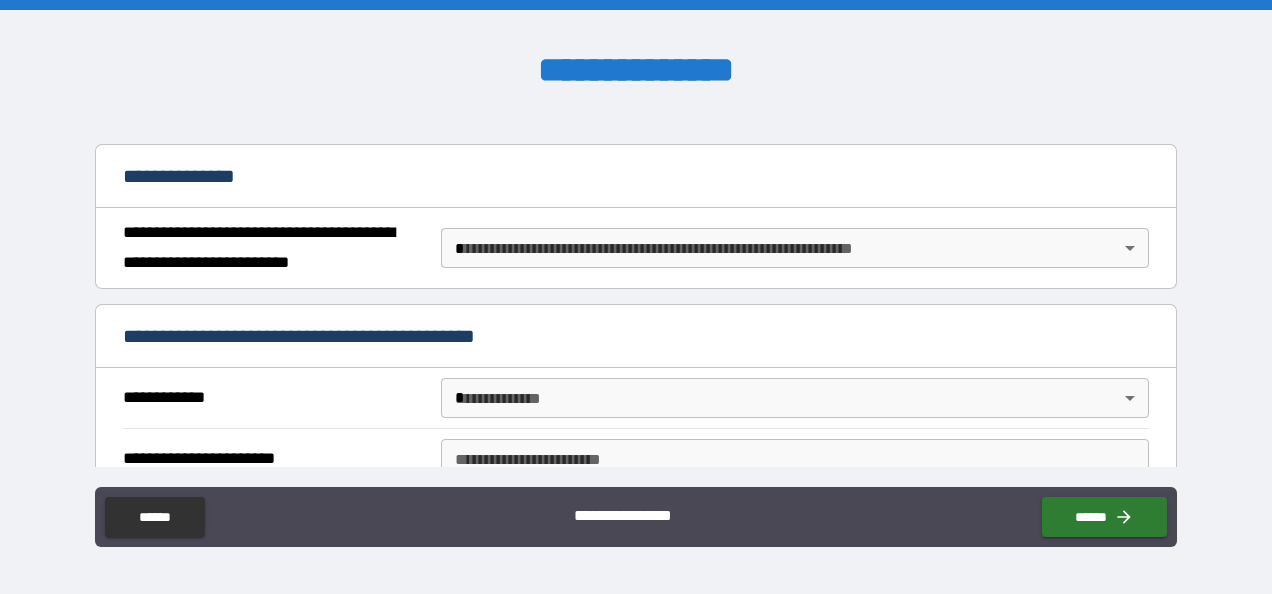 scroll, scrollTop: 210, scrollLeft: 0, axis: vertical 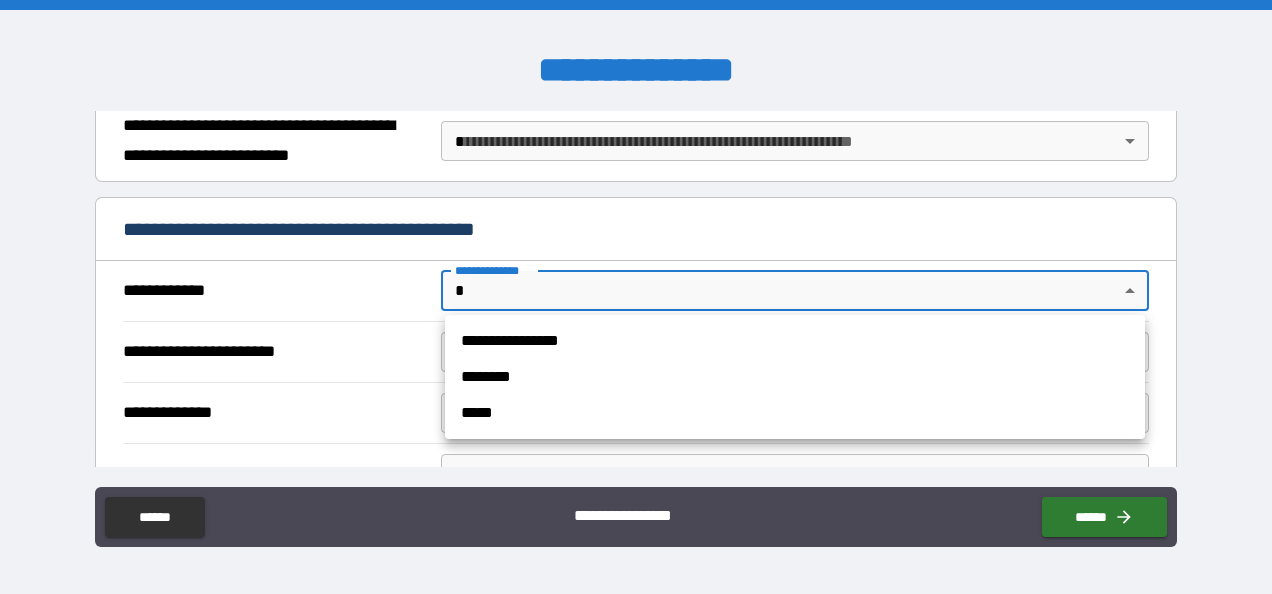 click on "**********" at bounding box center (636, 297) 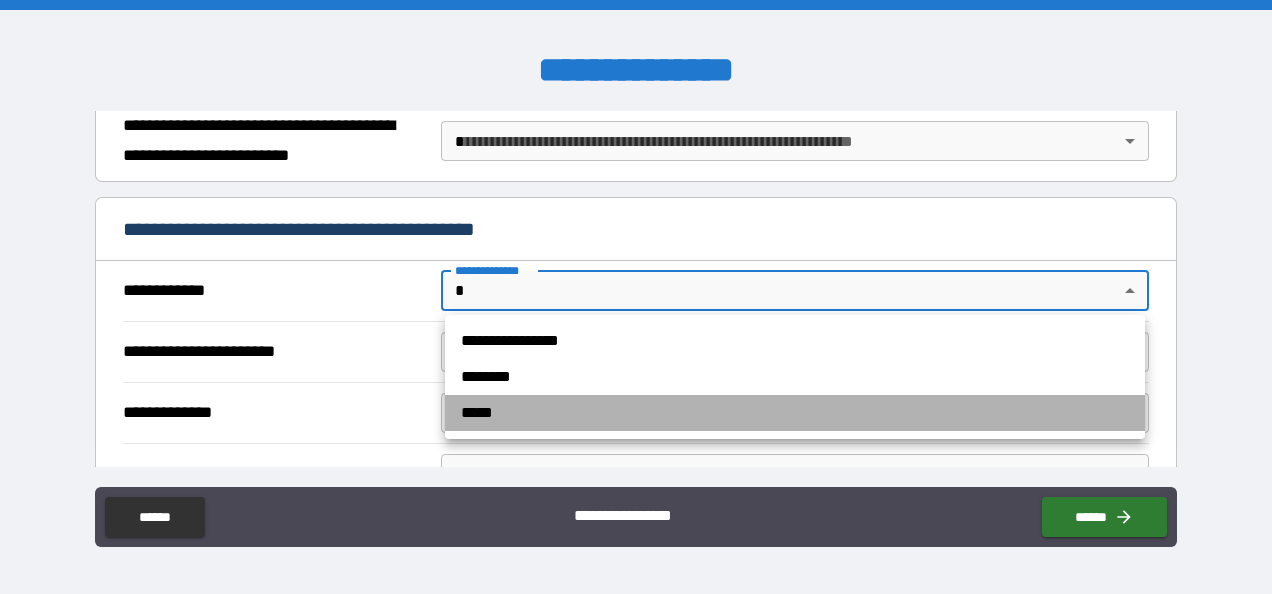 click on "*****" at bounding box center (795, 413) 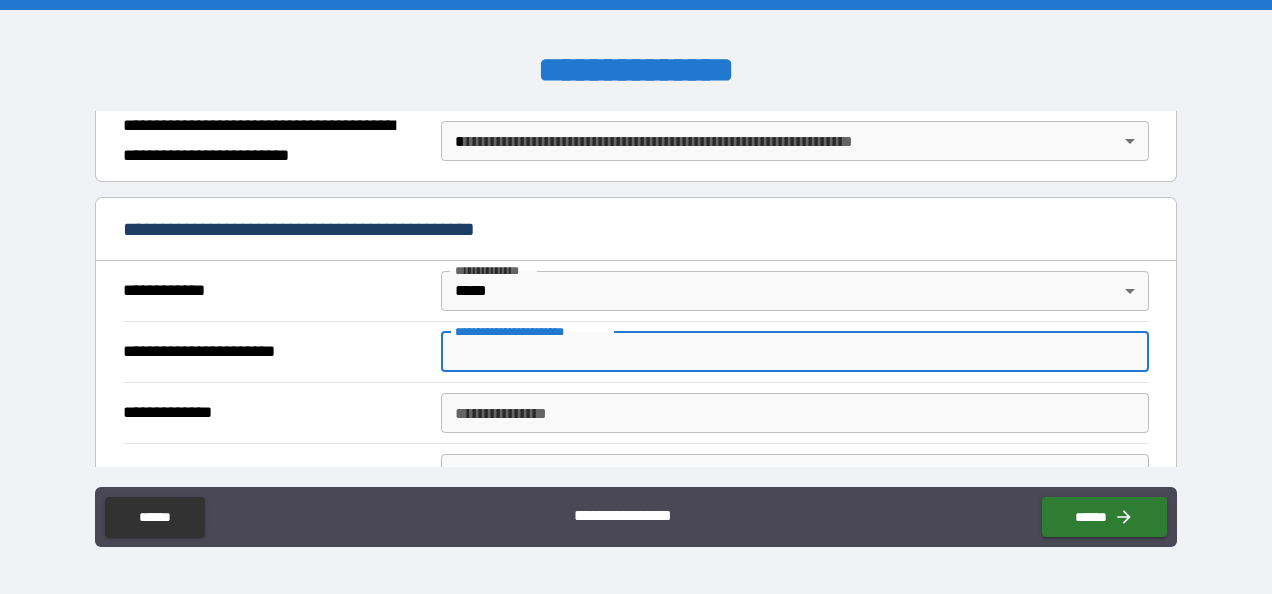 click on "**********" at bounding box center [794, 352] 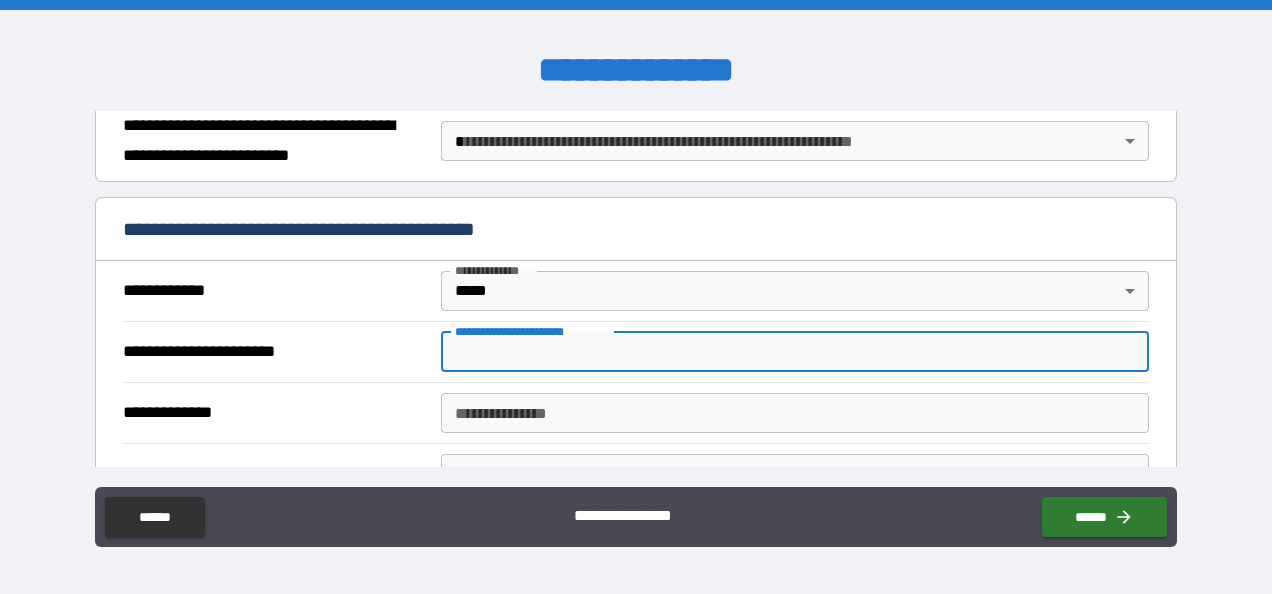 type on "*" 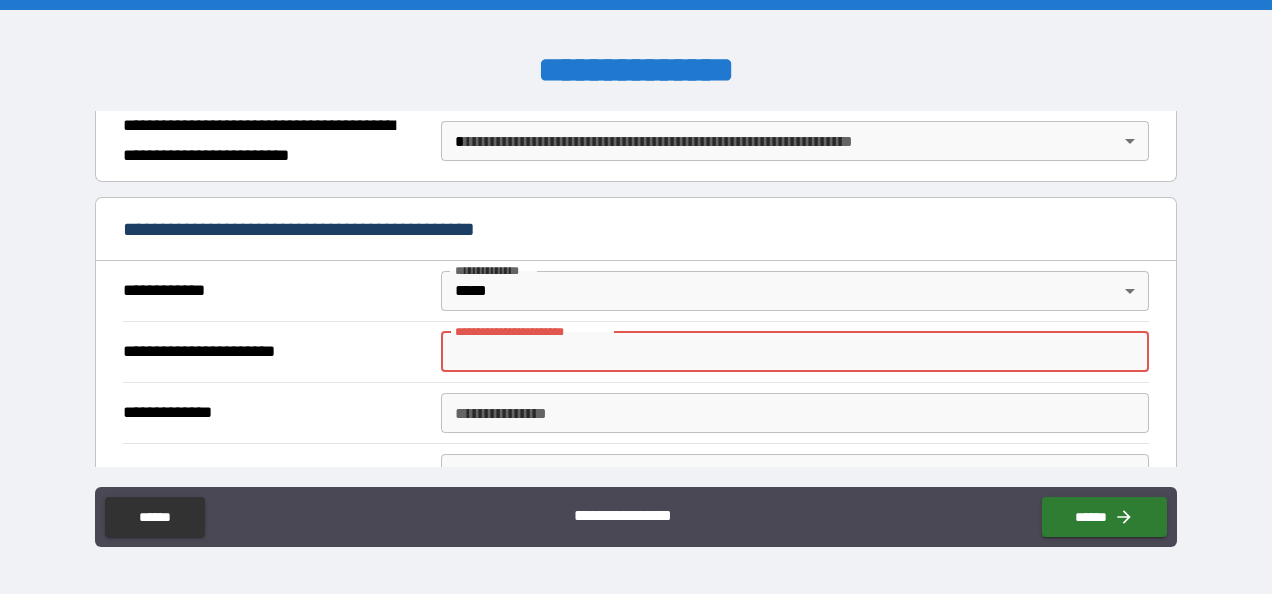 type on "*" 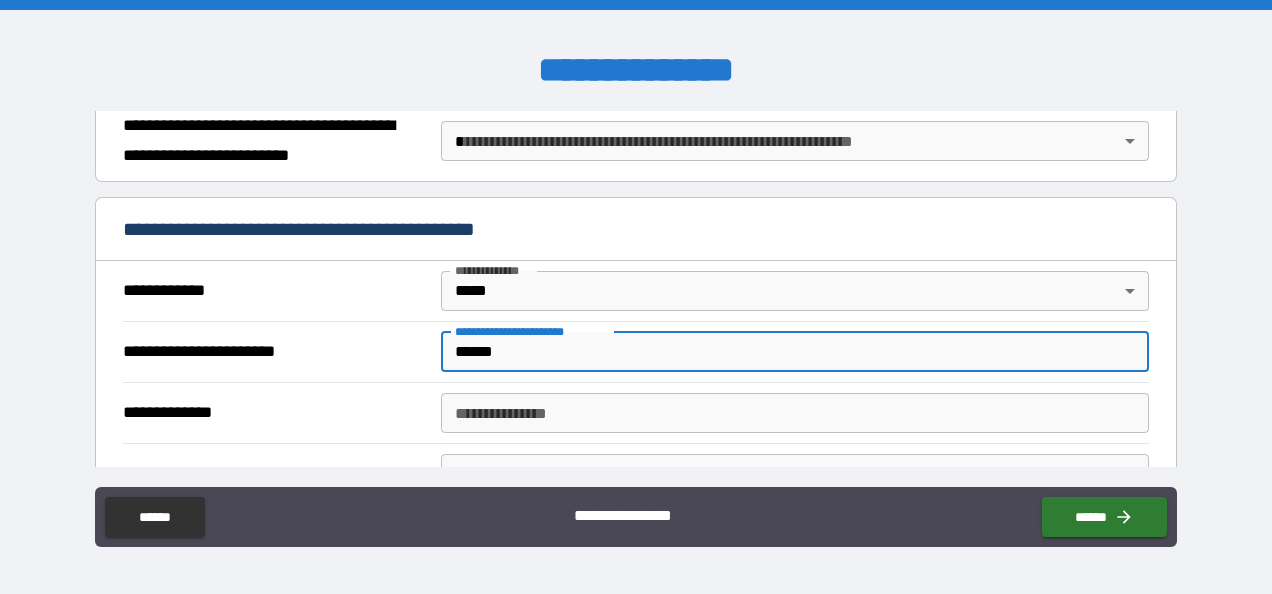 type on "******" 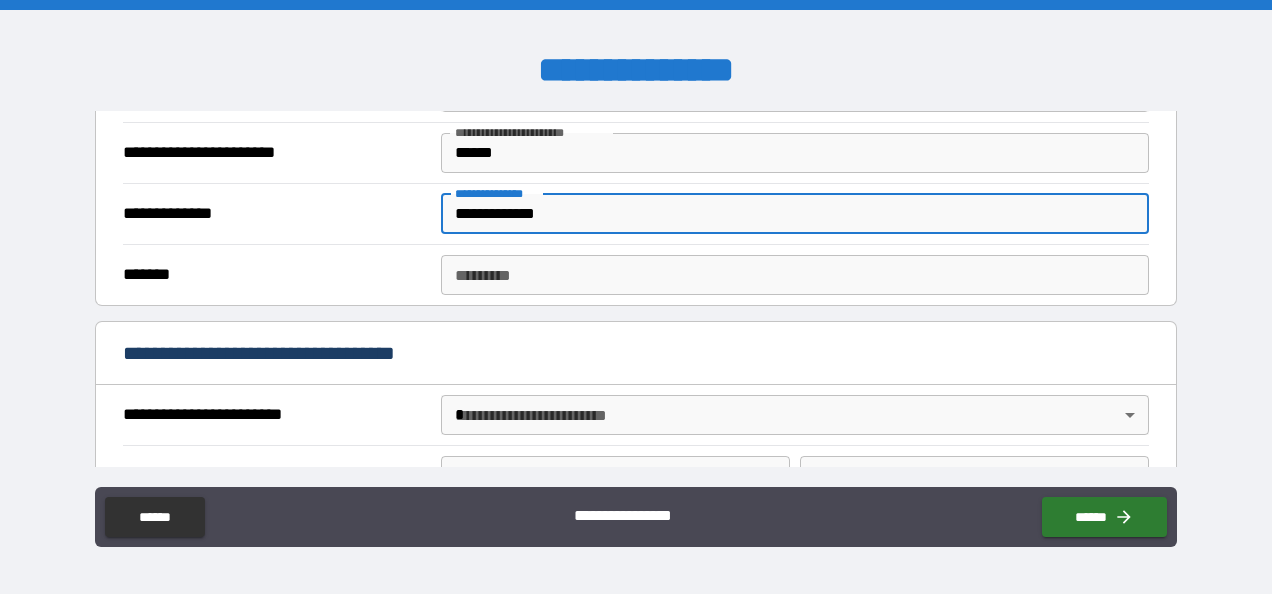 scroll, scrollTop: 506, scrollLeft: 0, axis: vertical 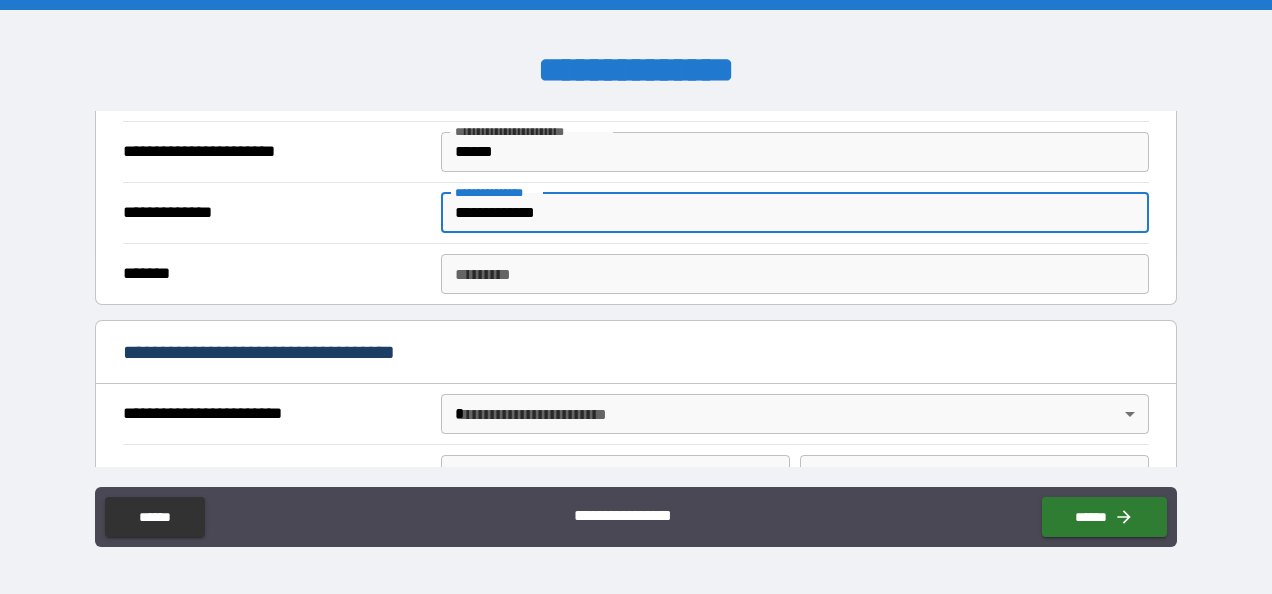 type on "**********" 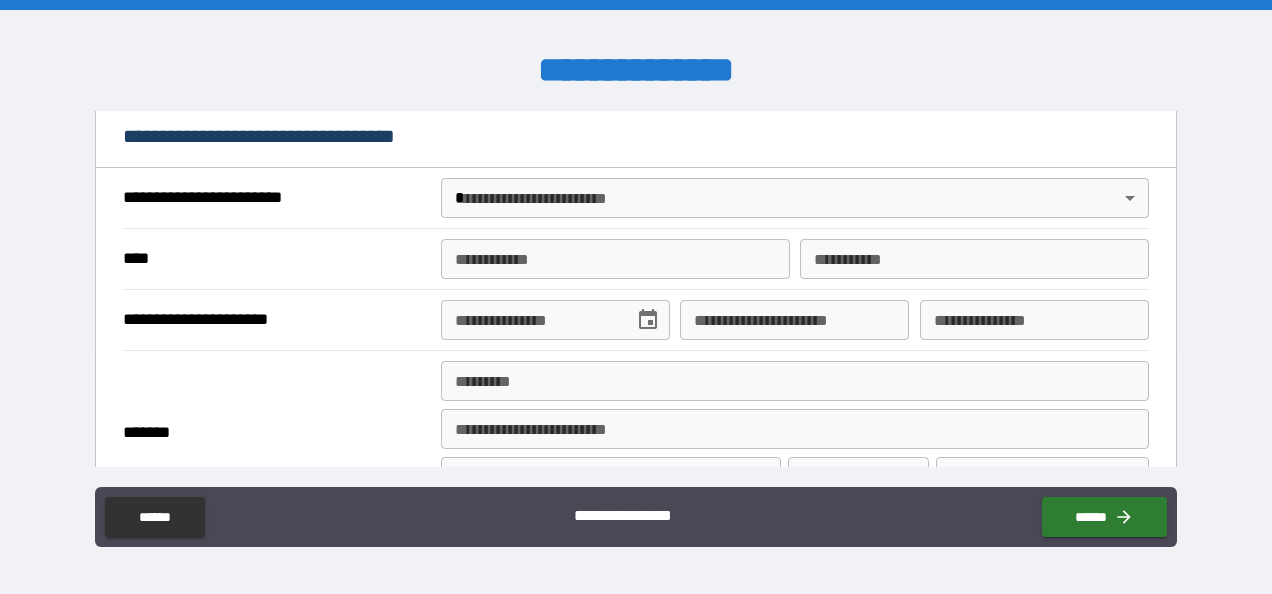scroll, scrollTop: 732, scrollLeft: 0, axis: vertical 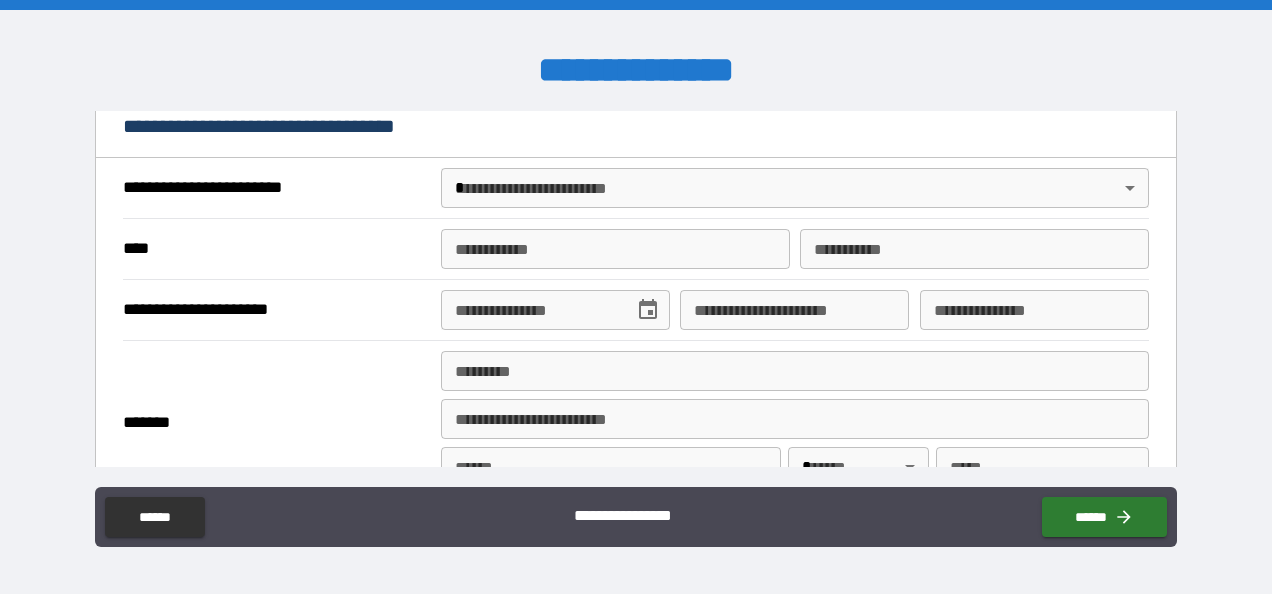 type on "********" 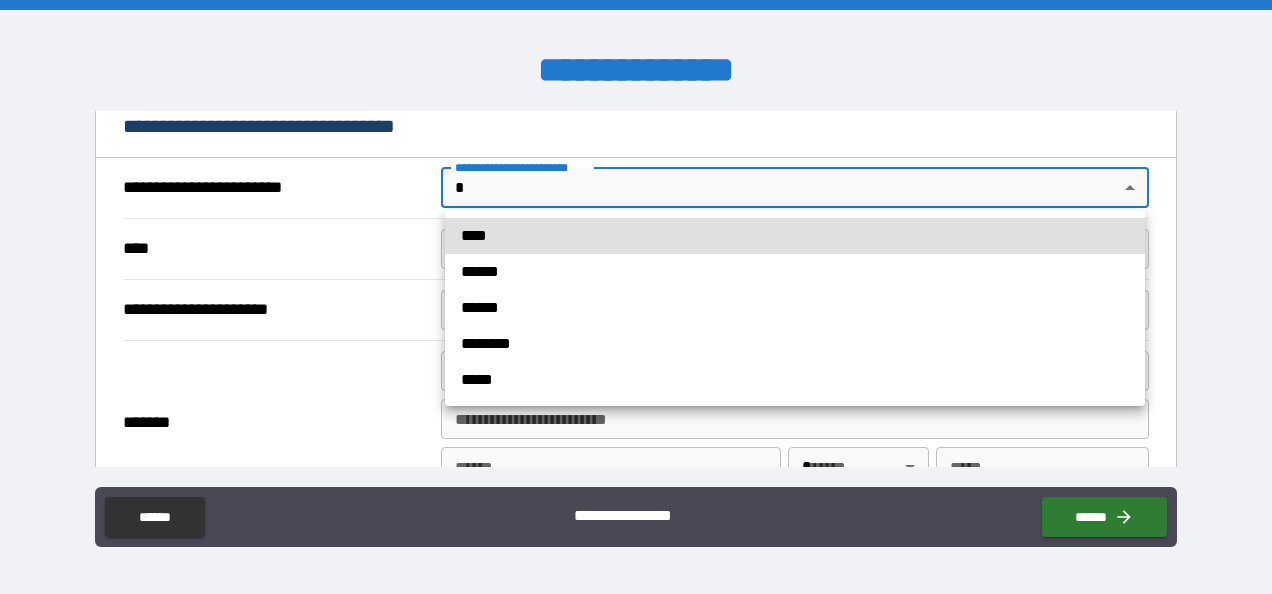 click on "**********" at bounding box center (636, 297) 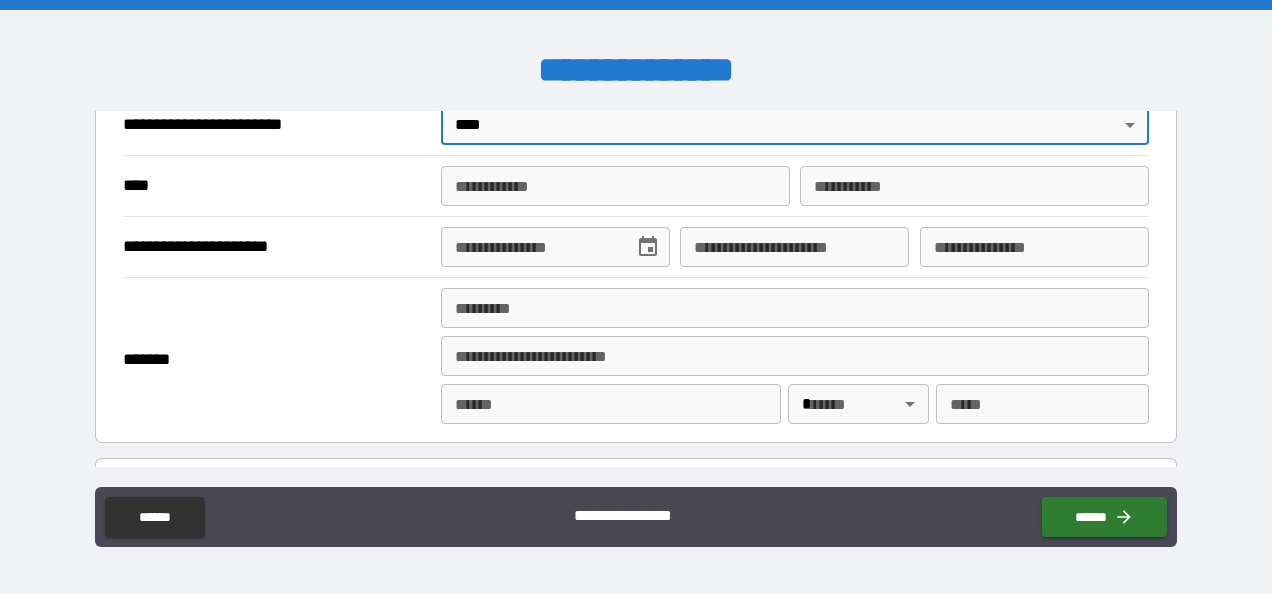 scroll, scrollTop: 801, scrollLeft: 0, axis: vertical 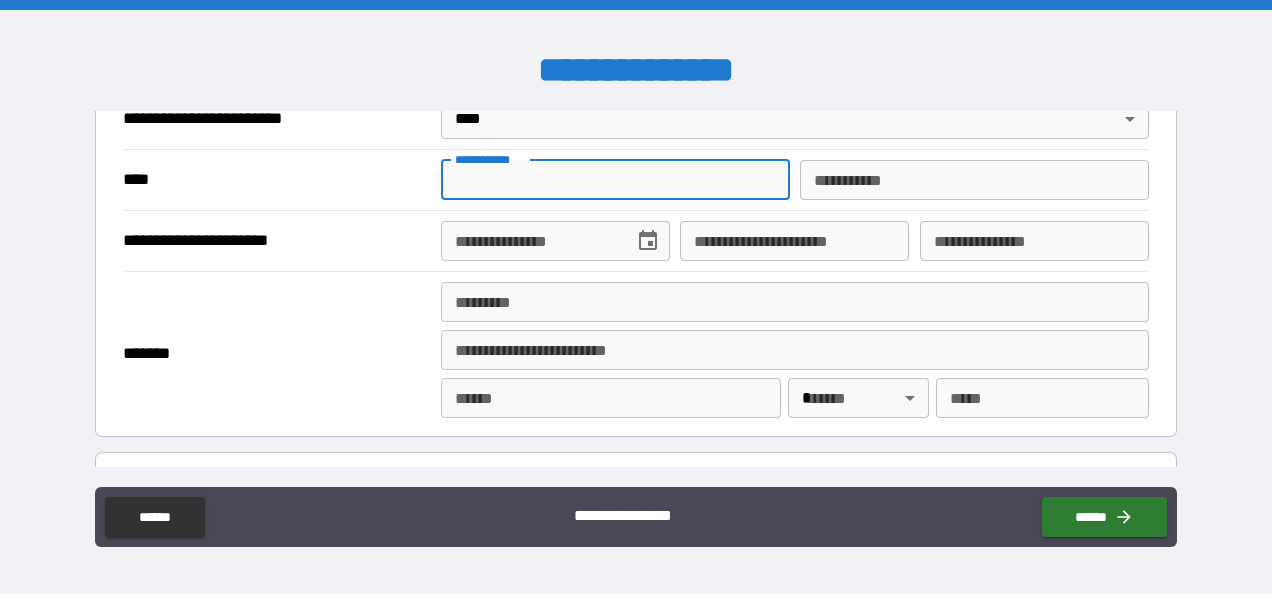 click on "**********" at bounding box center [615, 180] 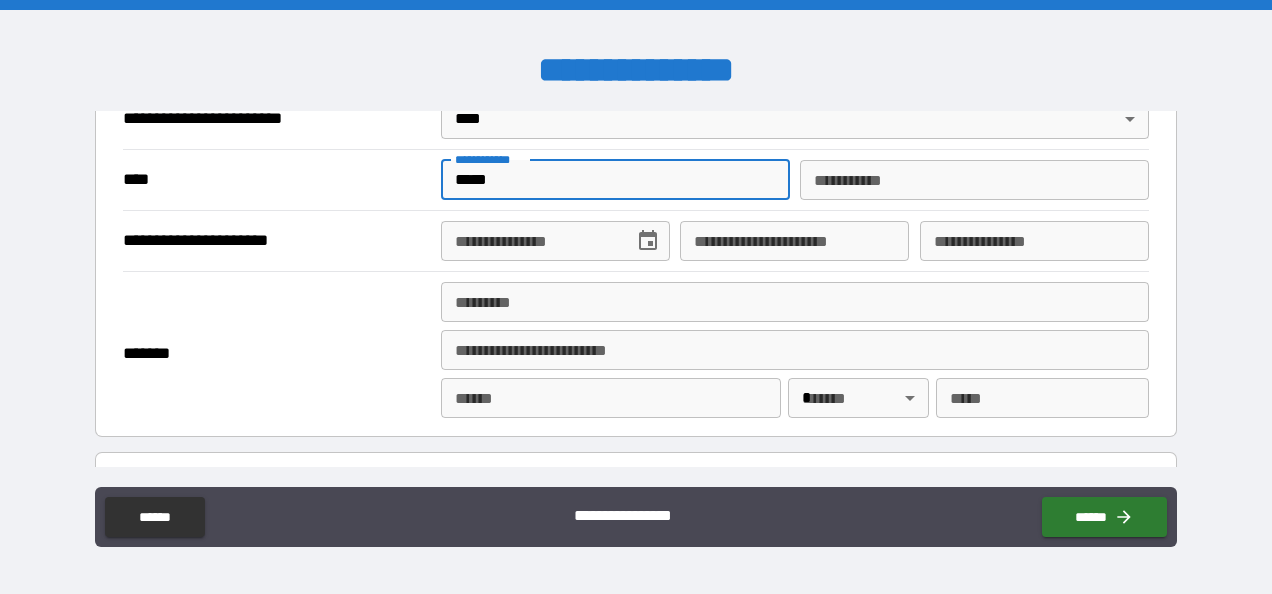 type on "*****" 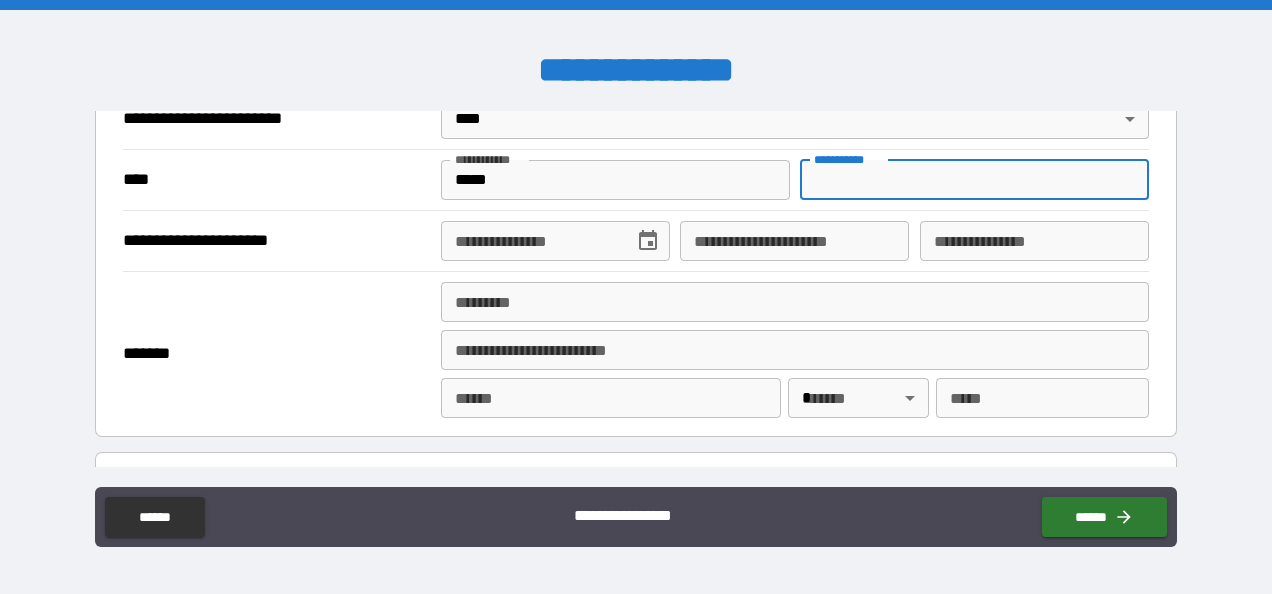 click on "*********   *" at bounding box center (974, 180) 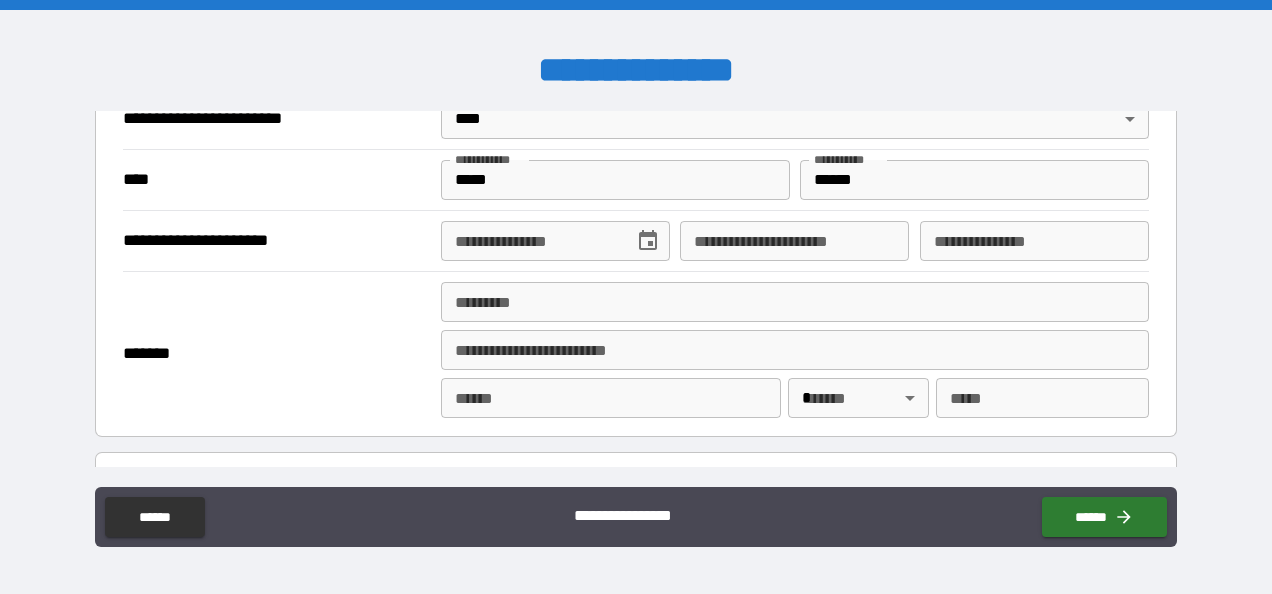 type on "******" 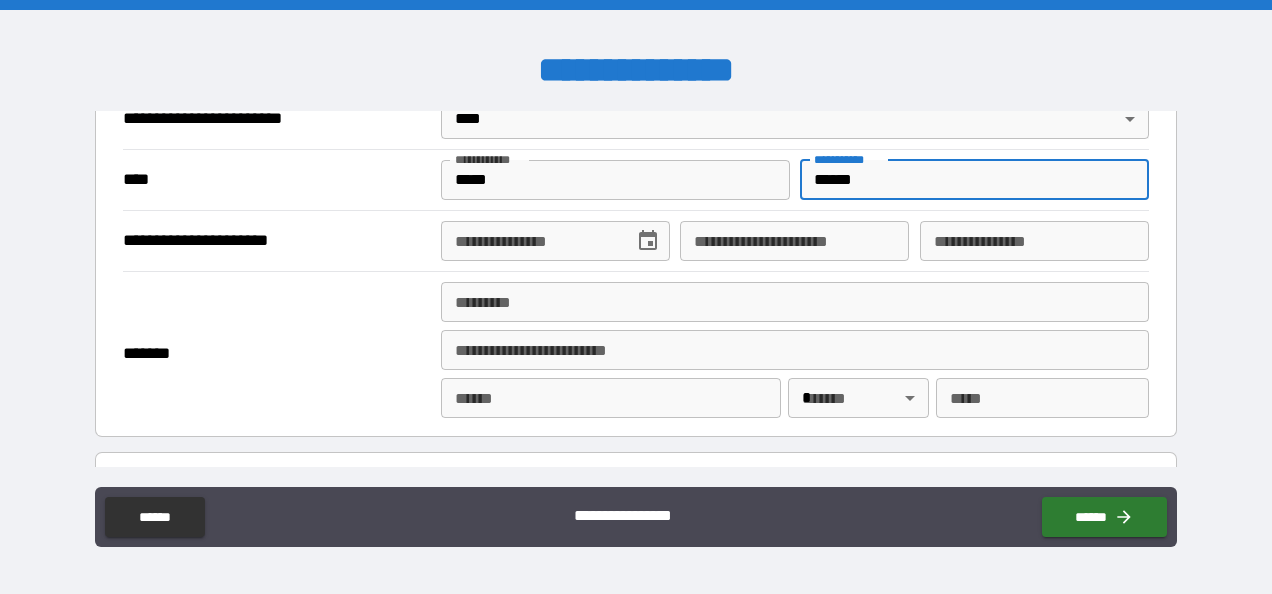 drag, startPoint x: 864, startPoint y: 179, endPoint x: 780, endPoint y: 175, distance: 84.095184 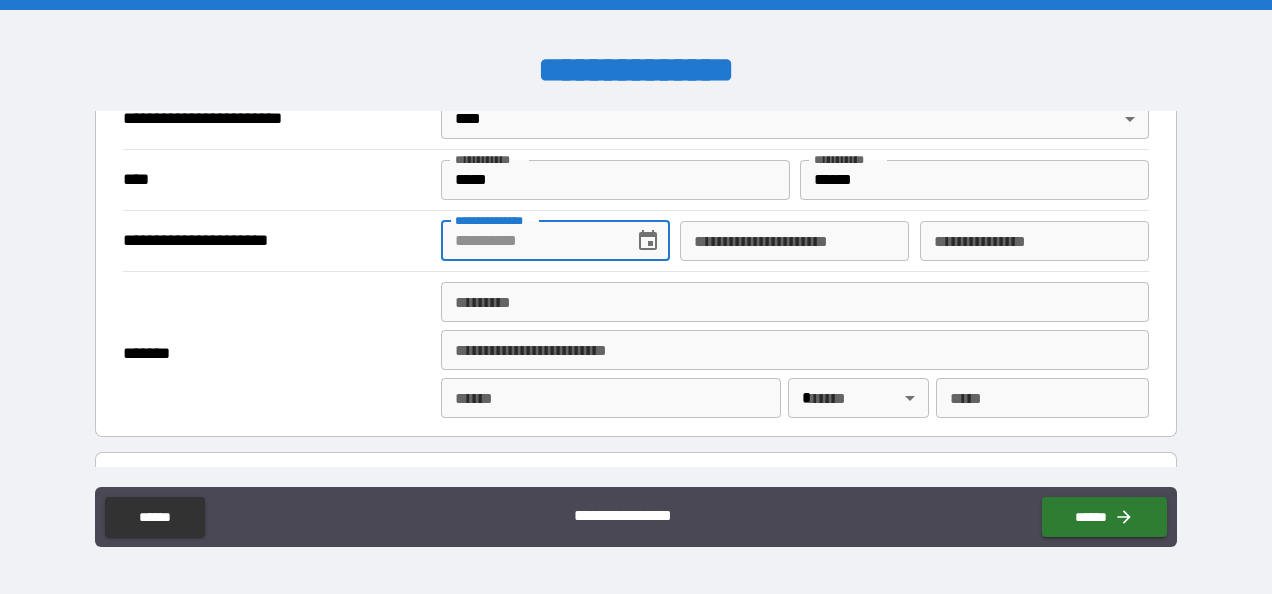 click on "**********" at bounding box center (530, 241) 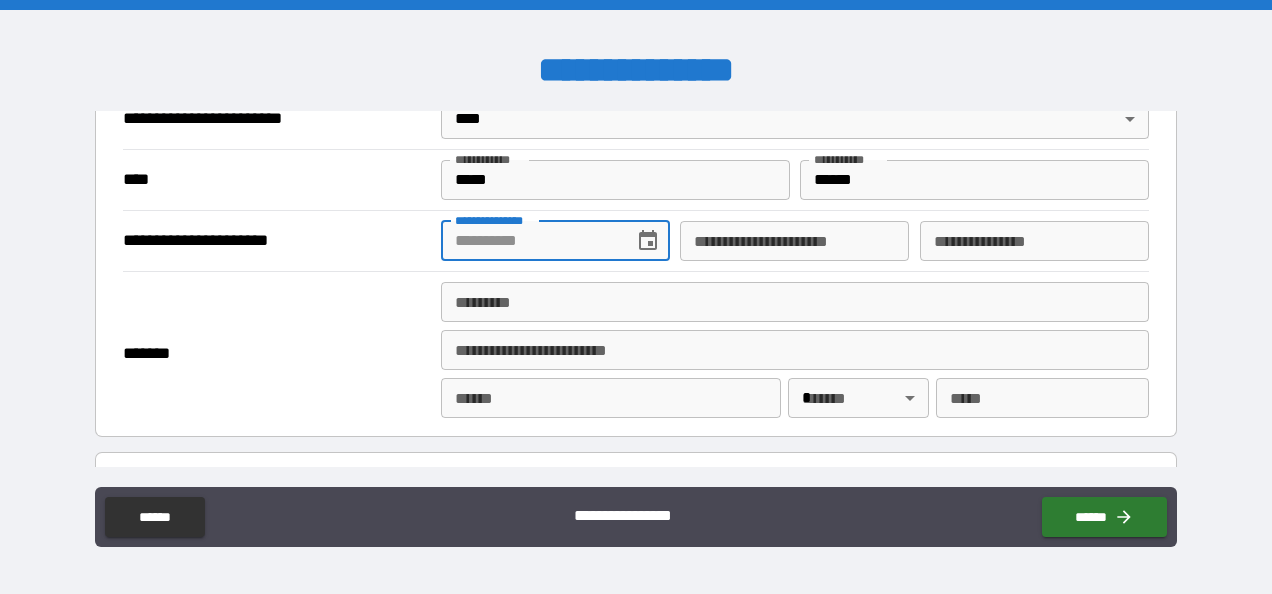 type on "**********" 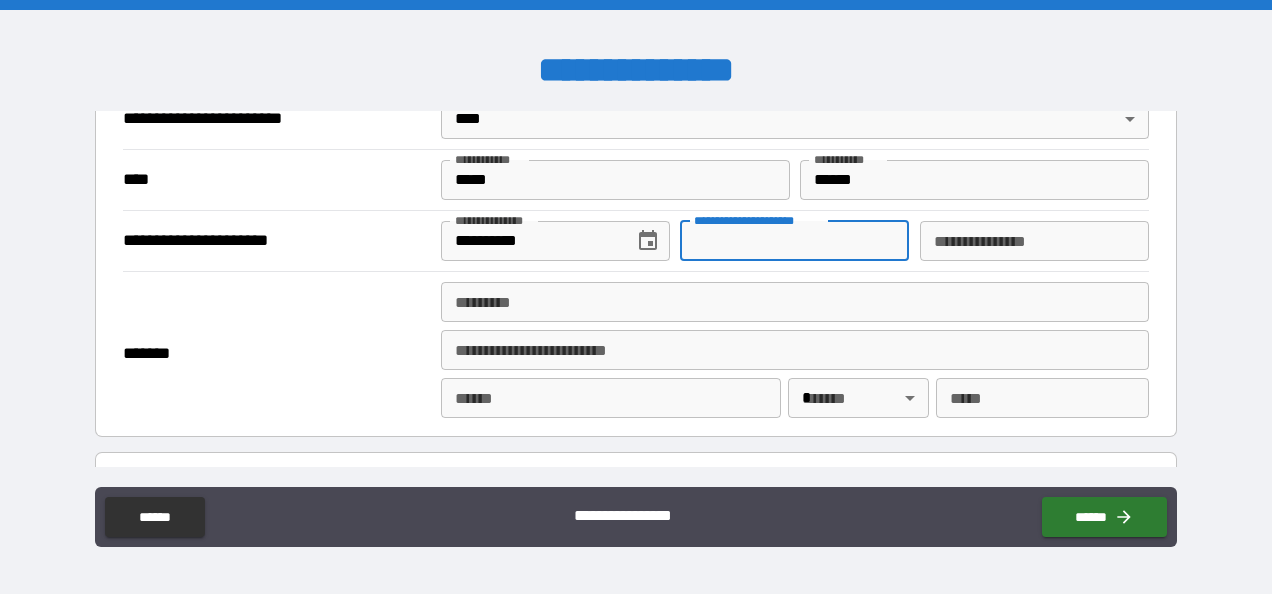 click on "**********" at bounding box center (794, 241) 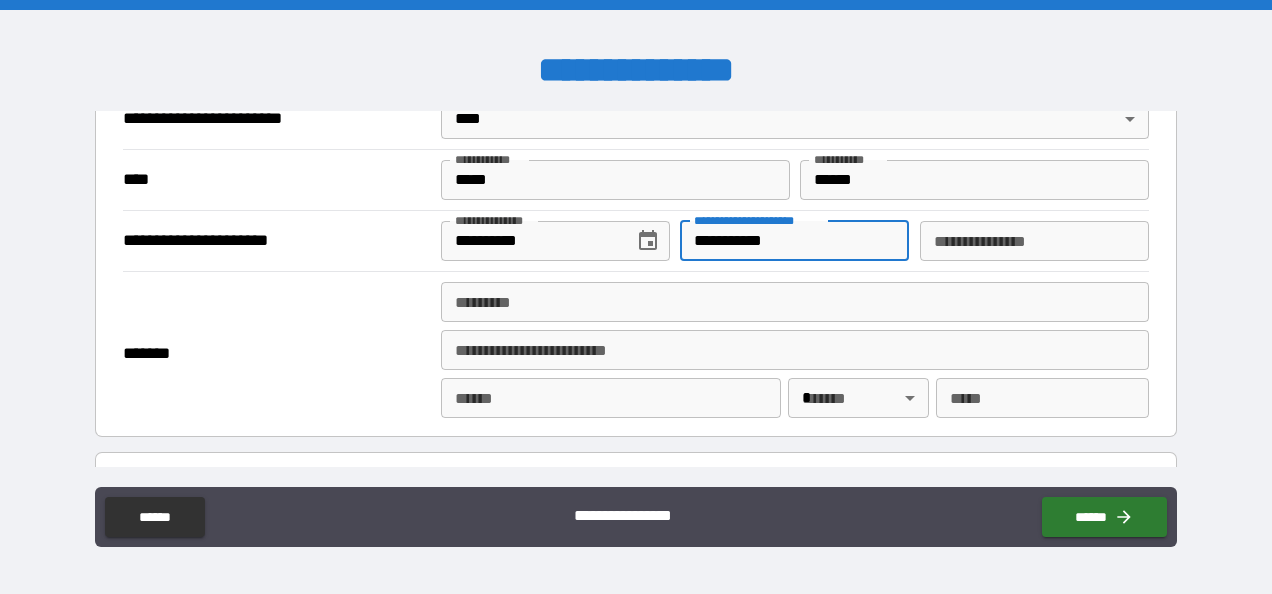 type on "**********" 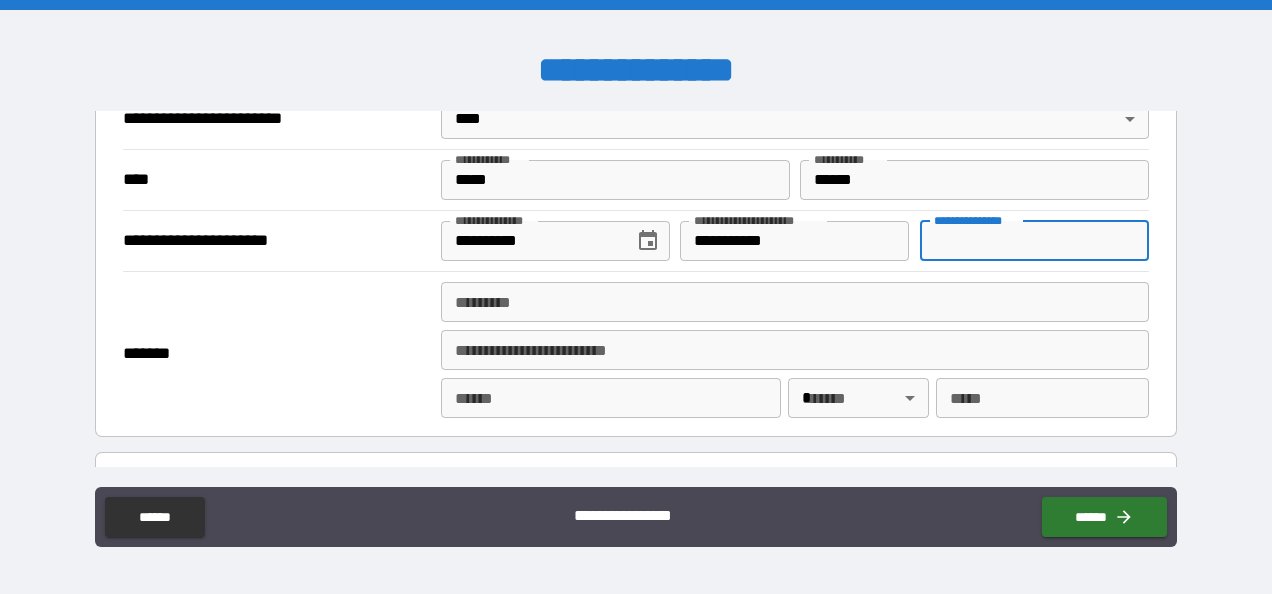 click on "**********" at bounding box center (1034, 241) 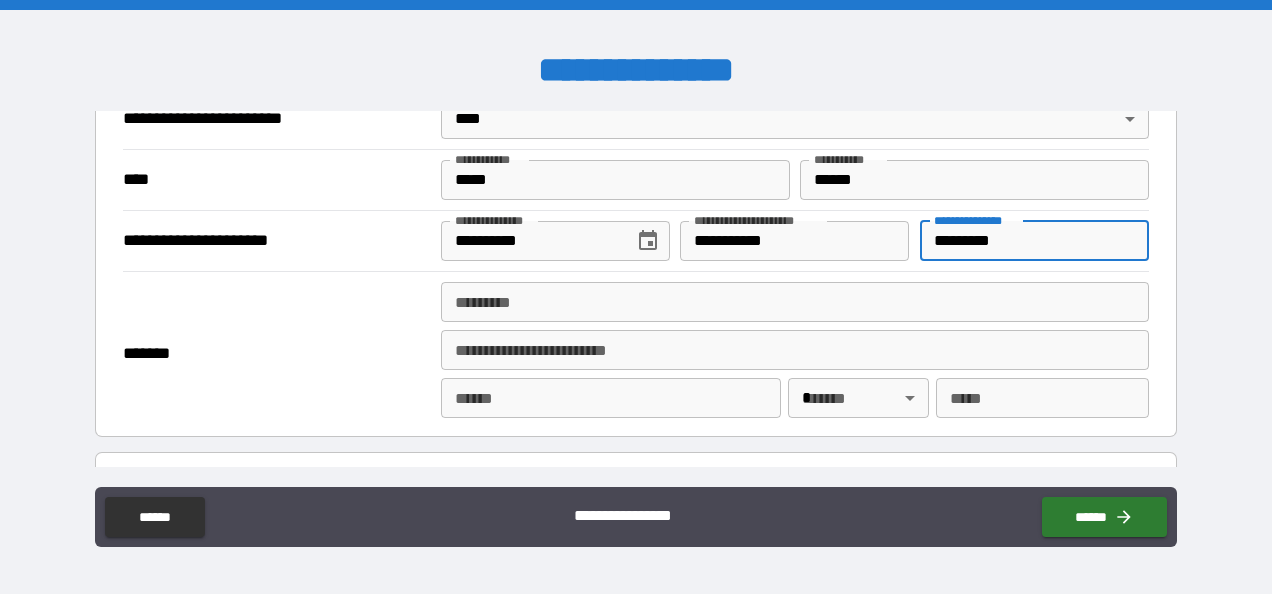 click on "*********" at bounding box center [1034, 241] 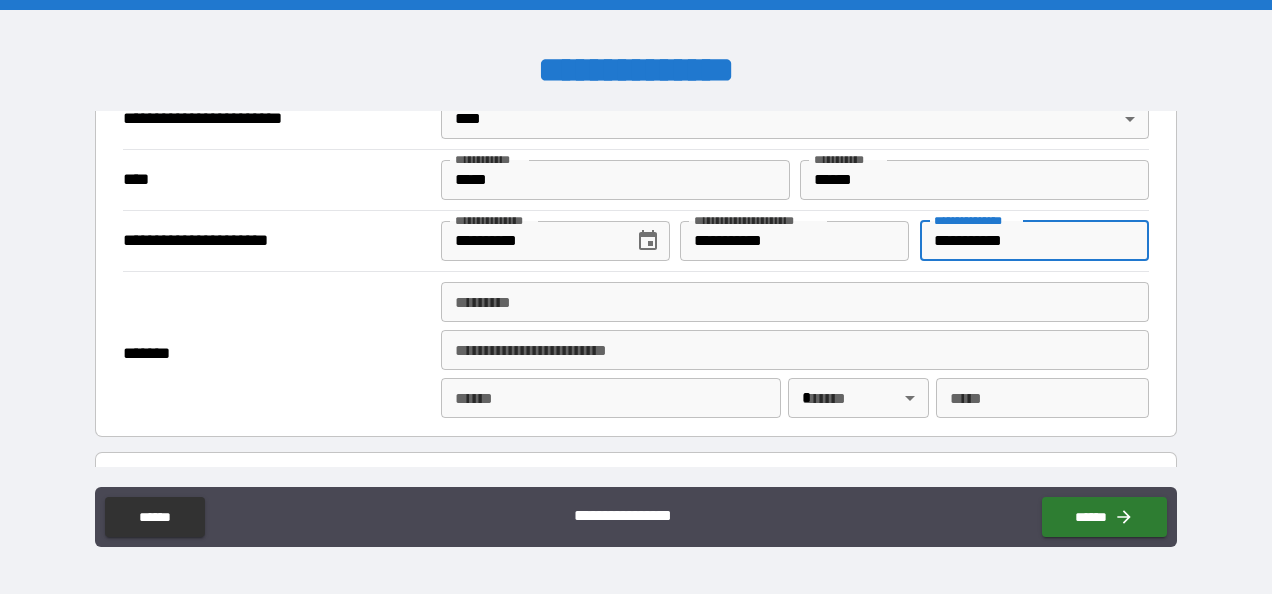 type on "**********" 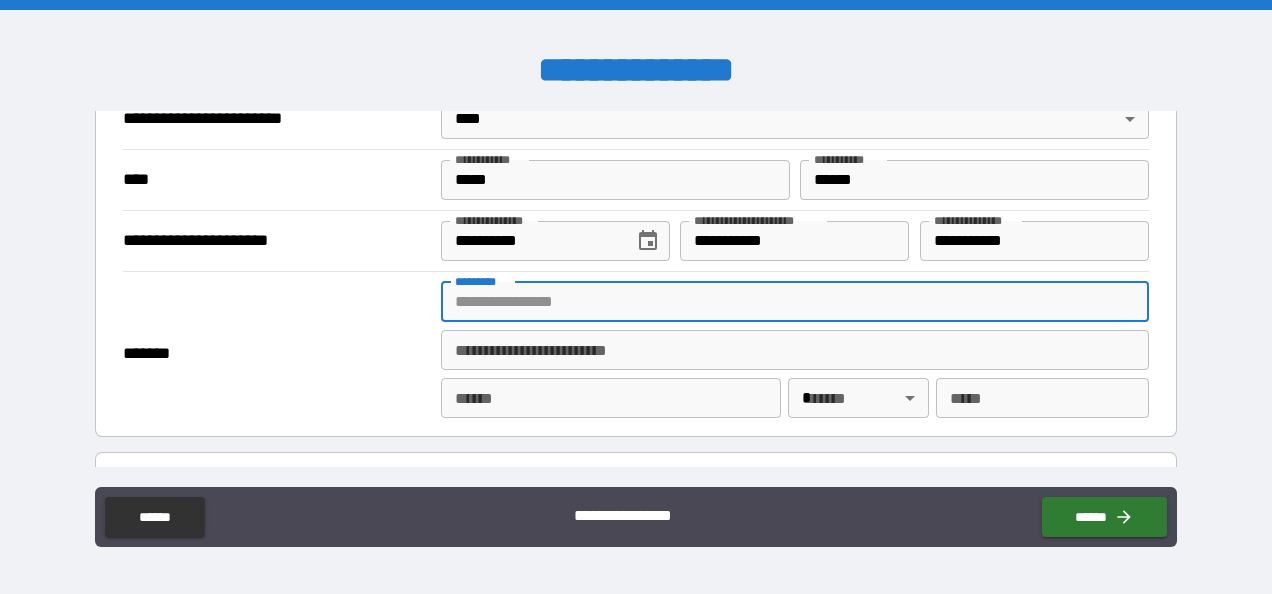 click on "*******   *" at bounding box center [794, 302] 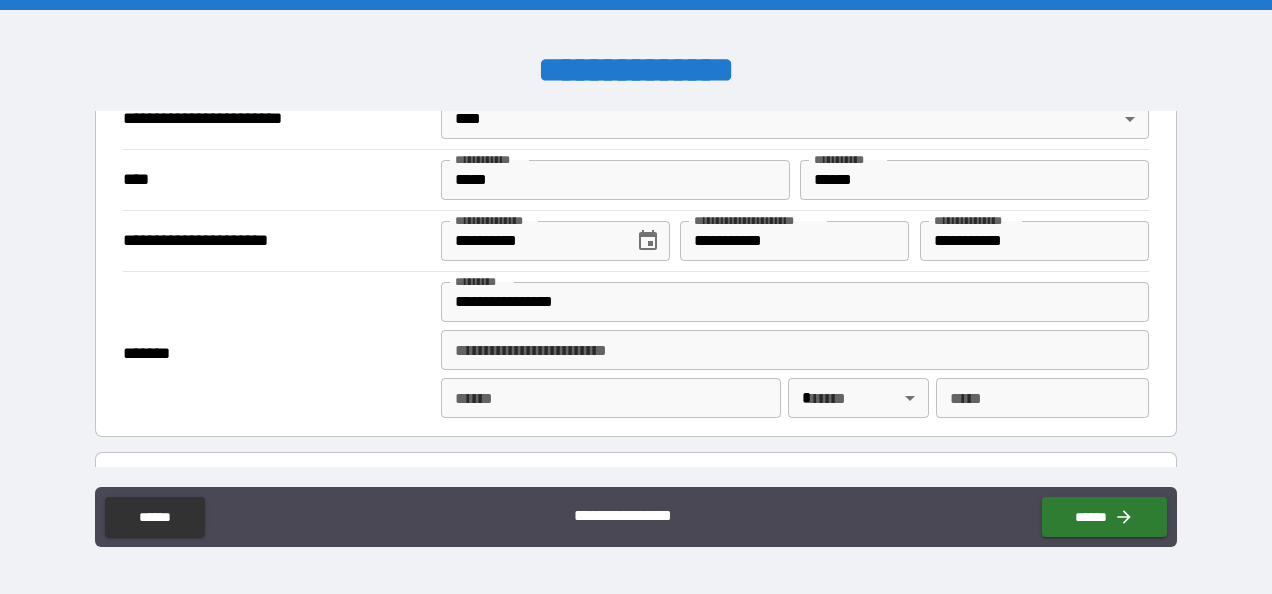 type on "**********" 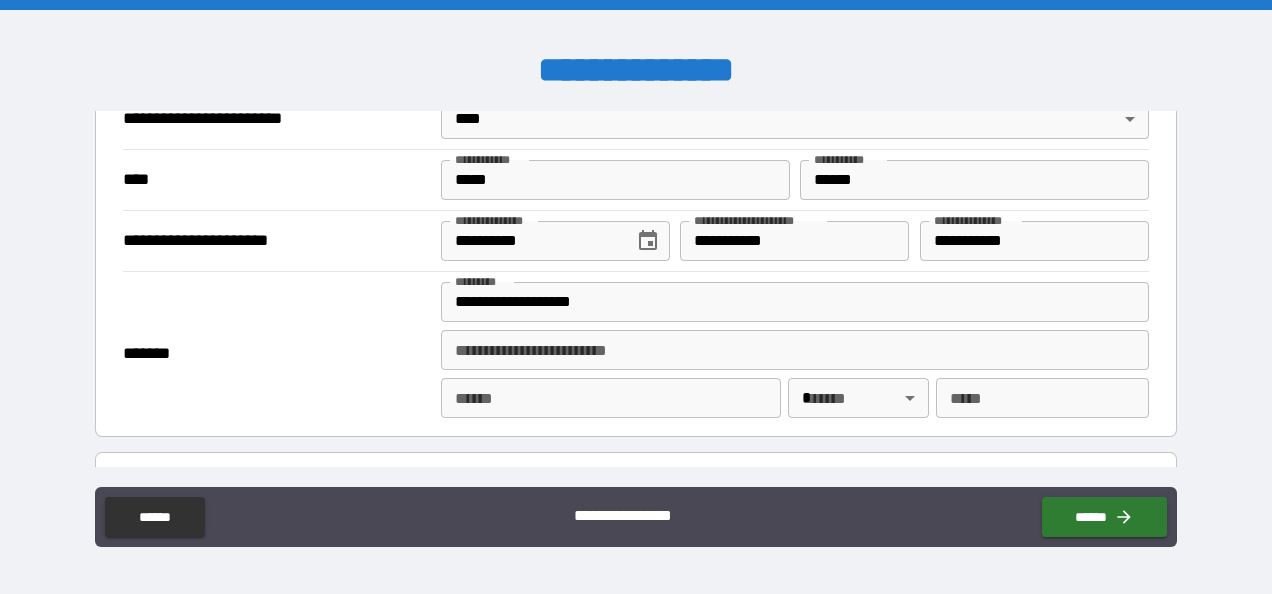 type on "*****" 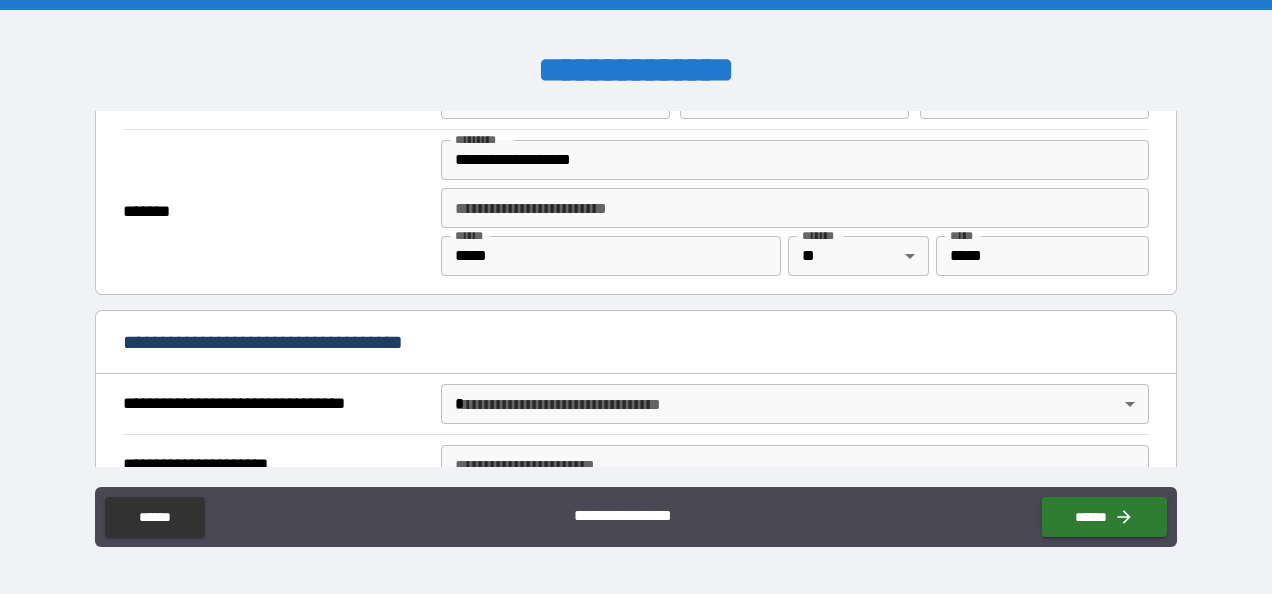 scroll, scrollTop: 1023, scrollLeft: 0, axis: vertical 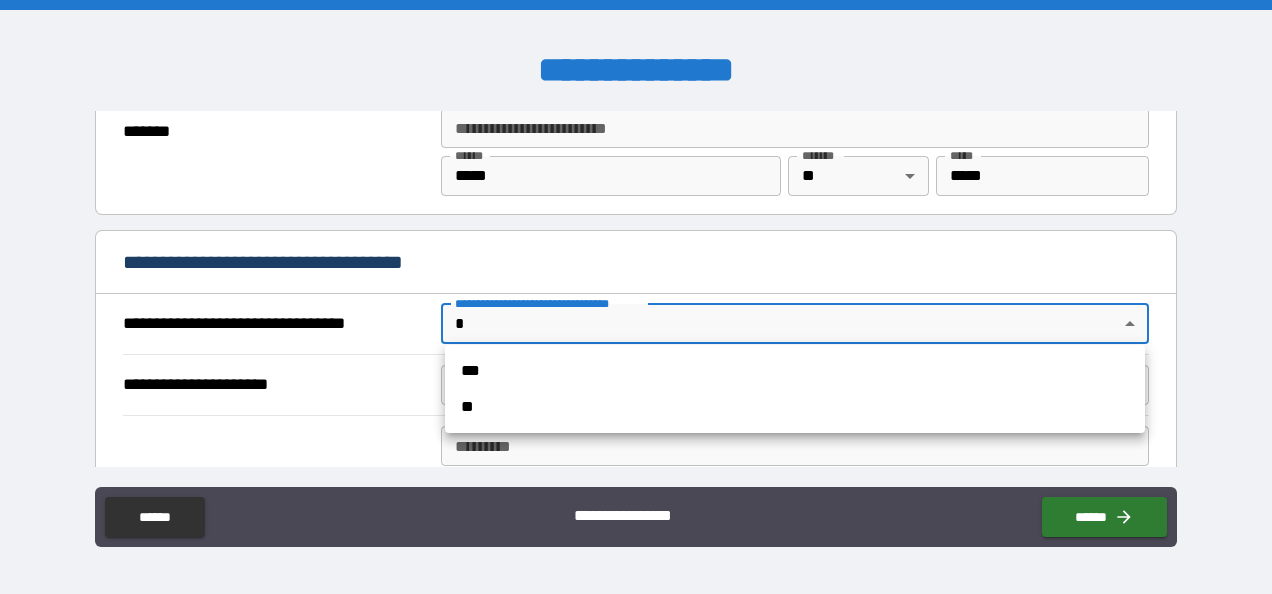 click on "**********" at bounding box center [636, 297] 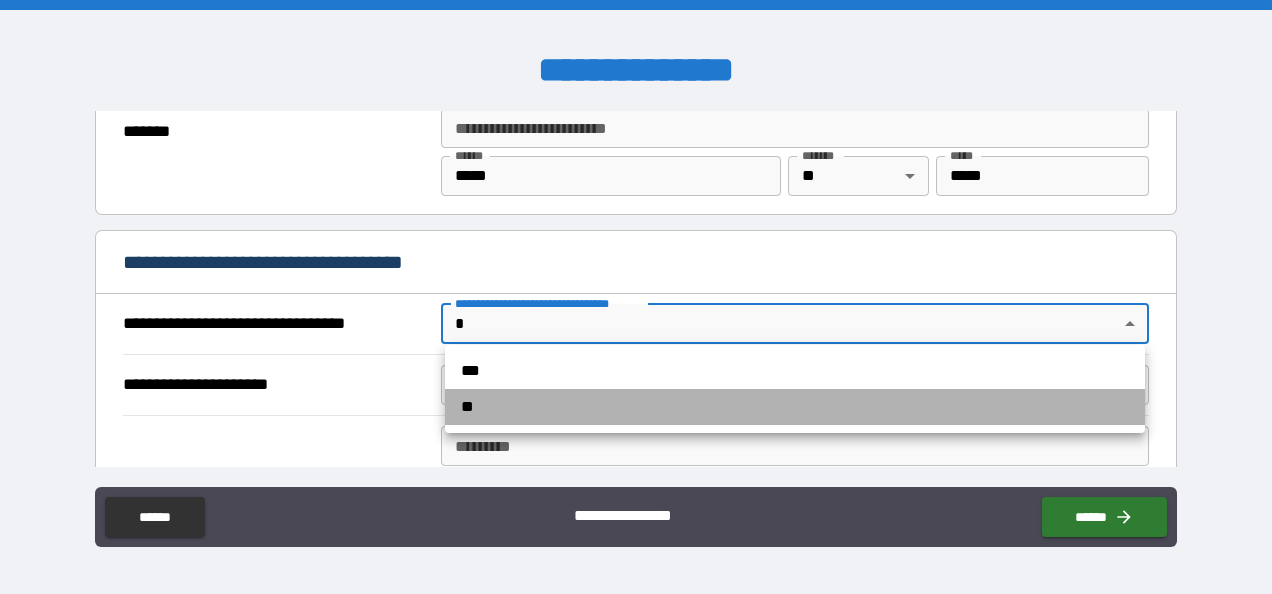 click on "**" at bounding box center (795, 407) 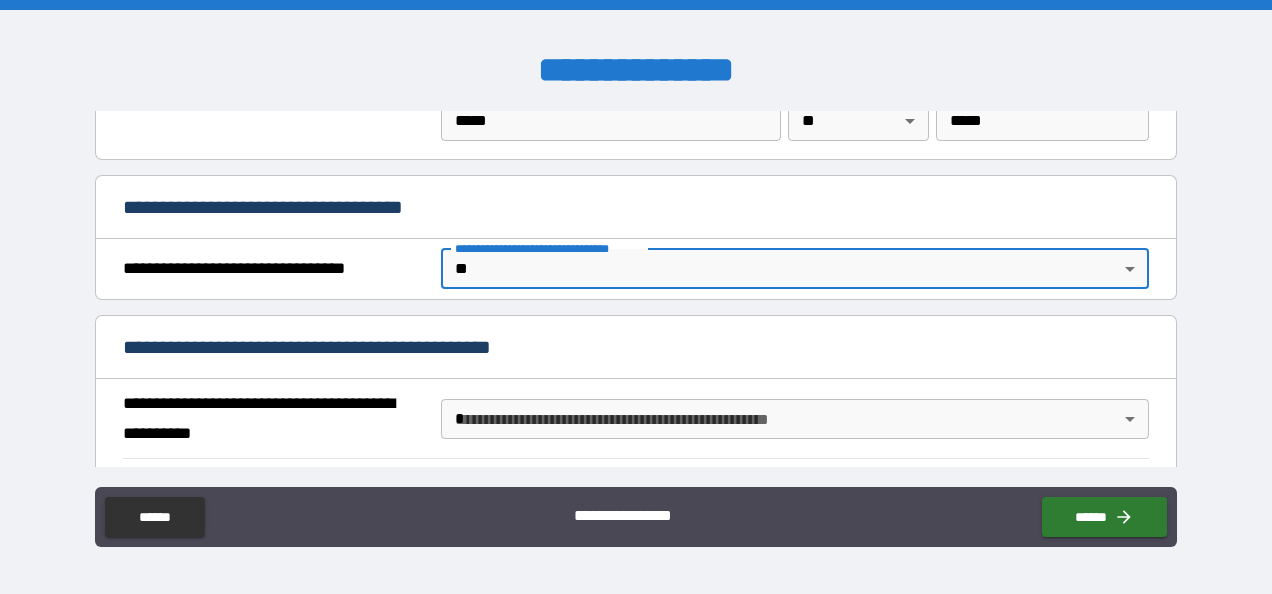scroll, scrollTop: 1083, scrollLeft: 0, axis: vertical 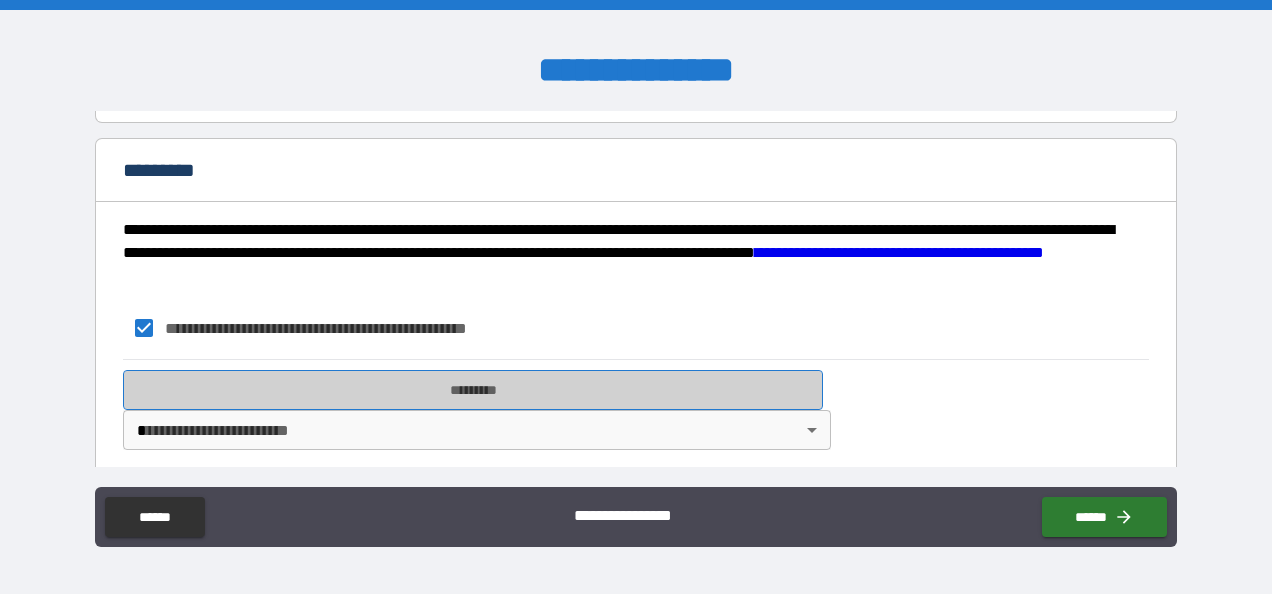 click on "*********" at bounding box center (473, 390) 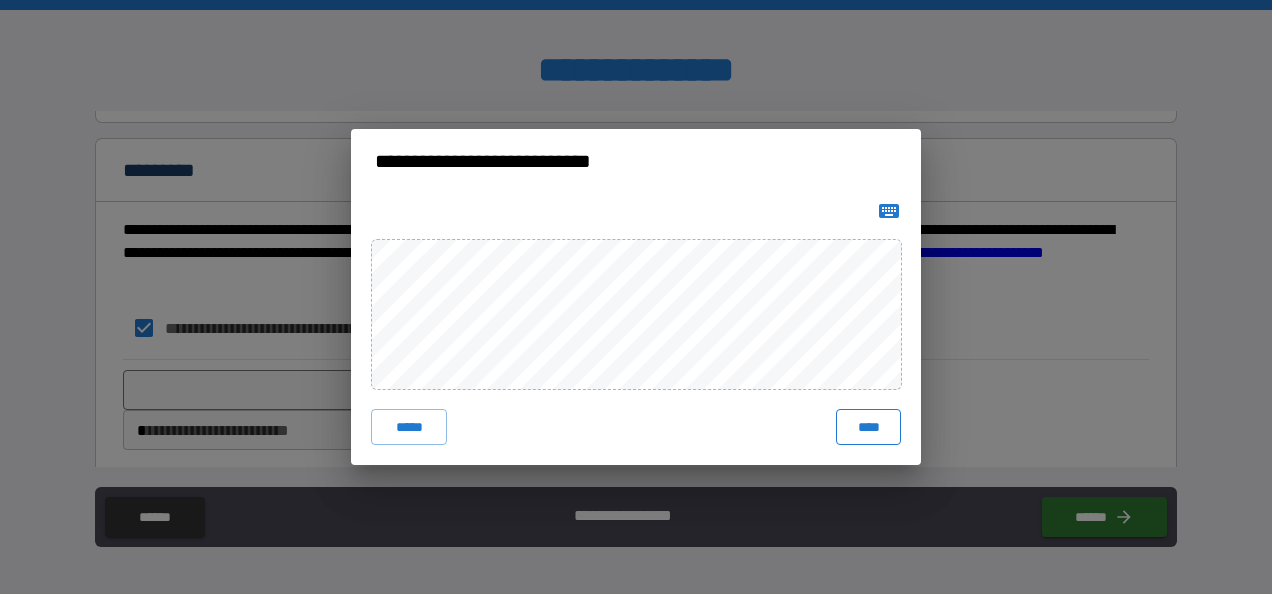 click on "****" at bounding box center (868, 427) 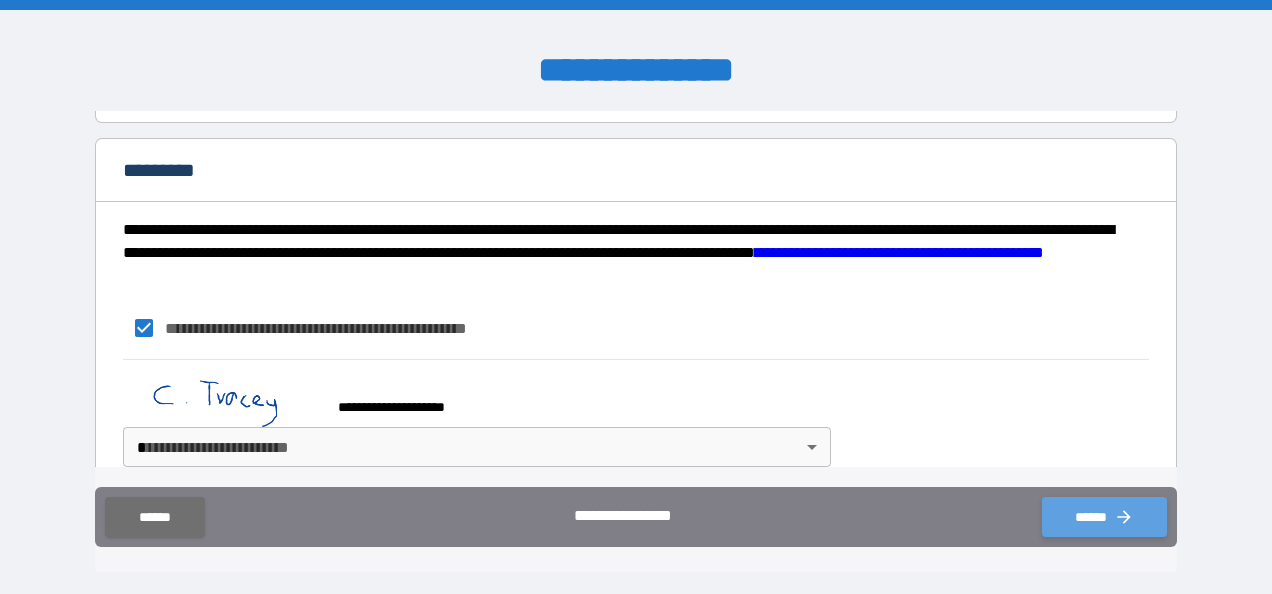 click on "******" at bounding box center [1104, 517] 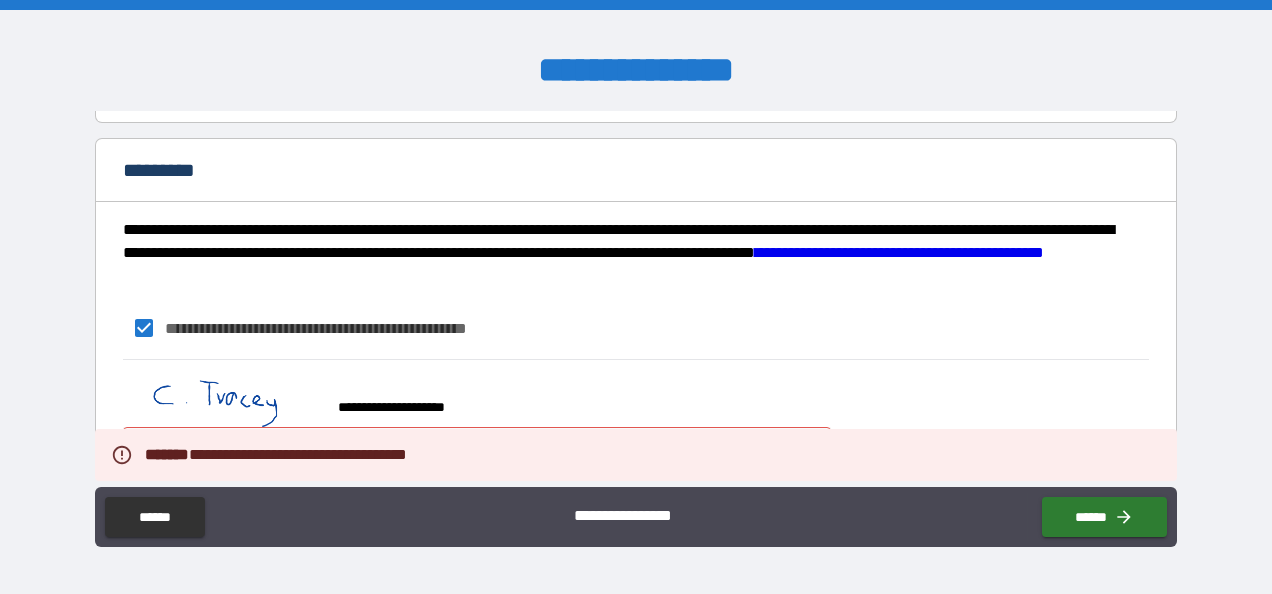 scroll, scrollTop: 2468, scrollLeft: 0, axis: vertical 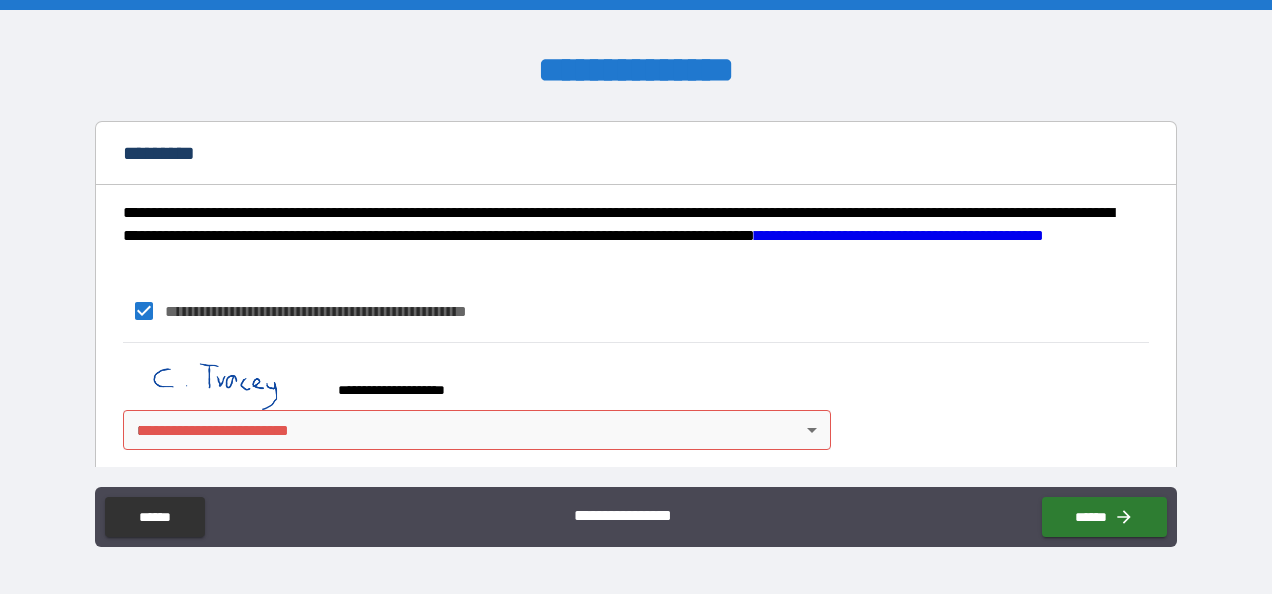 click on "**********" at bounding box center (636, 297) 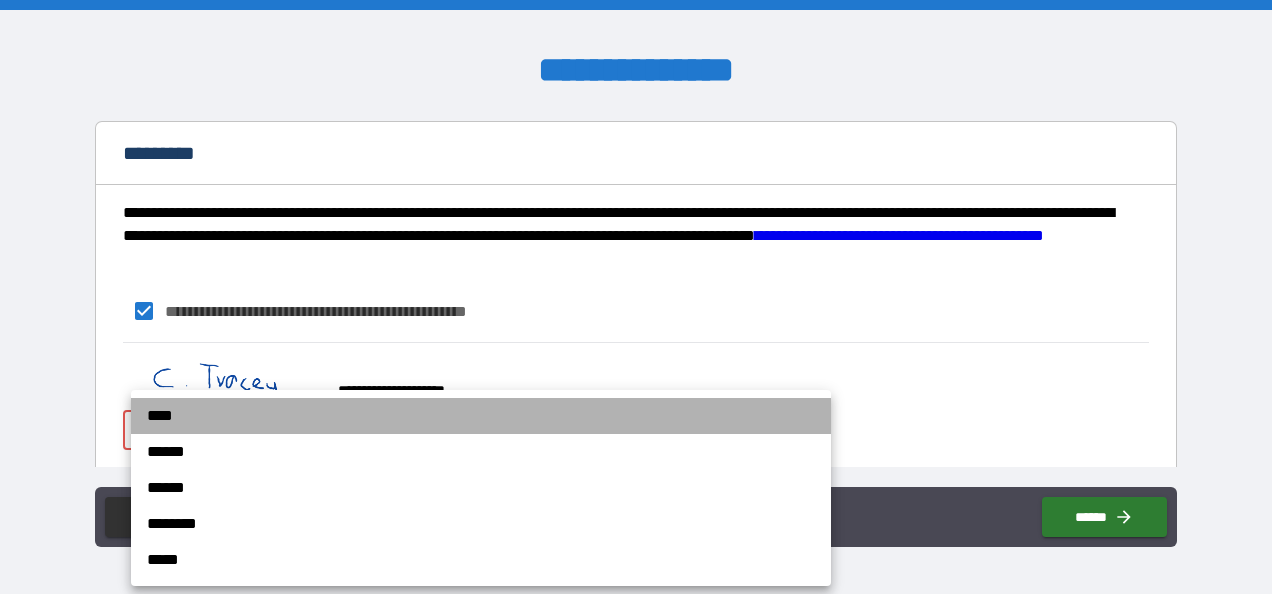 click on "****" at bounding box center (481, 416) 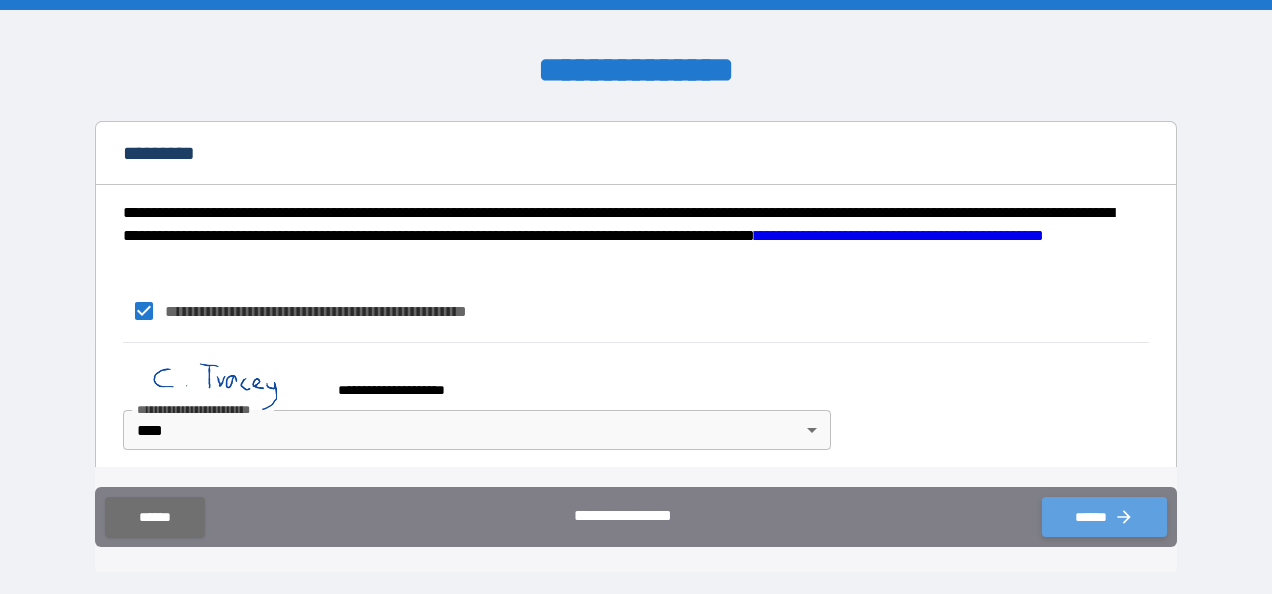 click on "******" at bounding box center (1104, 517) 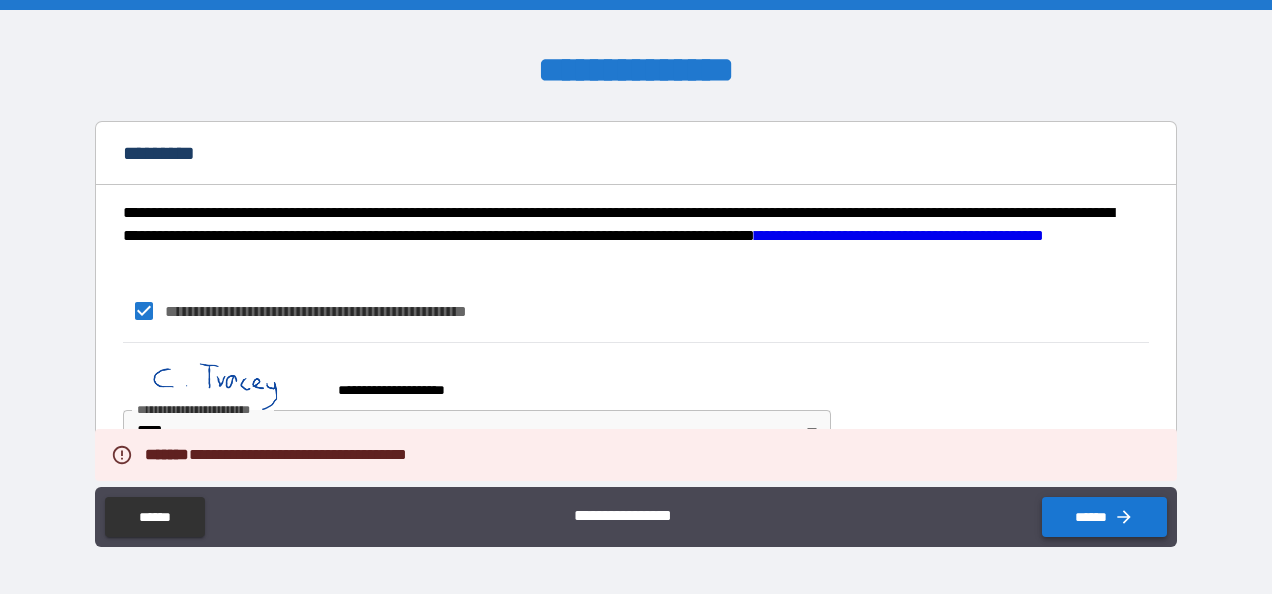 click on "******" at bounding box center [1104, 517] 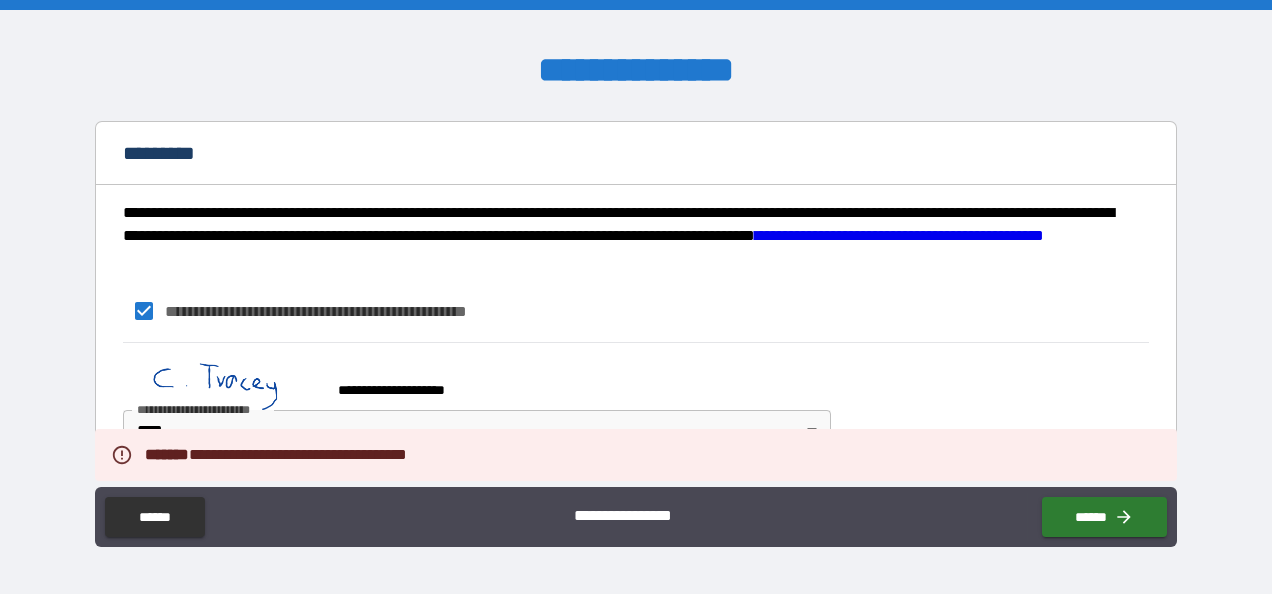 scroll, scrollTop: 2157, scrollLeft: 0, axis: vertical 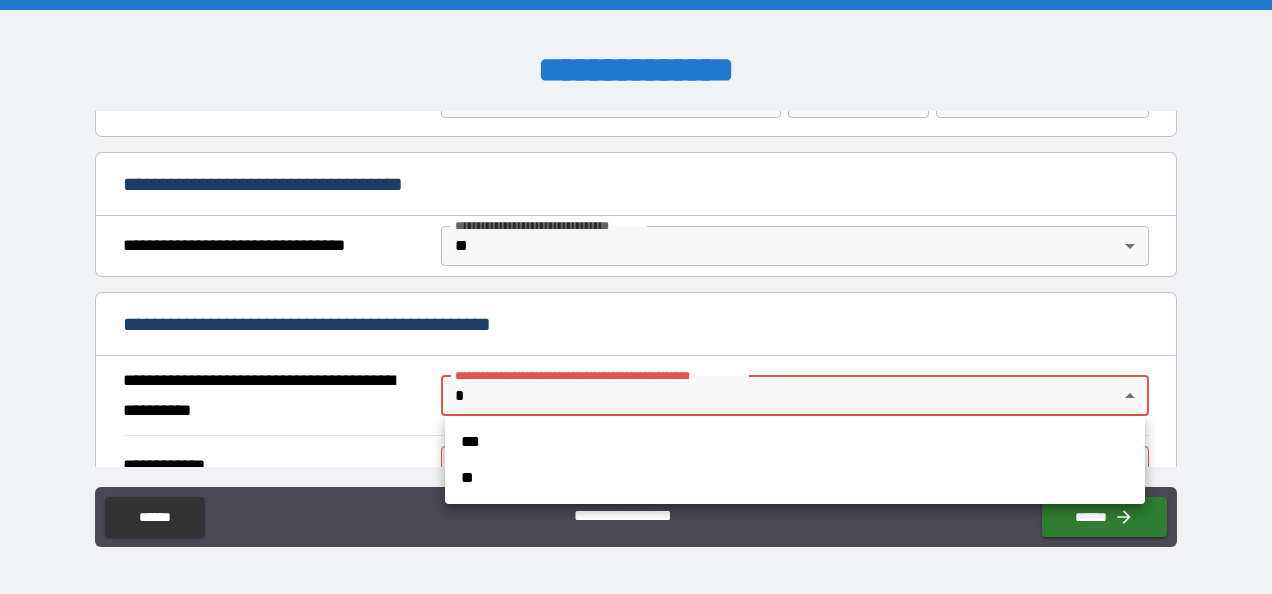 click on "**********" at bounding box center (636, 297) 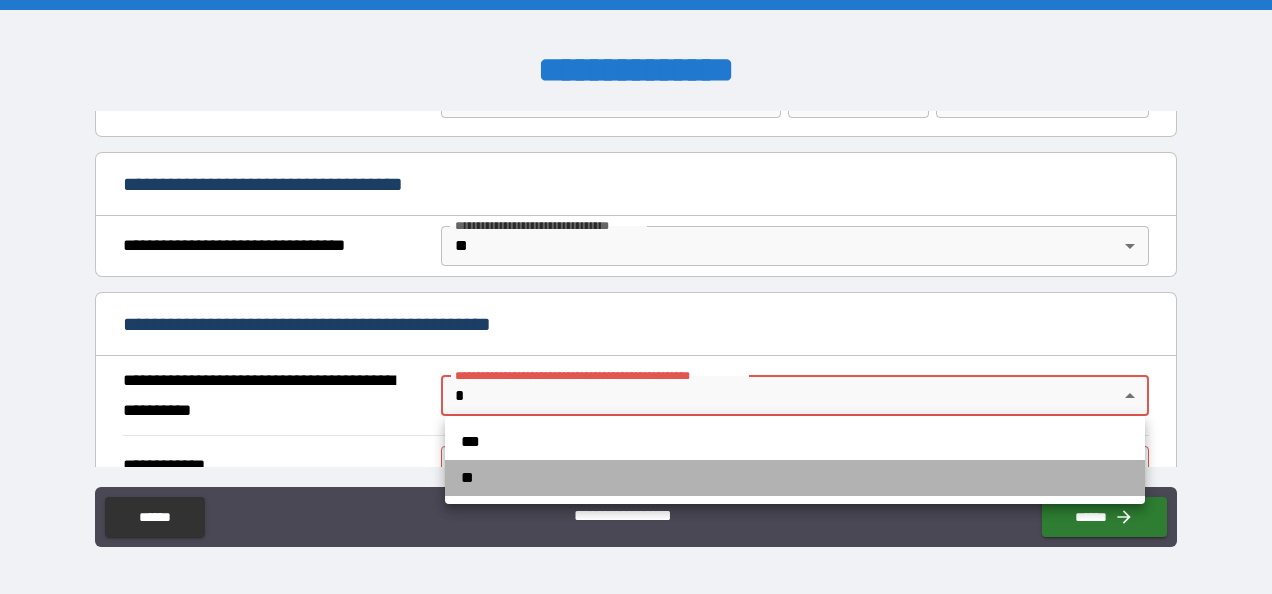 click on "**" at bounding box center (795, 478) 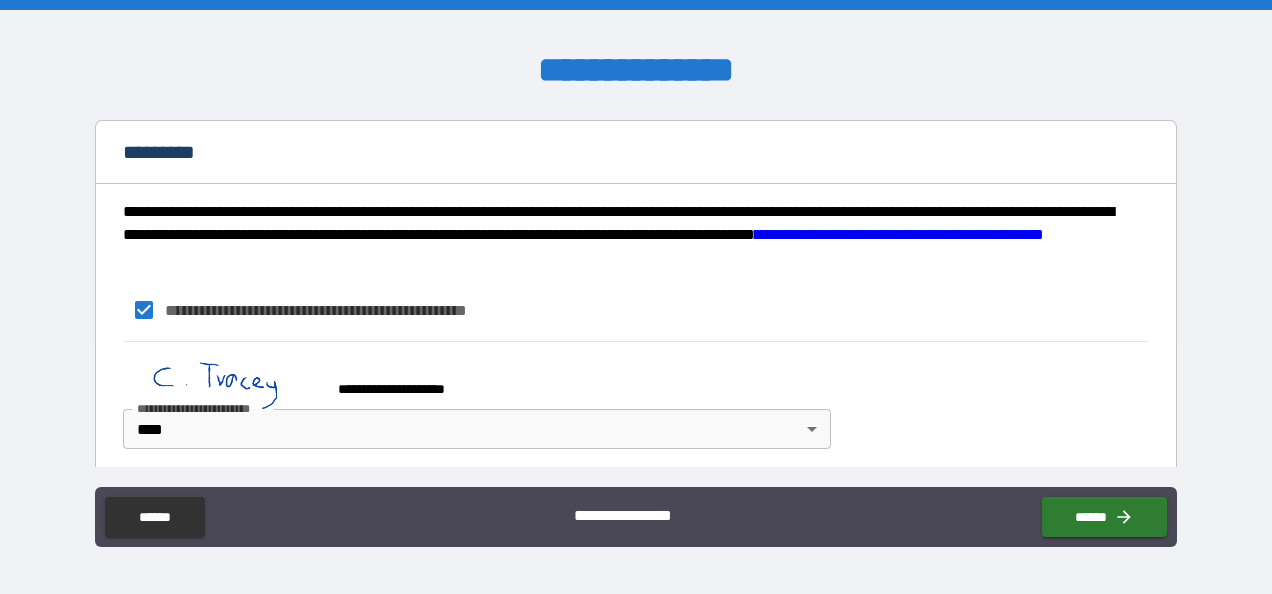 scroll, scrollTop: 1436, scrollLeft: 0, axis: vertical 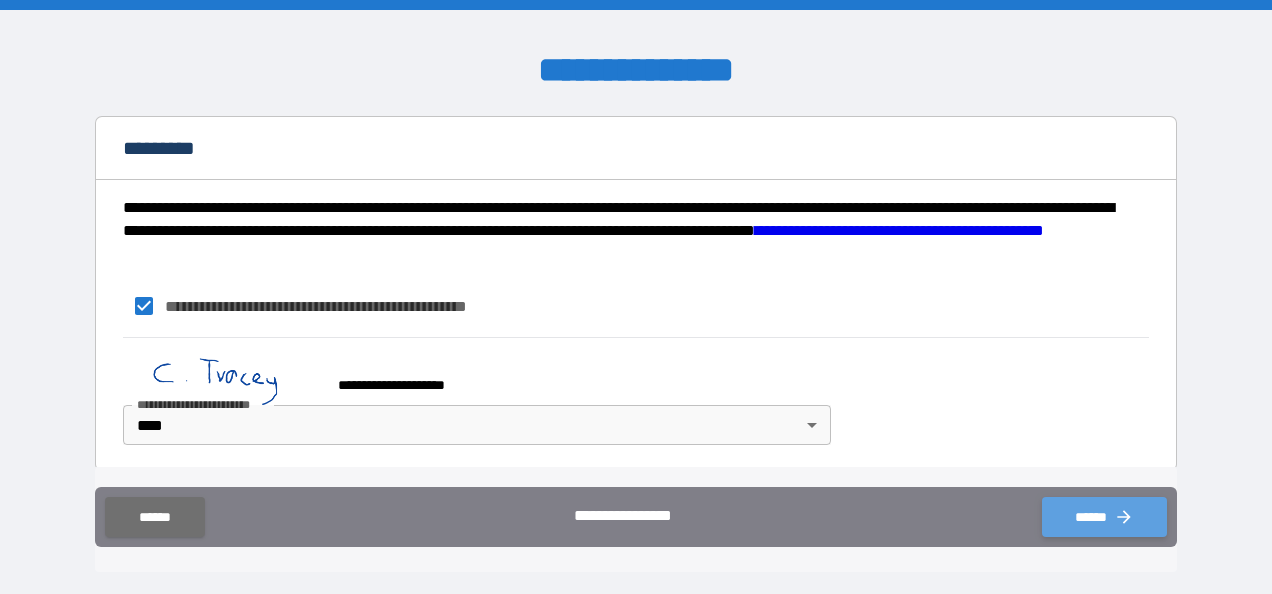 click on "******" at bounding box center (1104, 517) 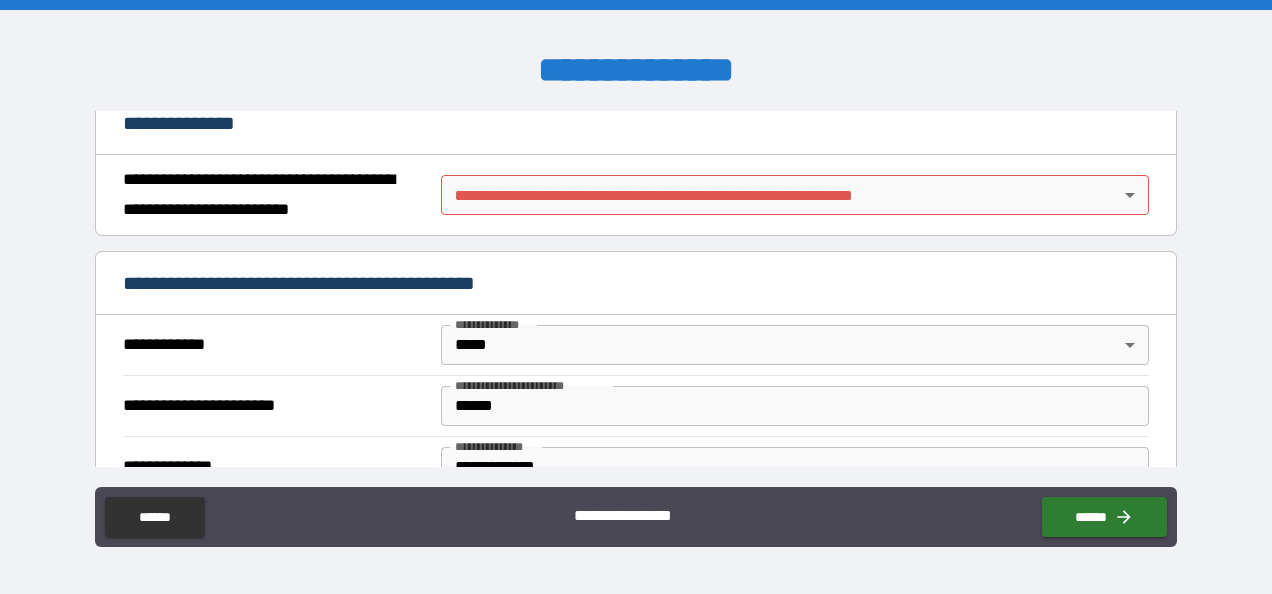 scroll, scrollTop: 218, scrollLeft: 0, axis: vertical 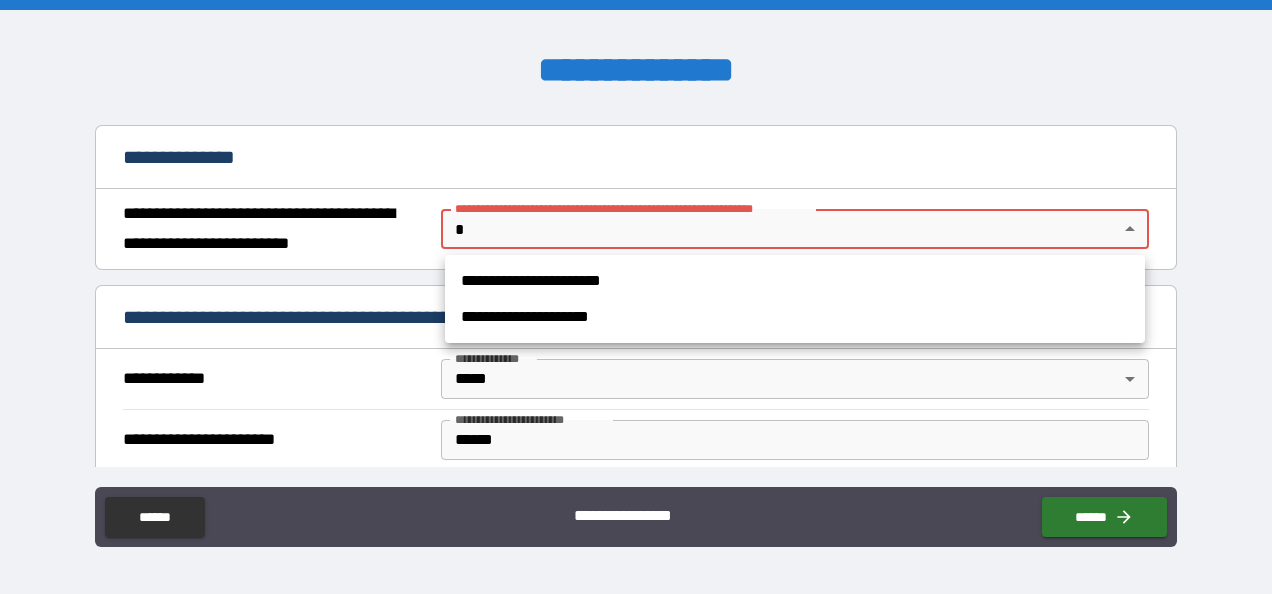 click on "**********" at bounding box center [636, 297] 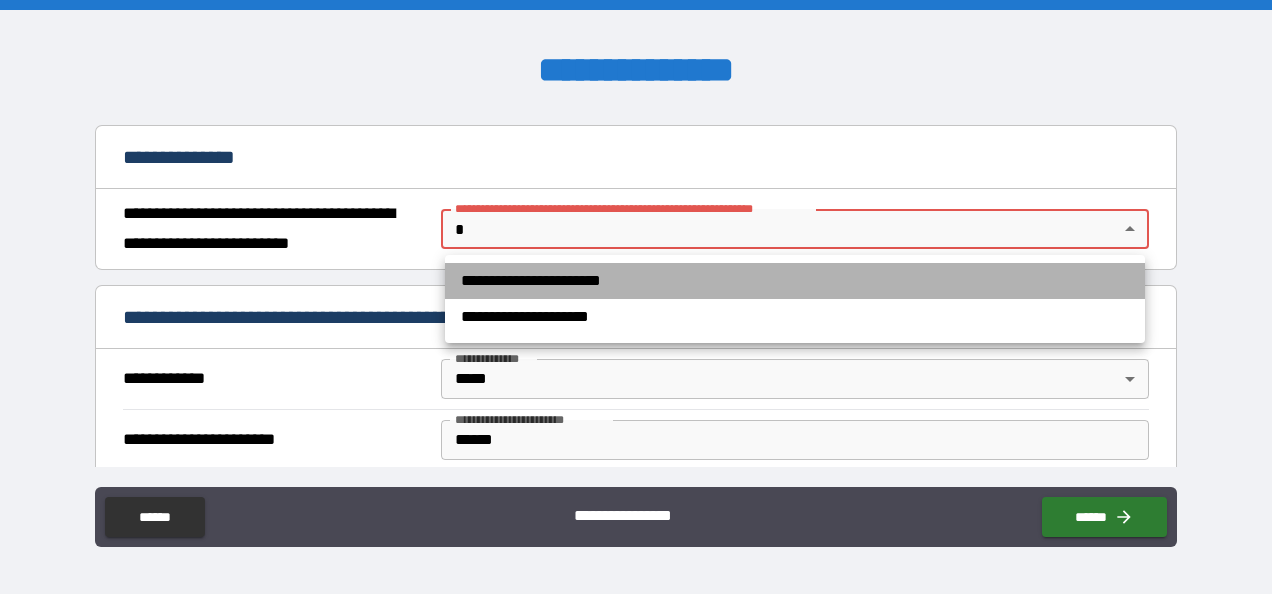 click on "**********" at bounding box center (795, 281) 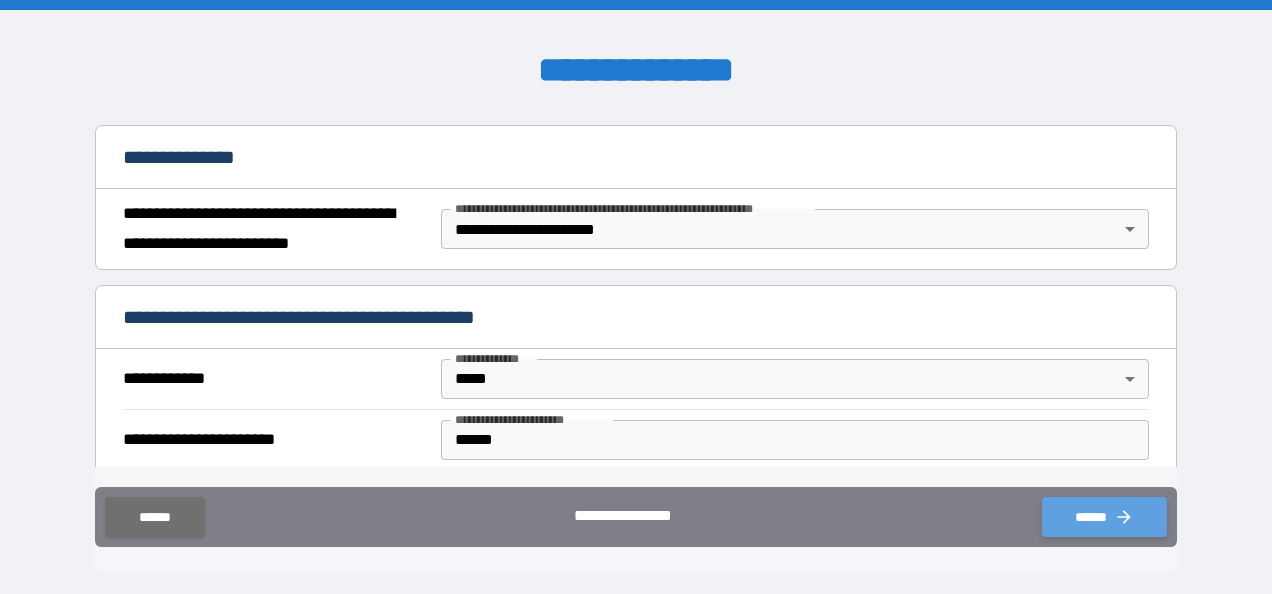click on "******" at bounding box center (1104, 517) 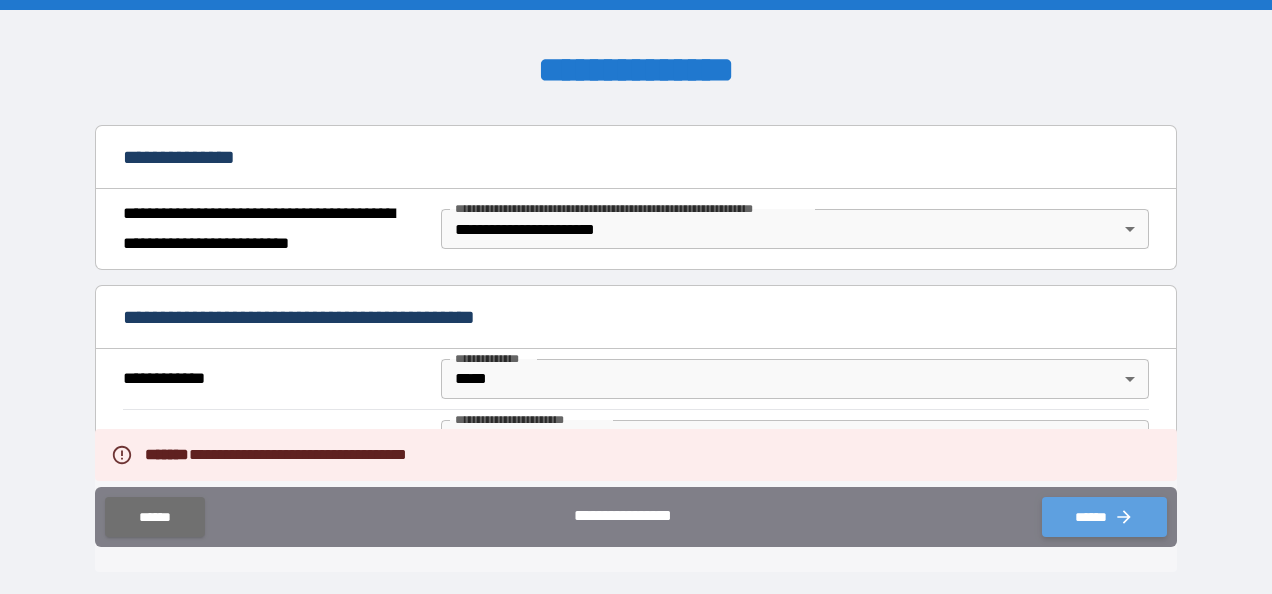 click on "******" at bounding box center [1104, 517] 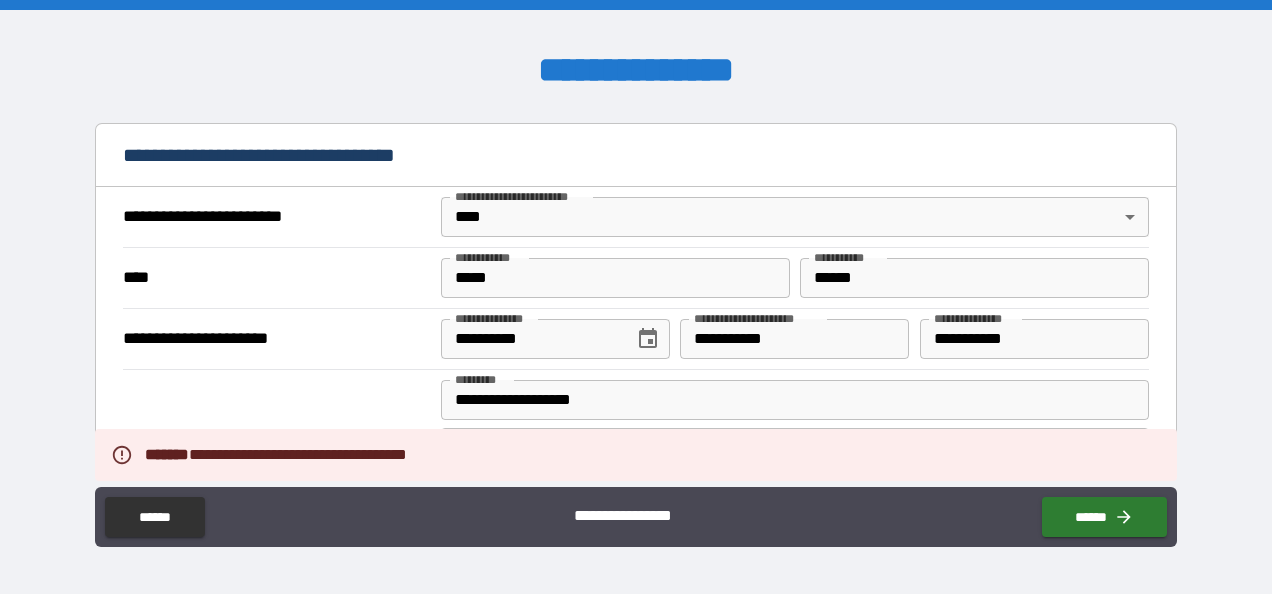 scroll, scrollTop: 778, scrollLeft: 0, axis: vertical 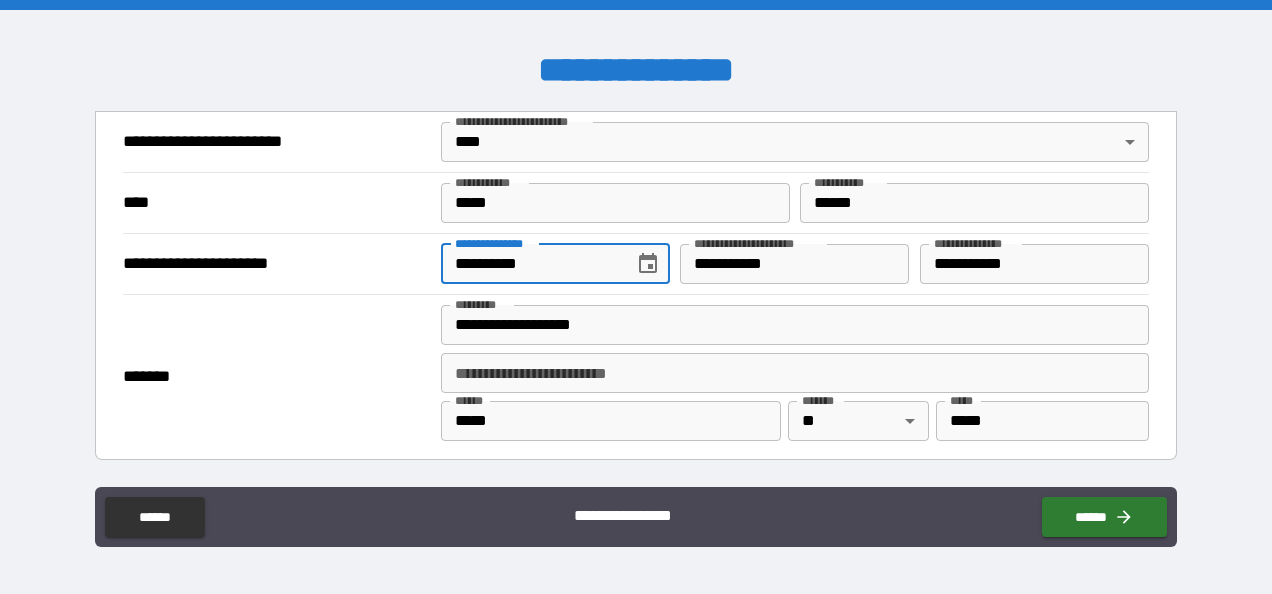 click on "**********" at bounding box center (530, 264) 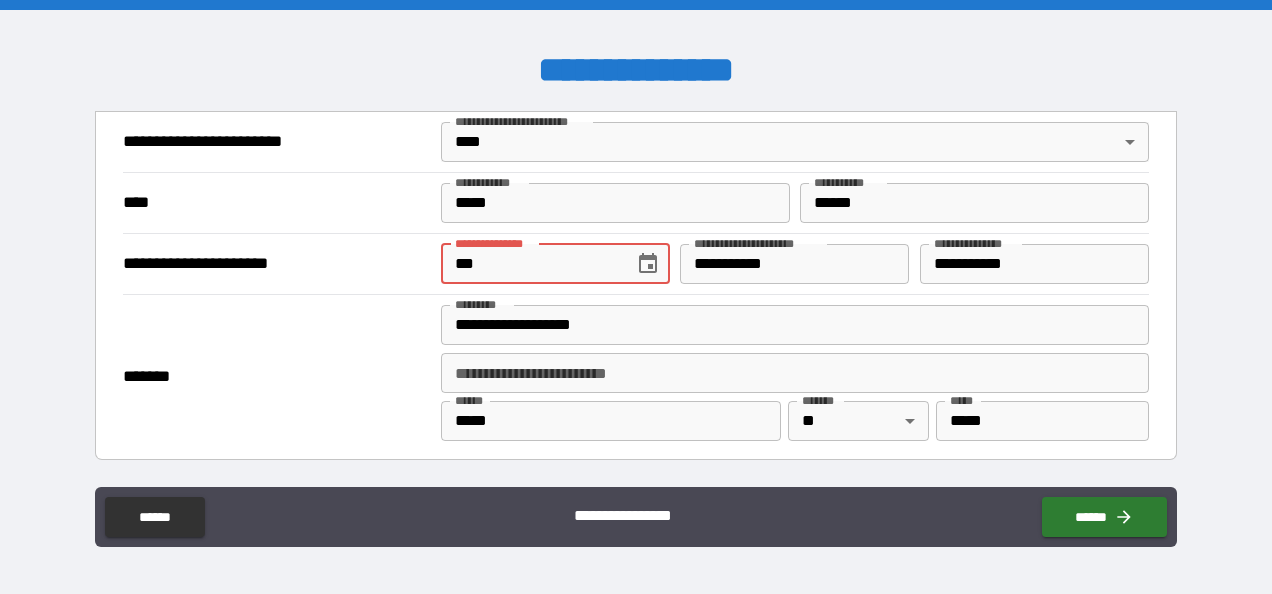 type on "*" 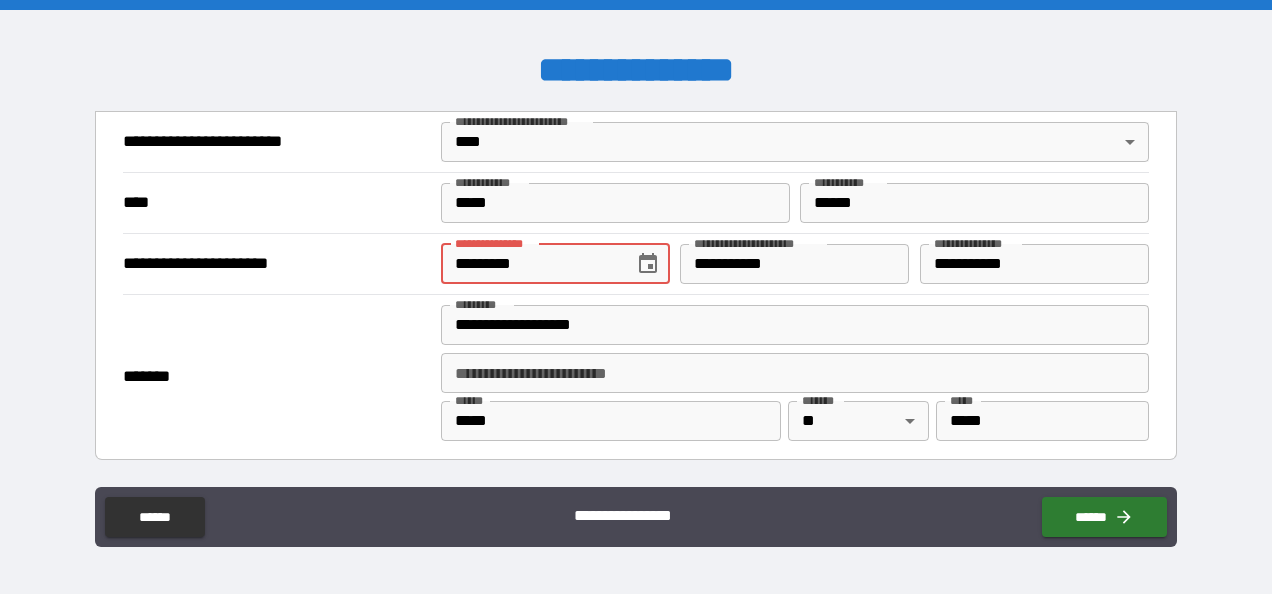 type on "**********" 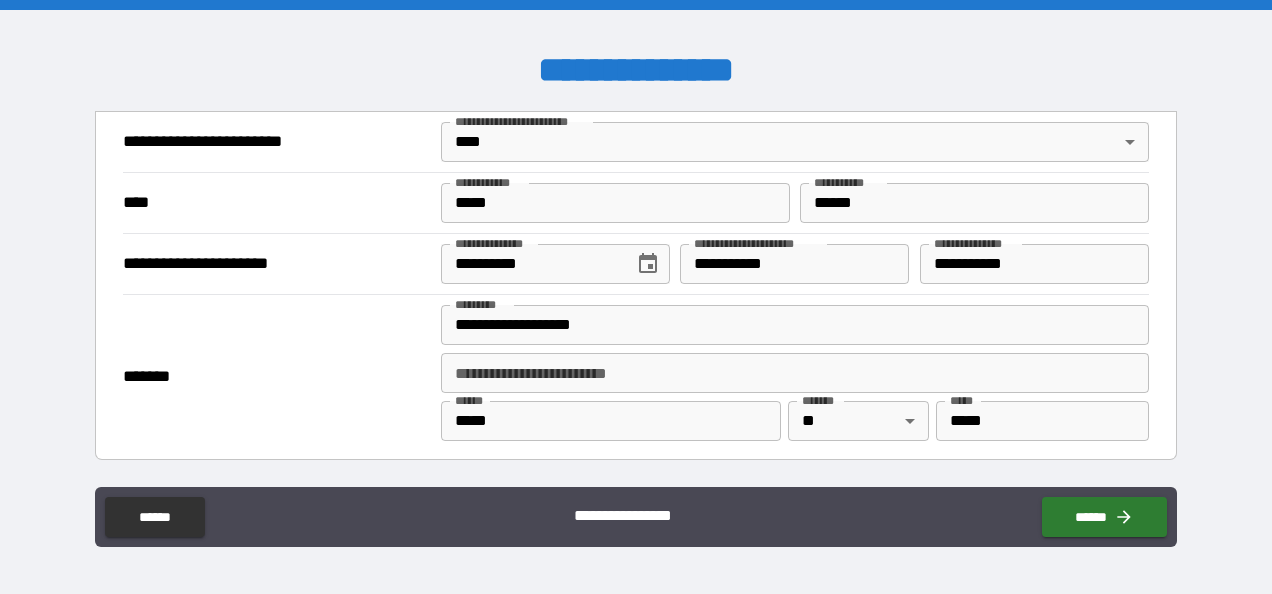 click on "*******" at bounding box center (277, 377) 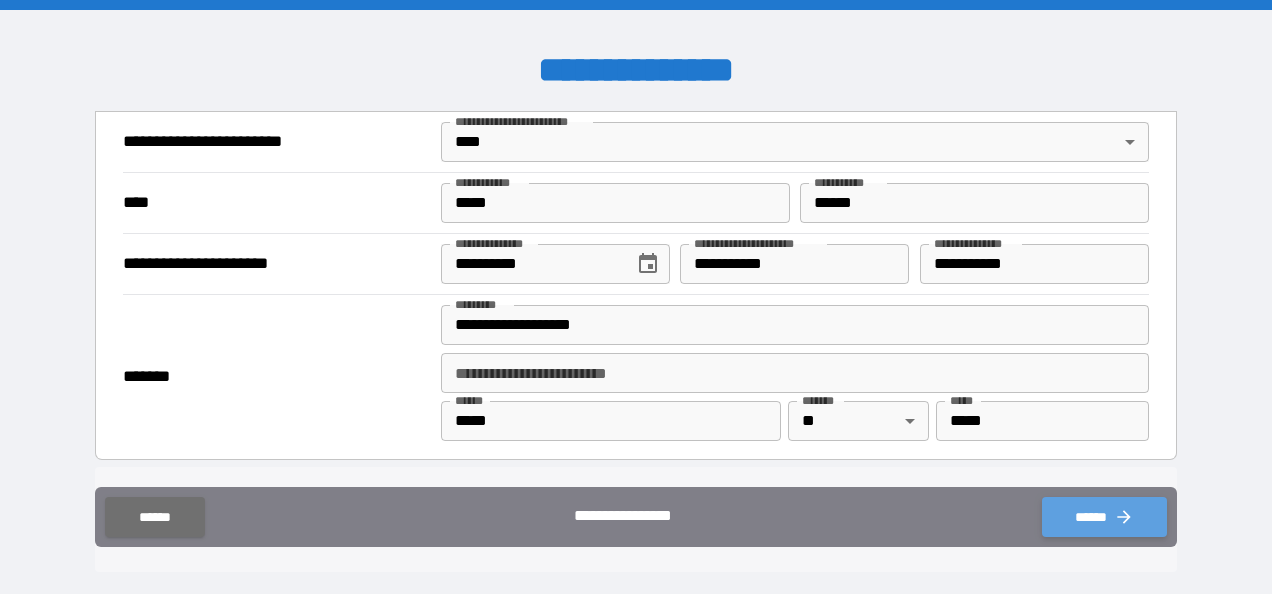 click on "******" at bounding box center (1104, 517) 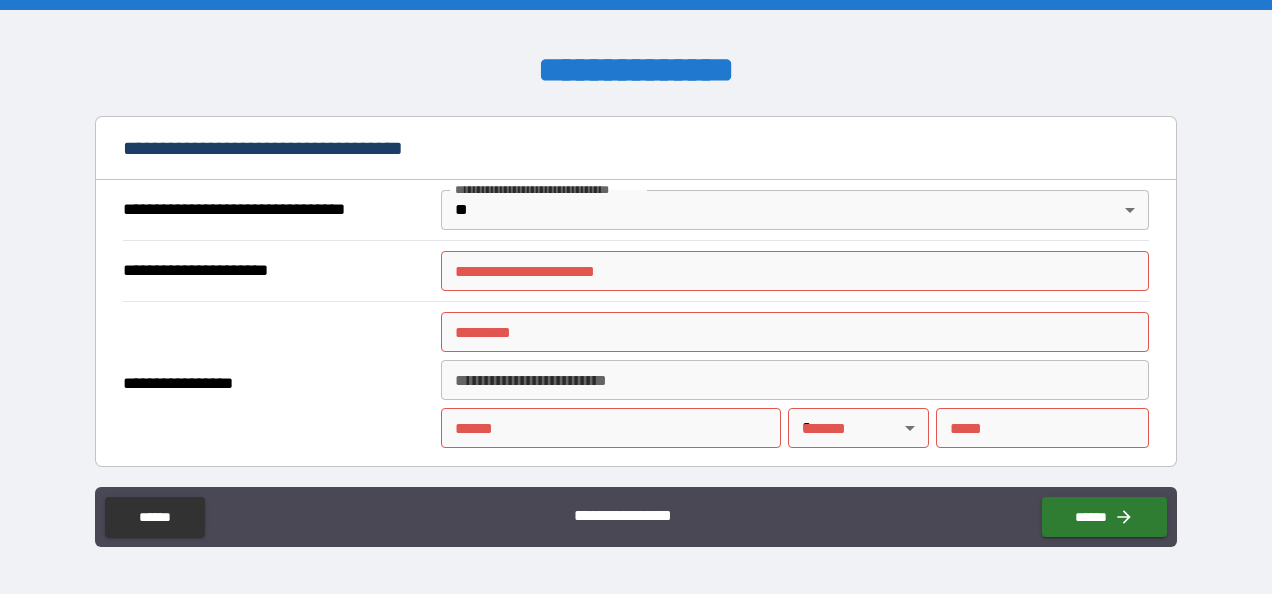scroll, scrollTop: 1138, scrollLeft: 0, axis: vertical 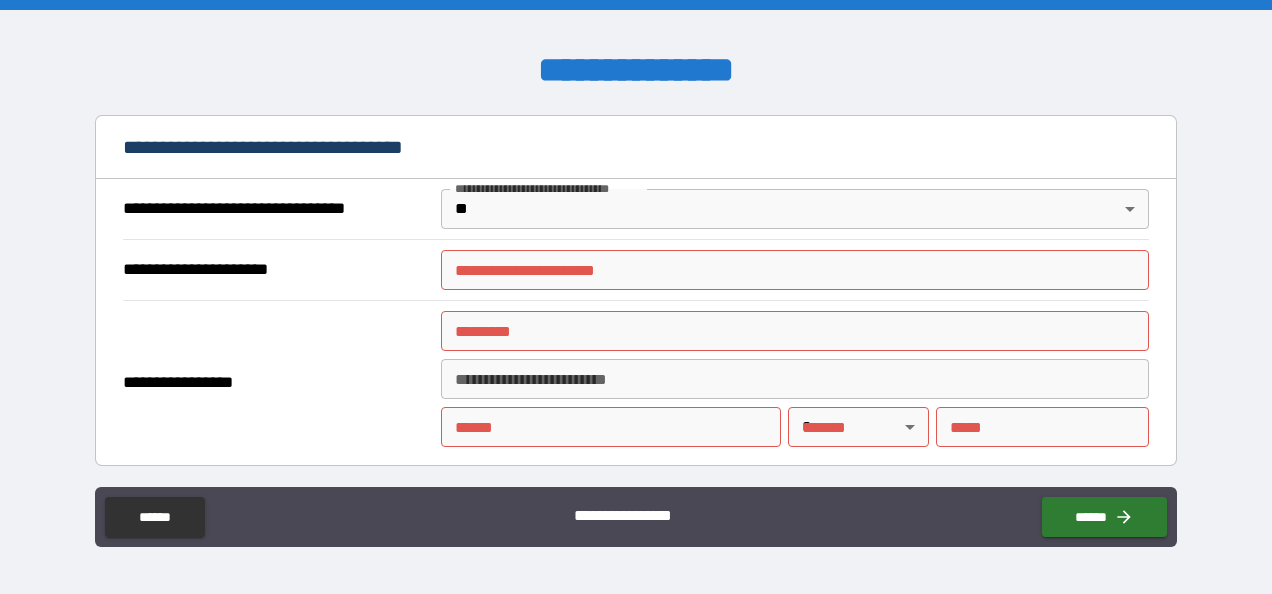 click on "**********" at bounding box center [794, 270] 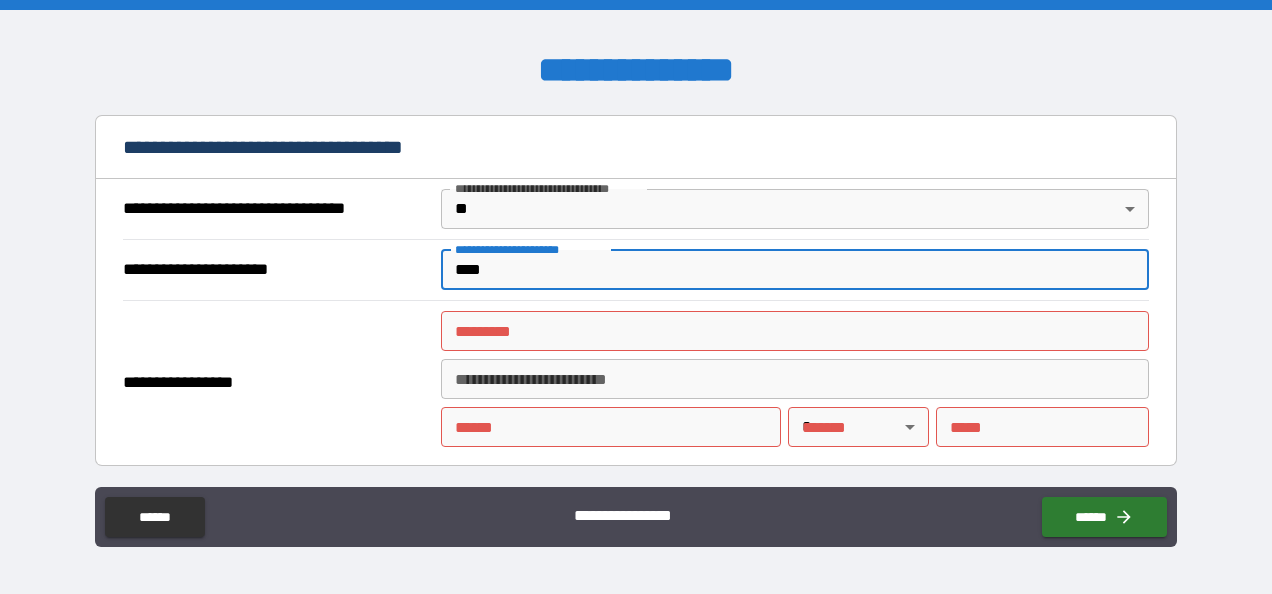 type on "****" 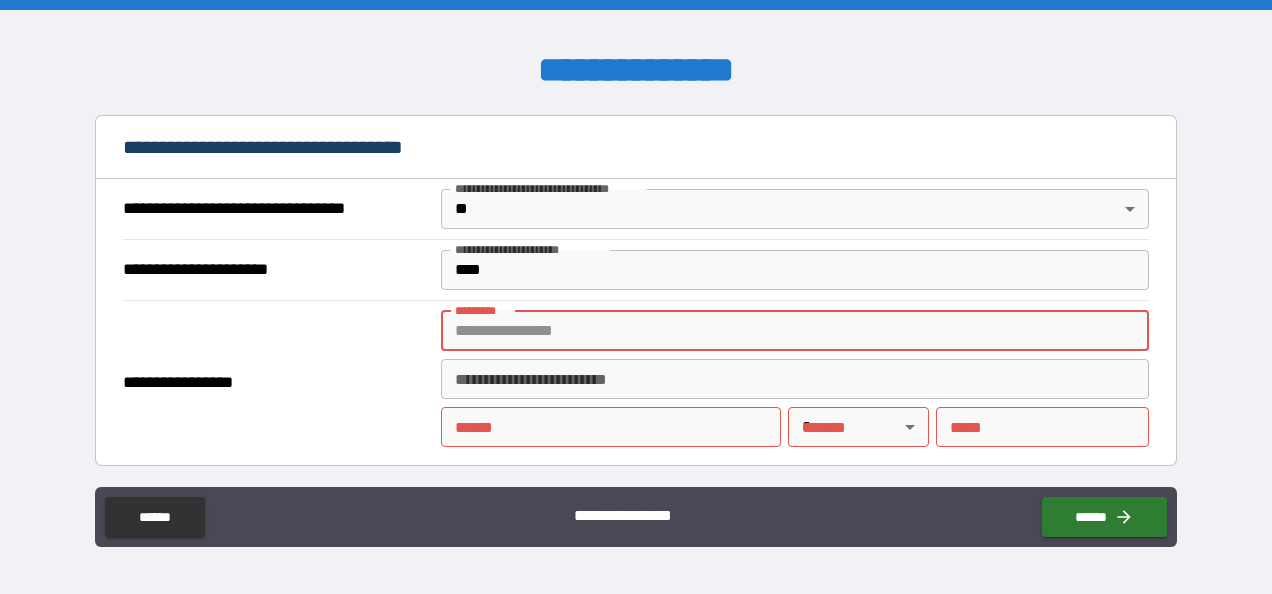 click on "*******   *" at bounding box center [794, 331] 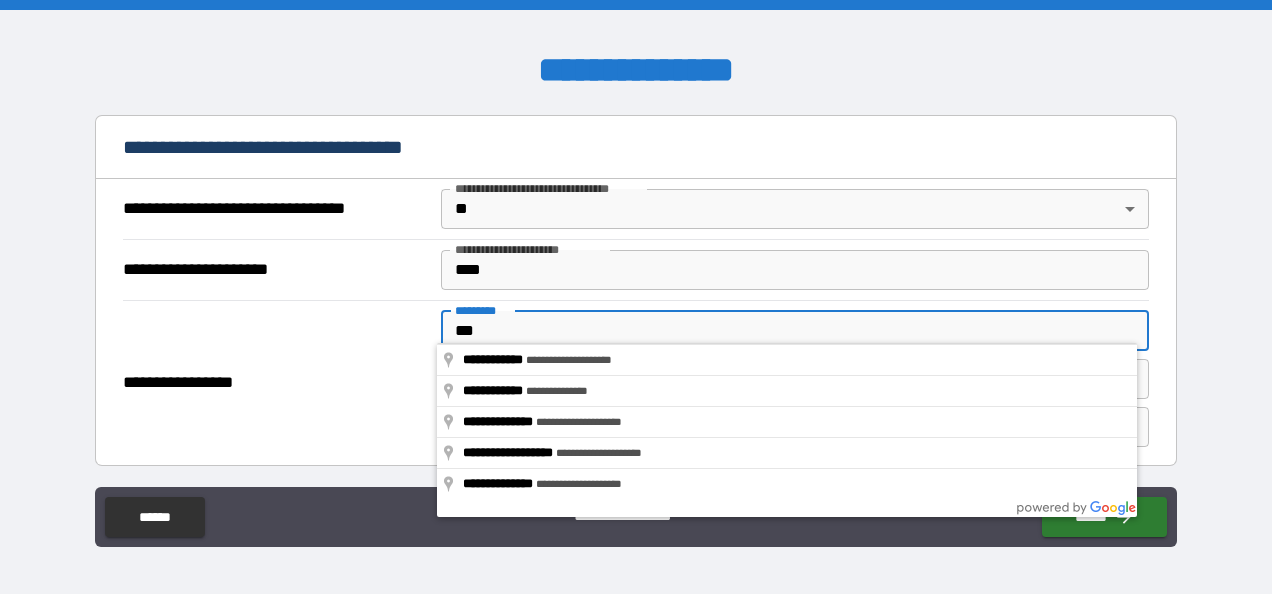 type on "***" 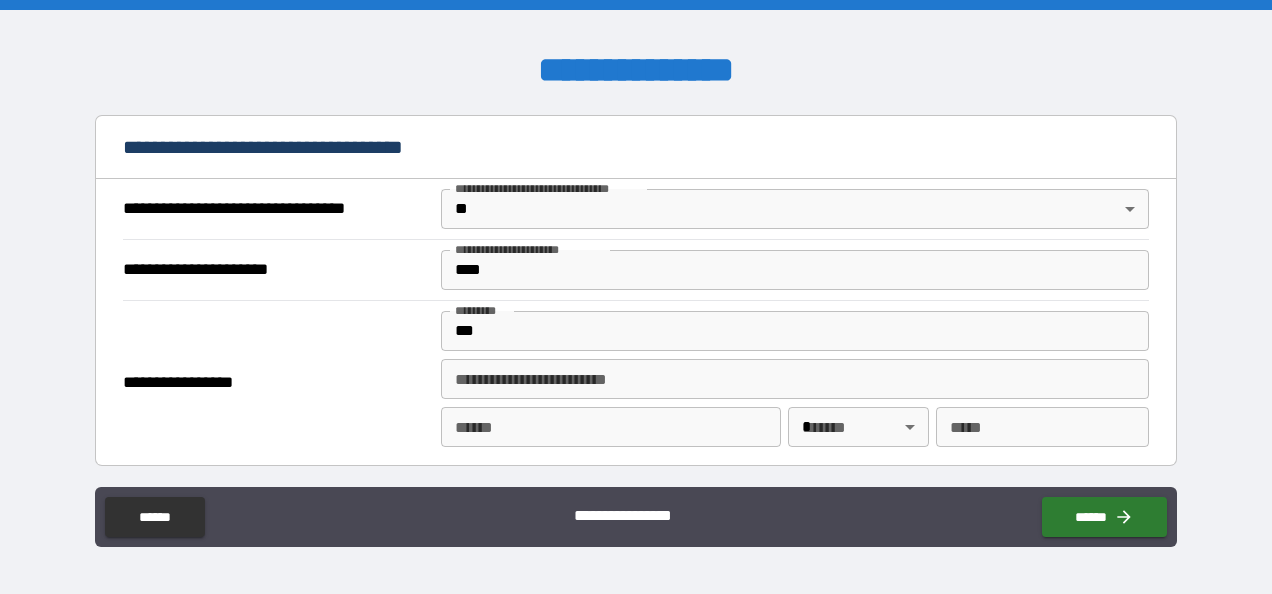 click on "**********" at bounding box center (277, 383) 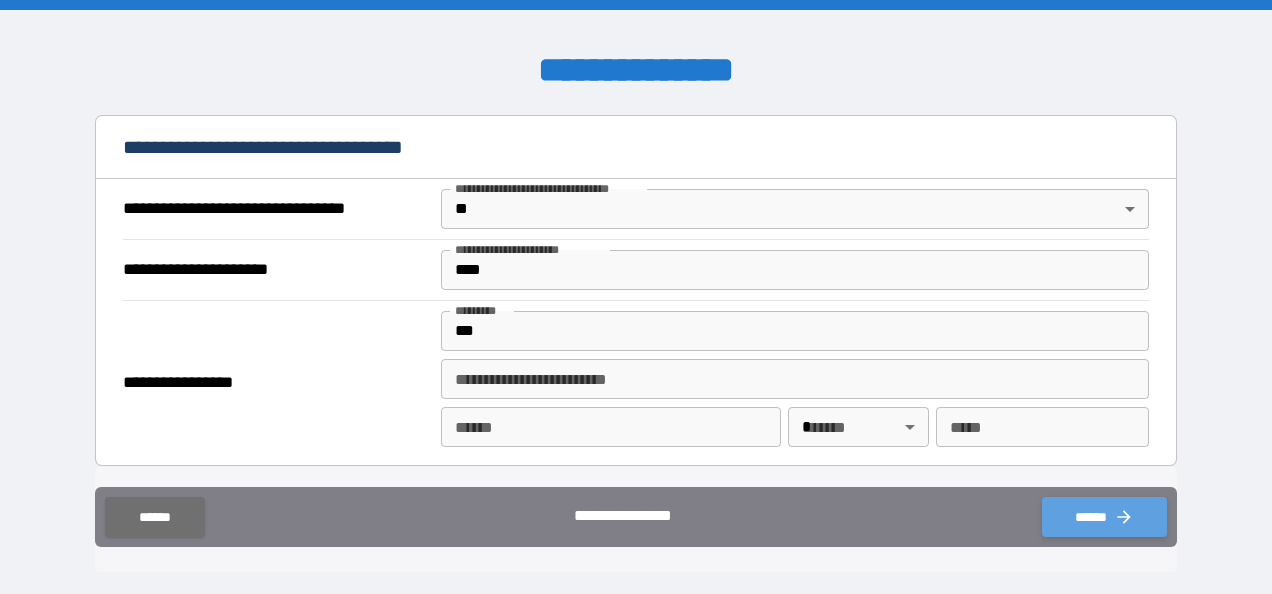 click on "******" at bounding box center (1104, 517) 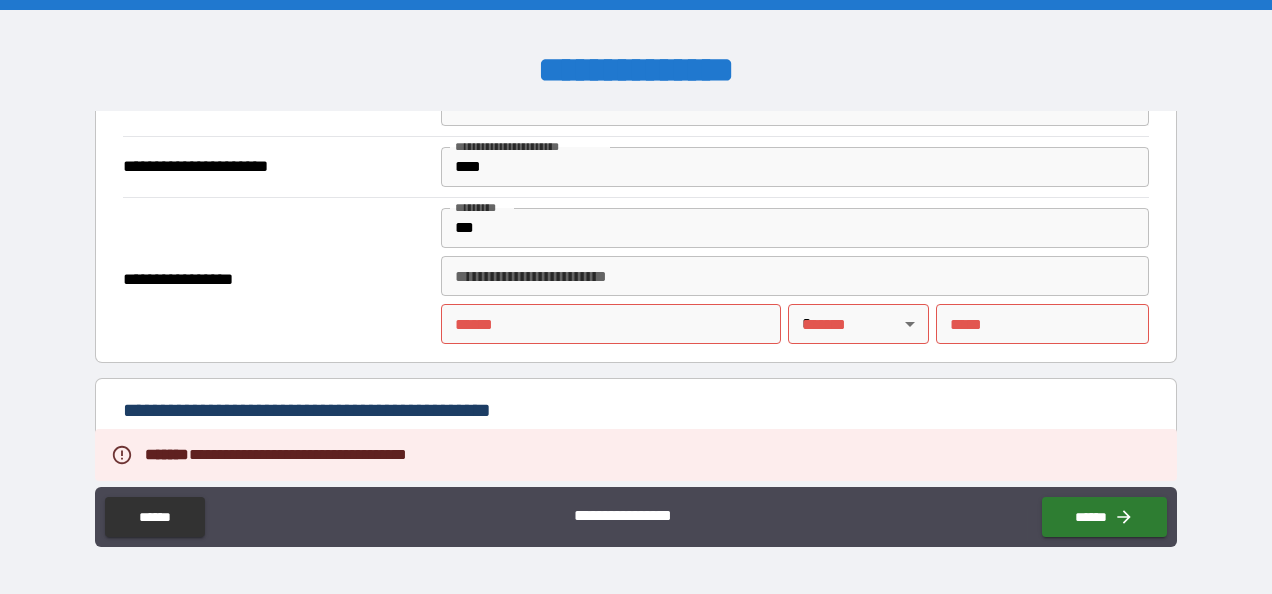 scroll, scrollTop: 1275, scrollLeft: 0, axis: vertical 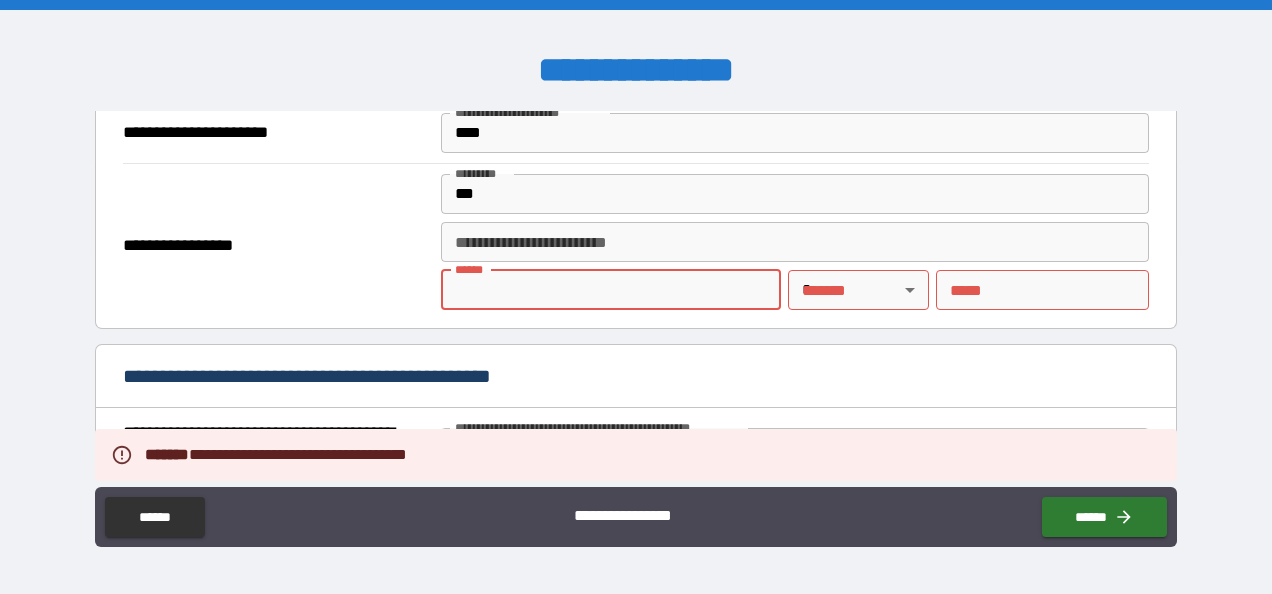 click on "****   *" at bounding box center (611, 290) 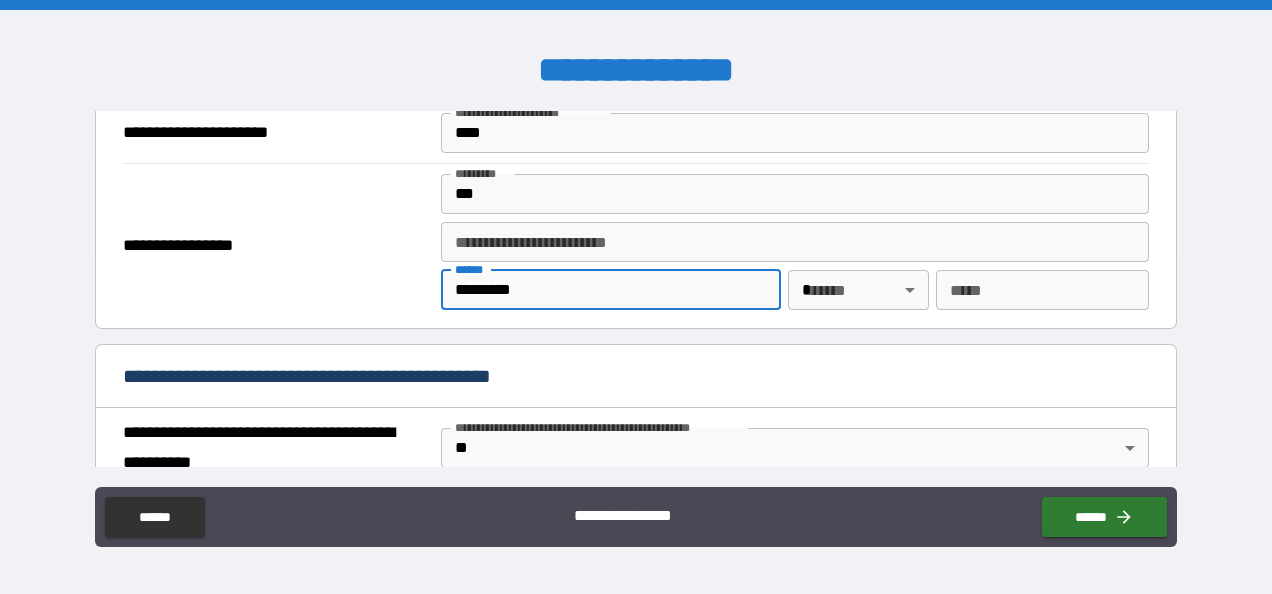type on "********" 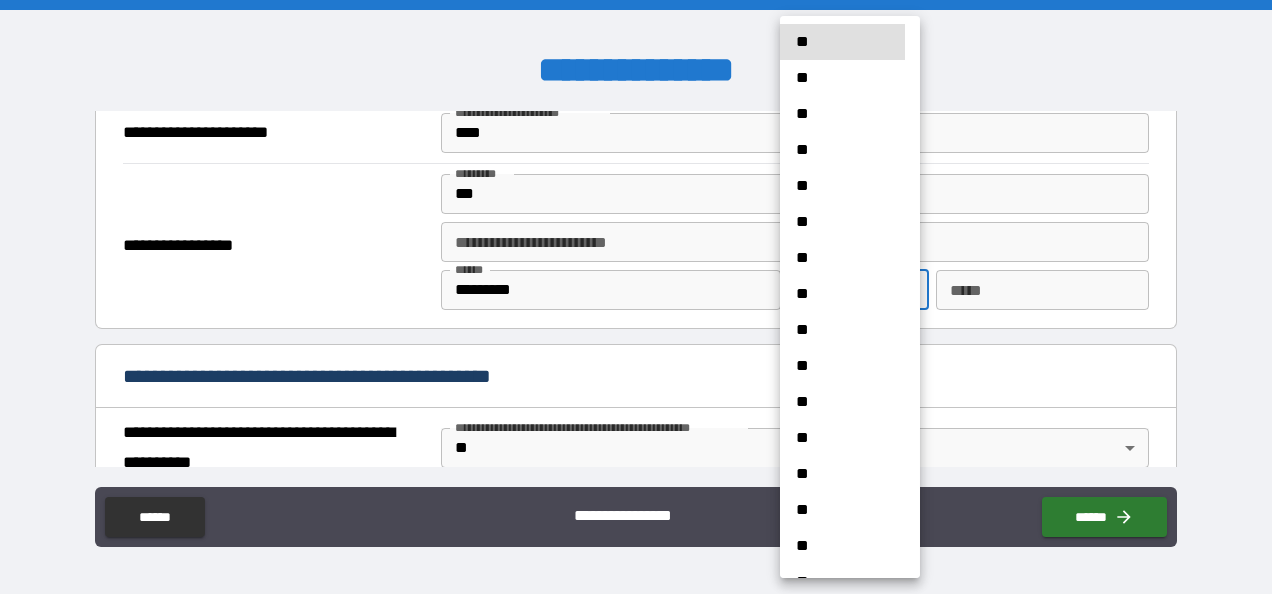 click on "**********" at bounding box center (636, 297) 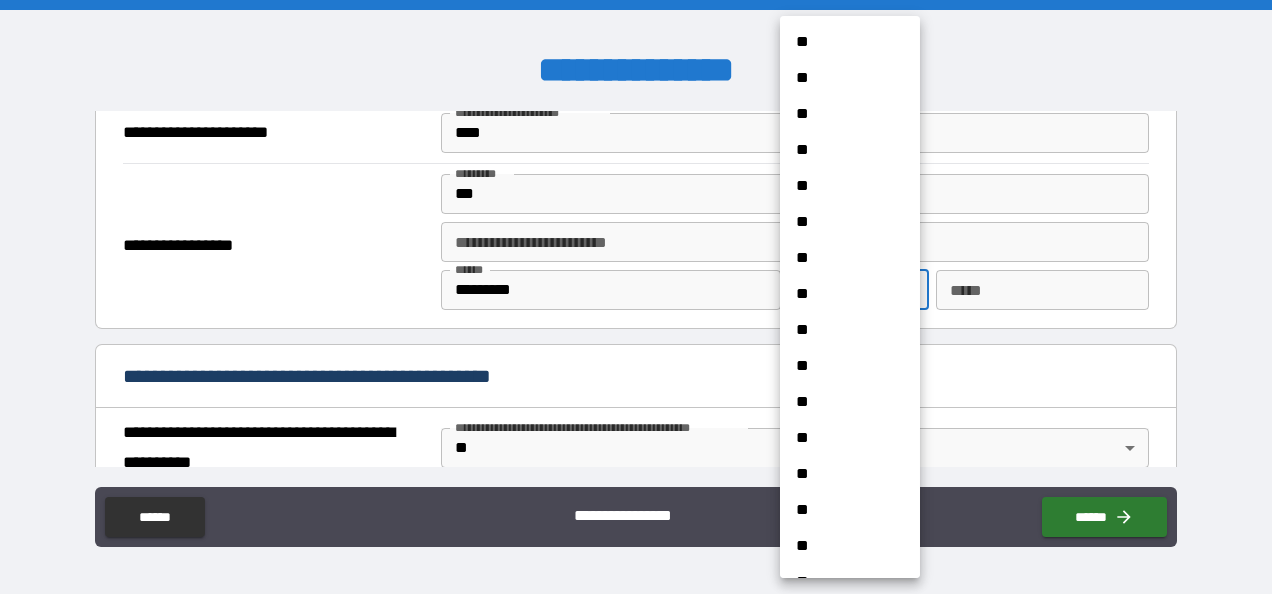 type 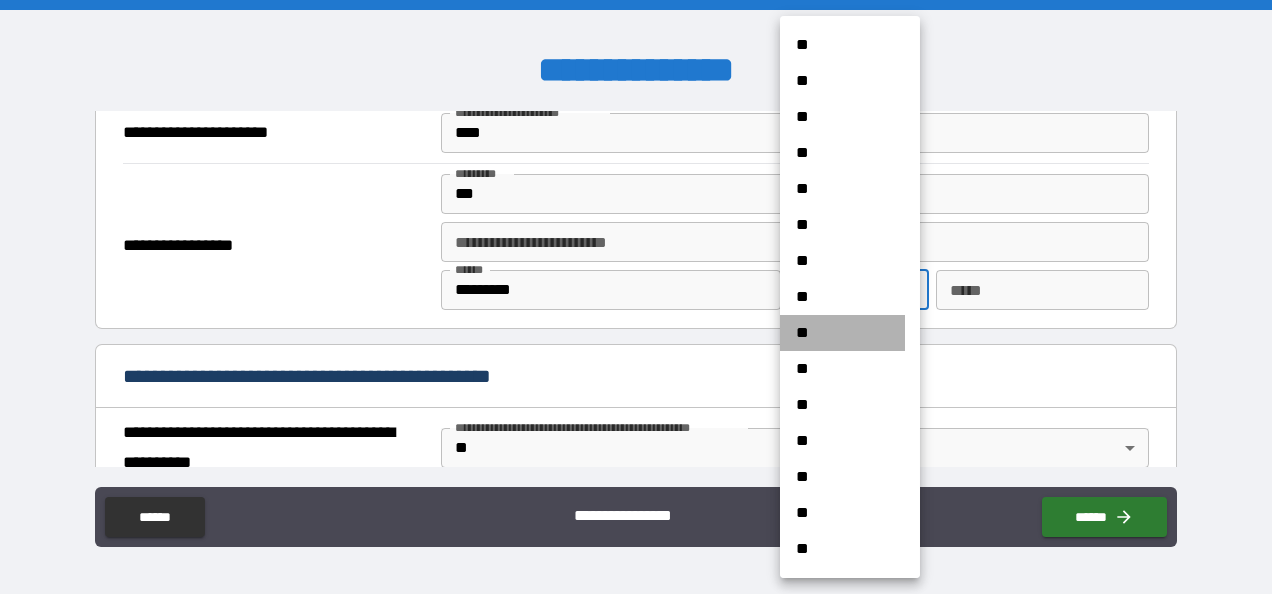 click on "**" at bounding box center [842, 333] 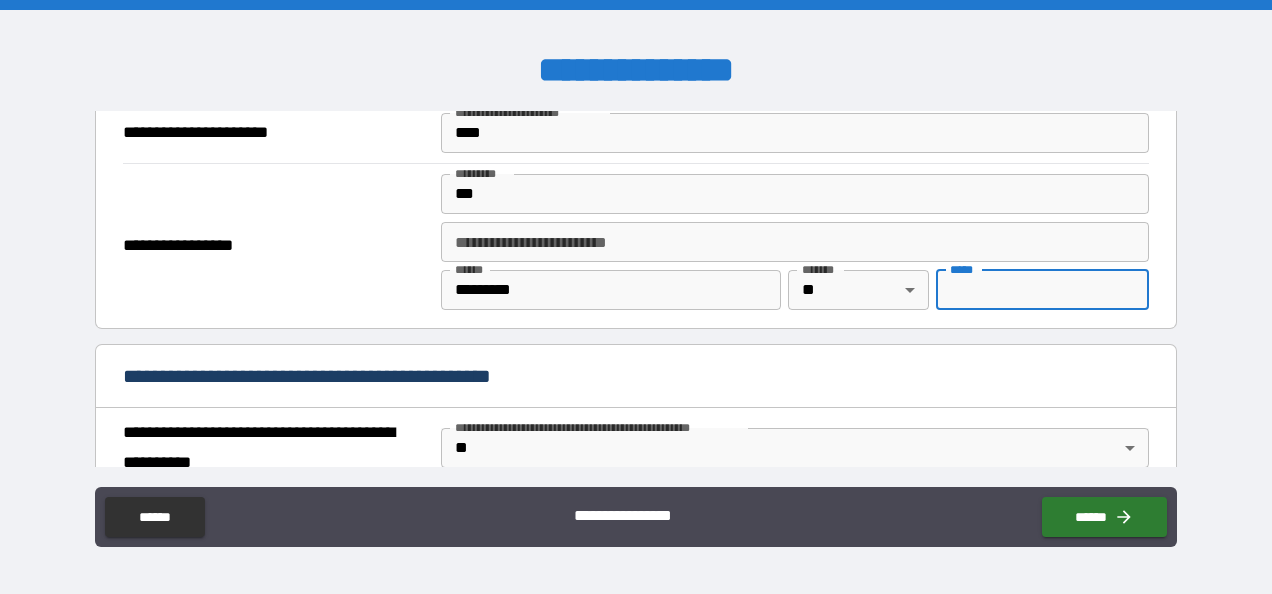 click on "***   *" at bounding box center (1042, 290) 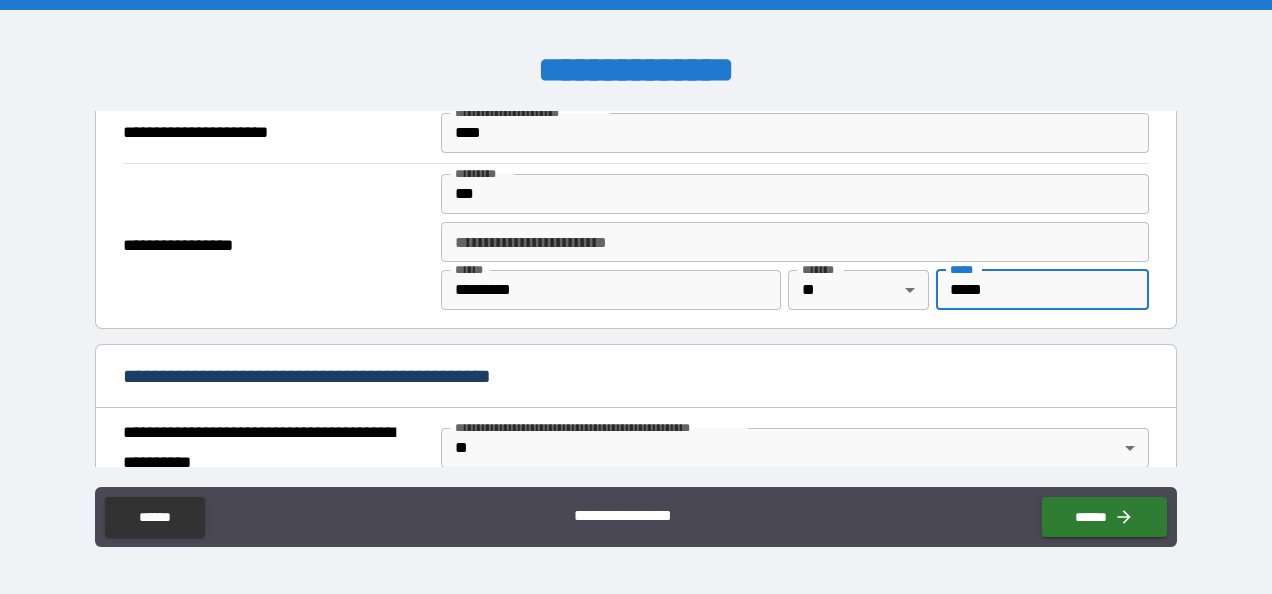 type on "*****" 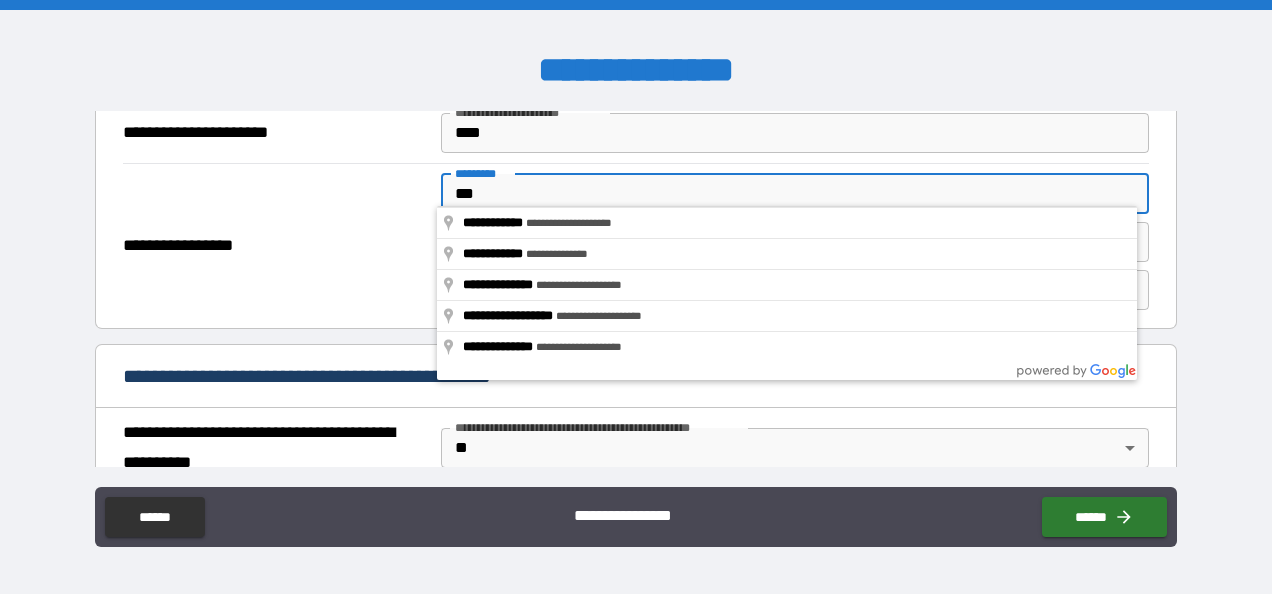 click on "***" at bounding box center (794, 194) 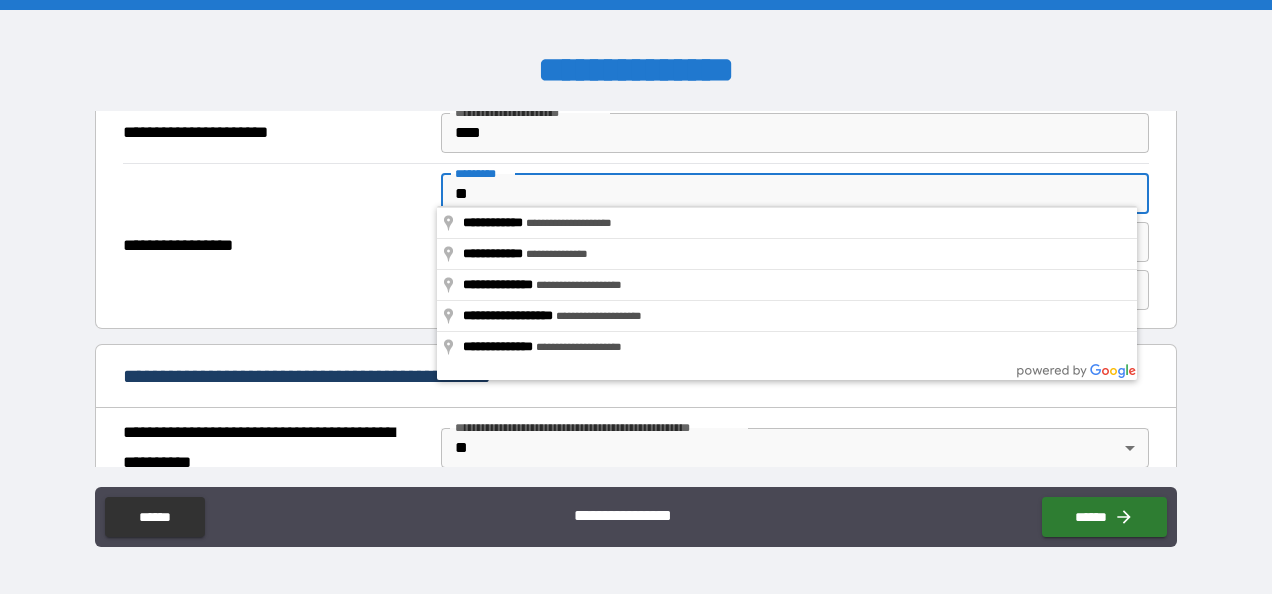 type on "*" 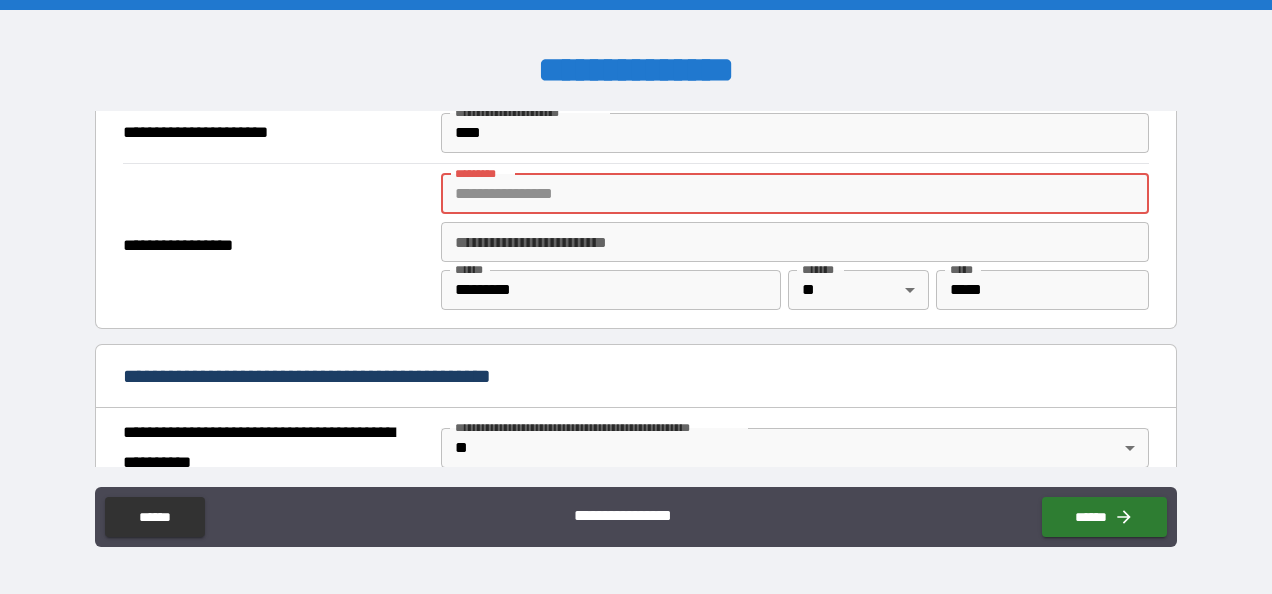 click on "*******   *" at bounding box center [794, 194] 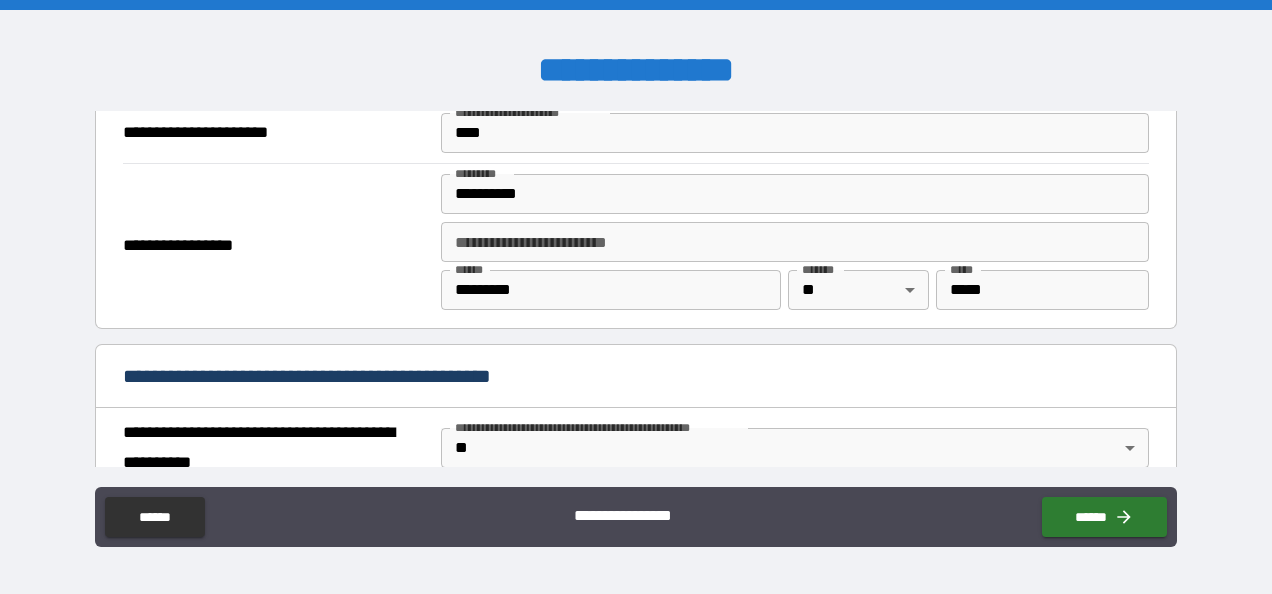 type on "**********" 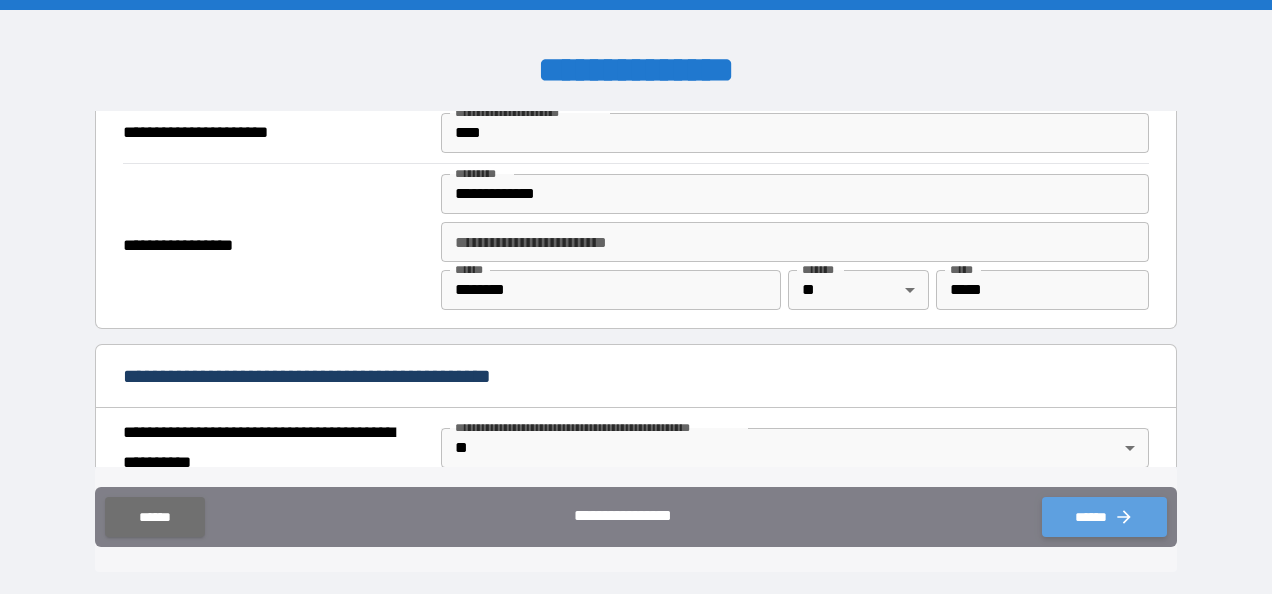 click on "******" at bounding box center [1104, 517] 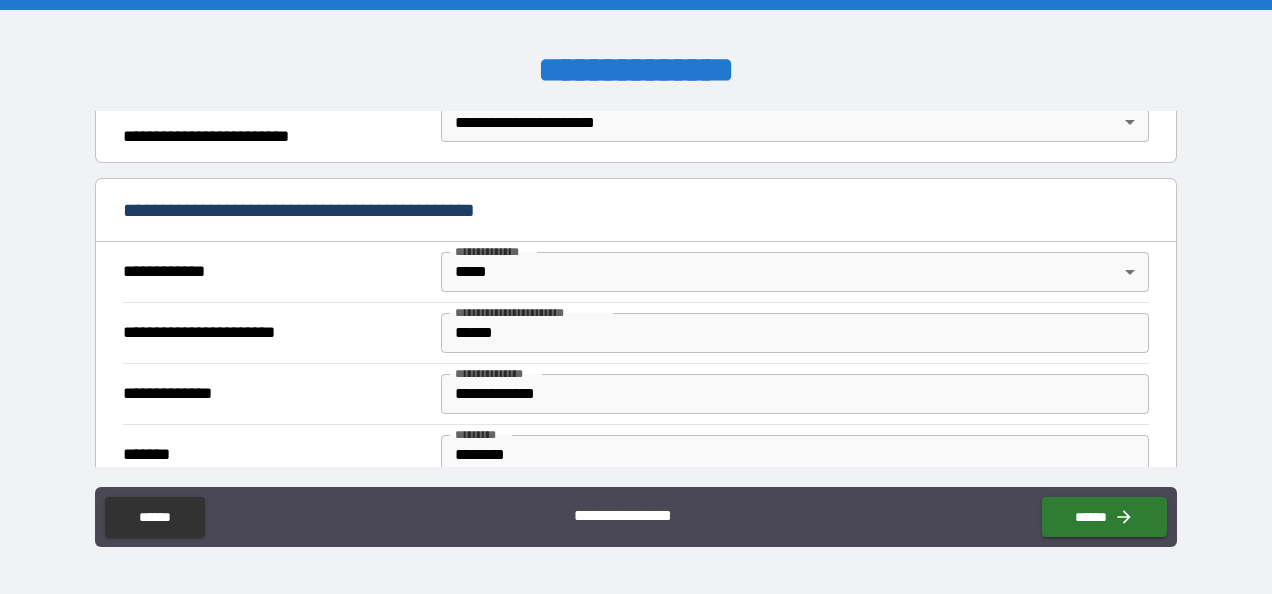 scroll, scrollTop: 302, scrollLeft: 0, axis: vertical 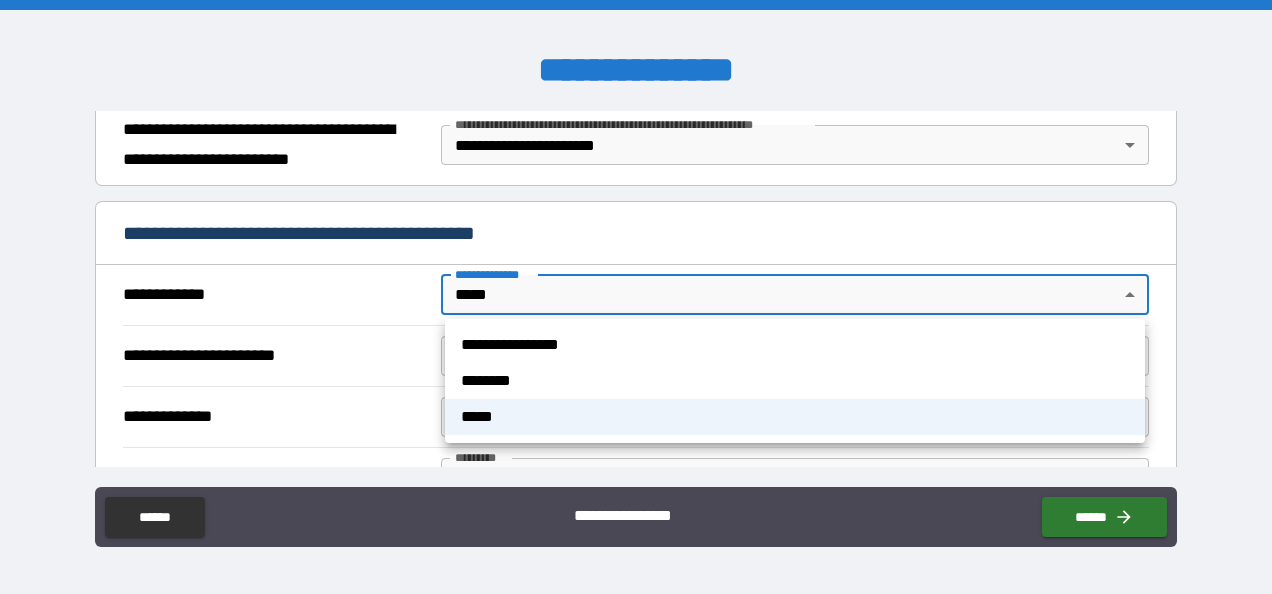 click on "**********" at bounding box center (636, 297) 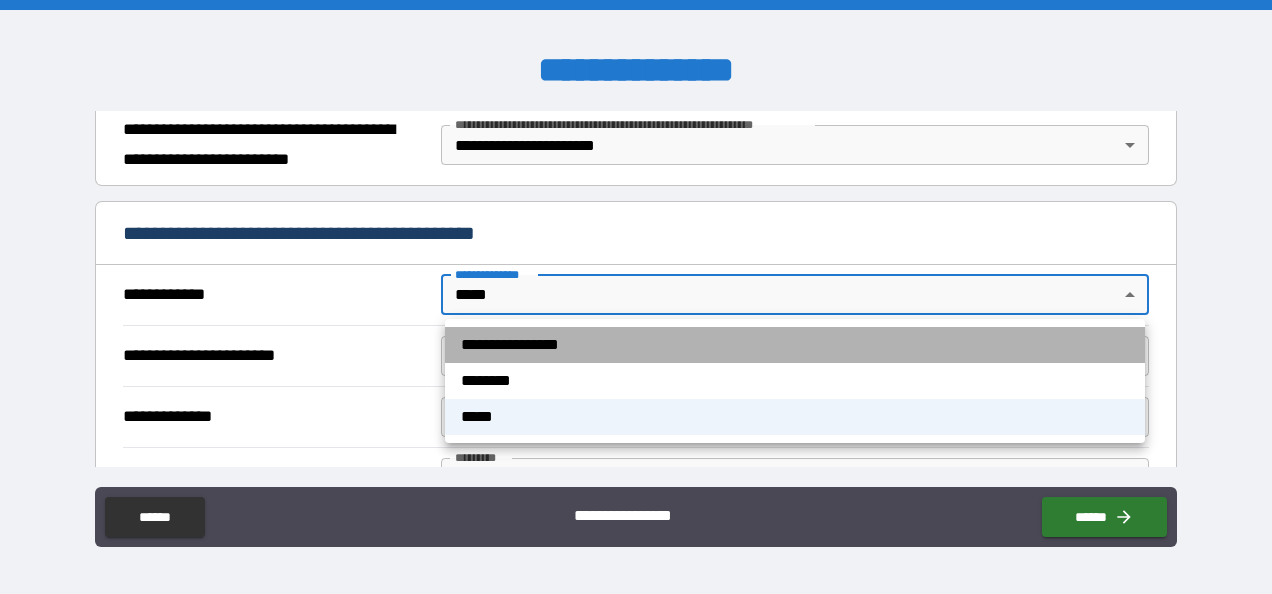 click on "**********" at bounding box center [795, 345] 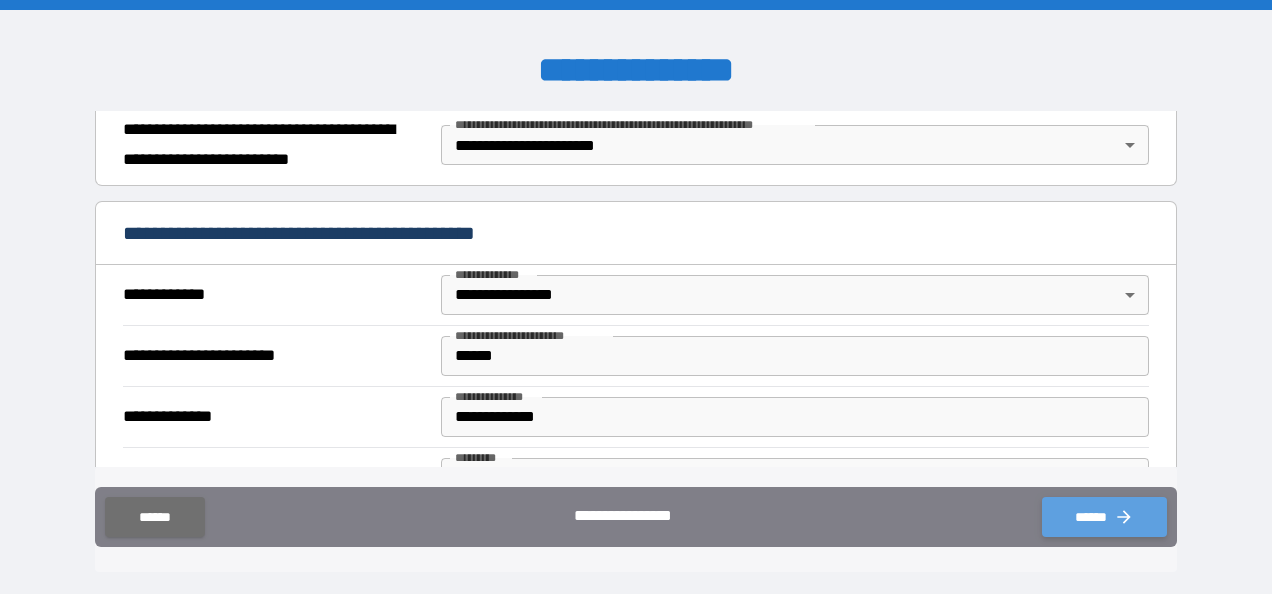 click on "******" at bounding box center (1104, 517) 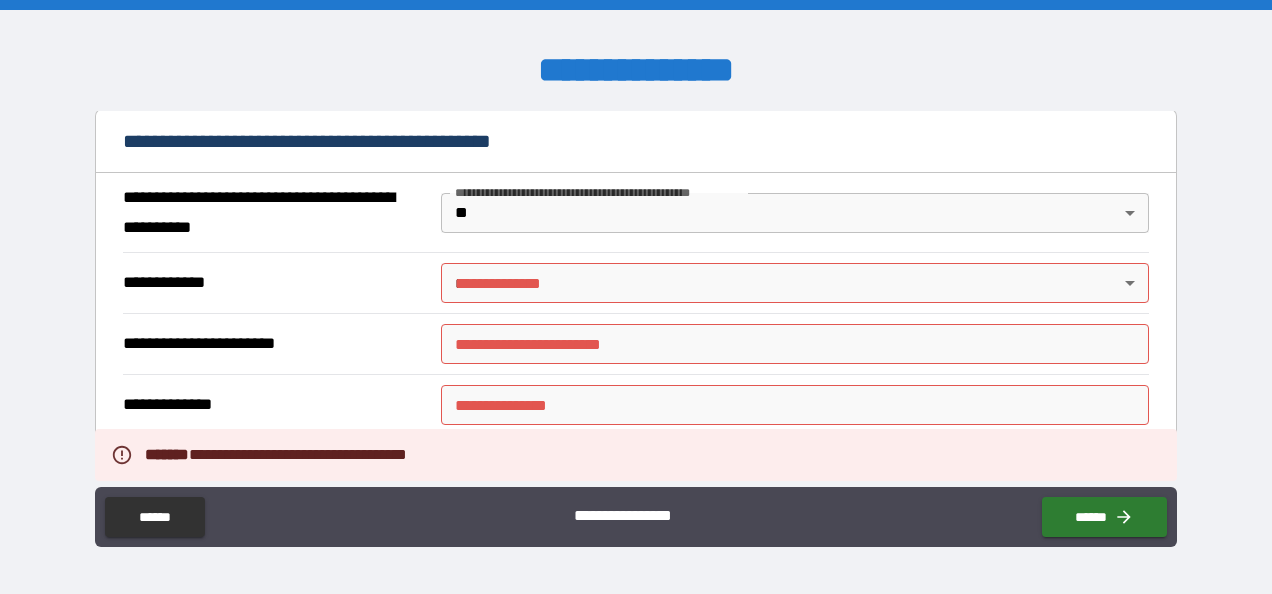 scroll, scrollTop: 1504, scrollLeft: 0, axis: vertical 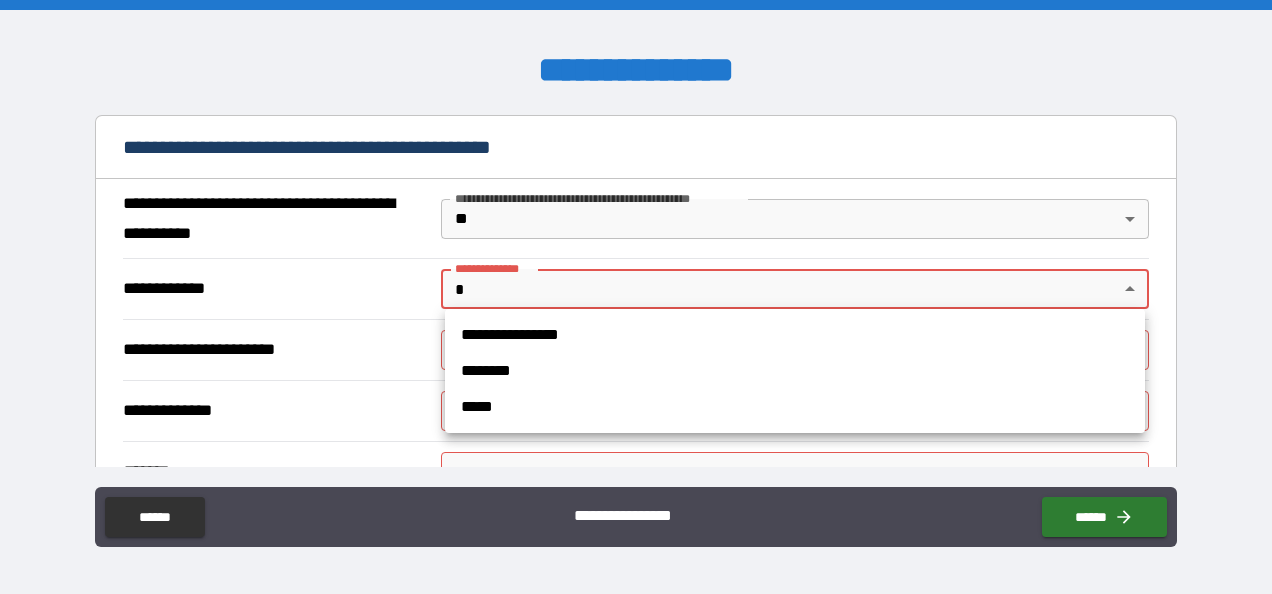 click on "**********" at bounding box center (636, 297) 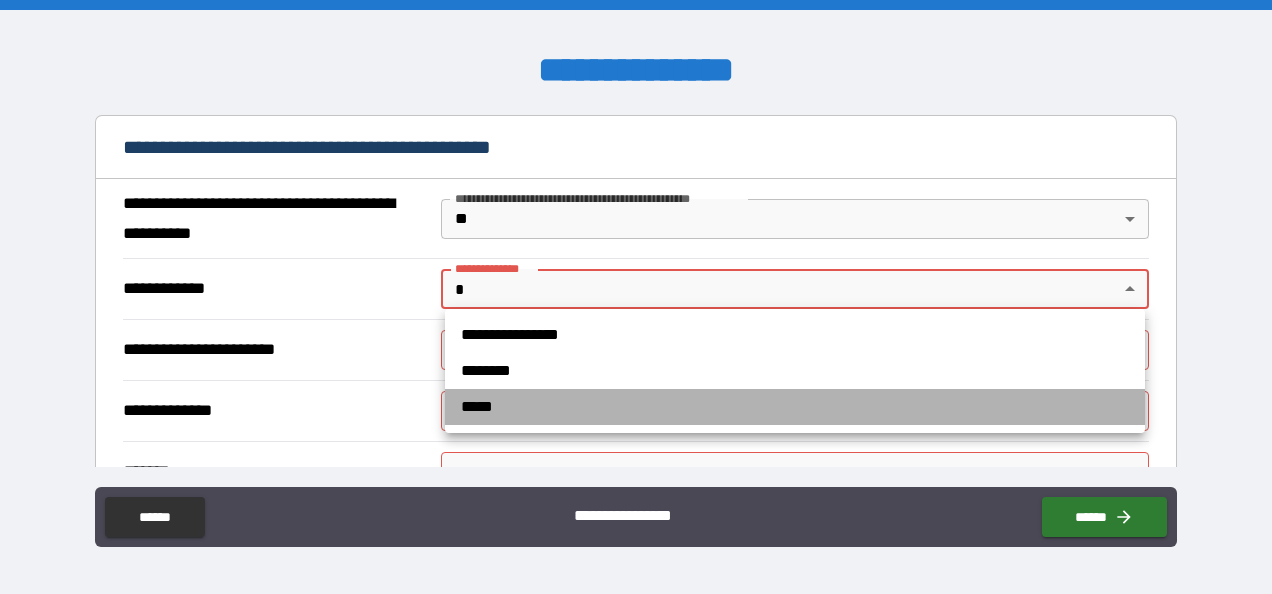 click on "*****" at bounding box center (795, 407) 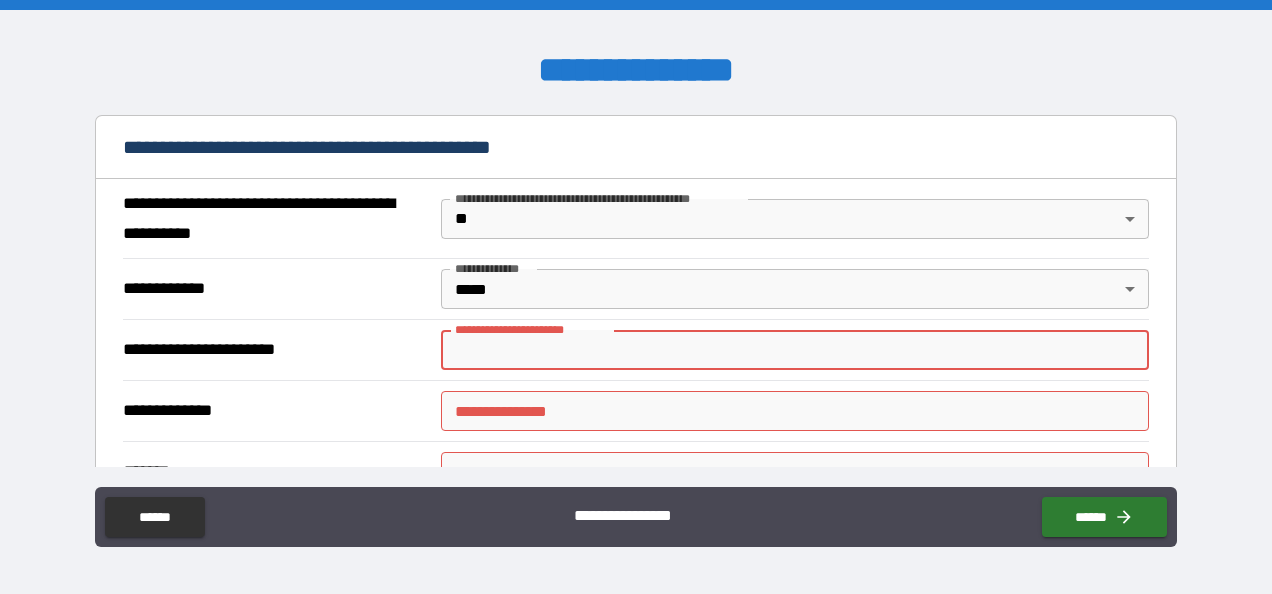click on "**********" at bounding box center [794, 350] 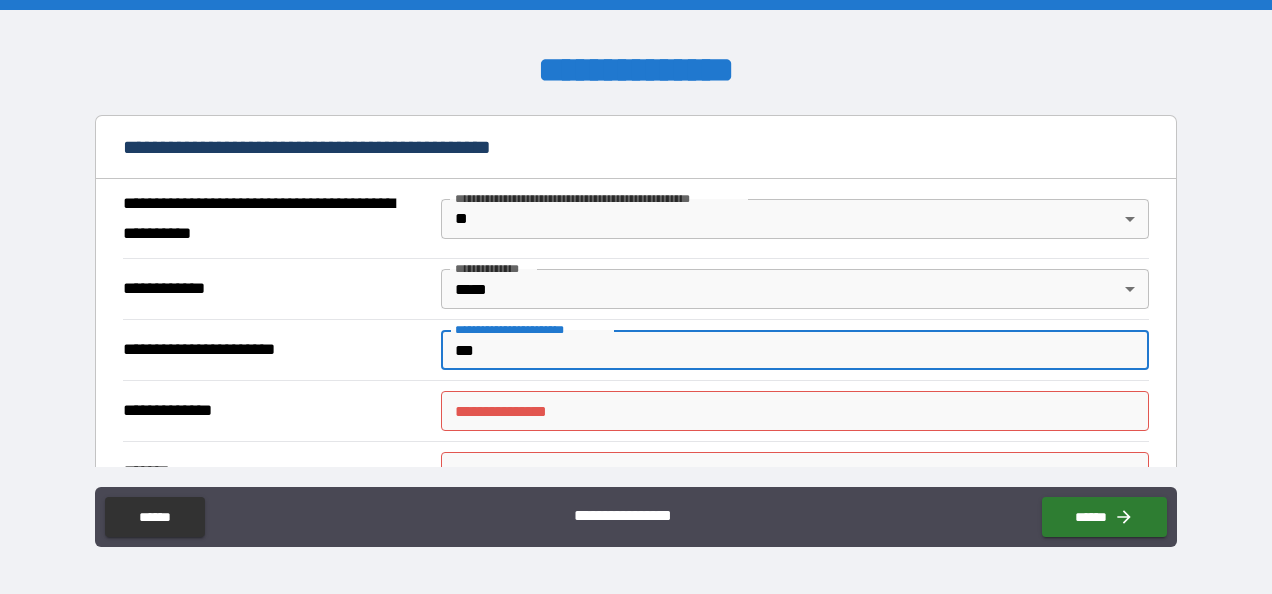 type on "***" 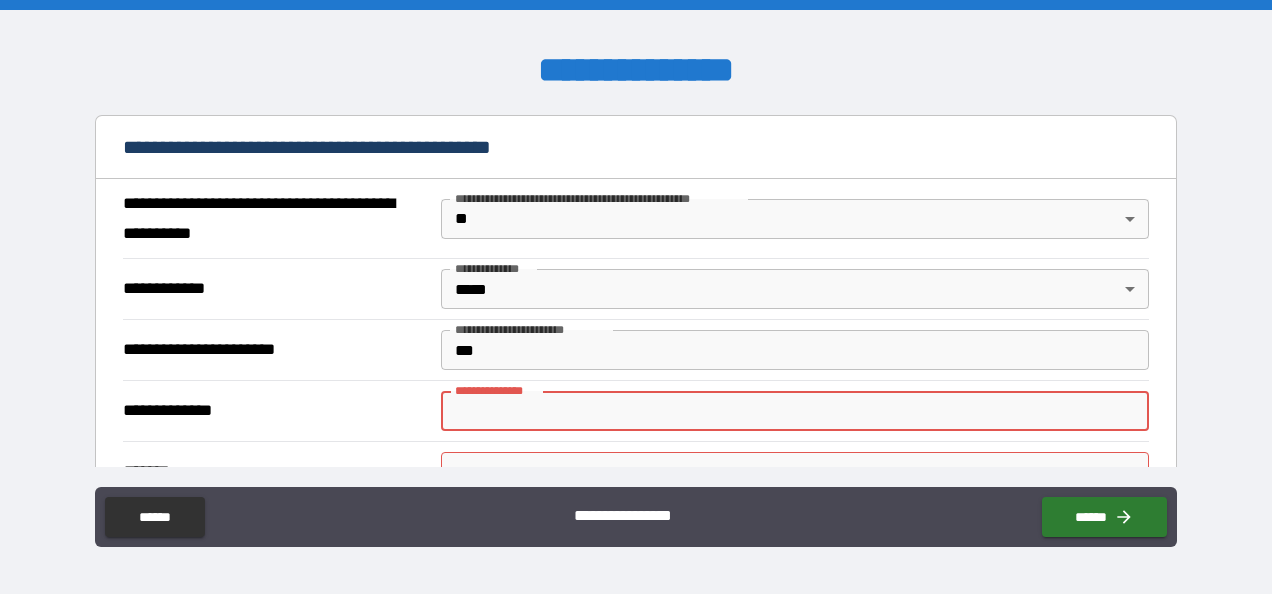 click on "**********" at bounding box center [794, 411] 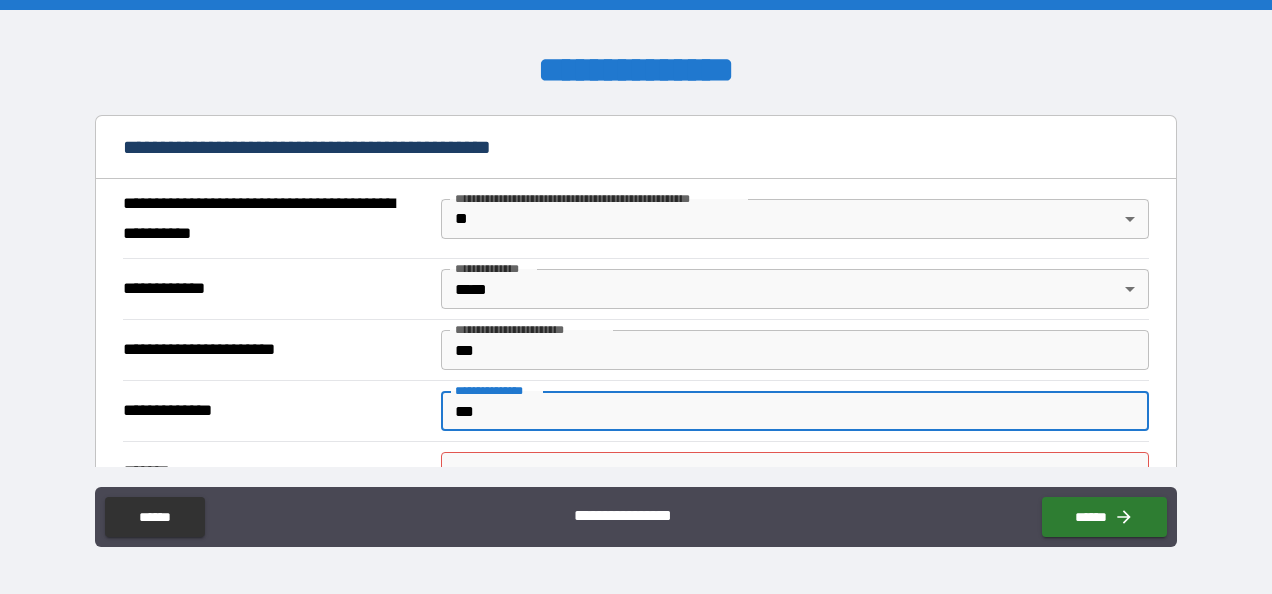 type on "***" 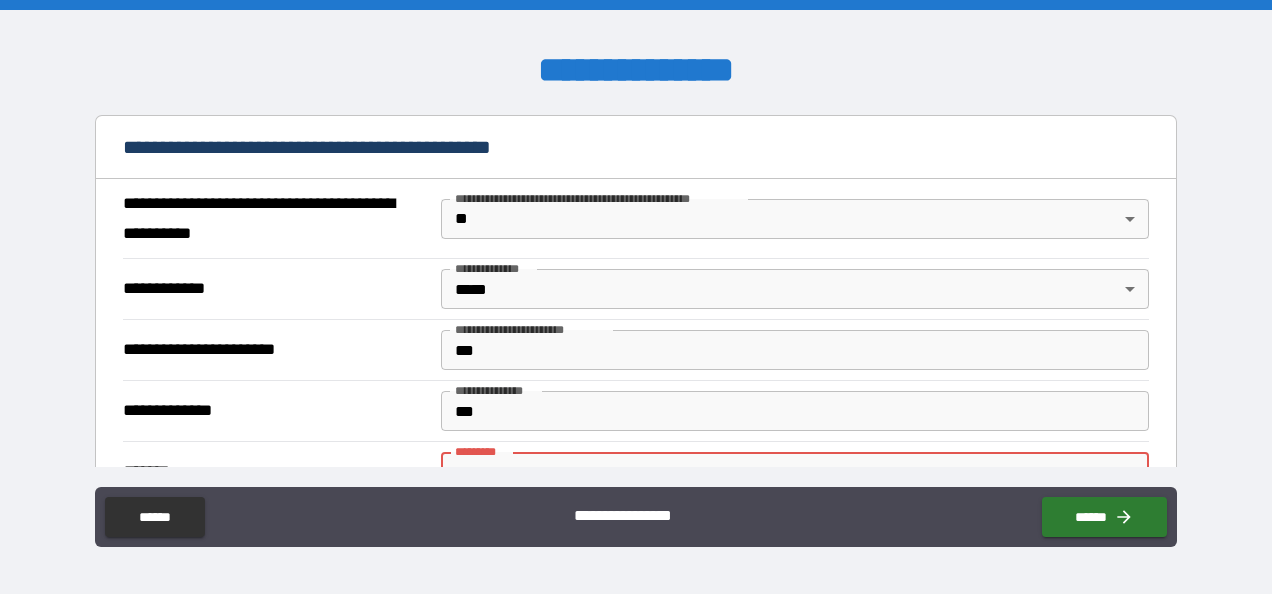 click on "*******   *" at bounding box center [794, 472] 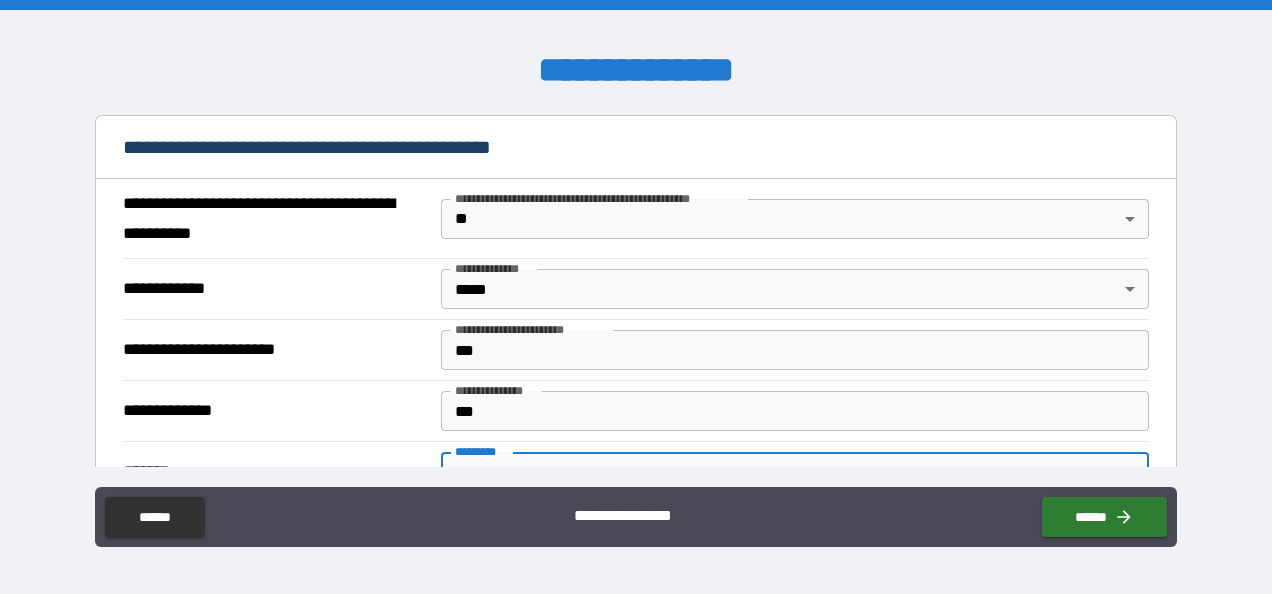 scroll, scrollTop: 1510, scrollLeft: 0, axis: vertical 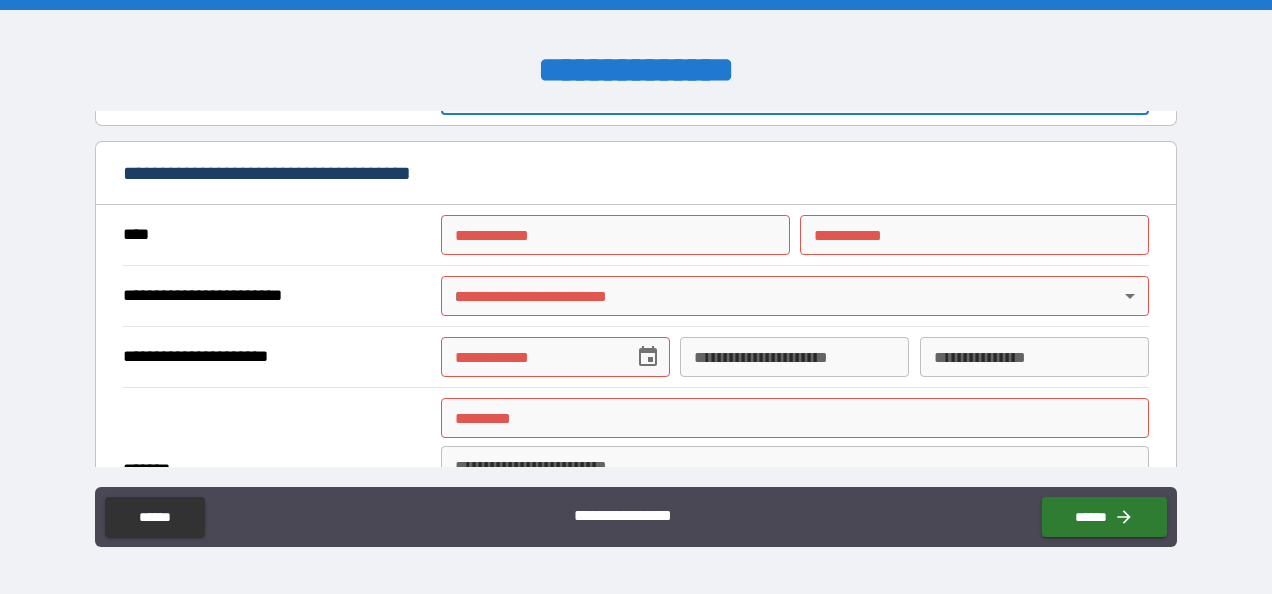 type on "***" 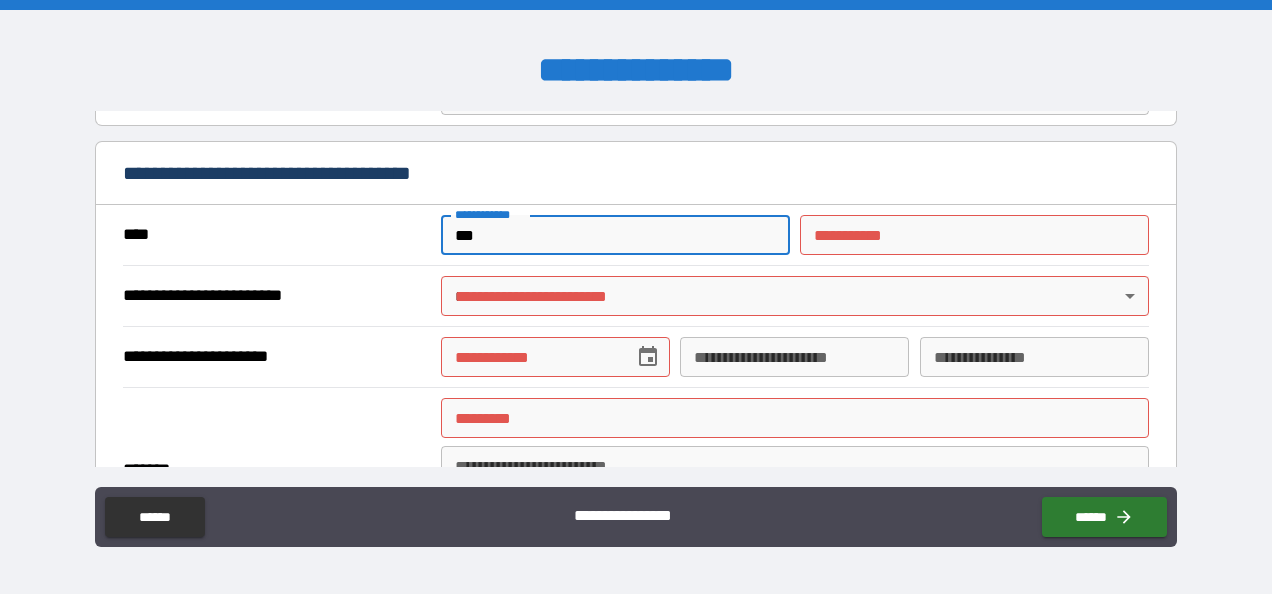 type on "***" 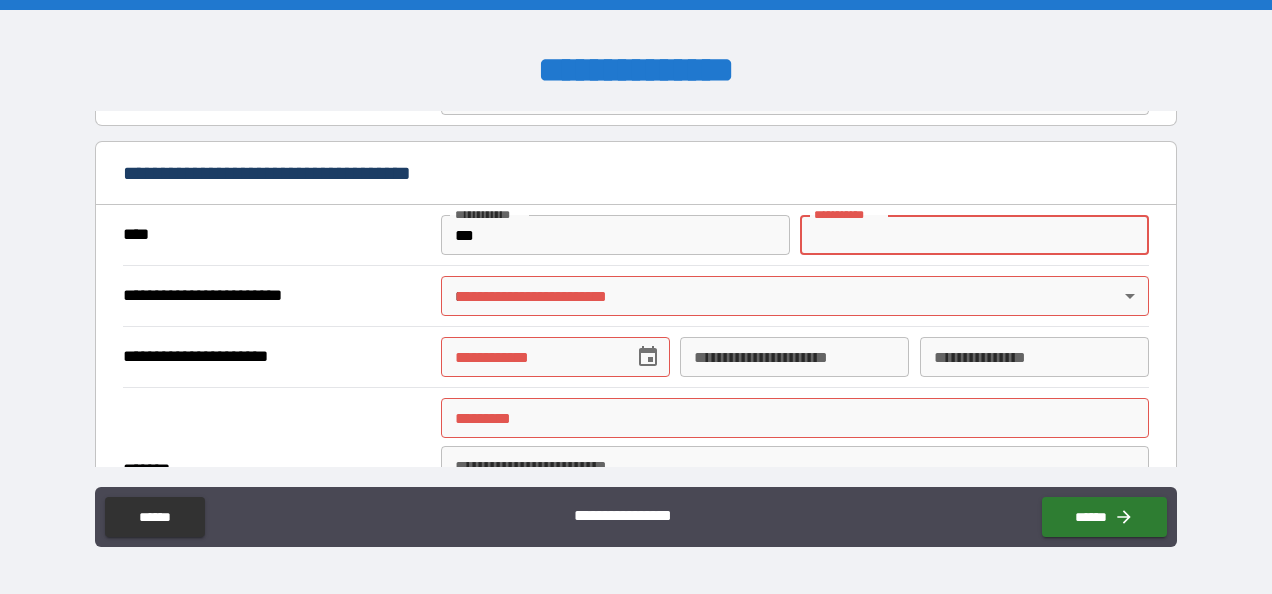 click on "*********   *" at bounding box center (974, 235) 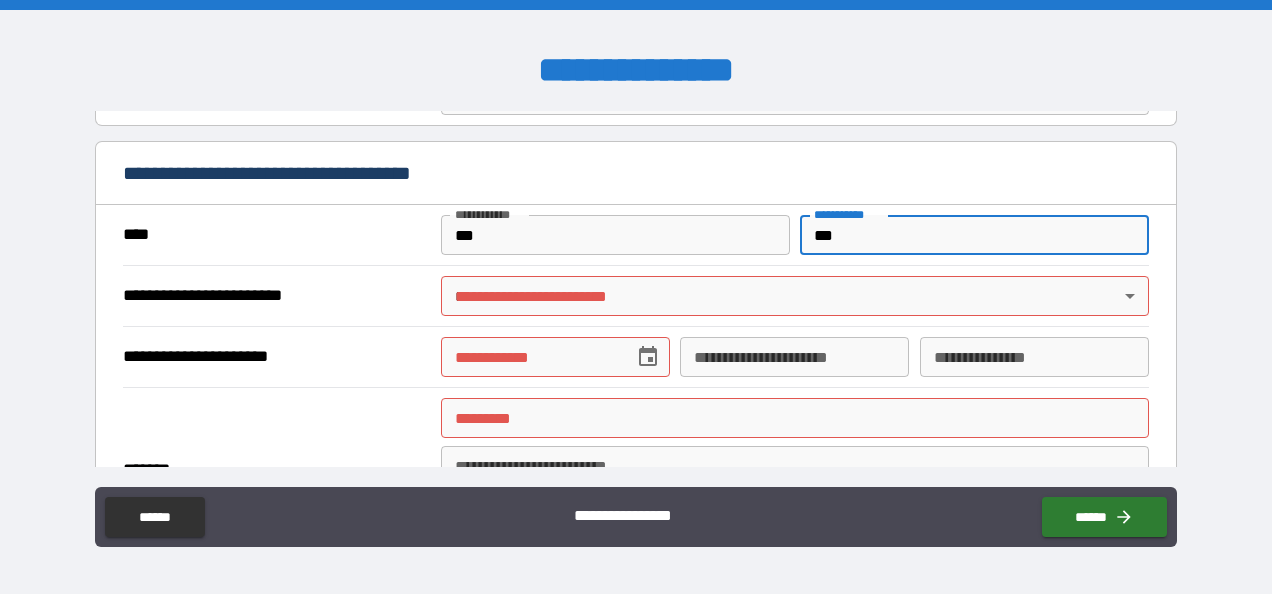 type on "***" 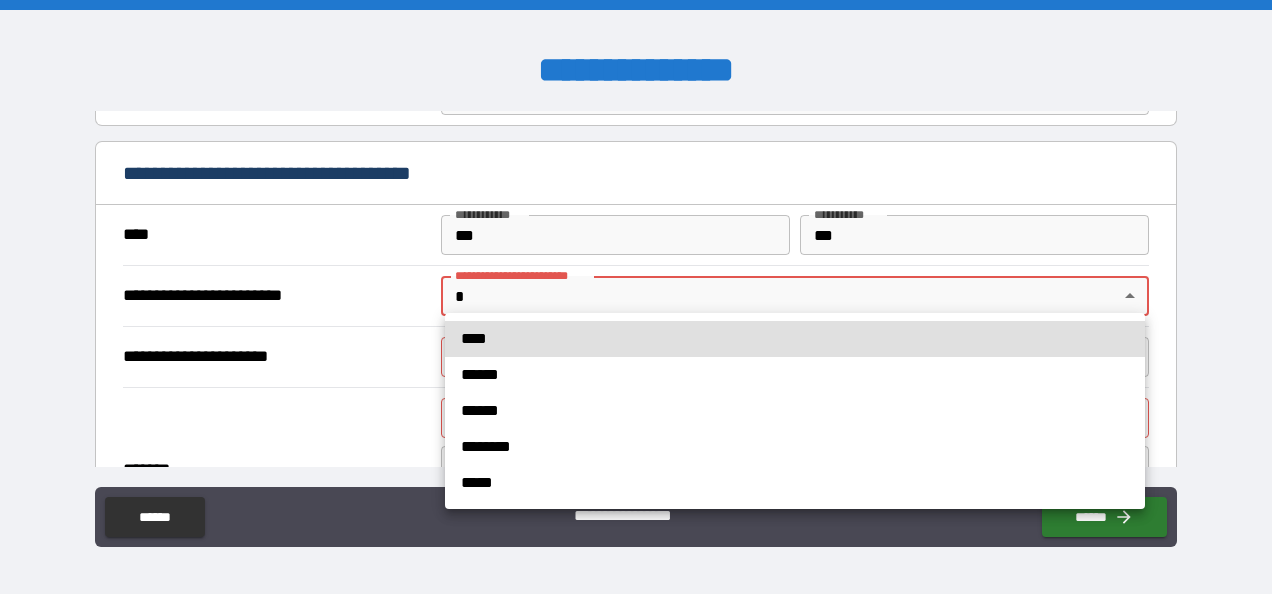click on "**********" at bounding box center [636, 297] 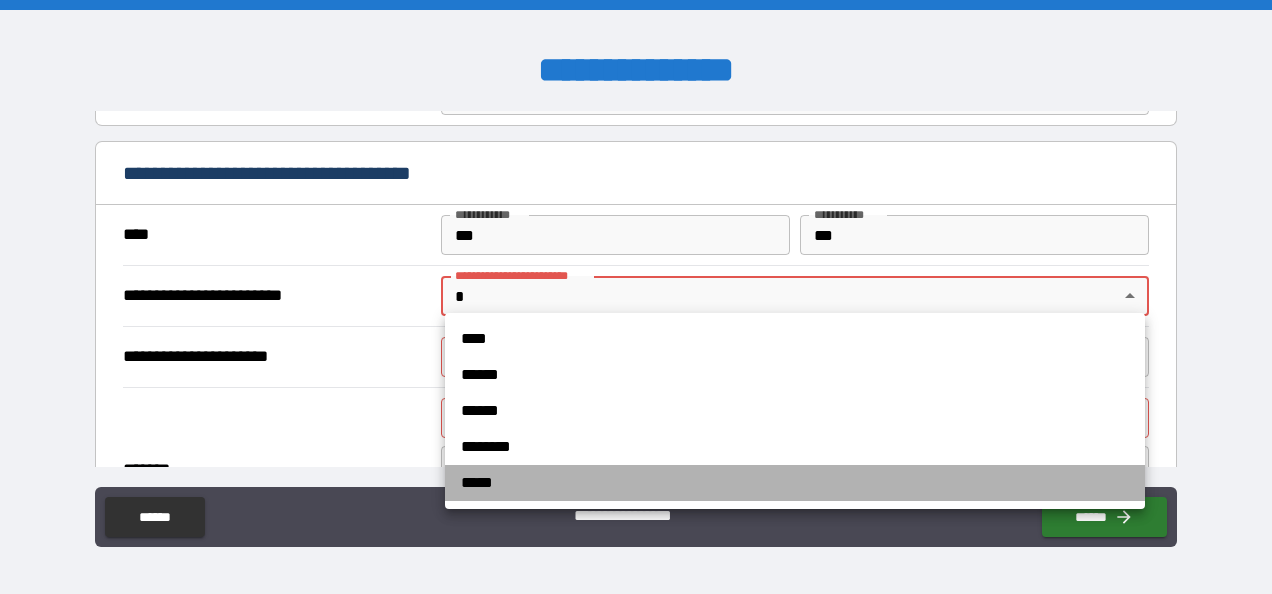 click on "*****" at bounding box center (795, 483) 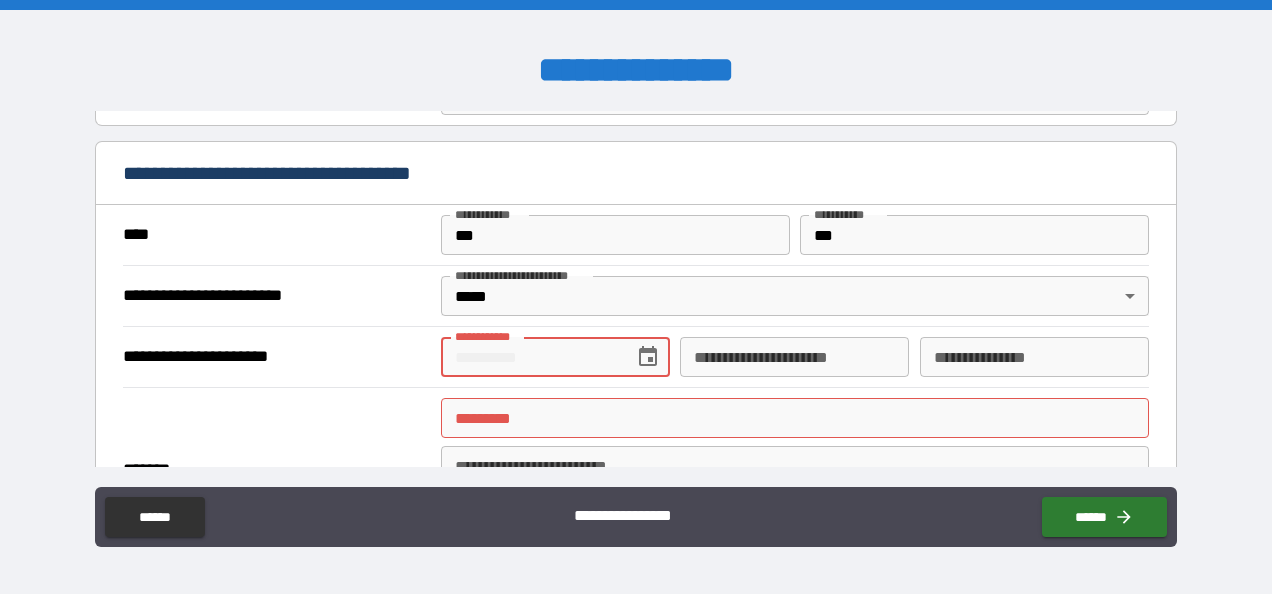 click on "**********" at bounding box center (530, 357) 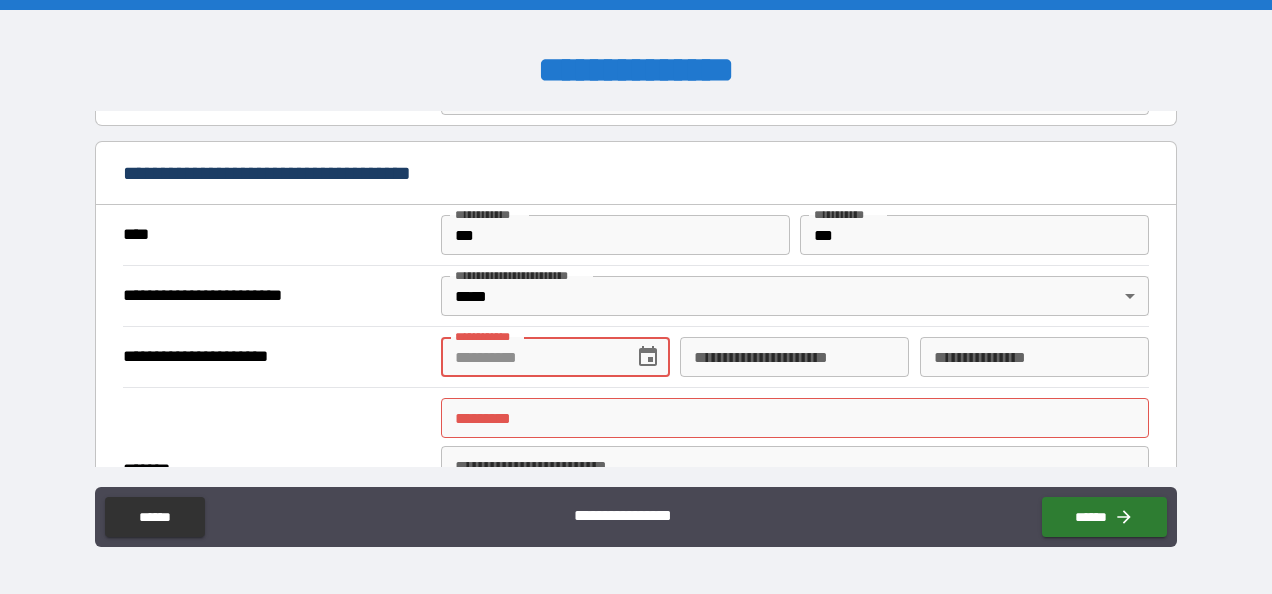click on "**********" at bounding box center [530, 357] 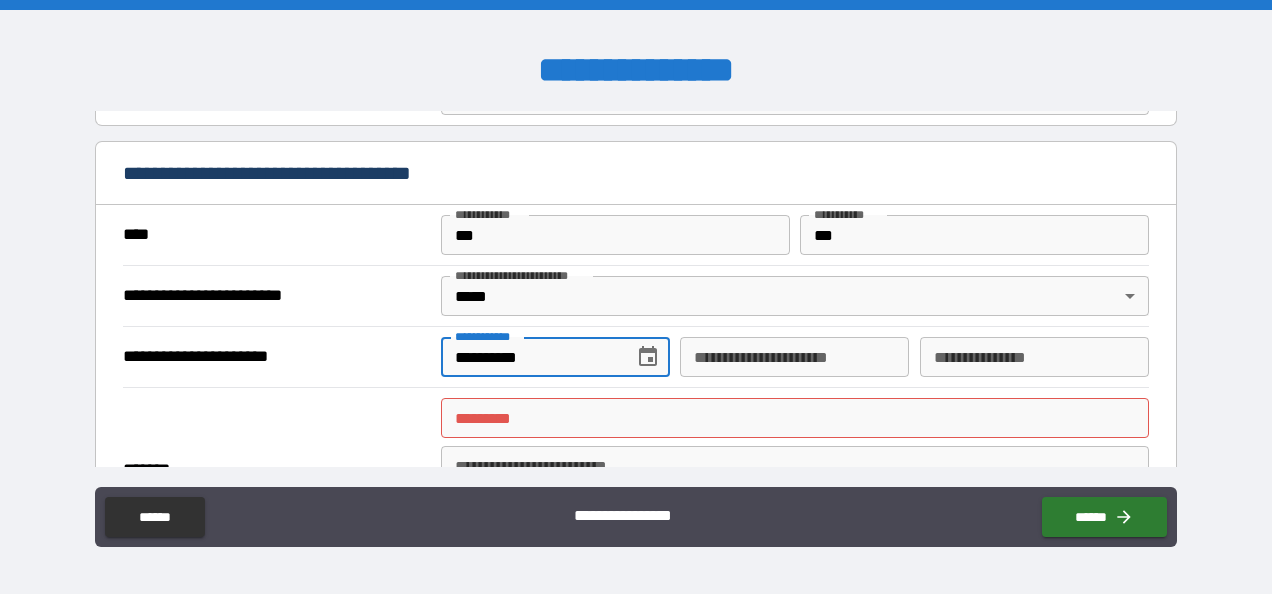 click on "*******   *" at bounding box center [794, 418] 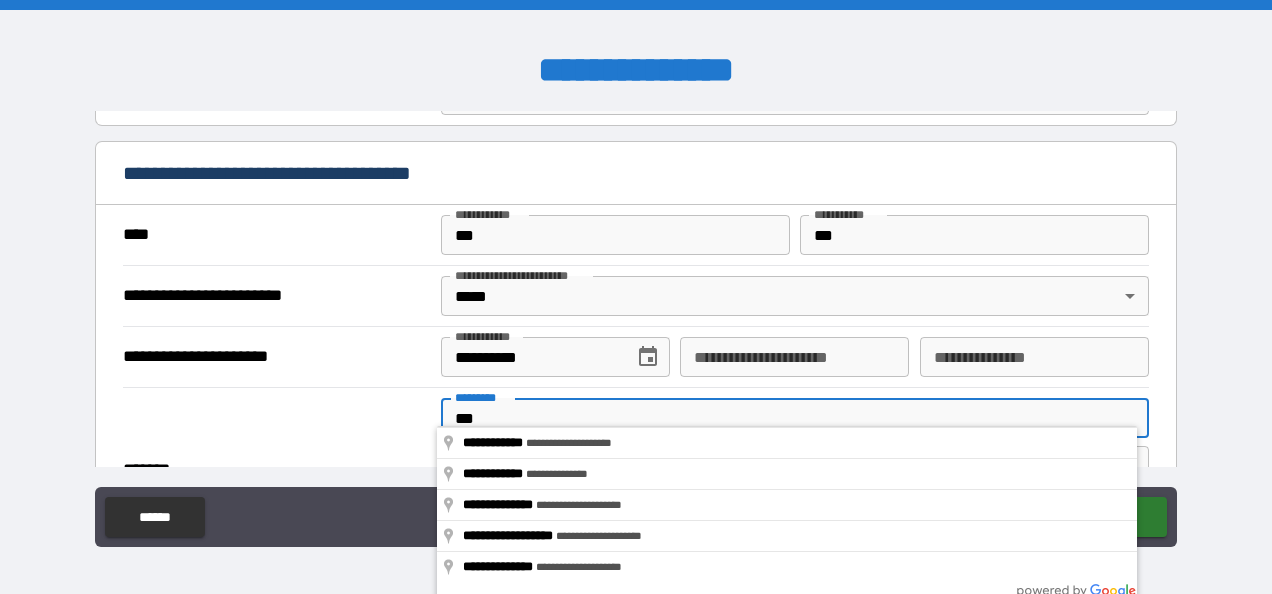 type on "***" 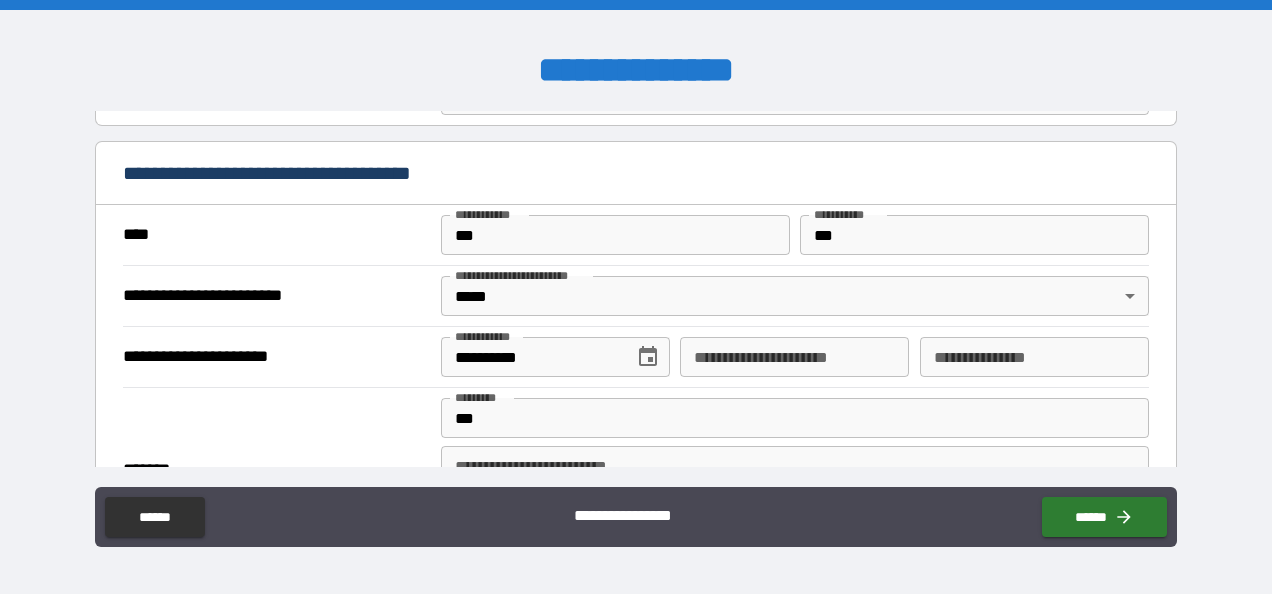 click on "**********" at bounding box center (635, 470) 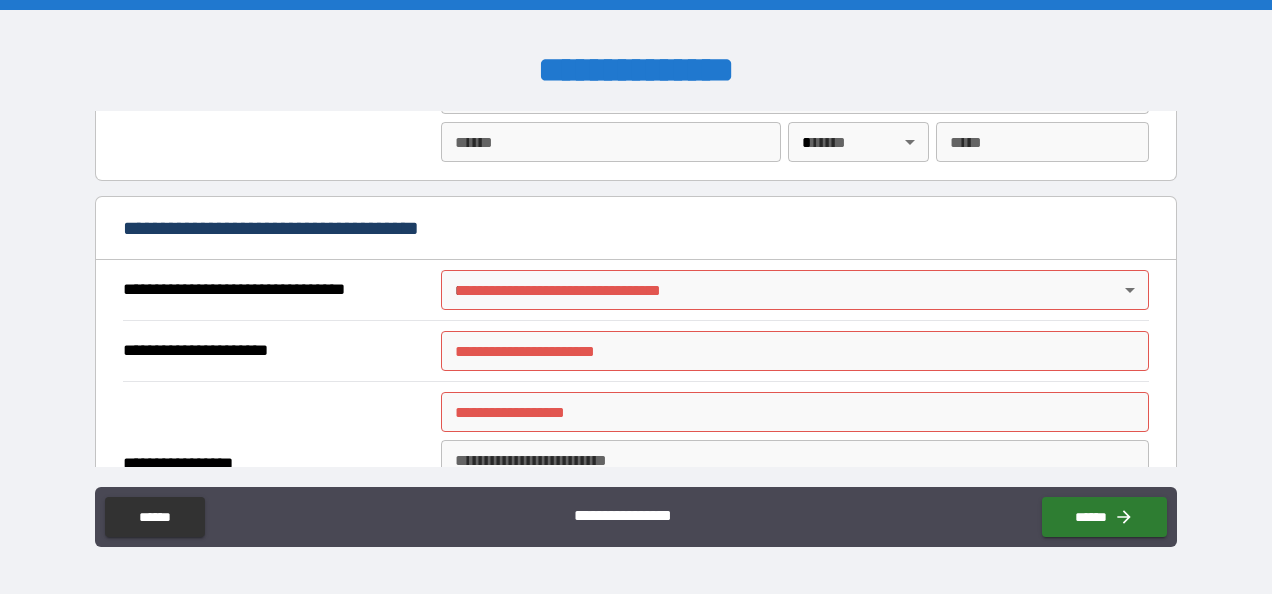 scroll, scrollTop: 2281, scrollLeft: 0, axis: vertical 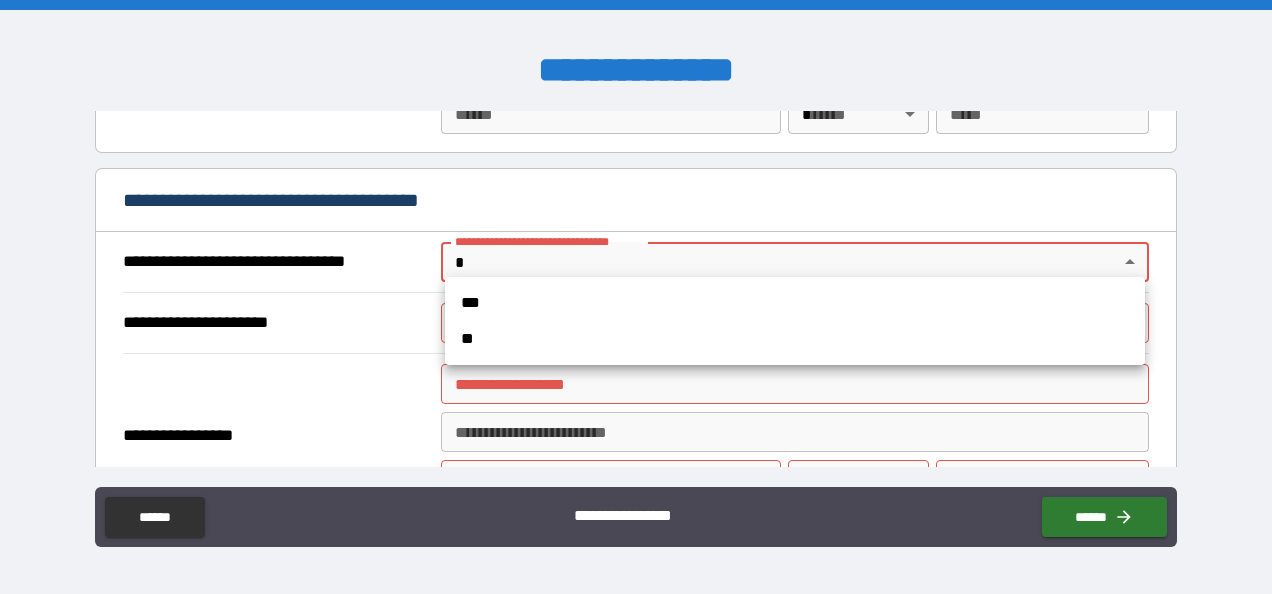 click on "**********" at bounding box center (636, 297) 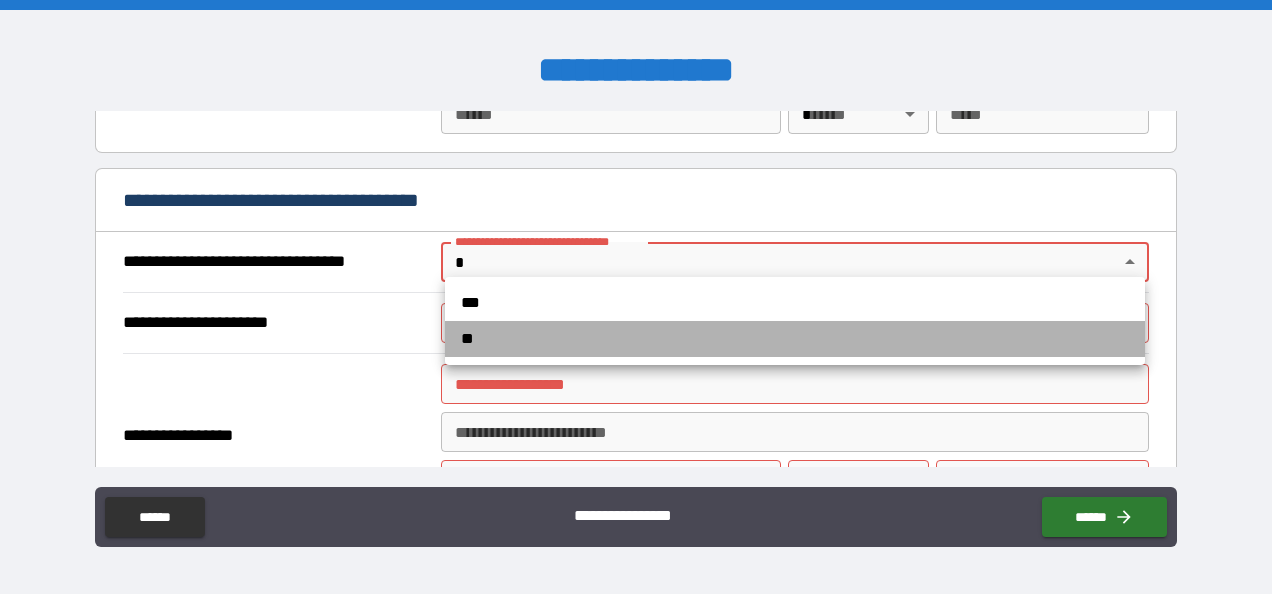 click on "**" at bounding box center [795, 339] 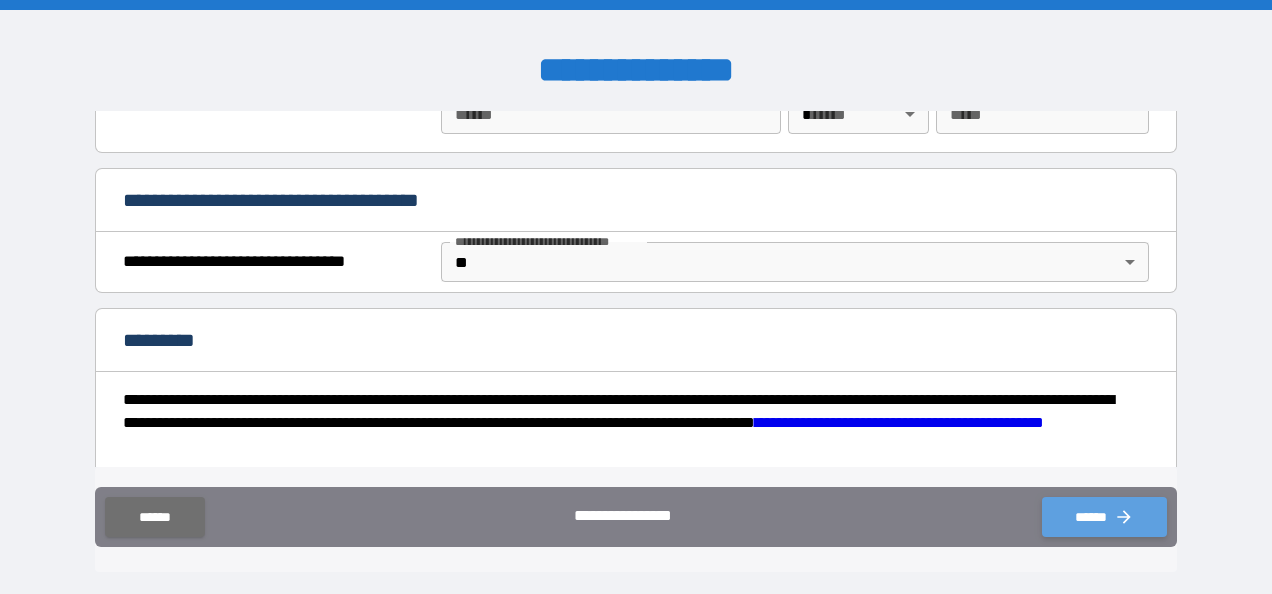 click on "******" at bounding box center [1104, 517] 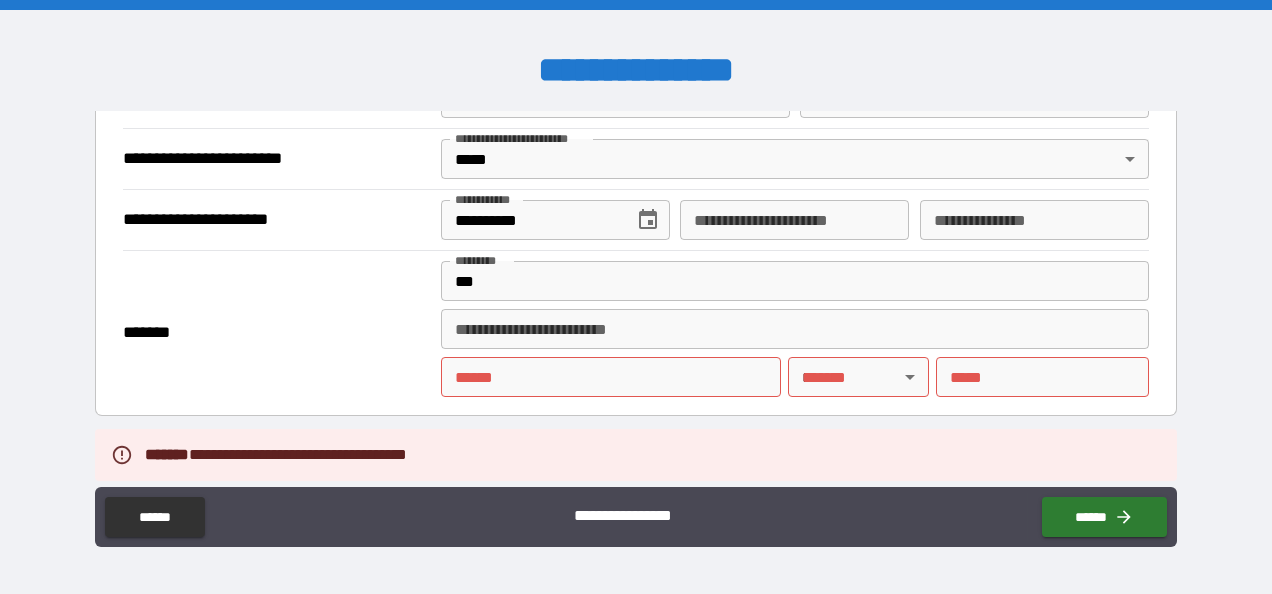 scroll, scrollTop: 2050, scrollLeft: 0, axis: vertical 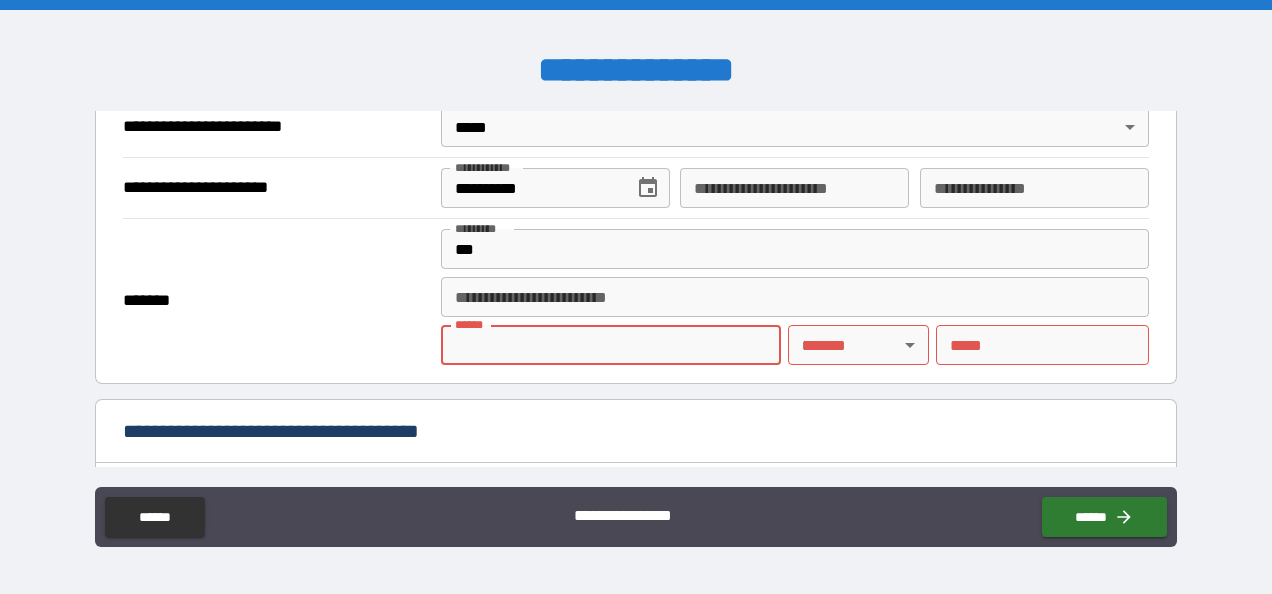 click on "****   *" at bounding box center (611, 345) 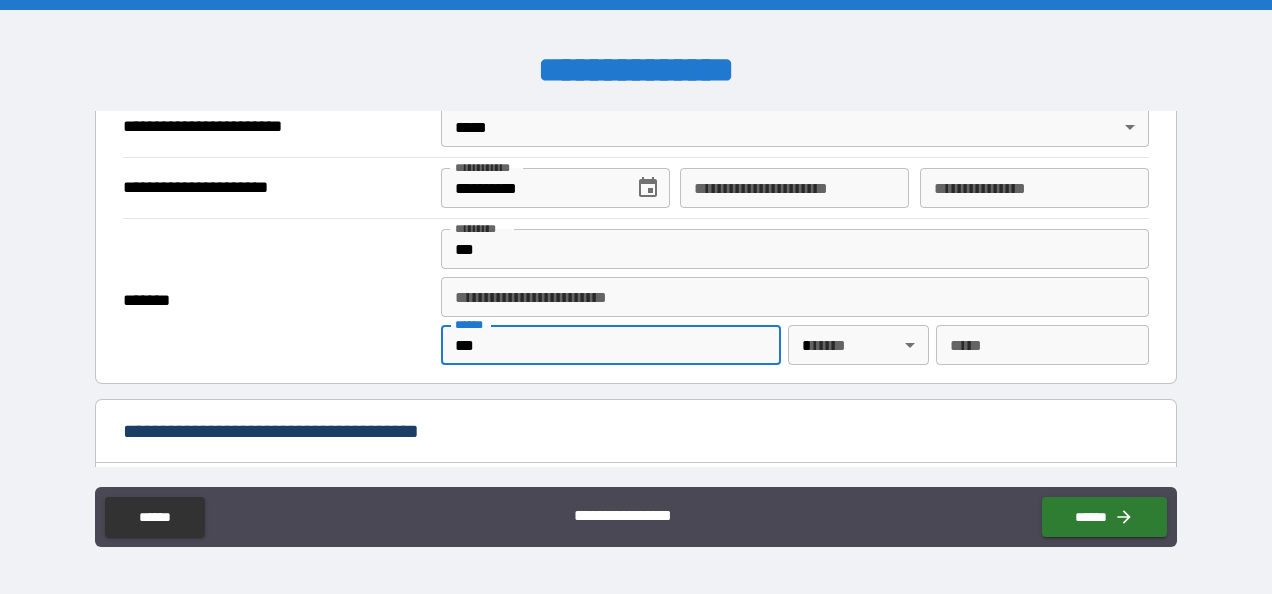 type on "***" 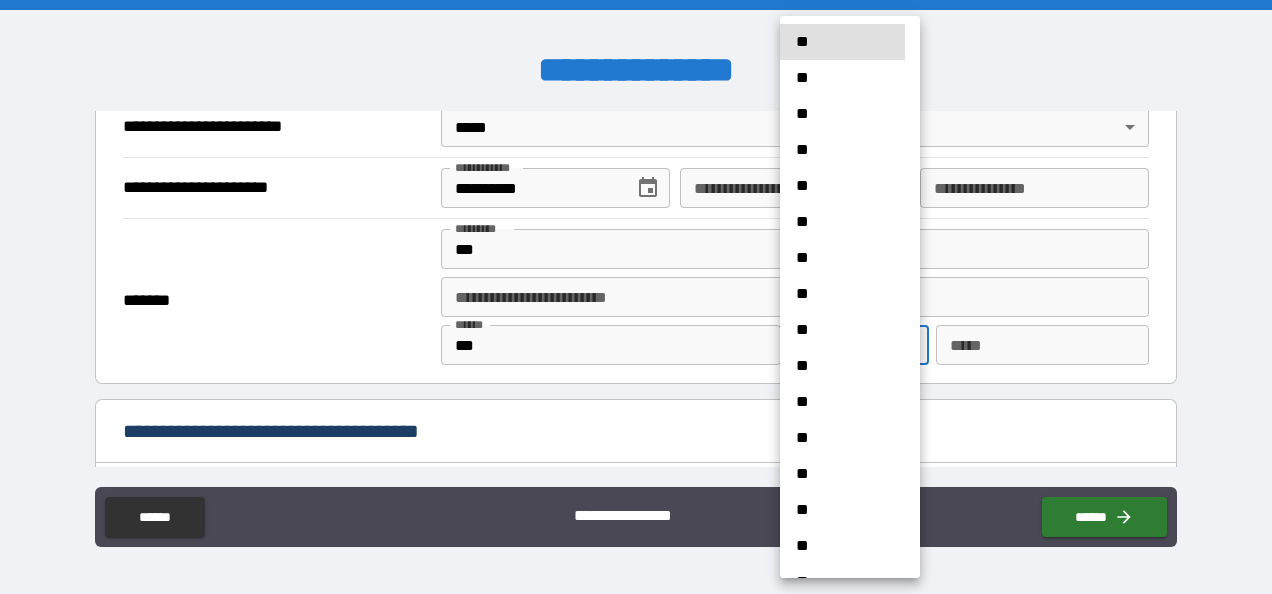 click on "**********" at bounding box center [636, 297] 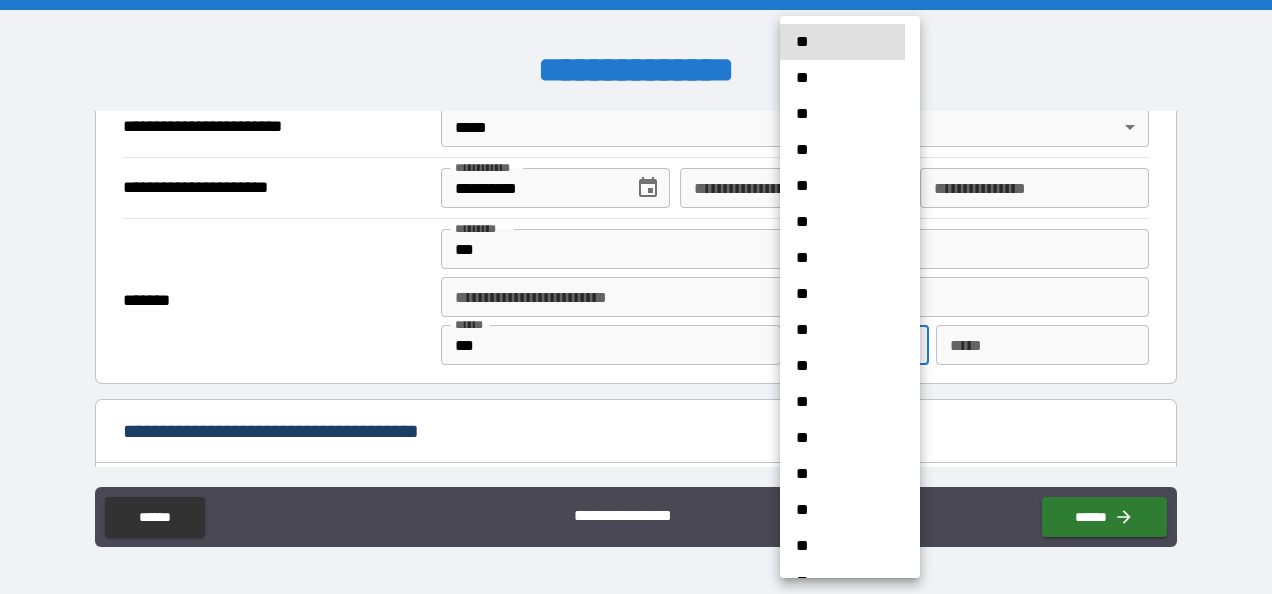 type 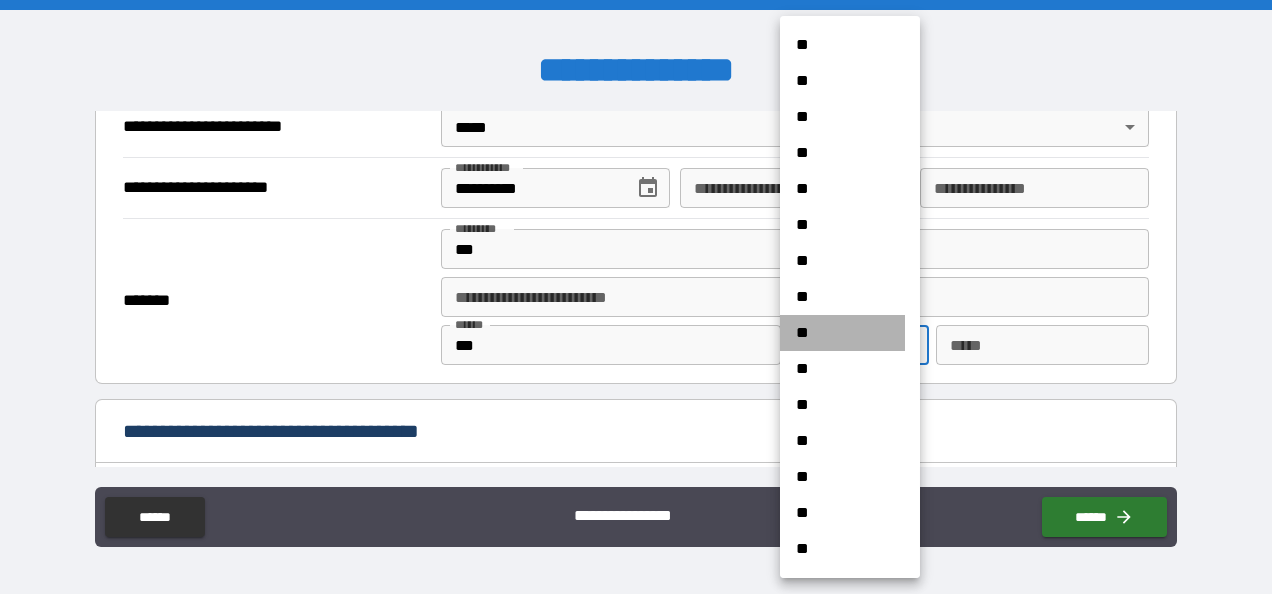 click on "**" at bounding box center [842, 333] 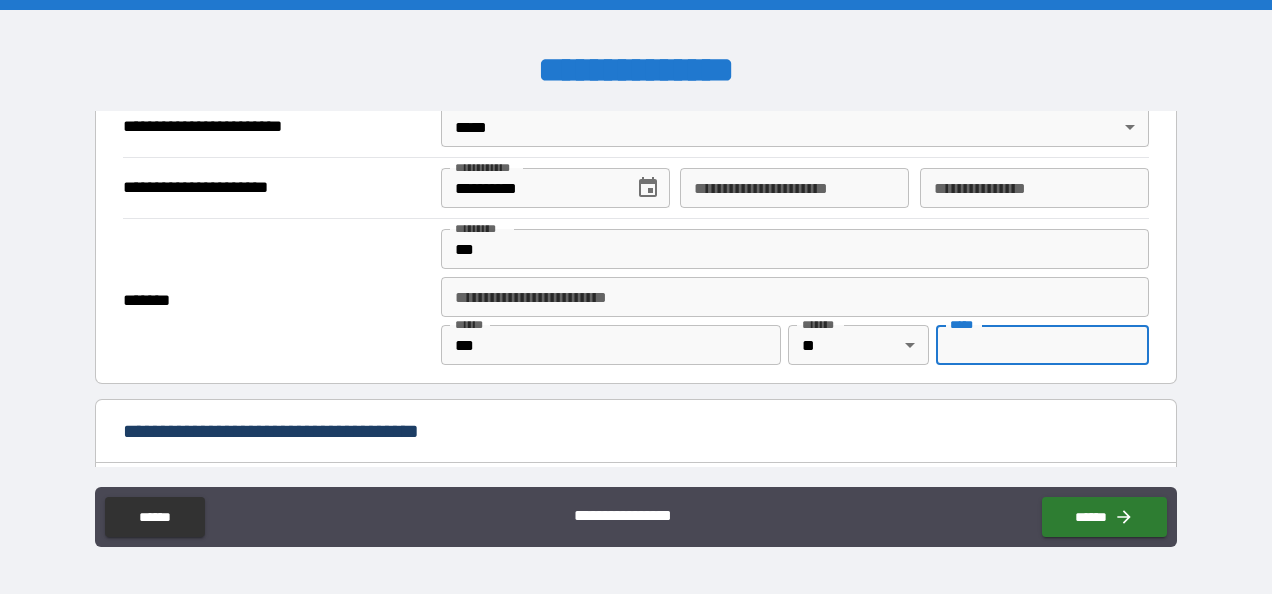 click on "***   *" at bounding box center (1042, 345) 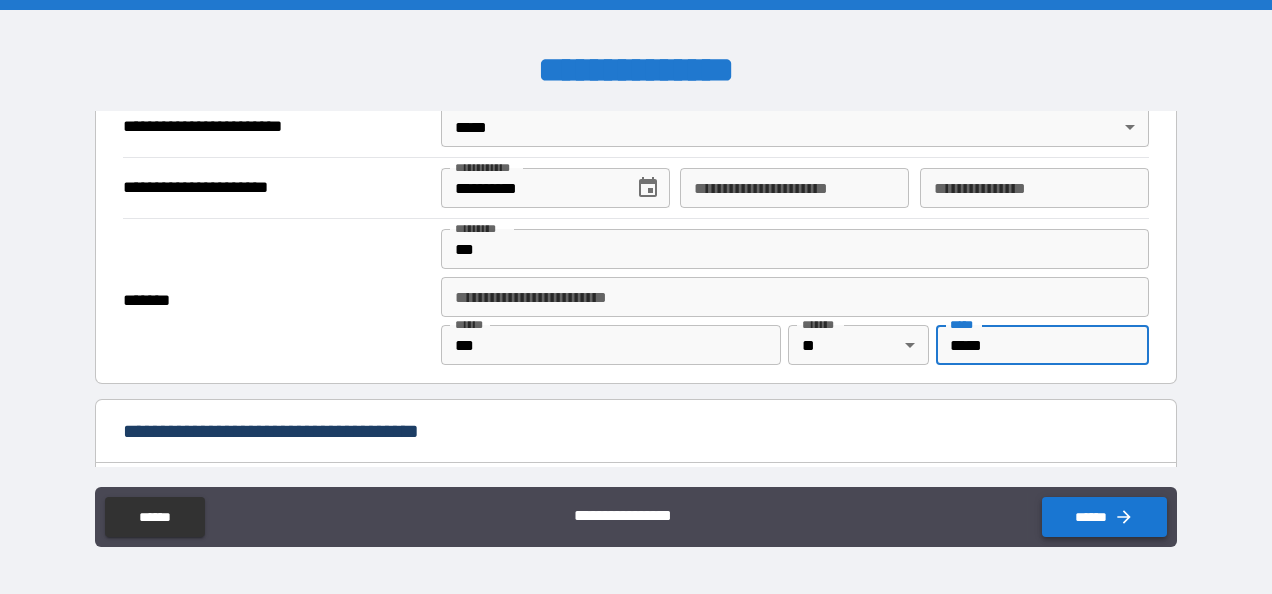 type on "*****" 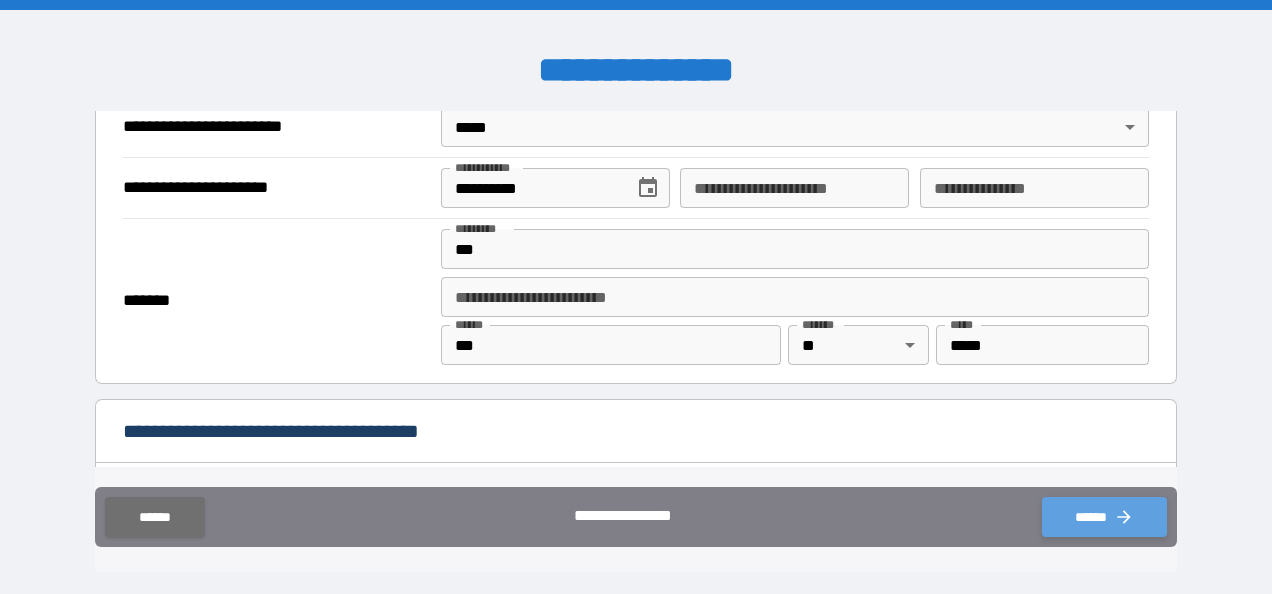 click on "******" at bounding box center (1104, 517) 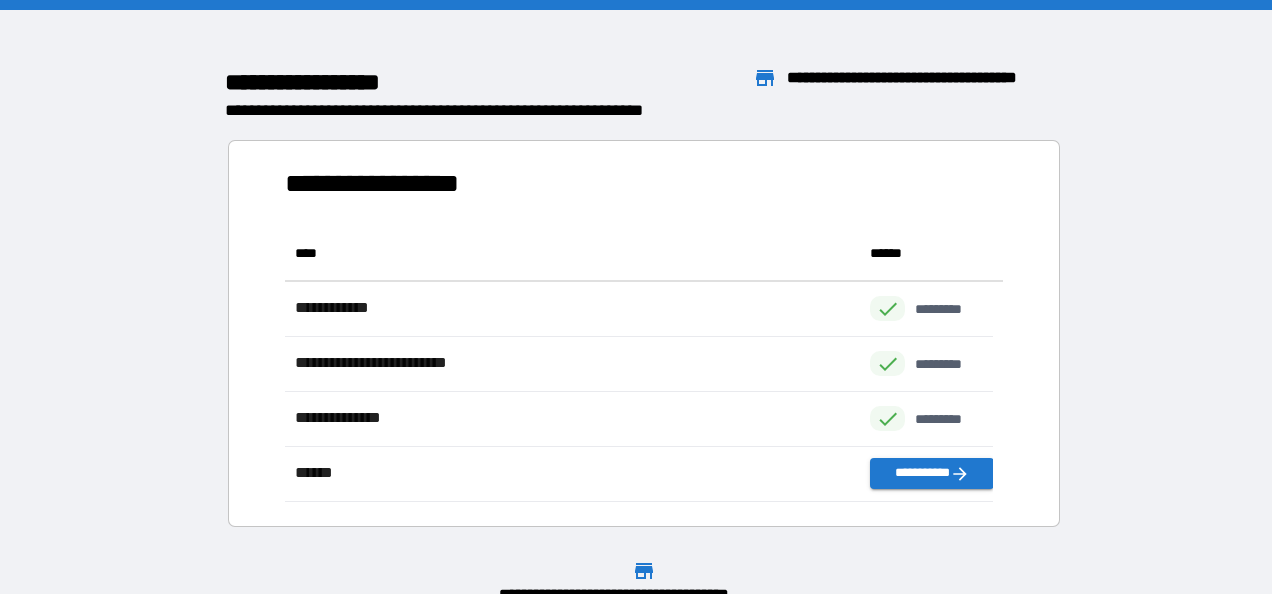 scroll, scrollTop: 16, scrollLeft: 16, axis: both 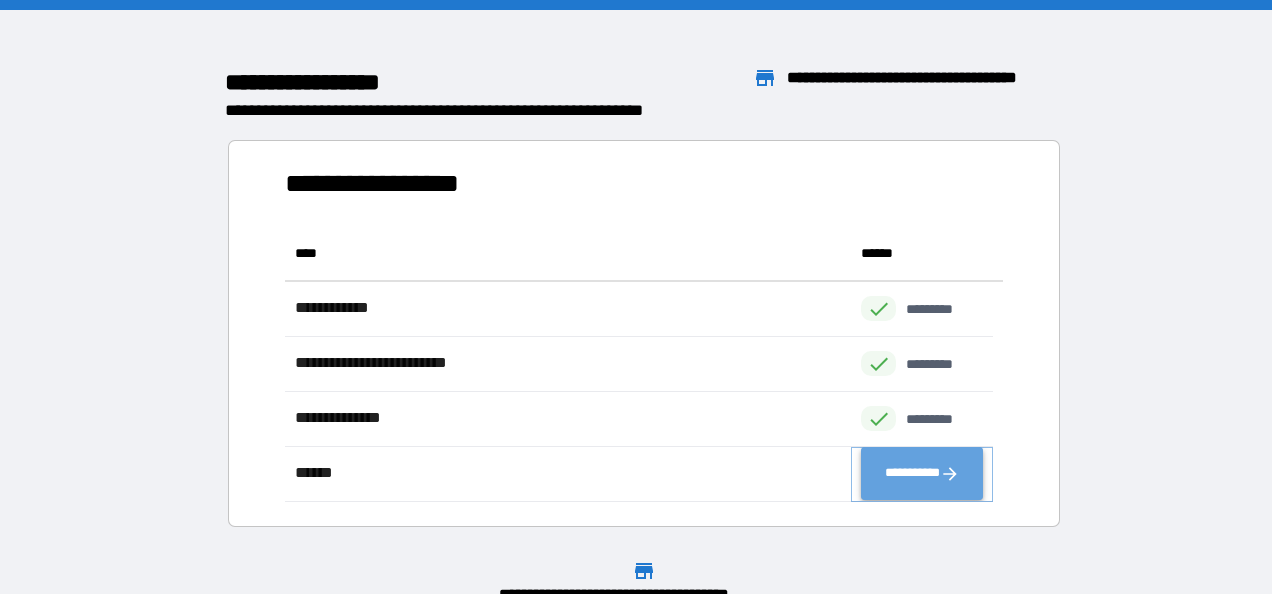 click 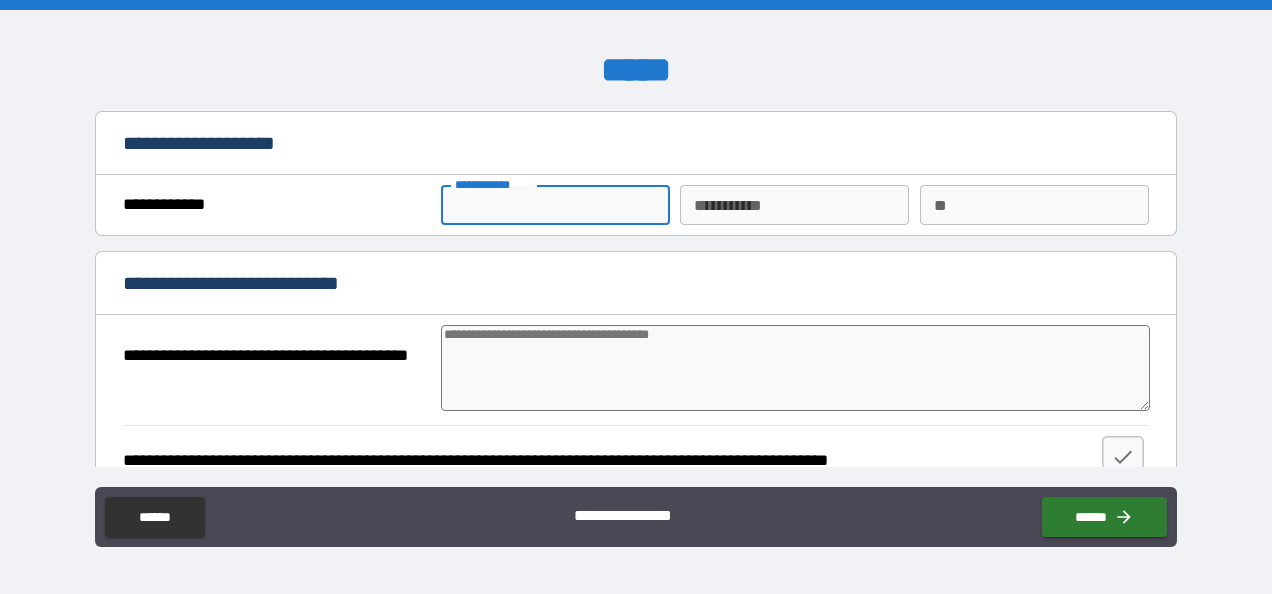 click on "**********" at bounding box center [555, 205] 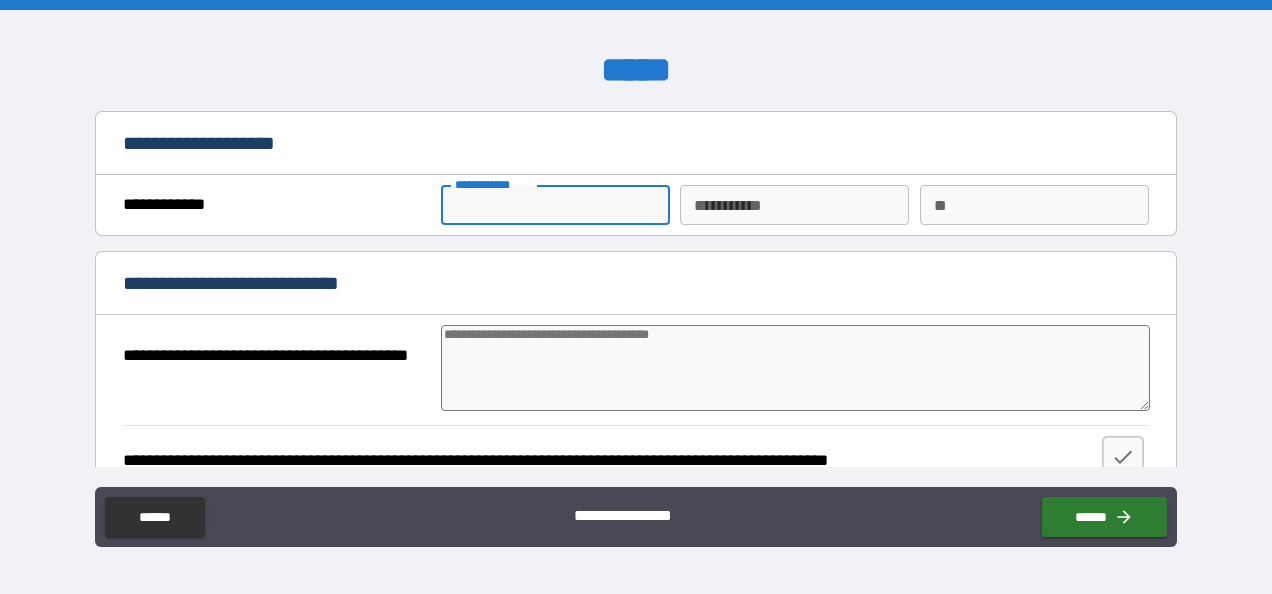 type on "*****" 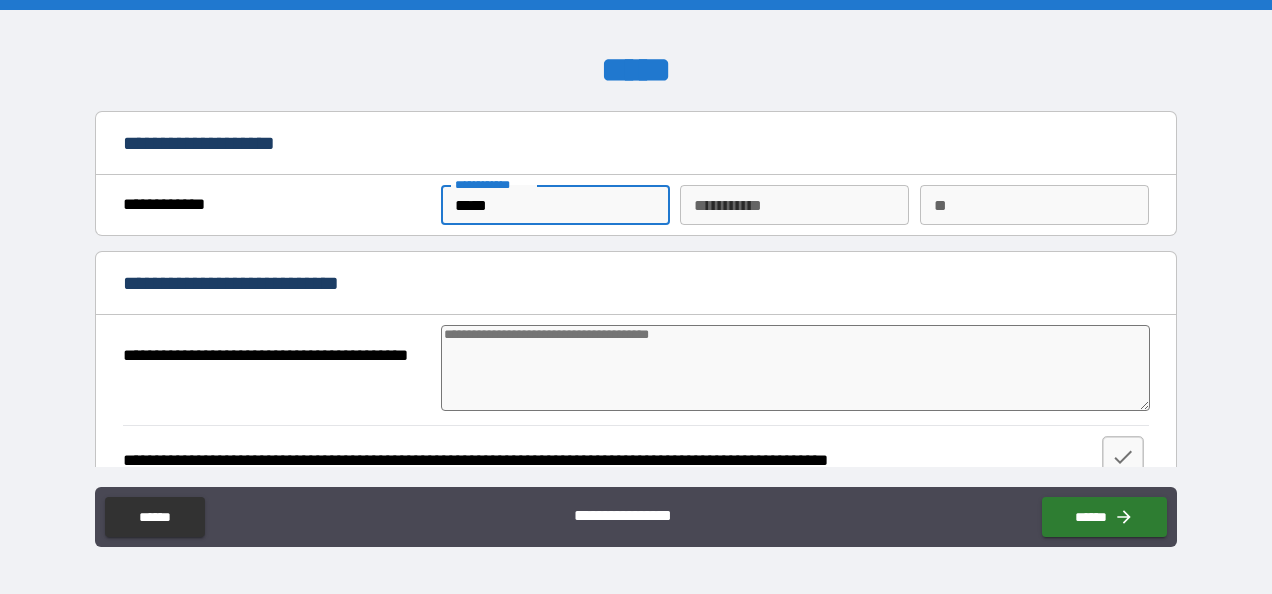 type on "******" 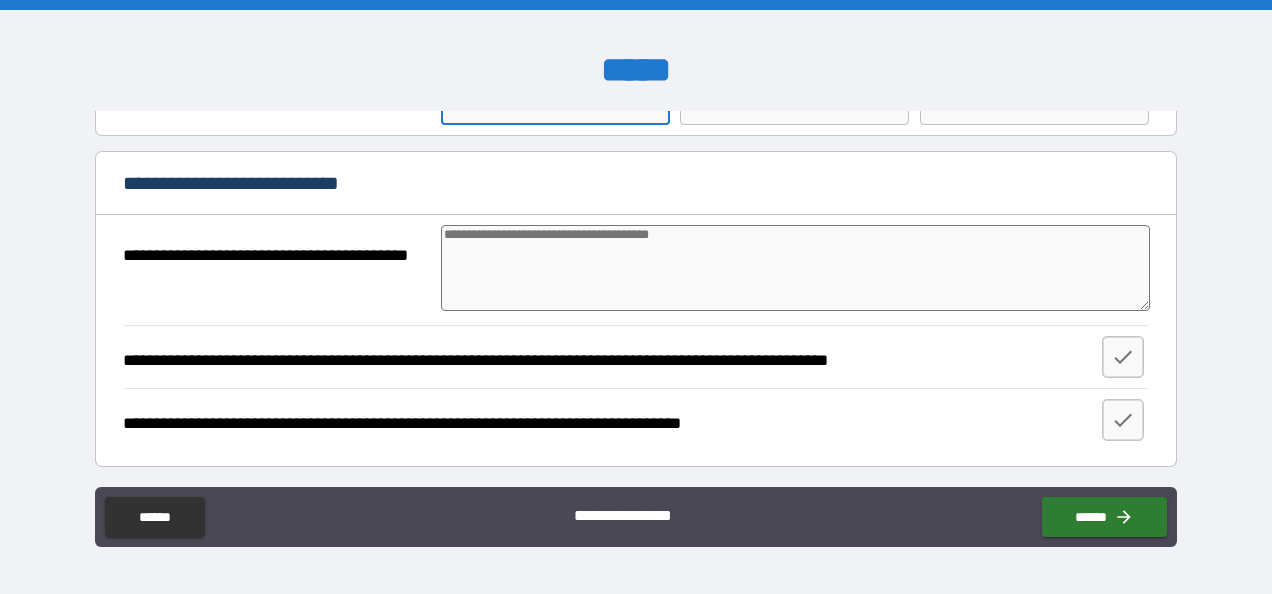 scroll, scrollTop: 101, scrollLeft: 0, axis: vertical 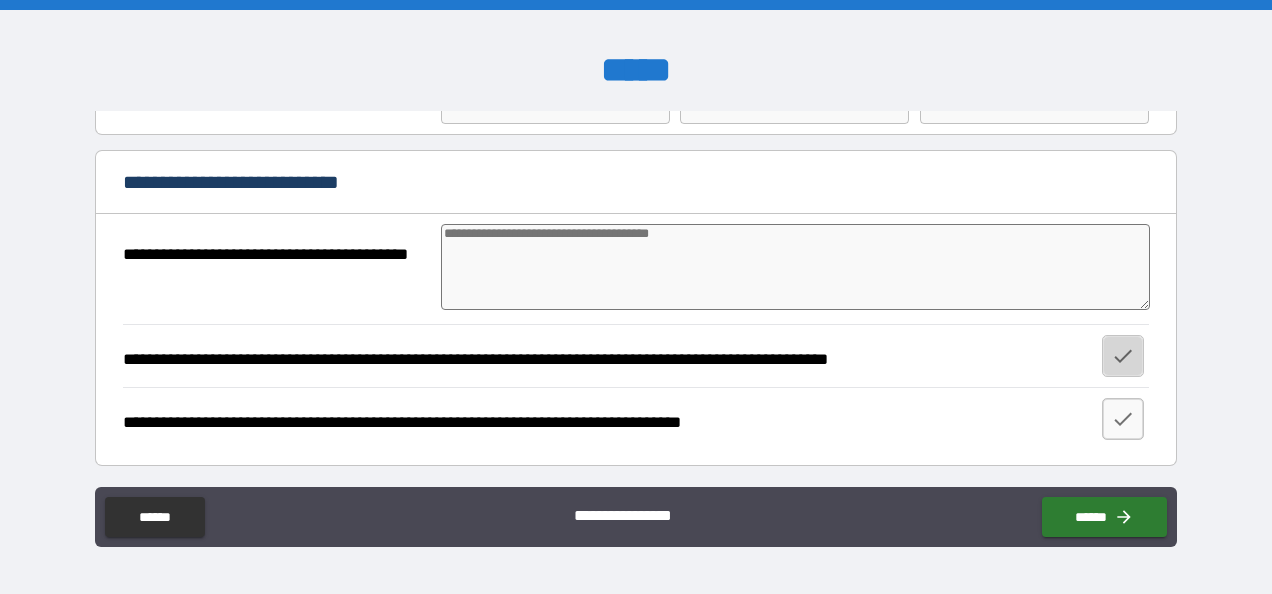 click 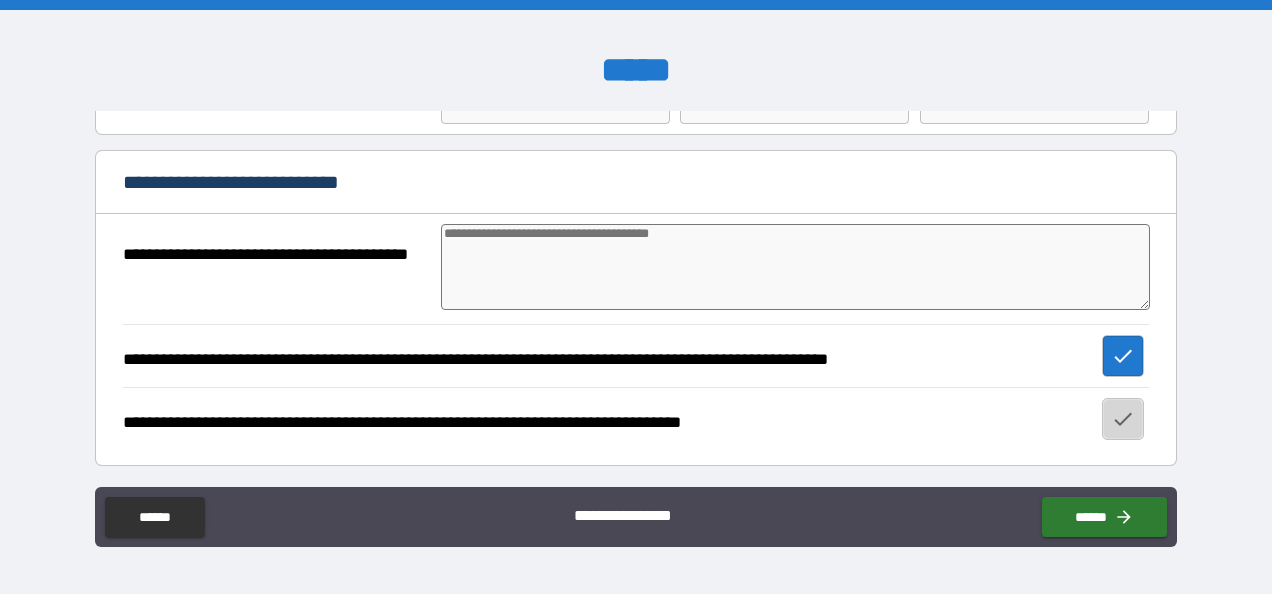 click 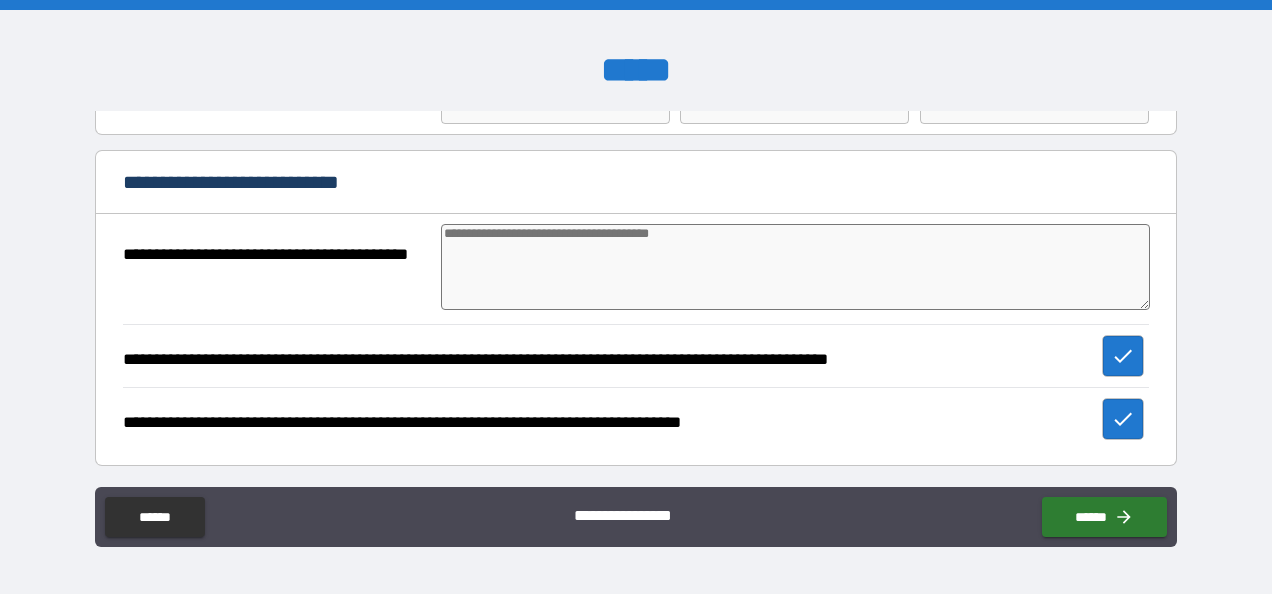 click at bounding box center [795, 267] 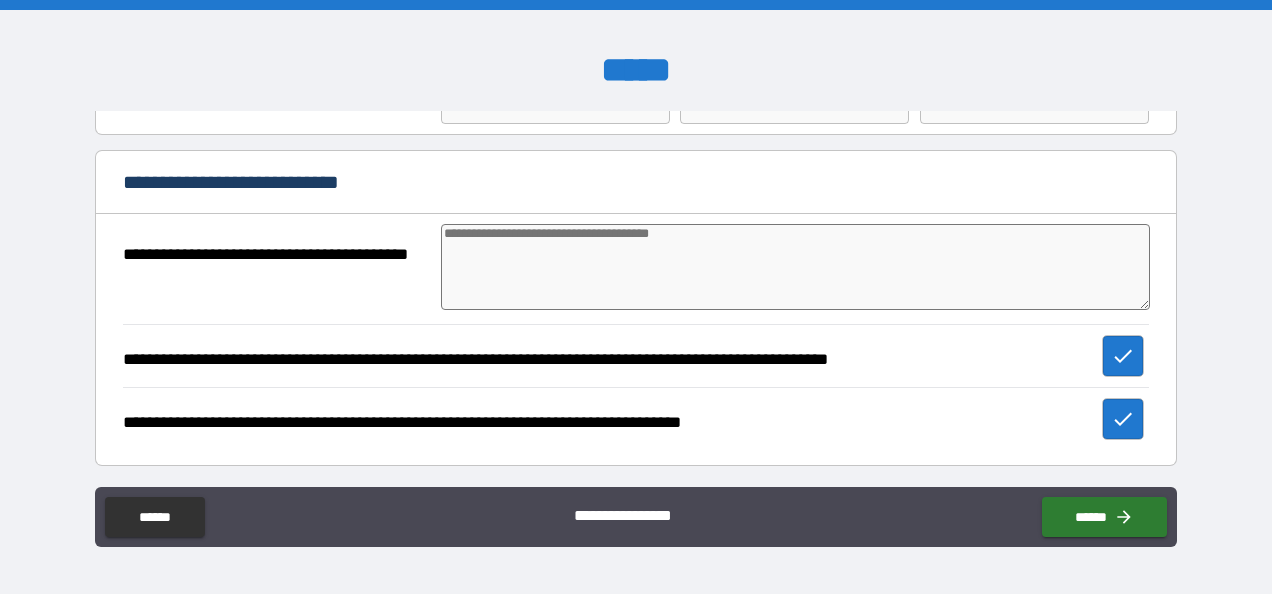 type on "*" 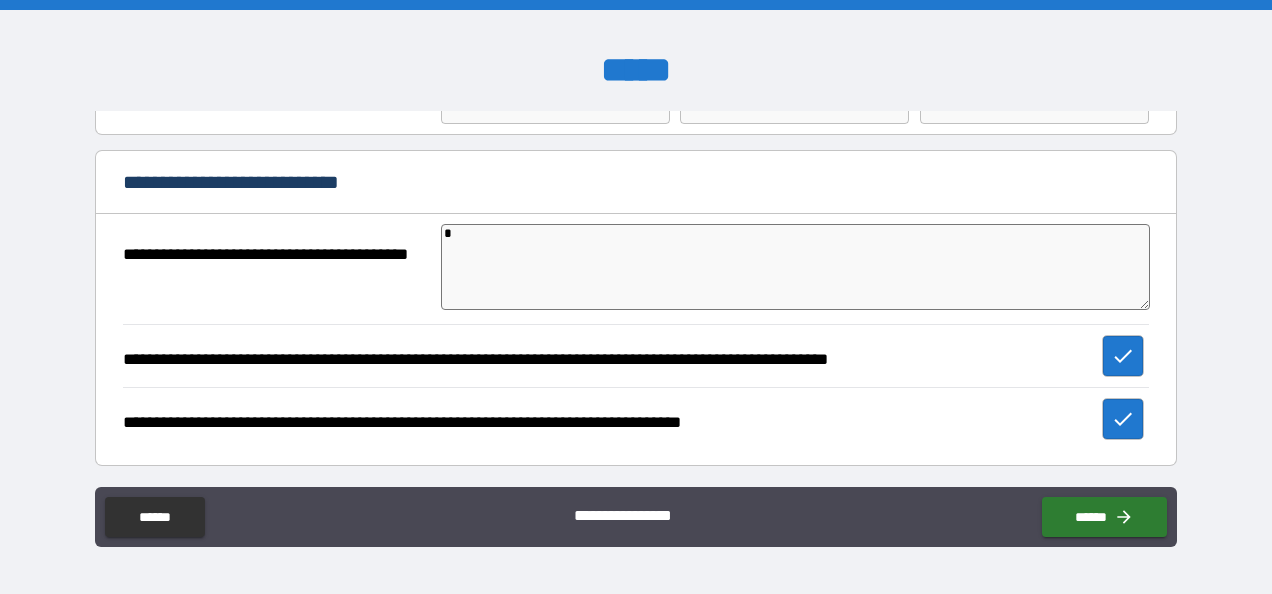 type on "*" 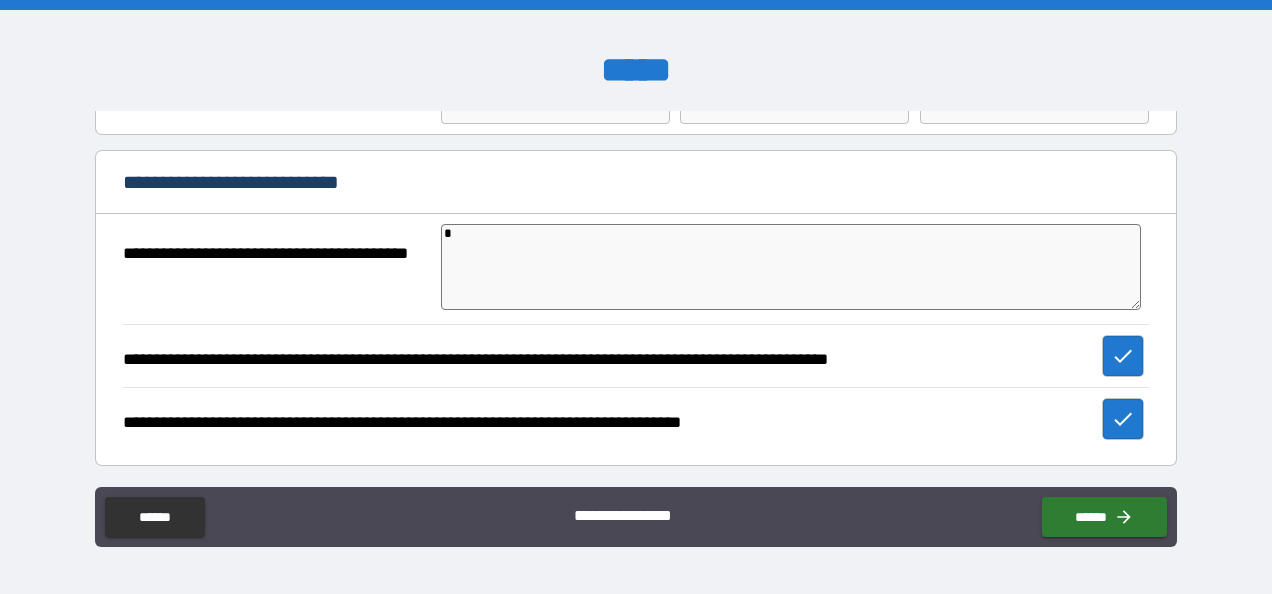 type on "**" 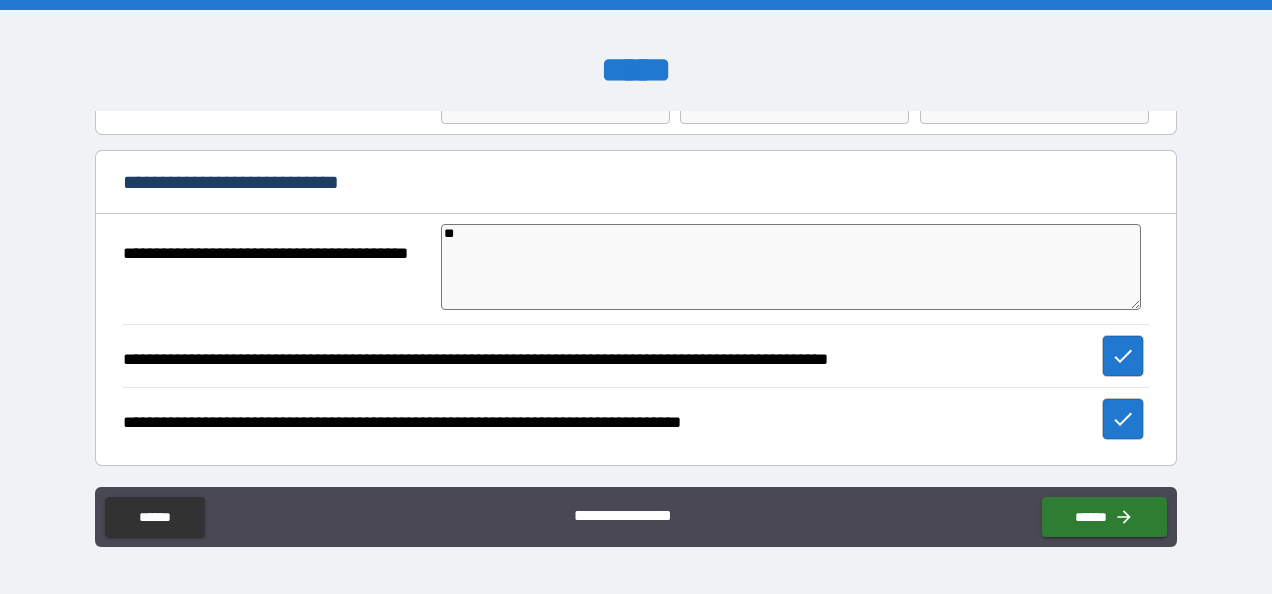 type on "*" 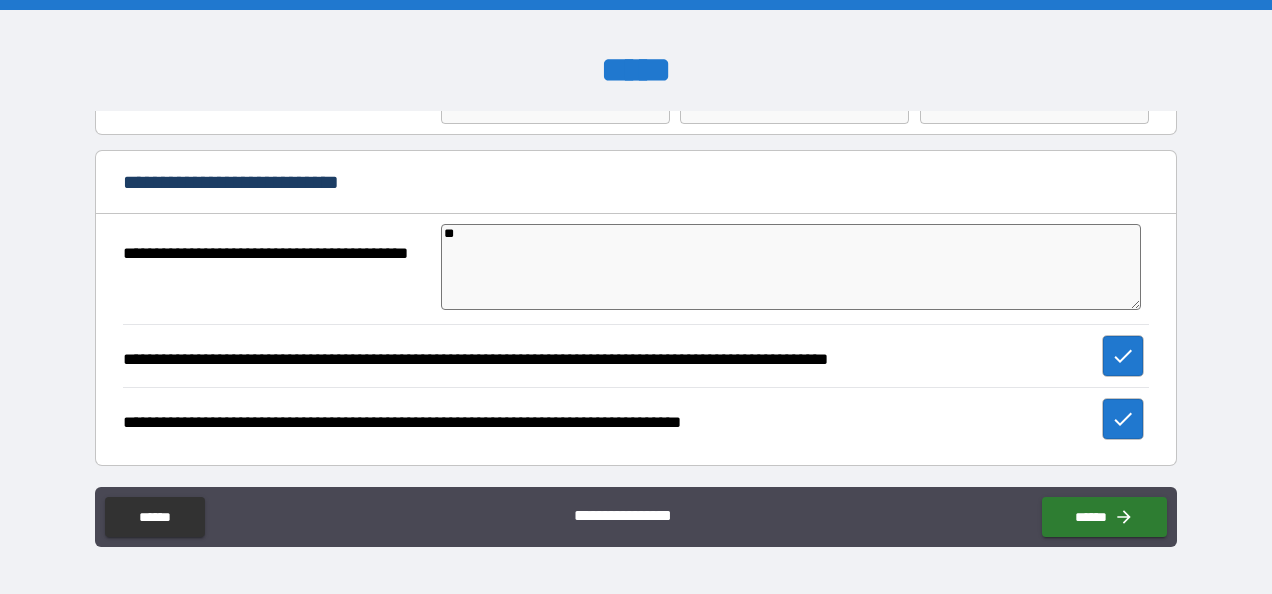 type on "***" 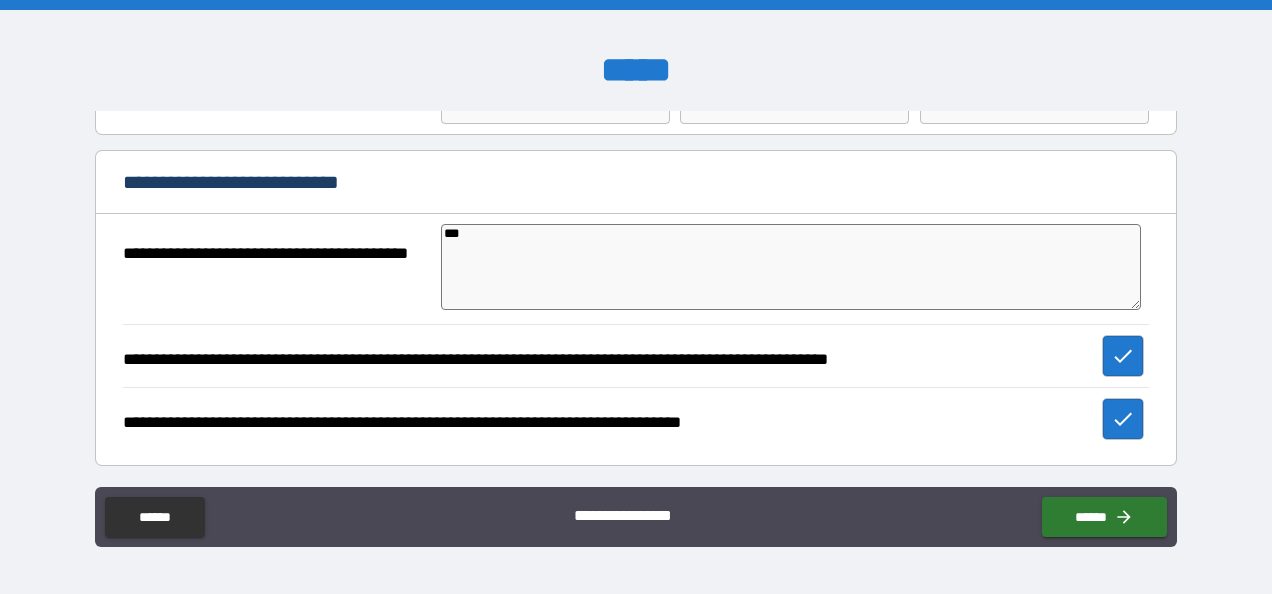 type on "****" 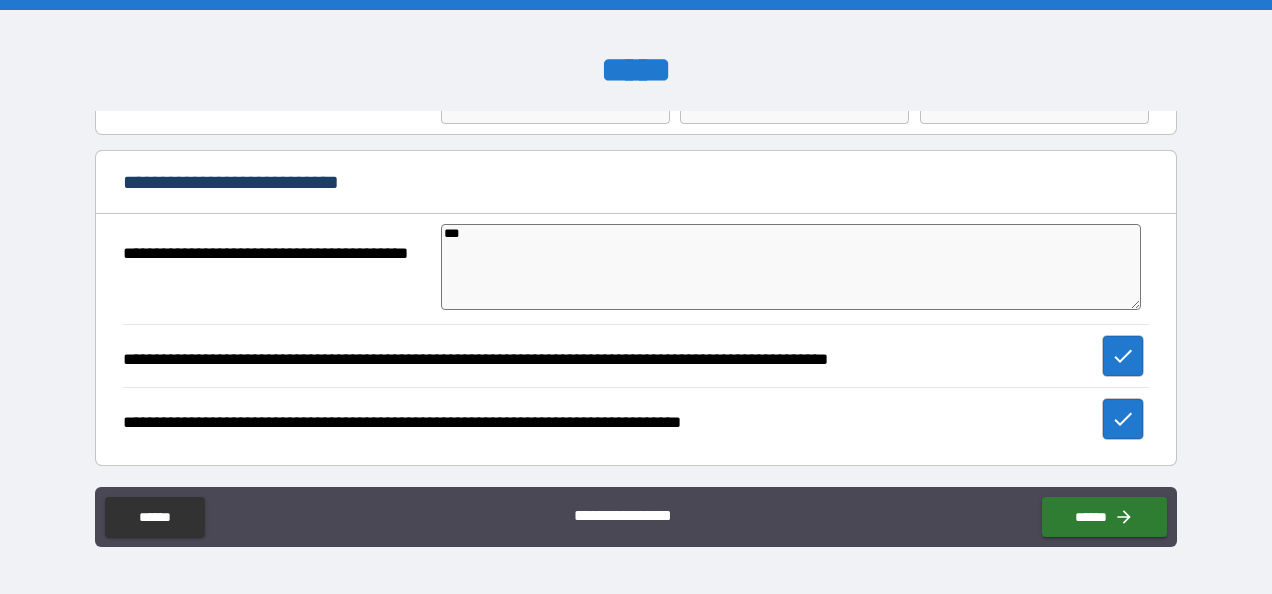 type on "*" 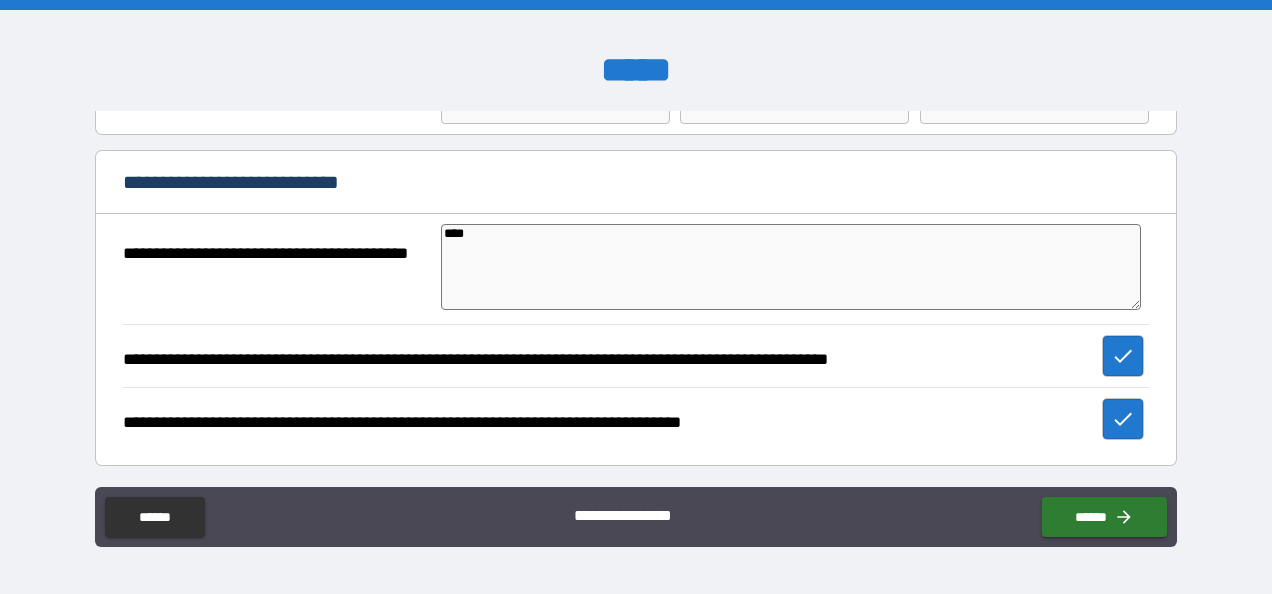 type on "*****" 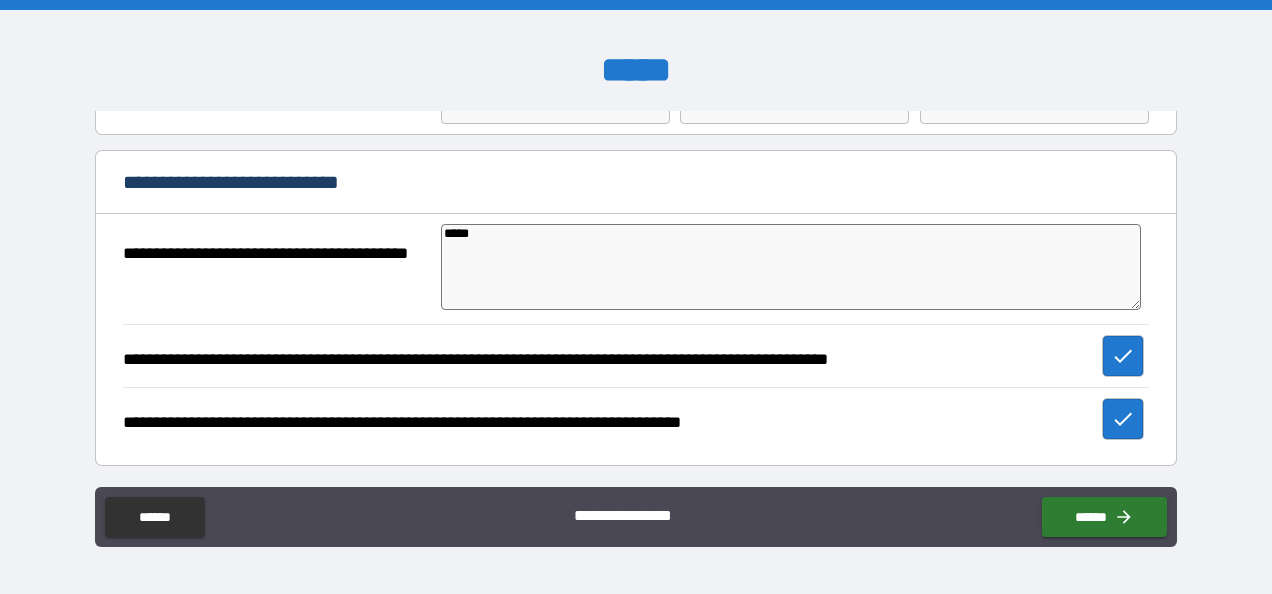 type on "*" 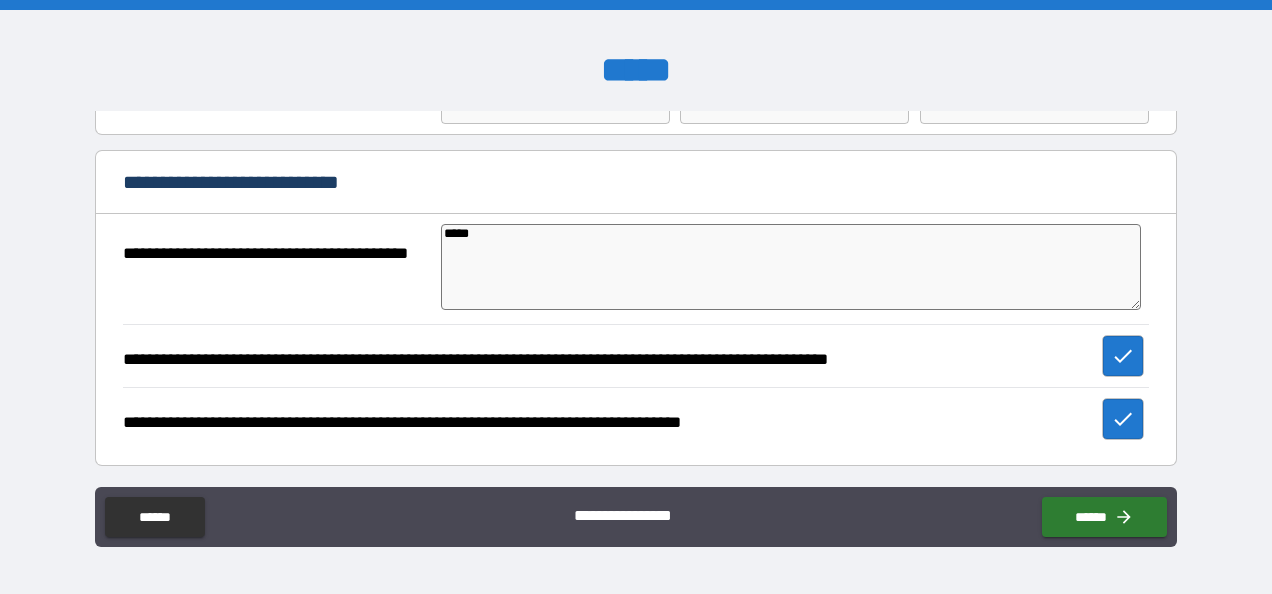 type on "*****" 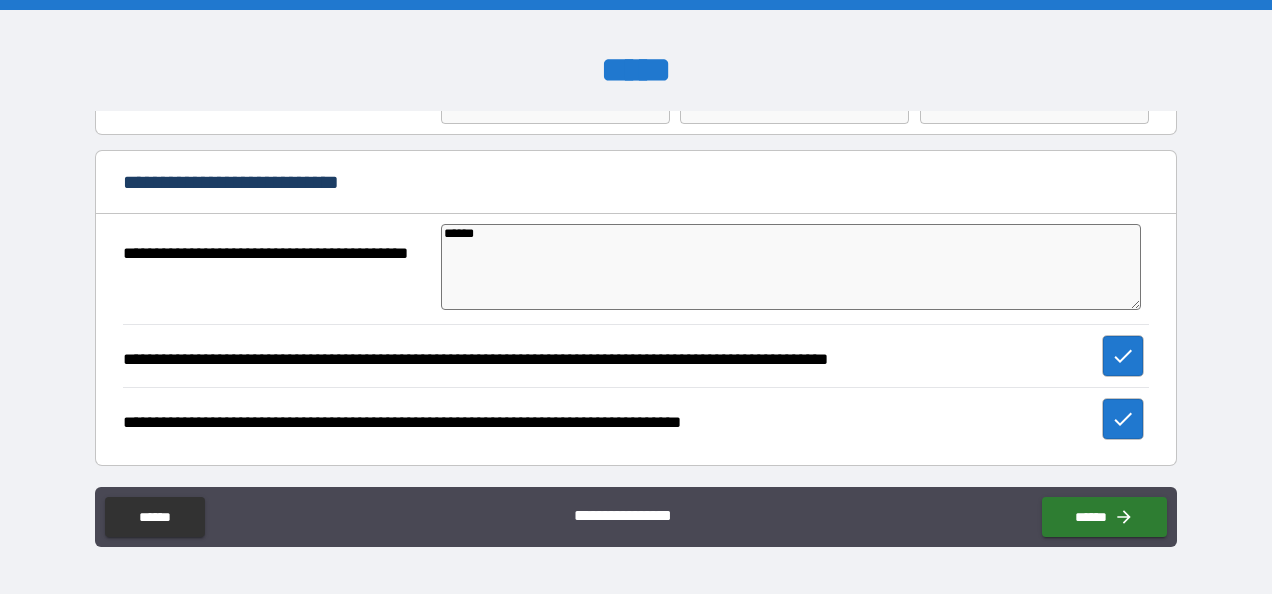 type on "*" 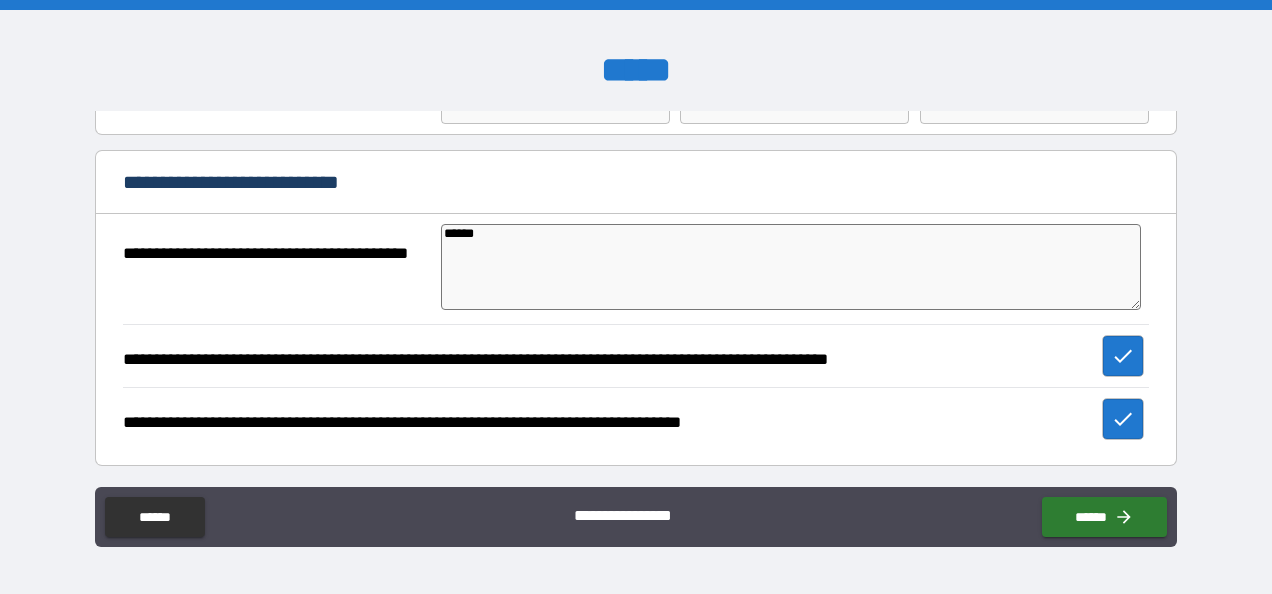 type on "*******" 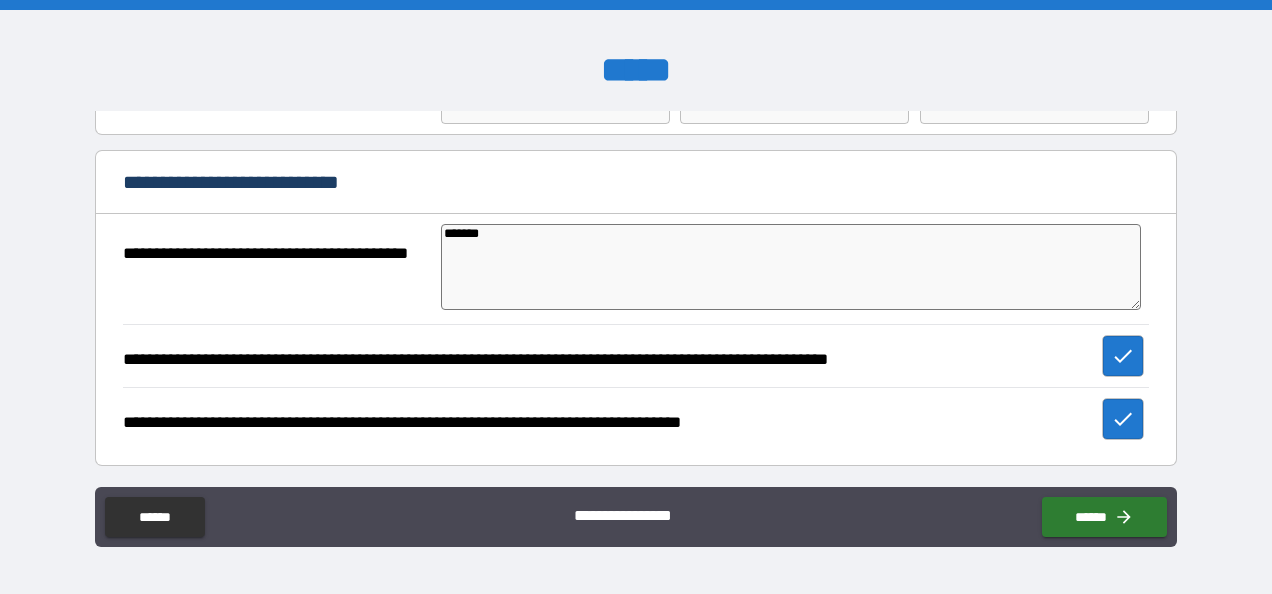 type on "********" 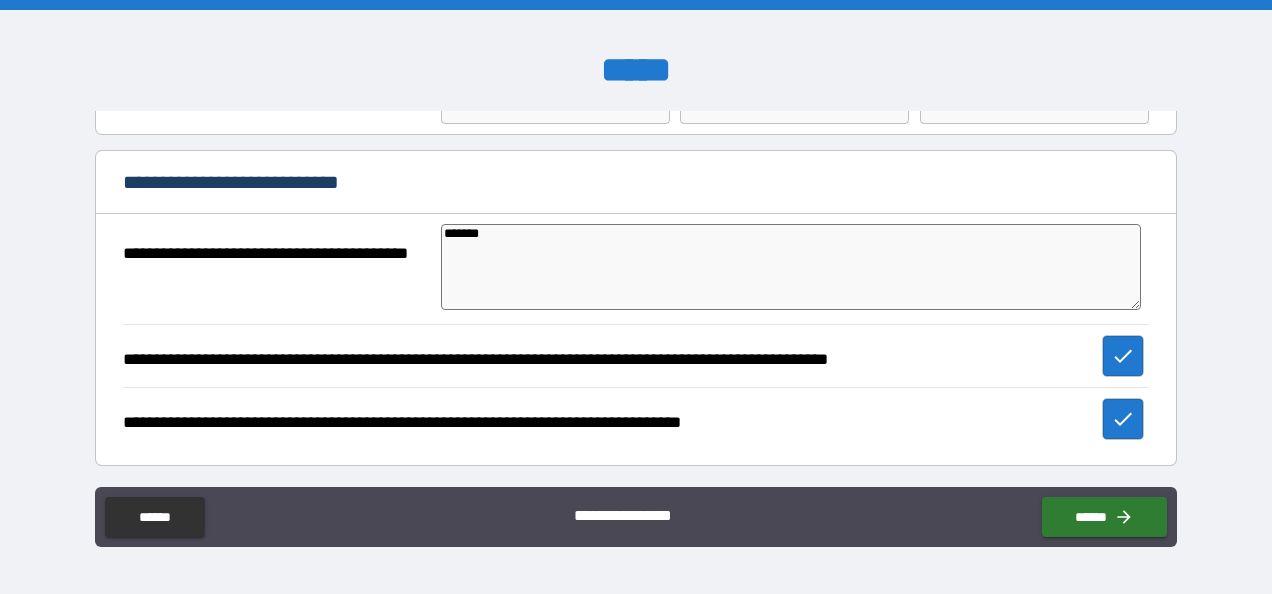 type on "*" 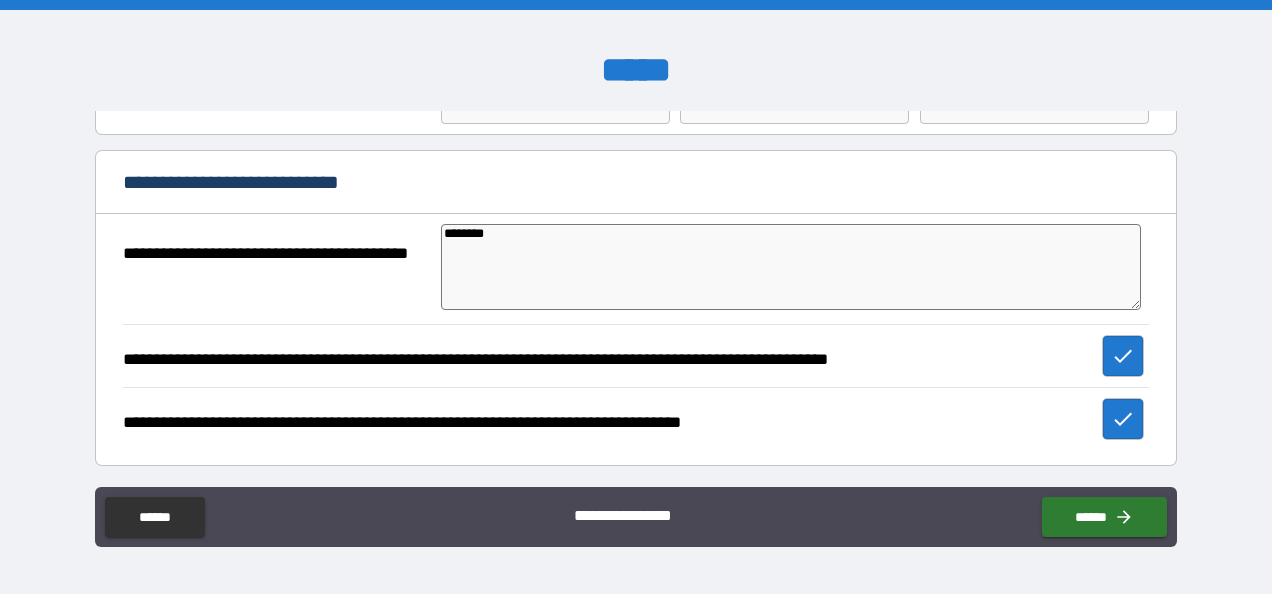 type on "*********" 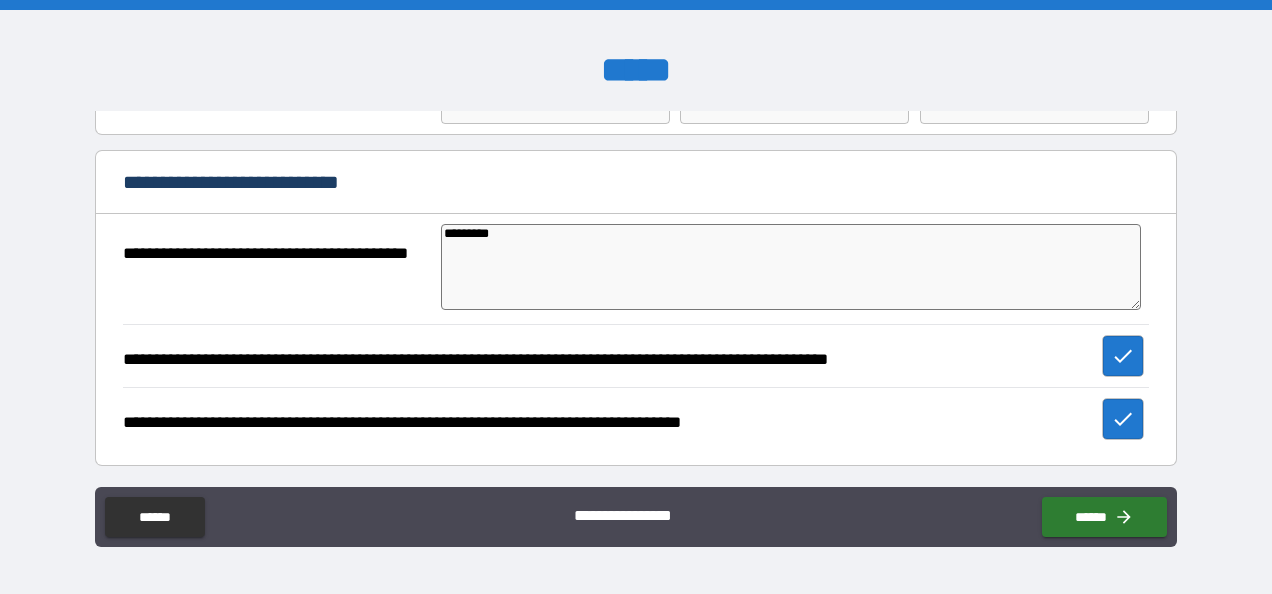 type on "**********" 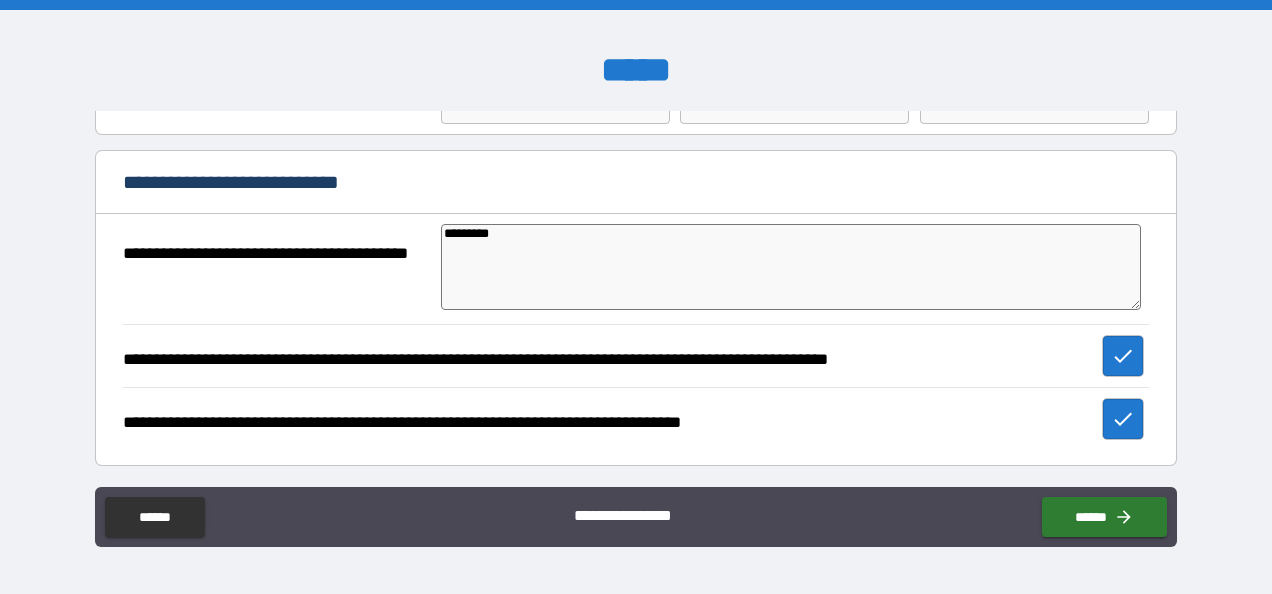 type on "*" 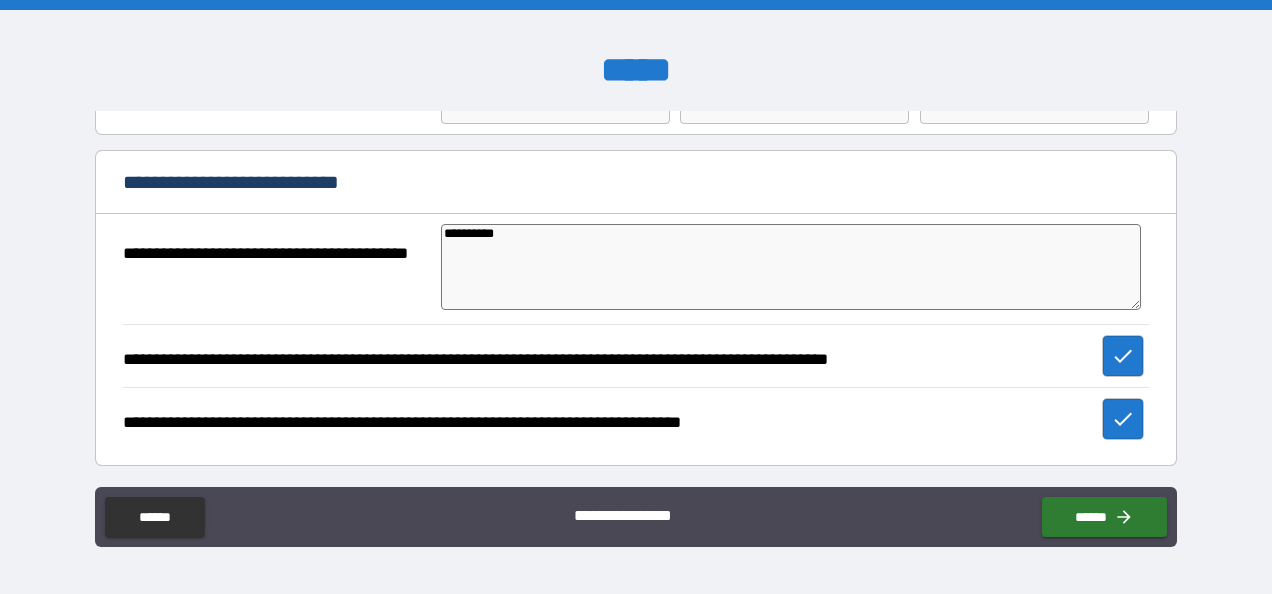 type on "**********" 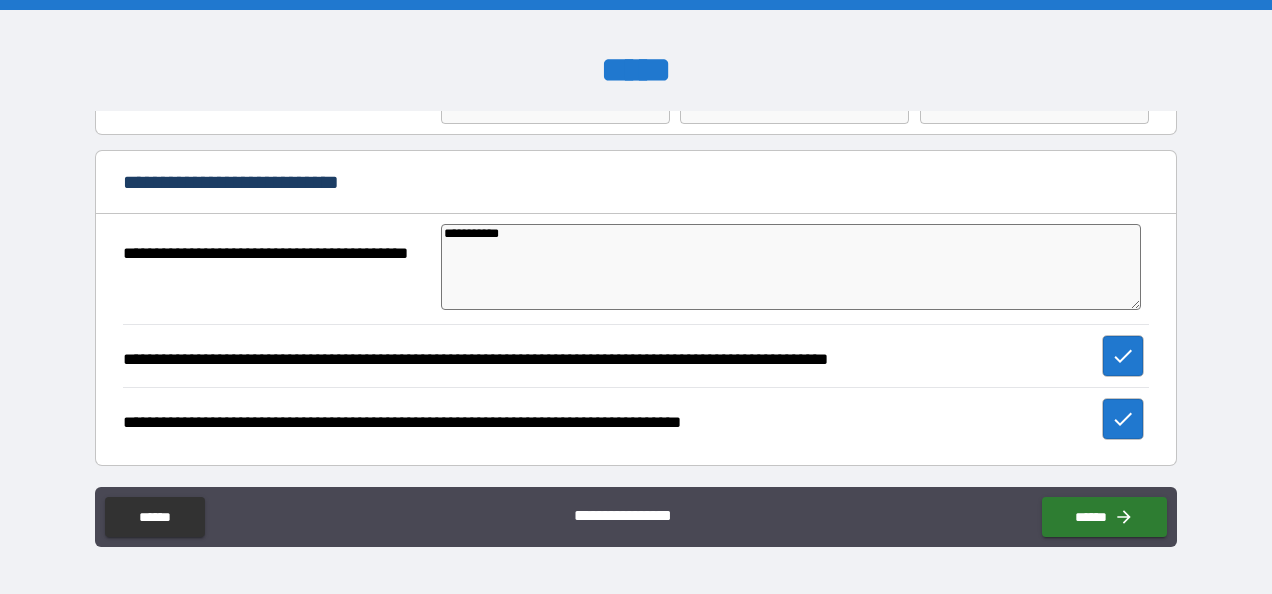 type on "*" 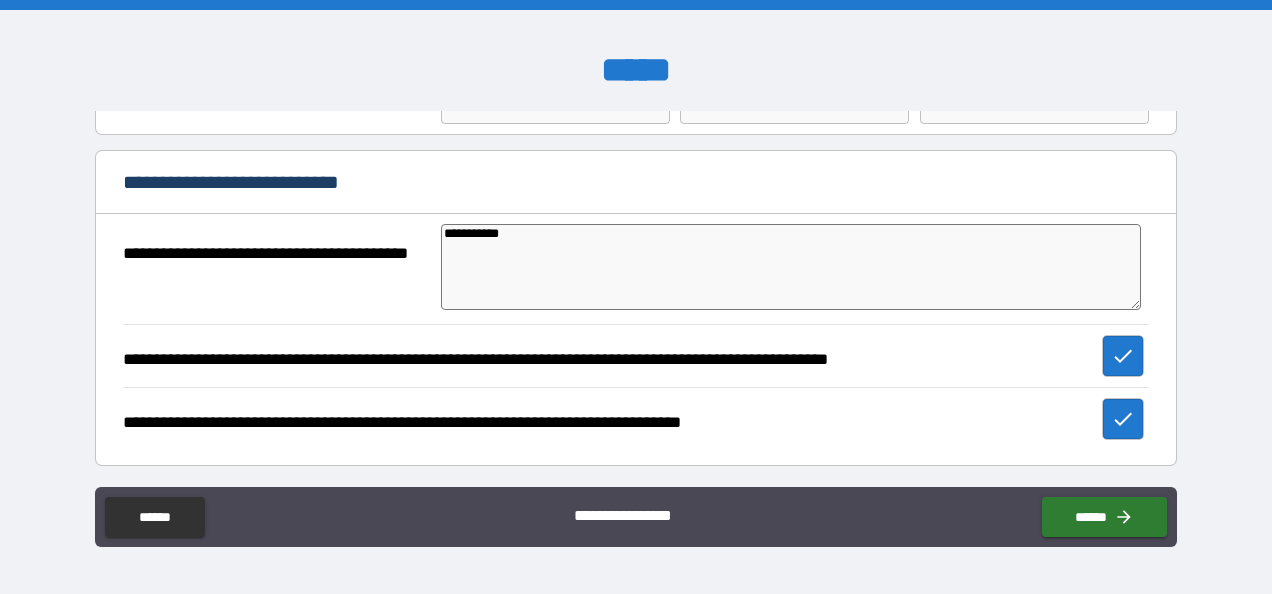 type on "**********" 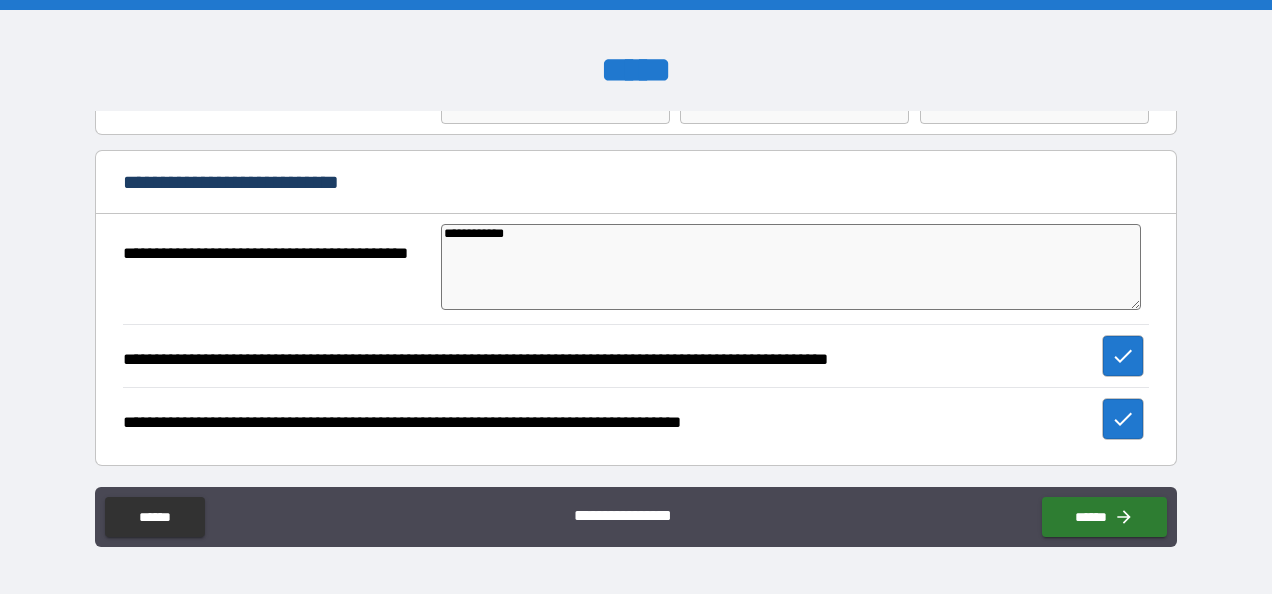 type on "*" 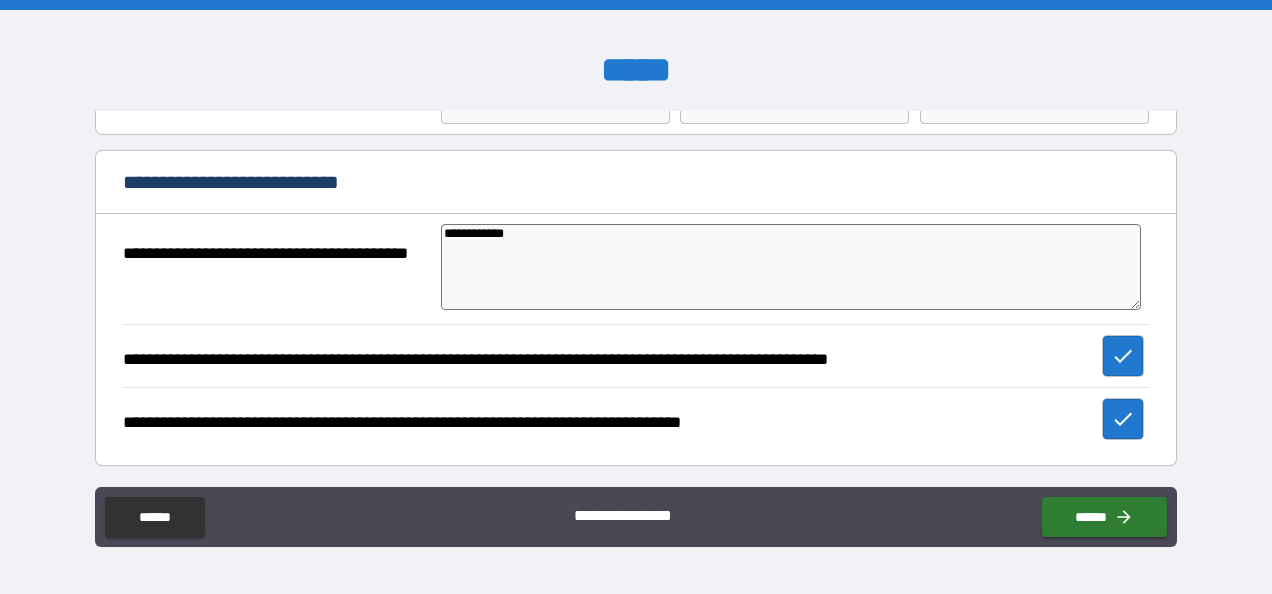 type on "**********" 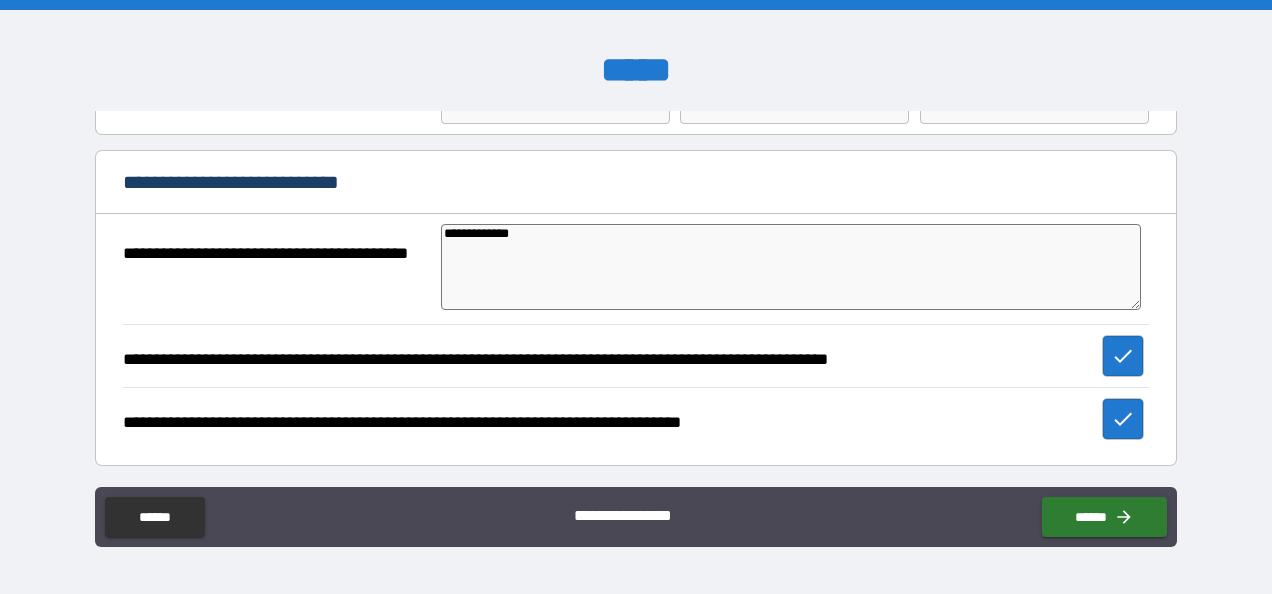 type on "*" 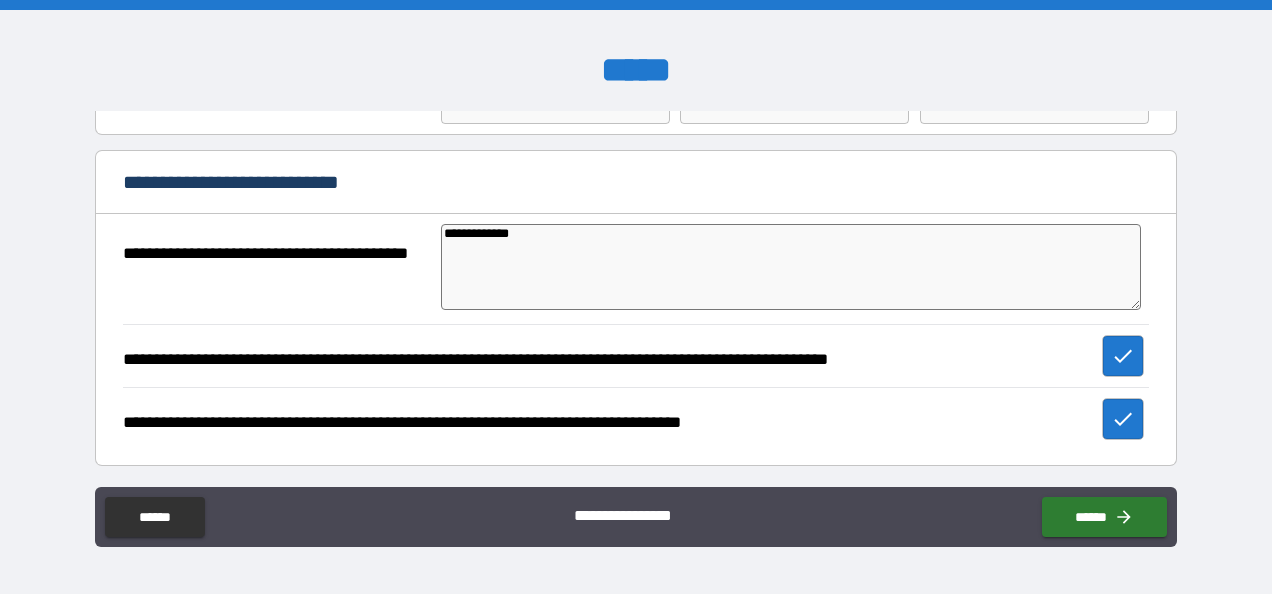 click on "**********" at bounding box center (791, 266) 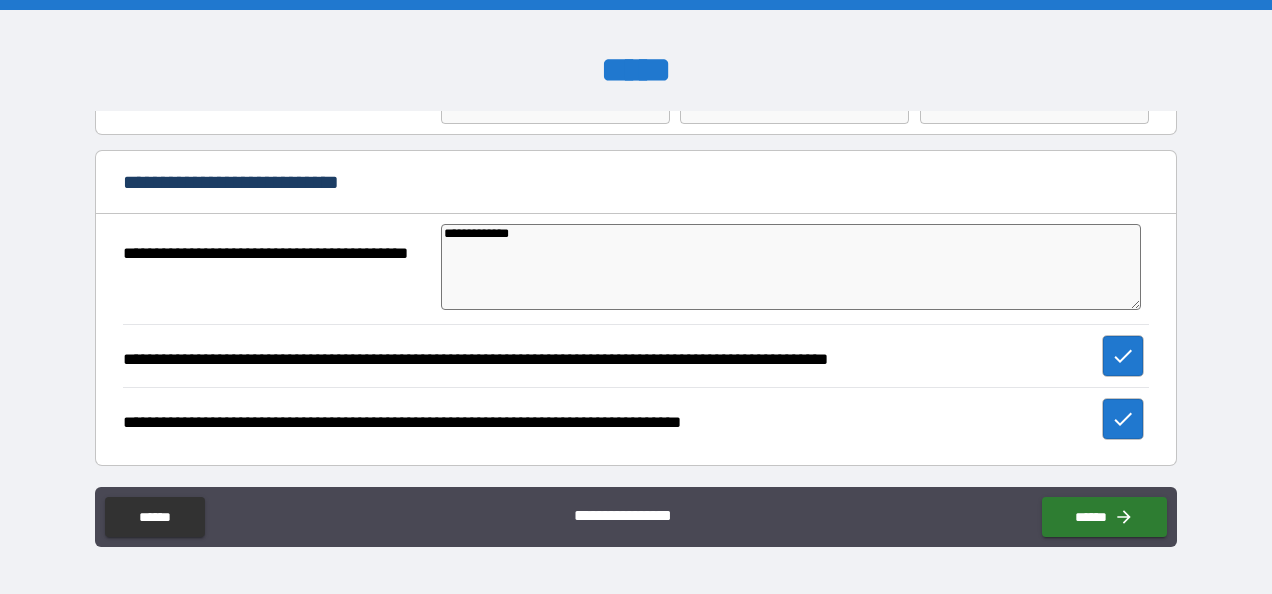 type on "**********" 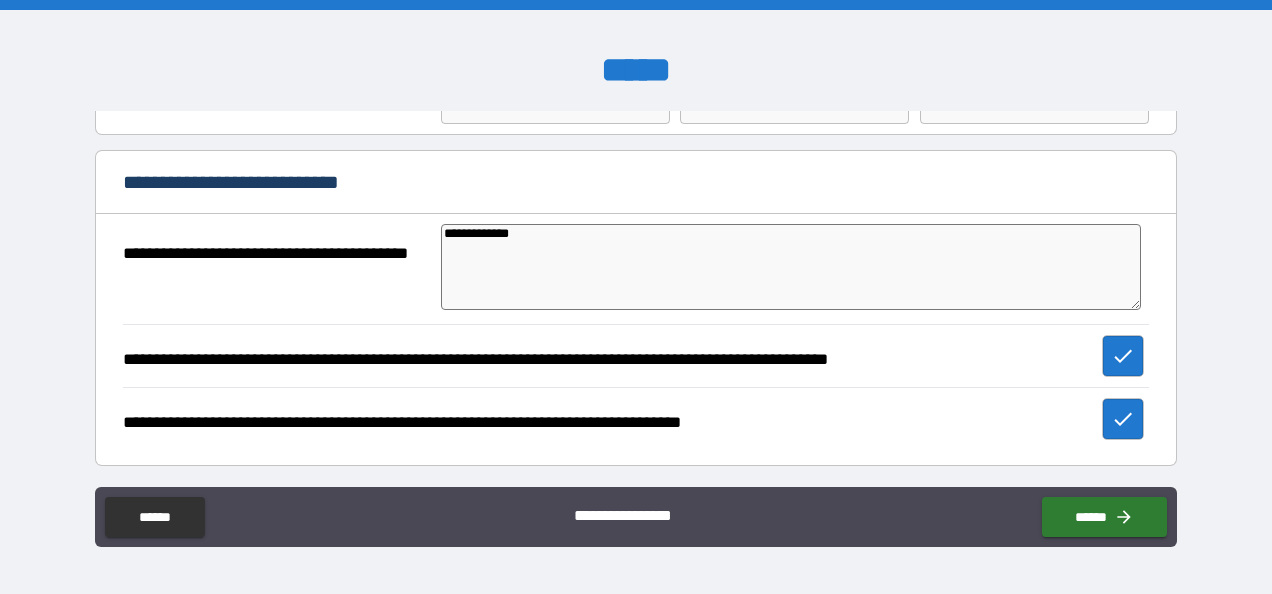 type on "*" 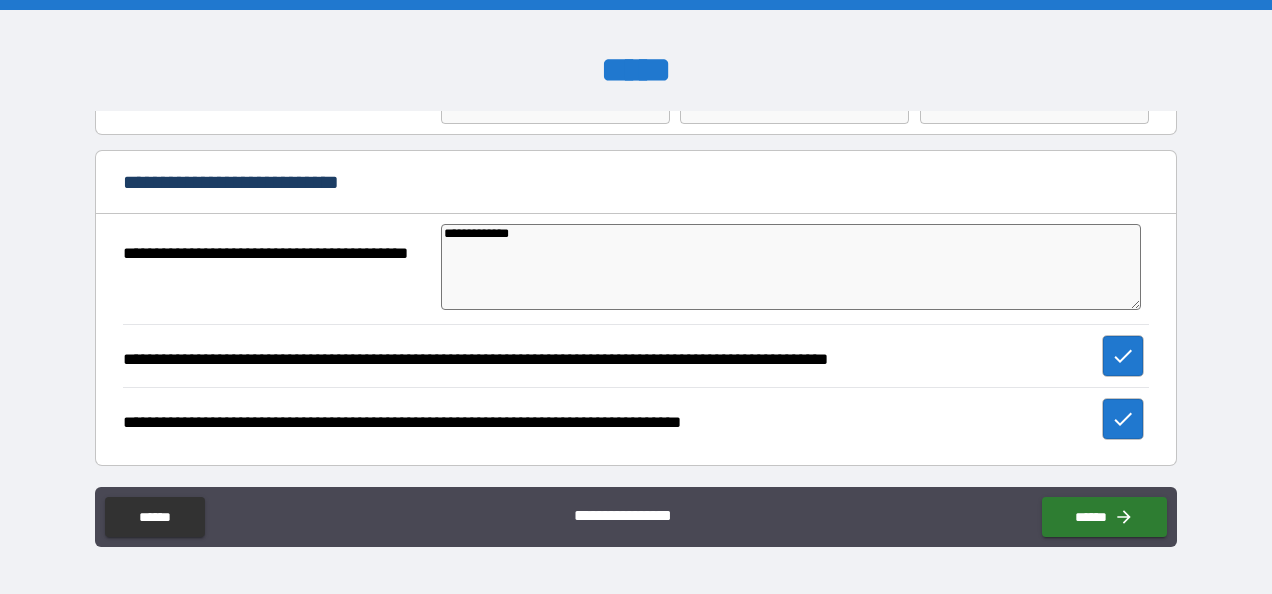 type on "**********" 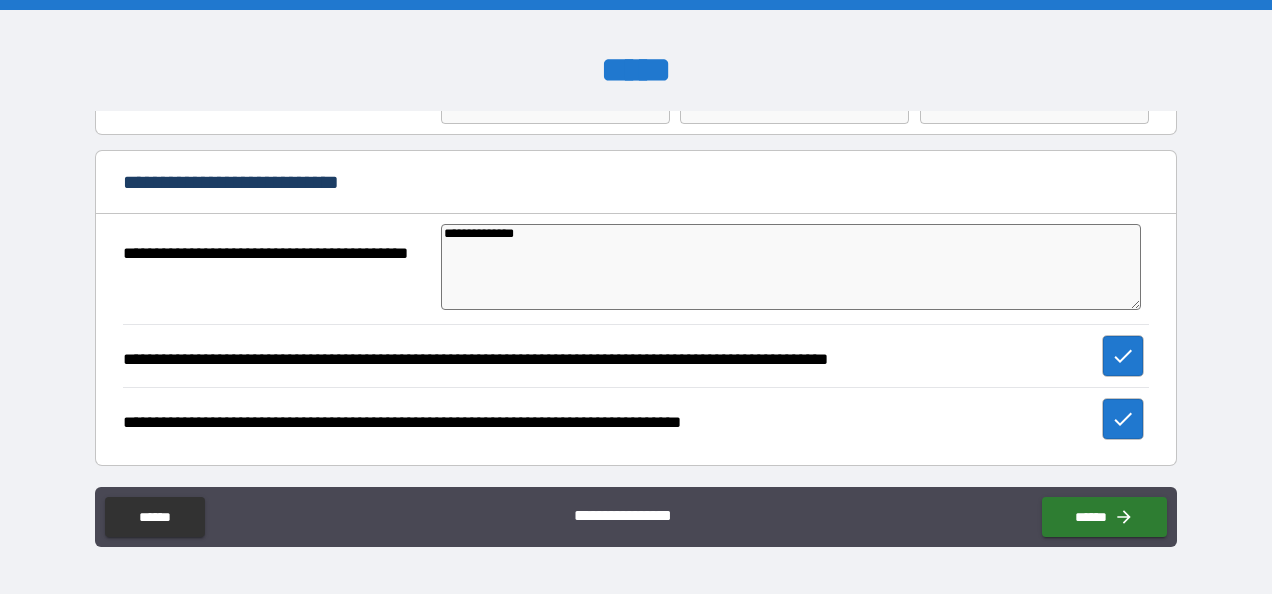 type on "*" 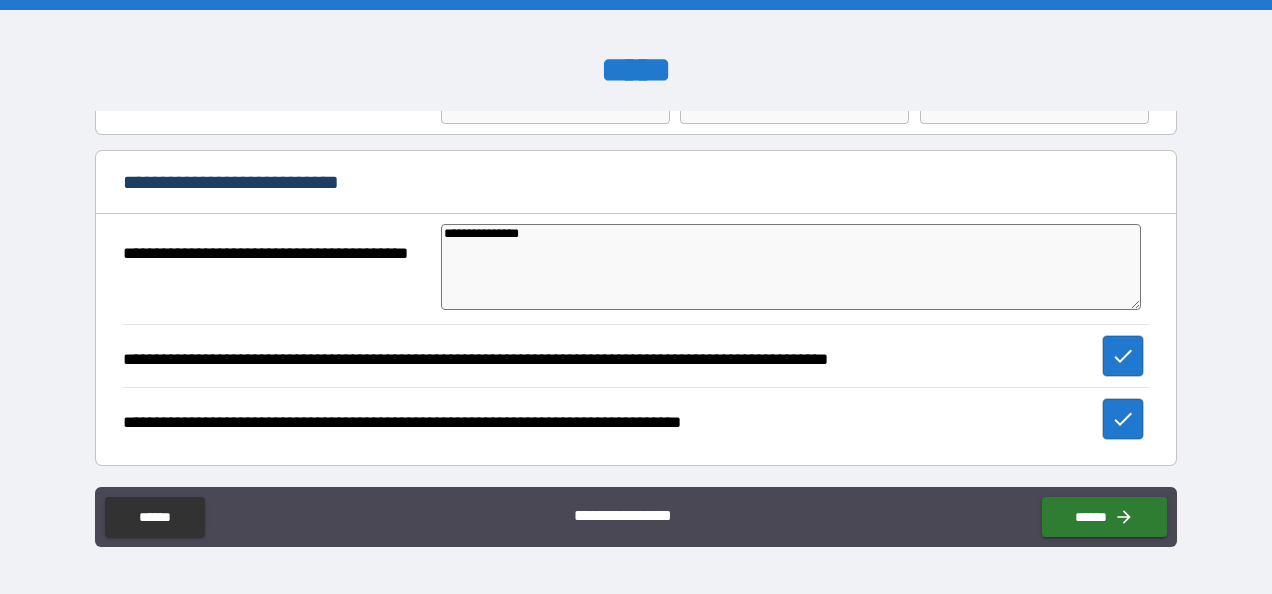 type on "*" 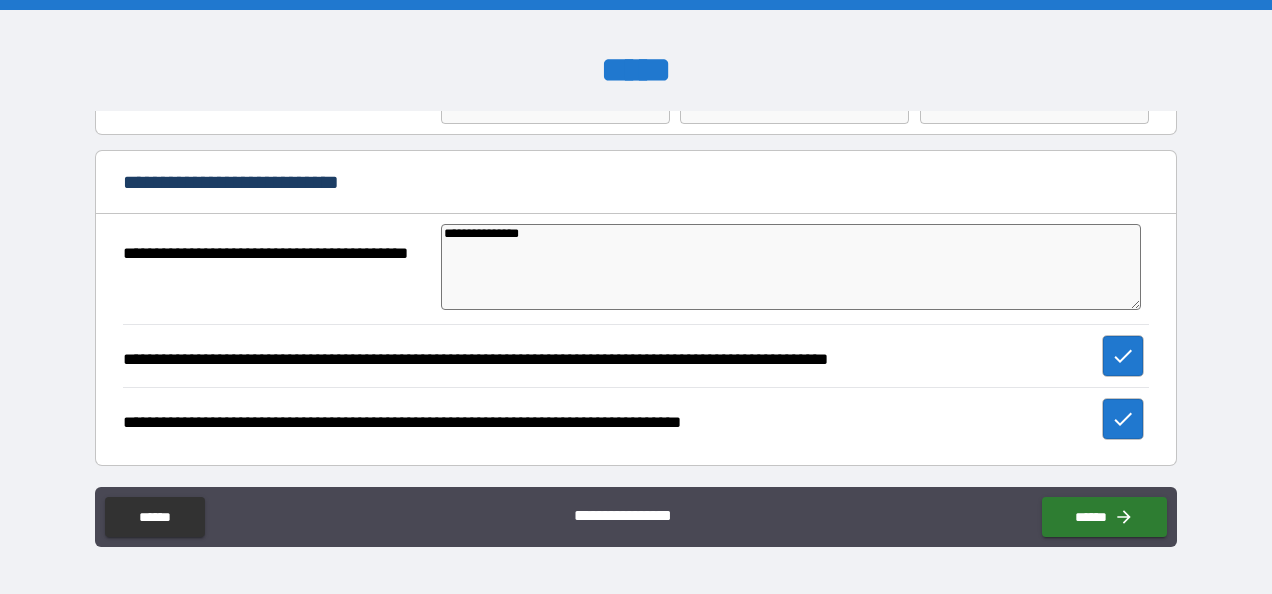 type on "**********" 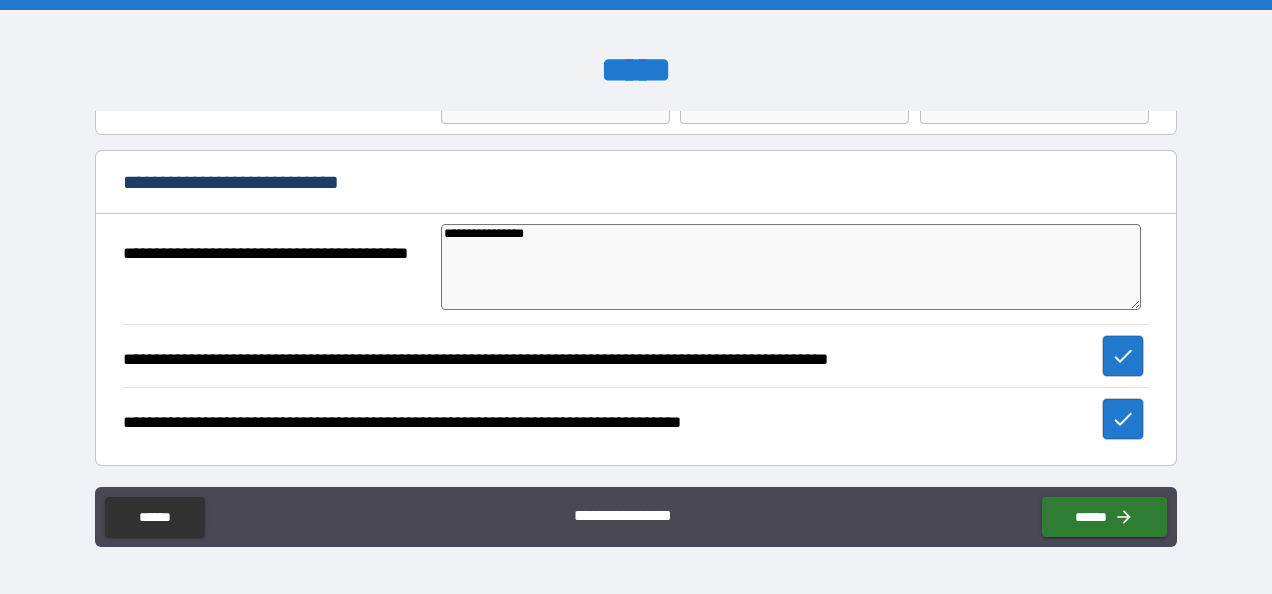 type on "**********" 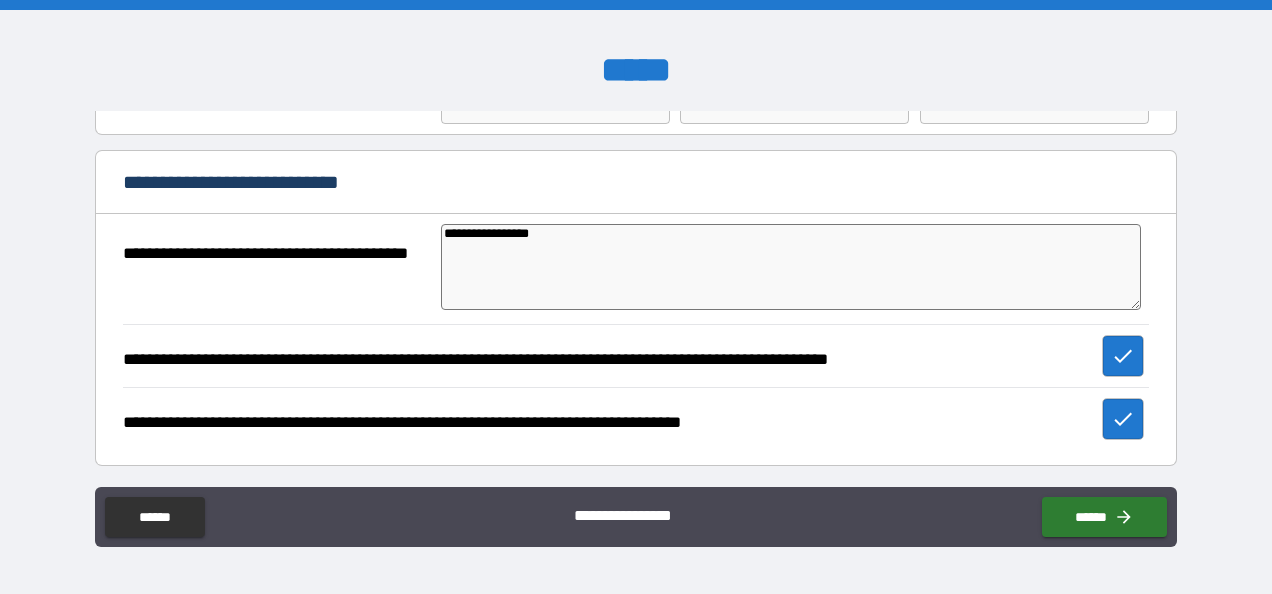 type on "*" 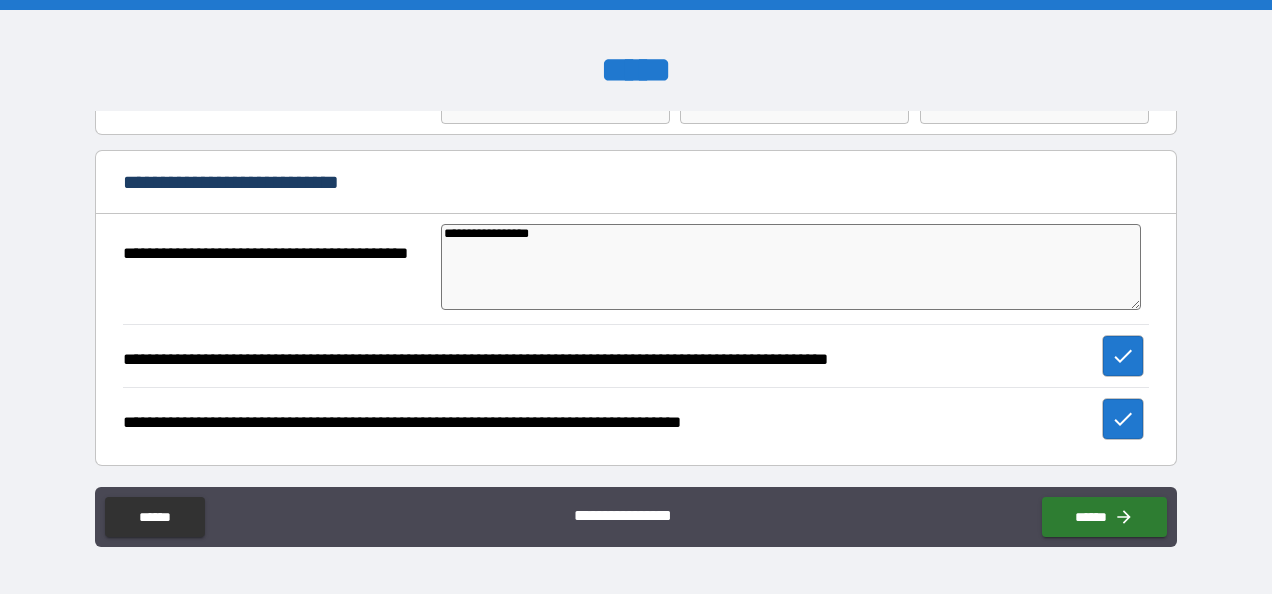 type on "**********" 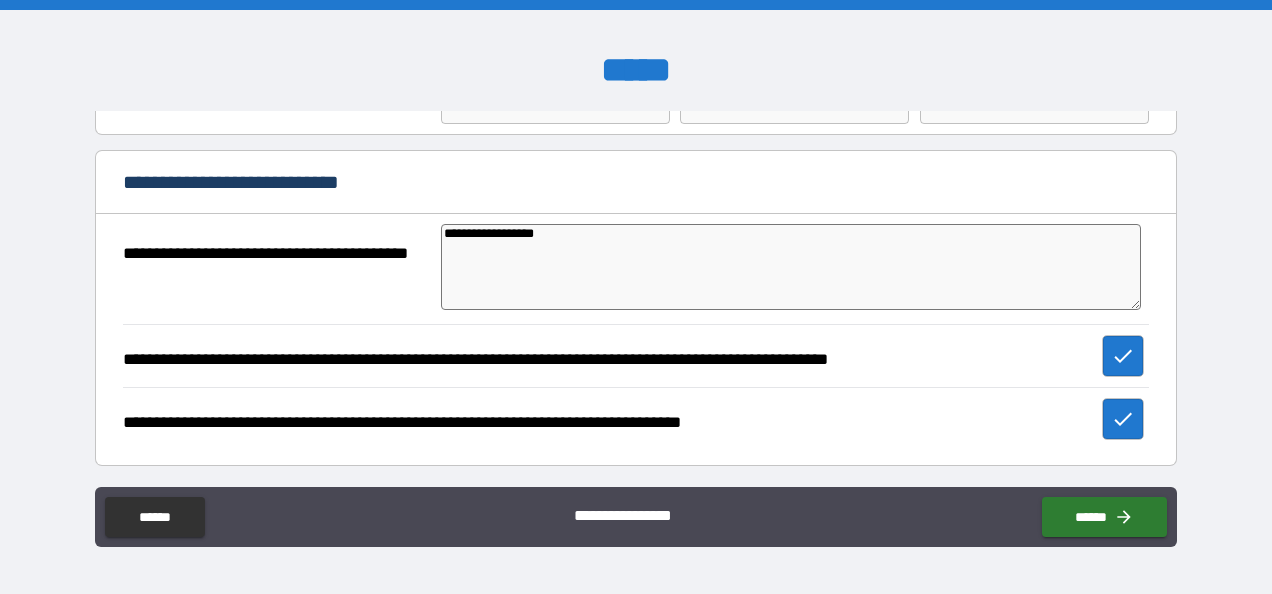 type on "*" 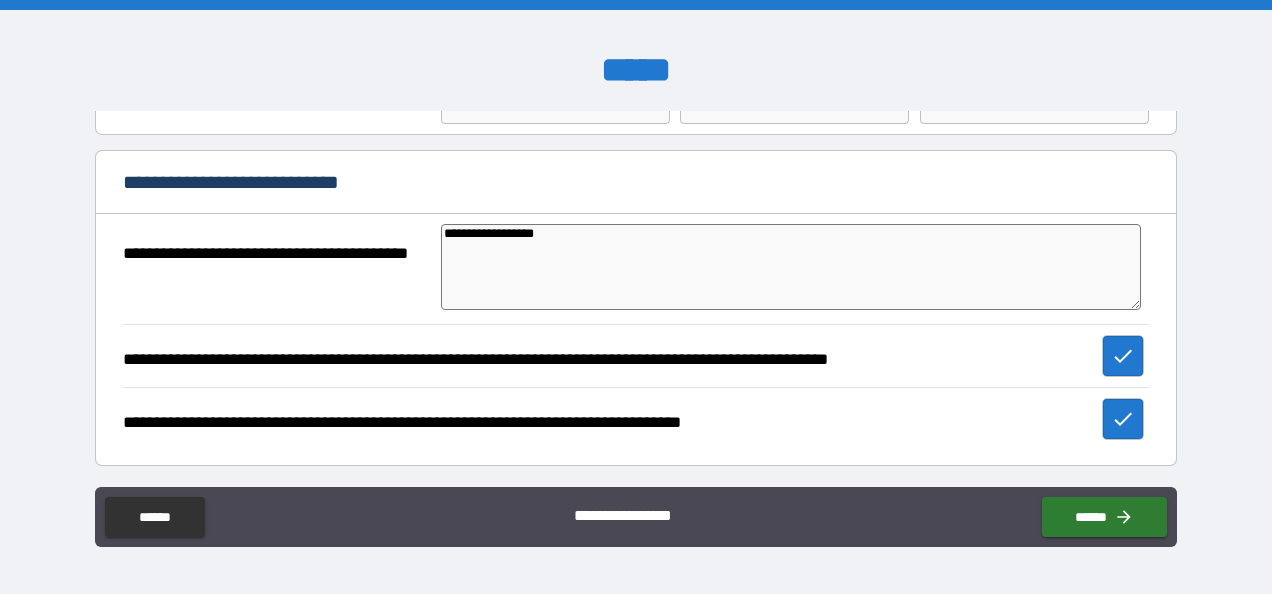 type on "**********" 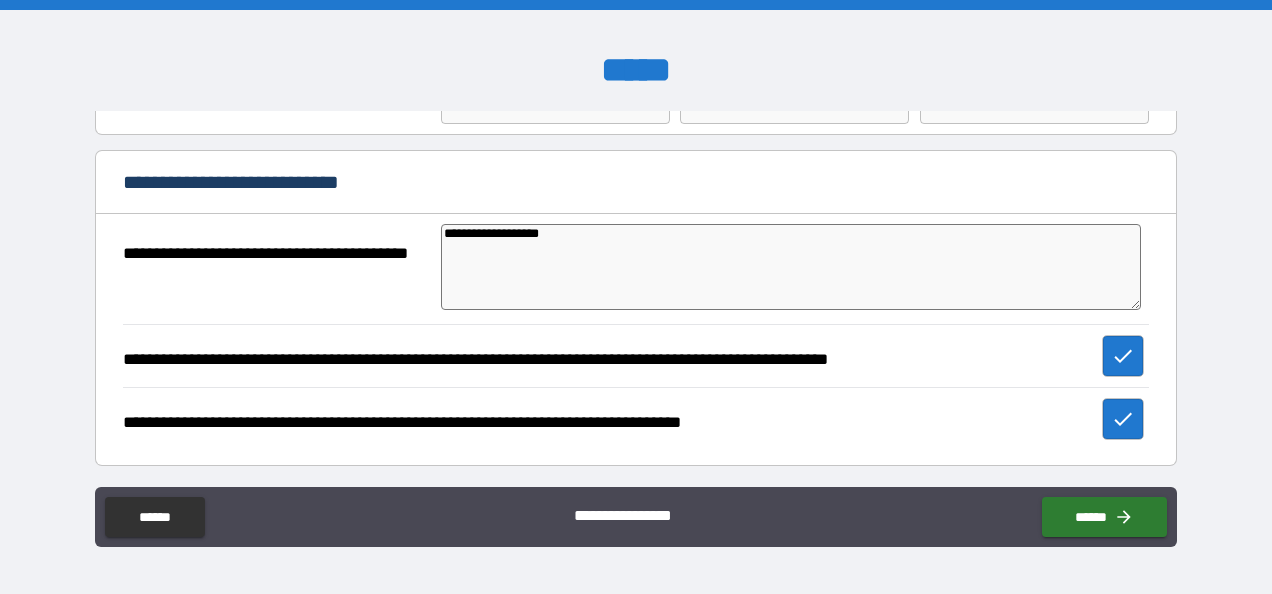 type on "*" 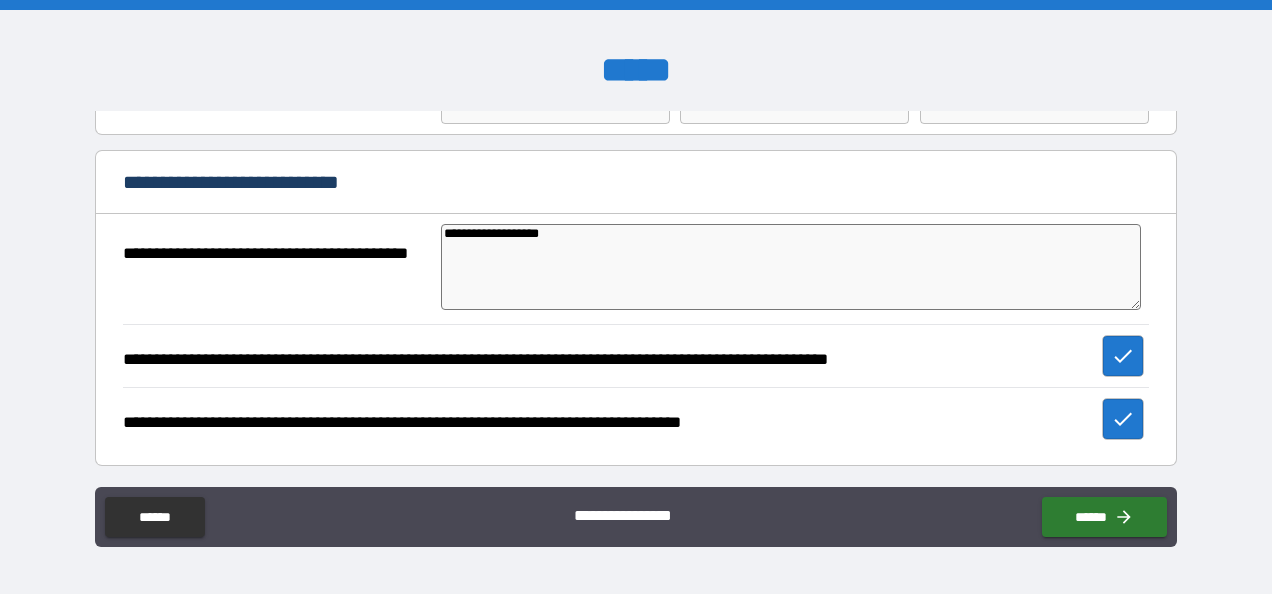 type on "**********" 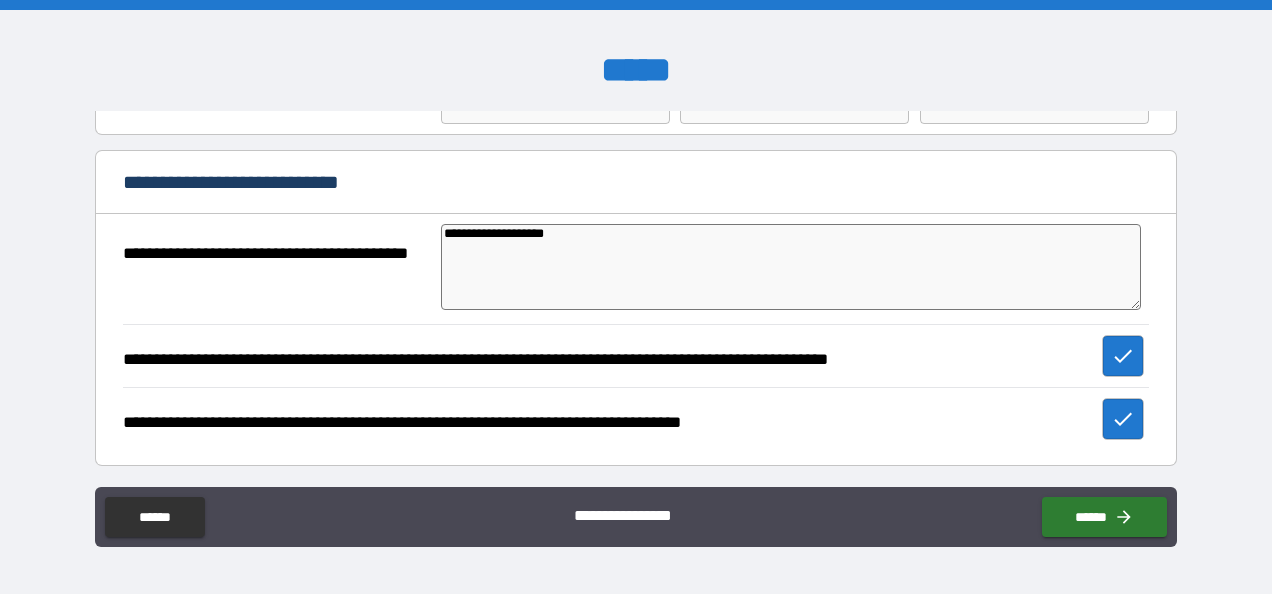 type on "*" 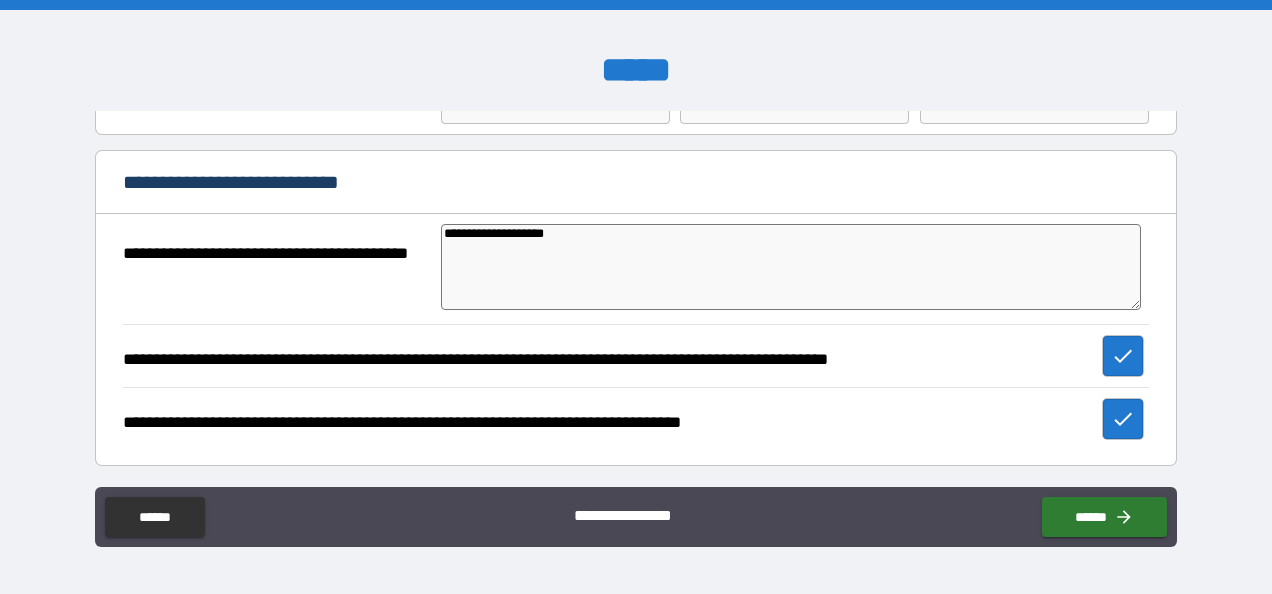type on "**********" 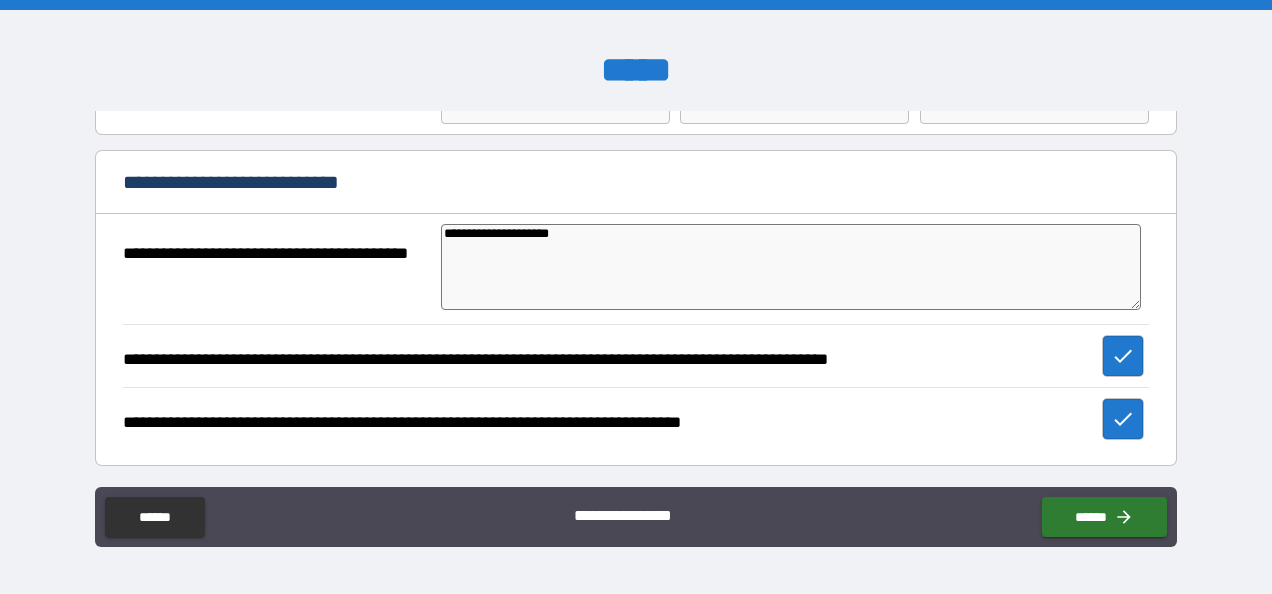 type on "**********" 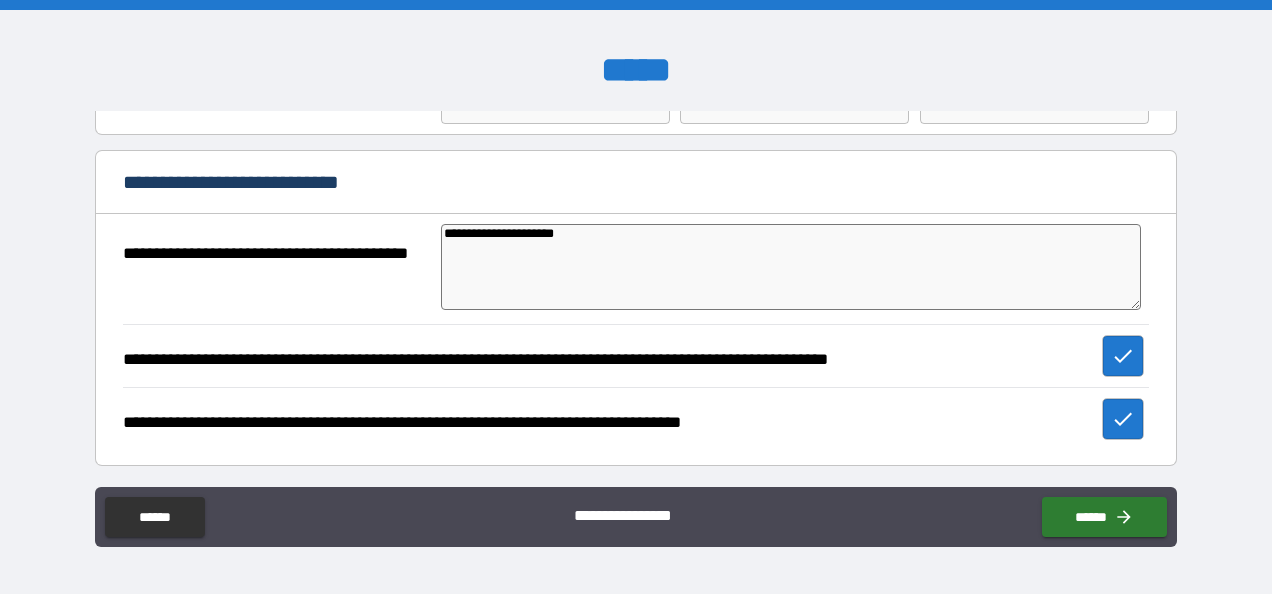 type on "*" 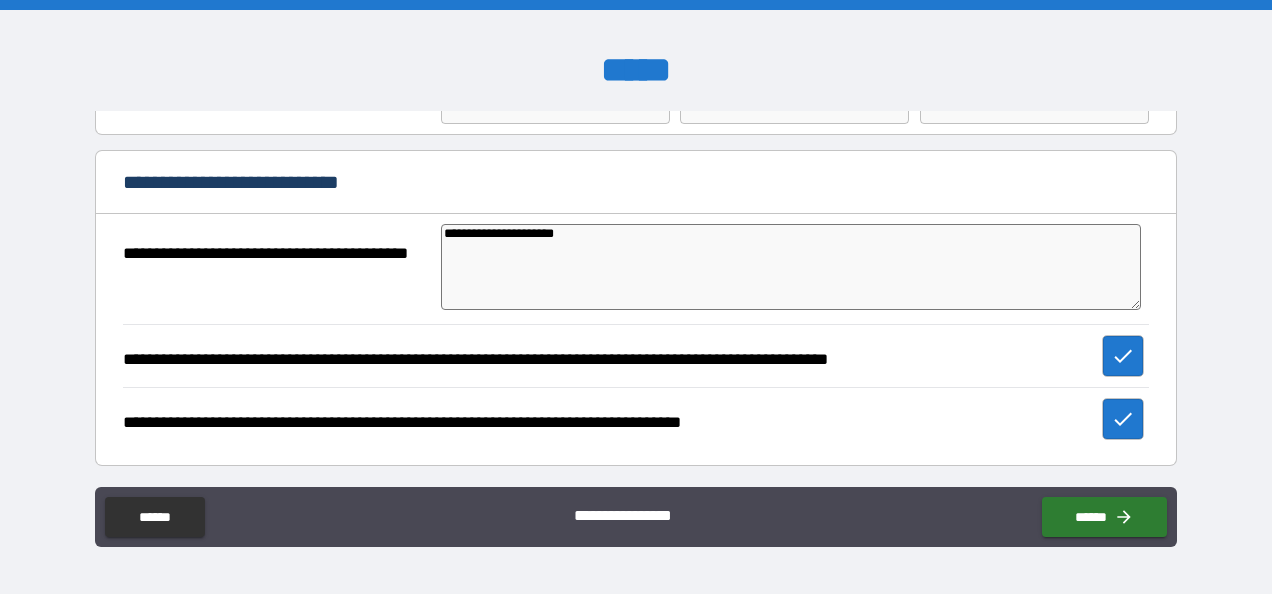 type on "**********" 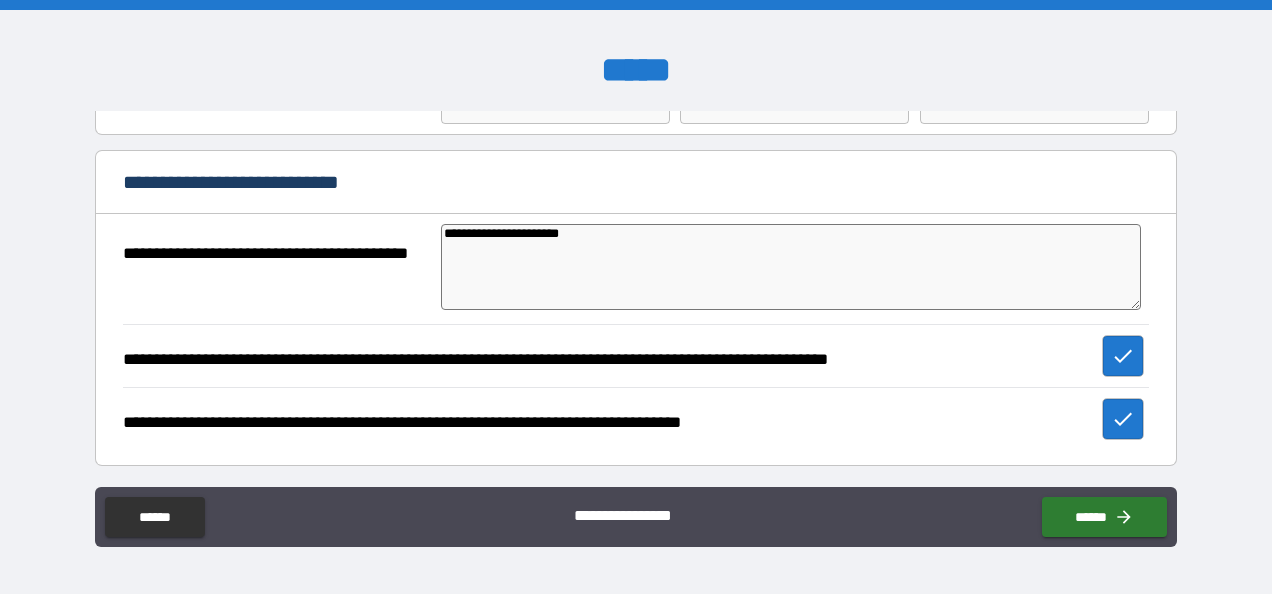 type on "*" 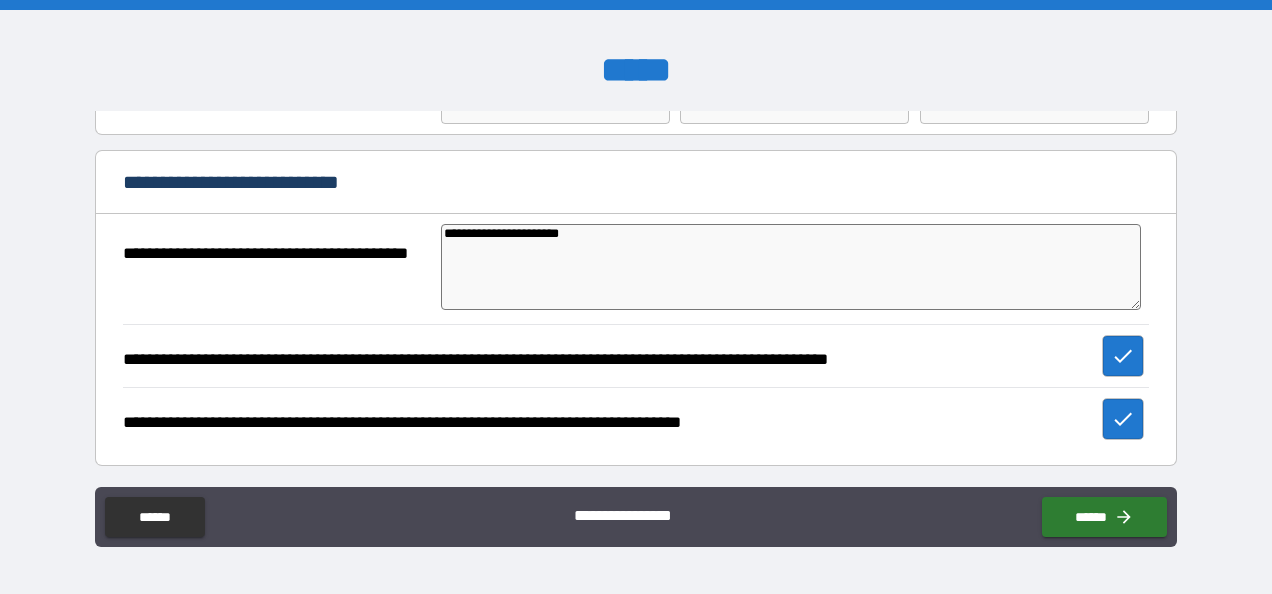 type on "**********" 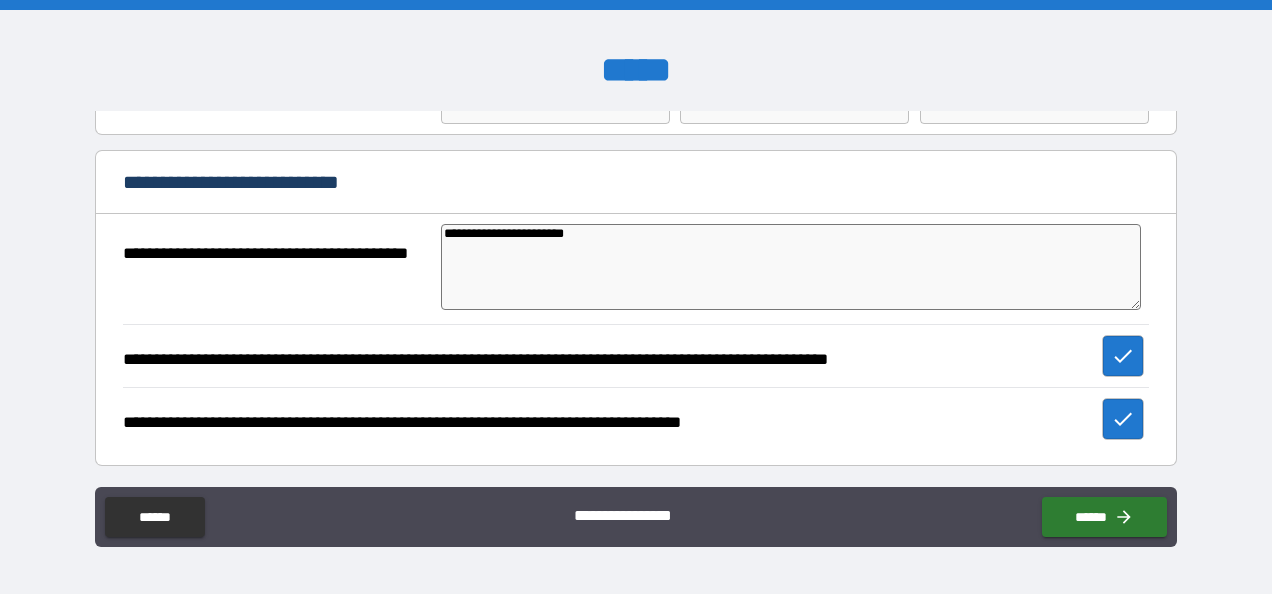 type on "*" 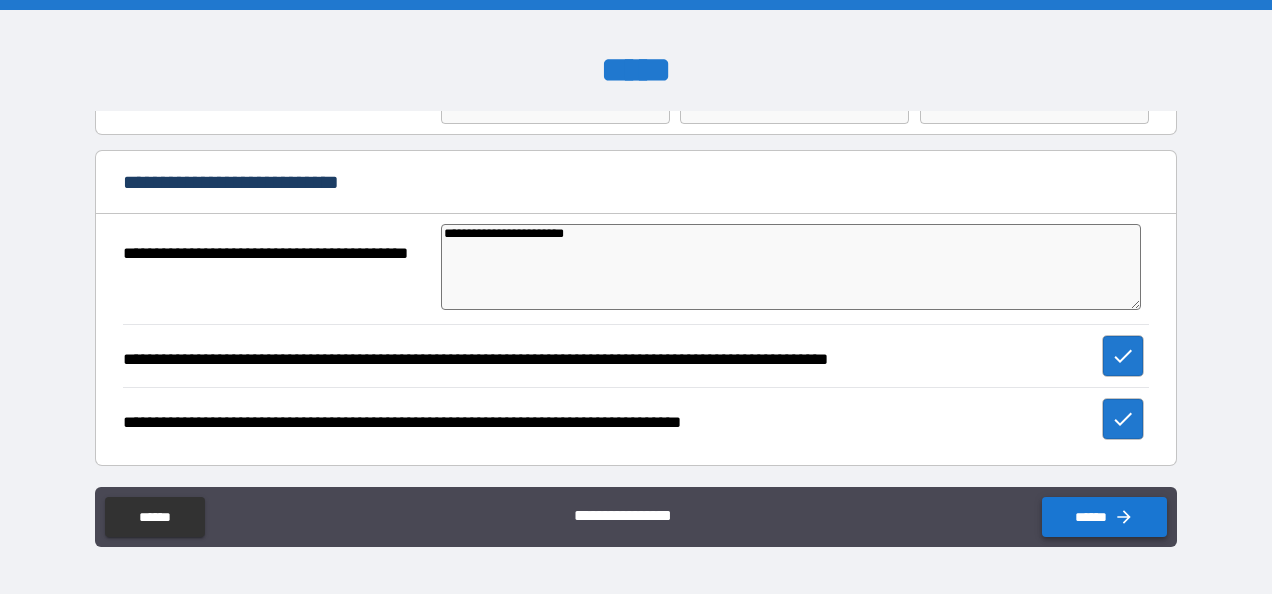 type on "**********" 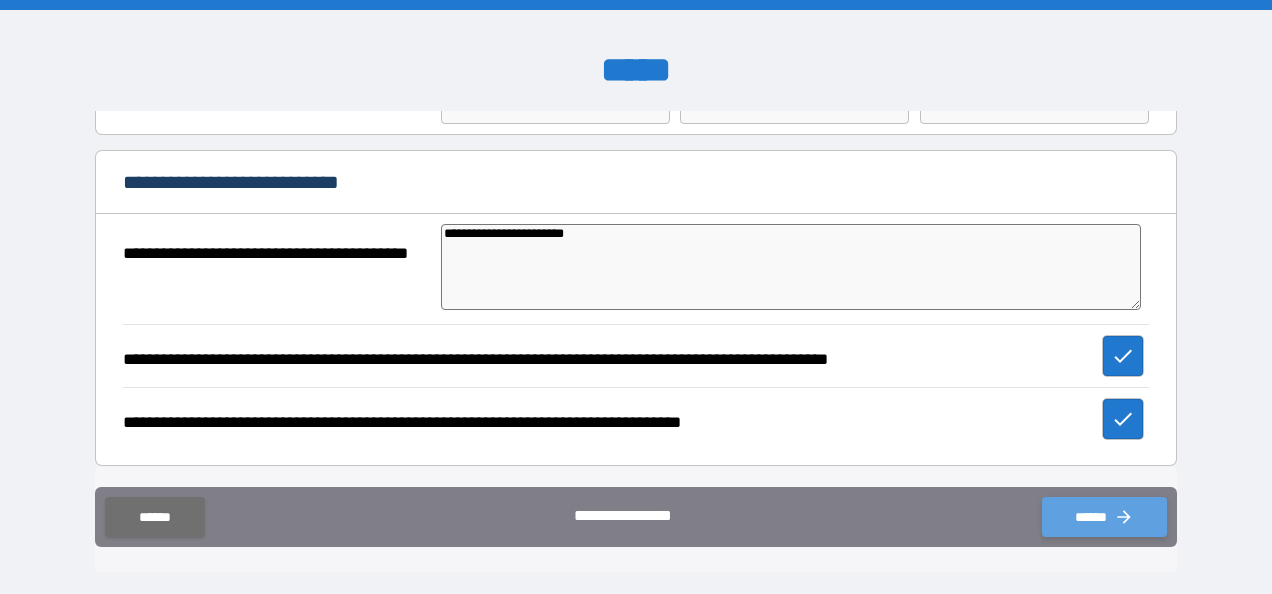 click on "******" at bounding box center (1104, 517) 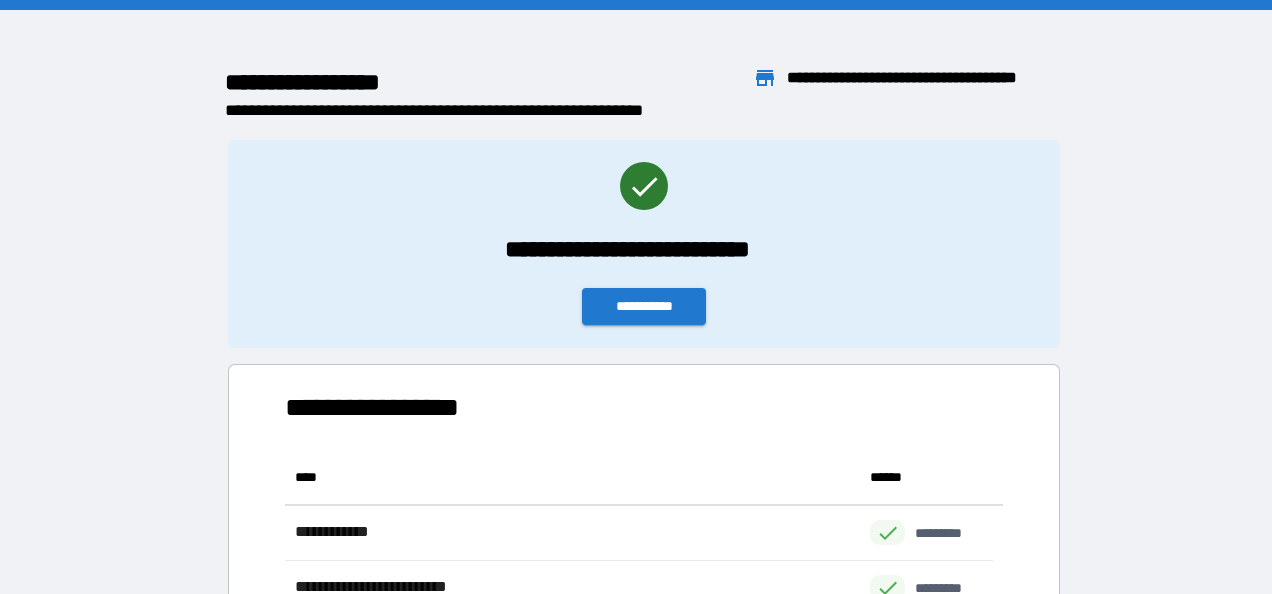 scroll, scrollTop: 16, scrollLeft: 16, axis: both 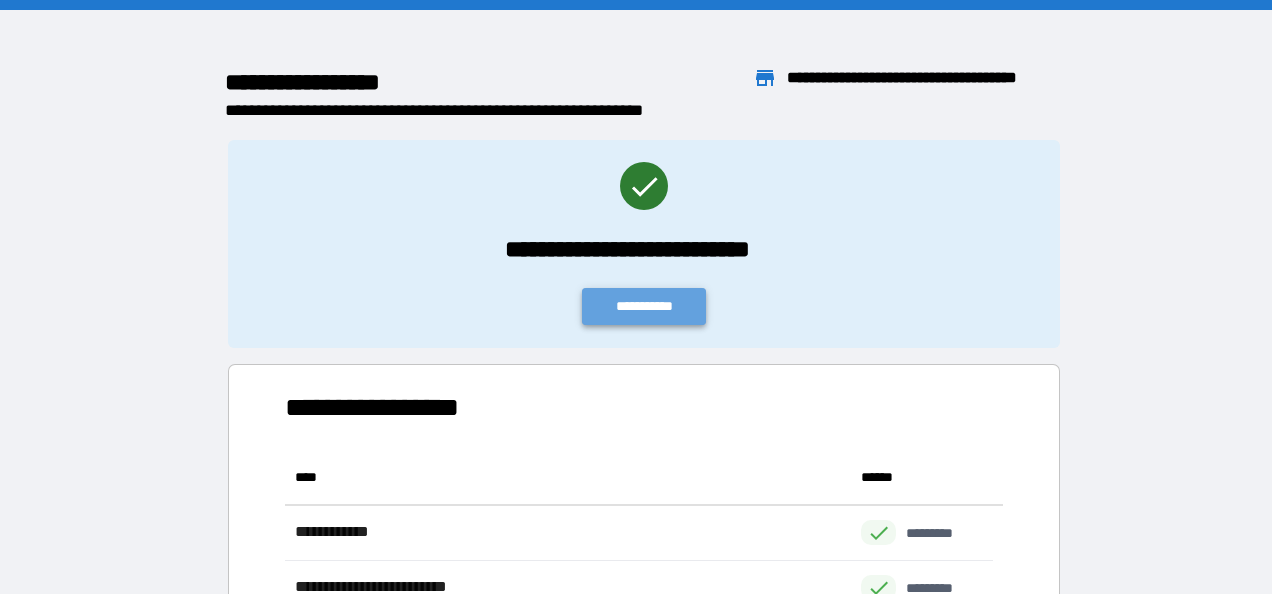 click on "**********" at bounding box center [644, 306] 